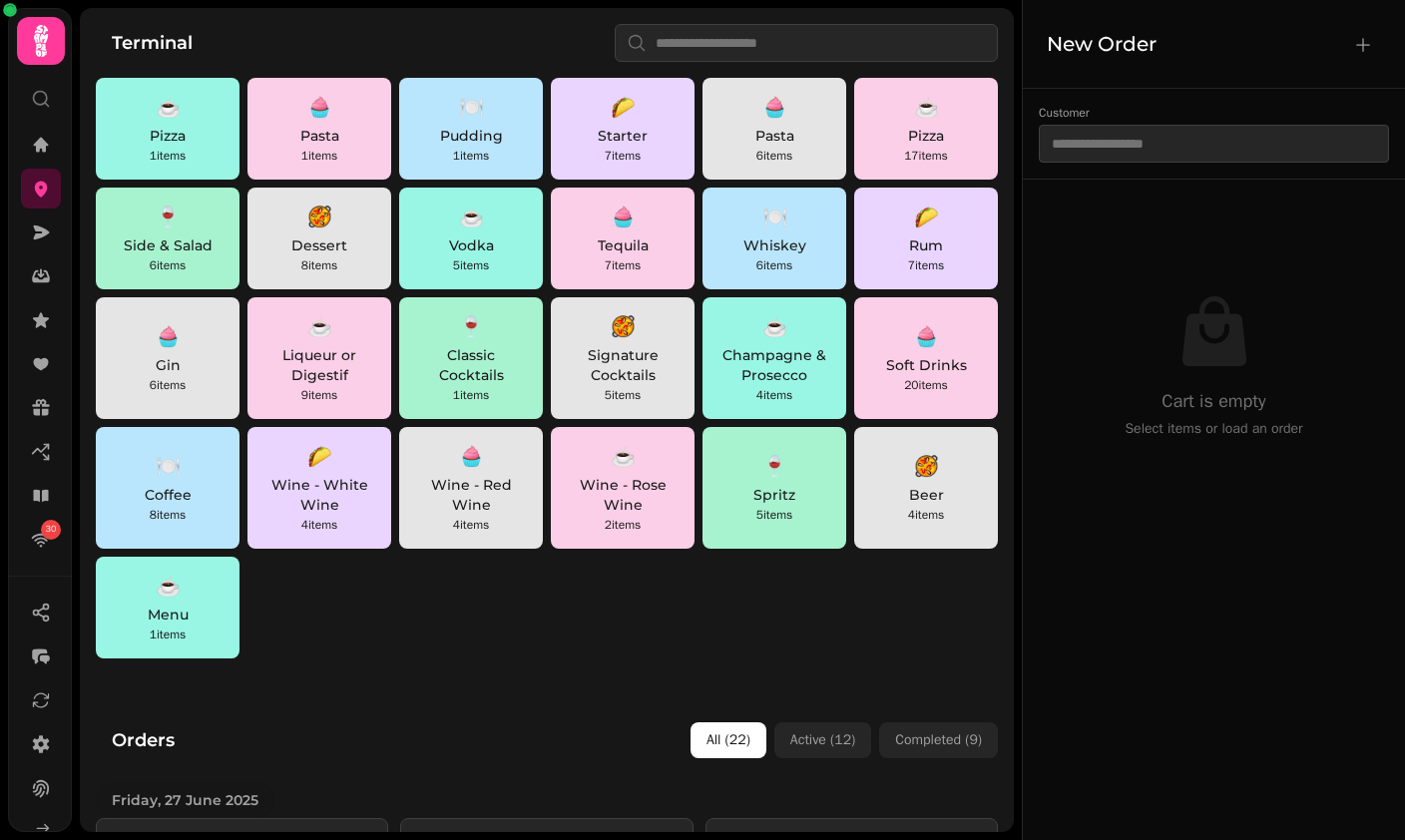 scroll, scrollTop: 0, scrollLeft: 0, axis: both 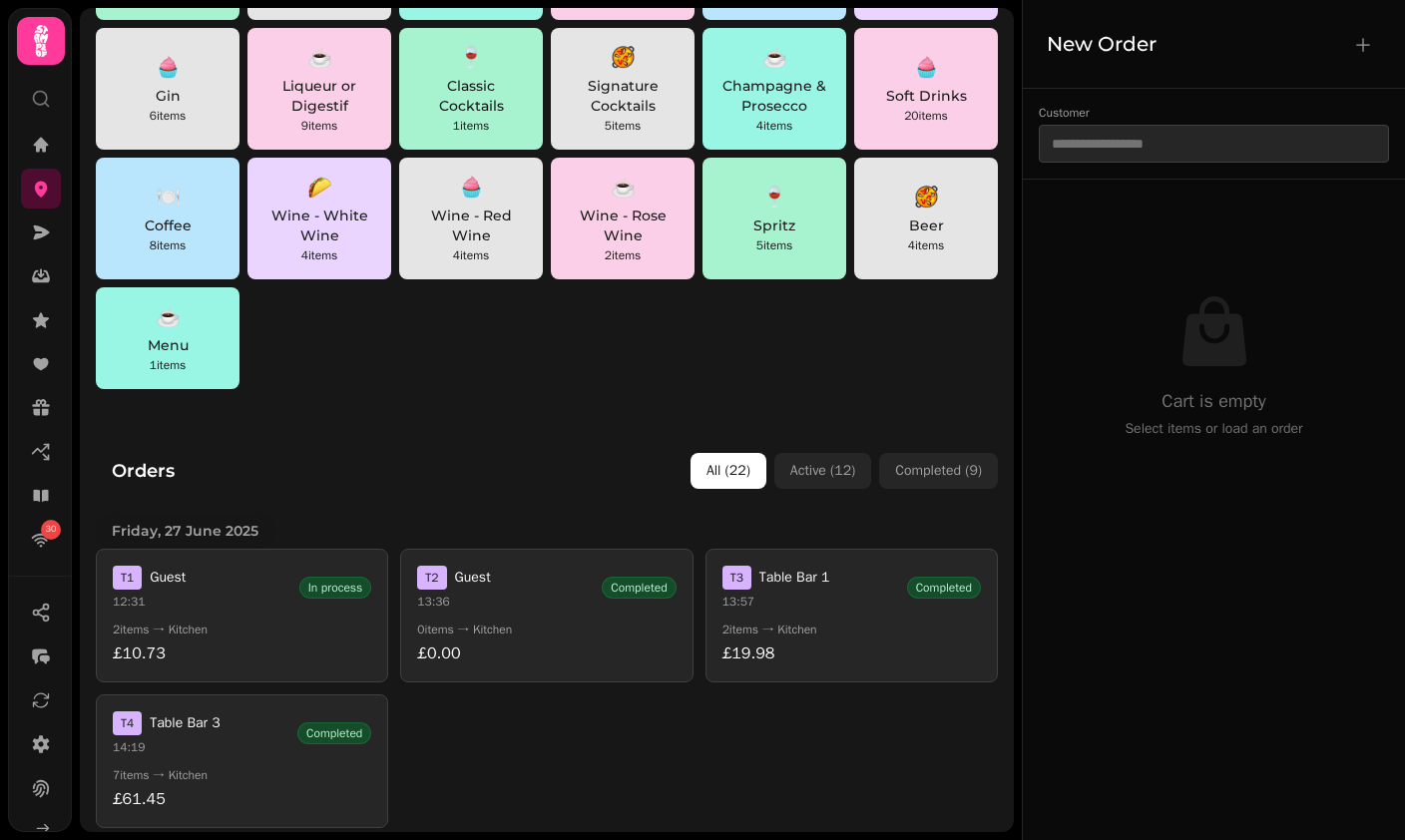 click on "£0.00" at bounding box center (546, 653) 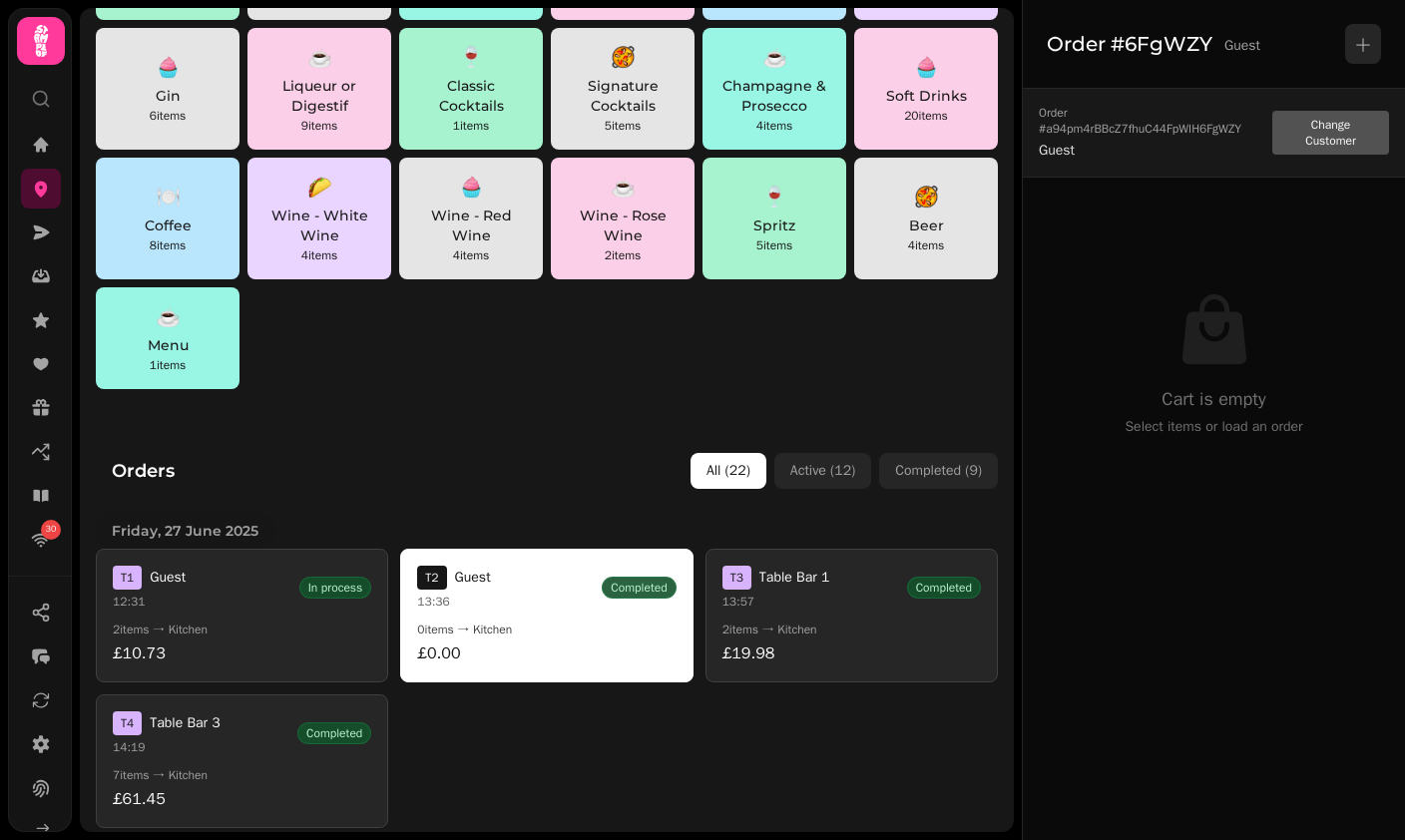 click on "Orders All ( 22 ) Active ( 12 ) Completed ( 9 ) [DAY], [DATE] [MONTH] [YEAR] T 1 Guest [TIME] In process 2  items → Kitchen [PRICE] T 2 Guest [TIME] Completed 0  items → Kitchen [PRICE] T 3 Table Bar 1 [TIME] Completed 2  items → Kitchen [PRICE] T 4 Table Bar 3 [TIME] Completed 7  items → Kitchen [PRICE] [DAY], [DATE] [MONTH] [YEAR] T 1 Table Bar 5 [TIME] Completed 2  items → Kitchen [PRICE] T 2 Table Bar 2 [TIME] Completed 2  items → Kitchen [PRICE] T 3 Guest [TIME] In process 1  items → Kitchen [PRICE] T 4 Guest [TIME] In process 2  items → Kitchen [PRICE] T 5 Guest [TIME] In process 2  items → Kitchen [PRICE] T 6 Guest [TIME] In process 1  items → Kitchen [PRICE] T 7 Guest [TIME] In process 1  items → Kitchen [PRICE] T 8 Guest [TIME] In process 1  items → Kitchen [PRICE] T 9 Guest [TIME] In process 2  items → Kitchen [PRICE] [DAY], [DATE] [MONTH] [YEAR] T 1 Table Bar 4 [TIME] Completed 2  items → Kitchen [PRICE] T 2 Guest [TIME] Cancelled 2  items → Kitchen [PRICE] T 3 Table Bar 1 [TIME] Completed 4 [PRICE] T 1 3 T" at bounding box center (547, 1254) 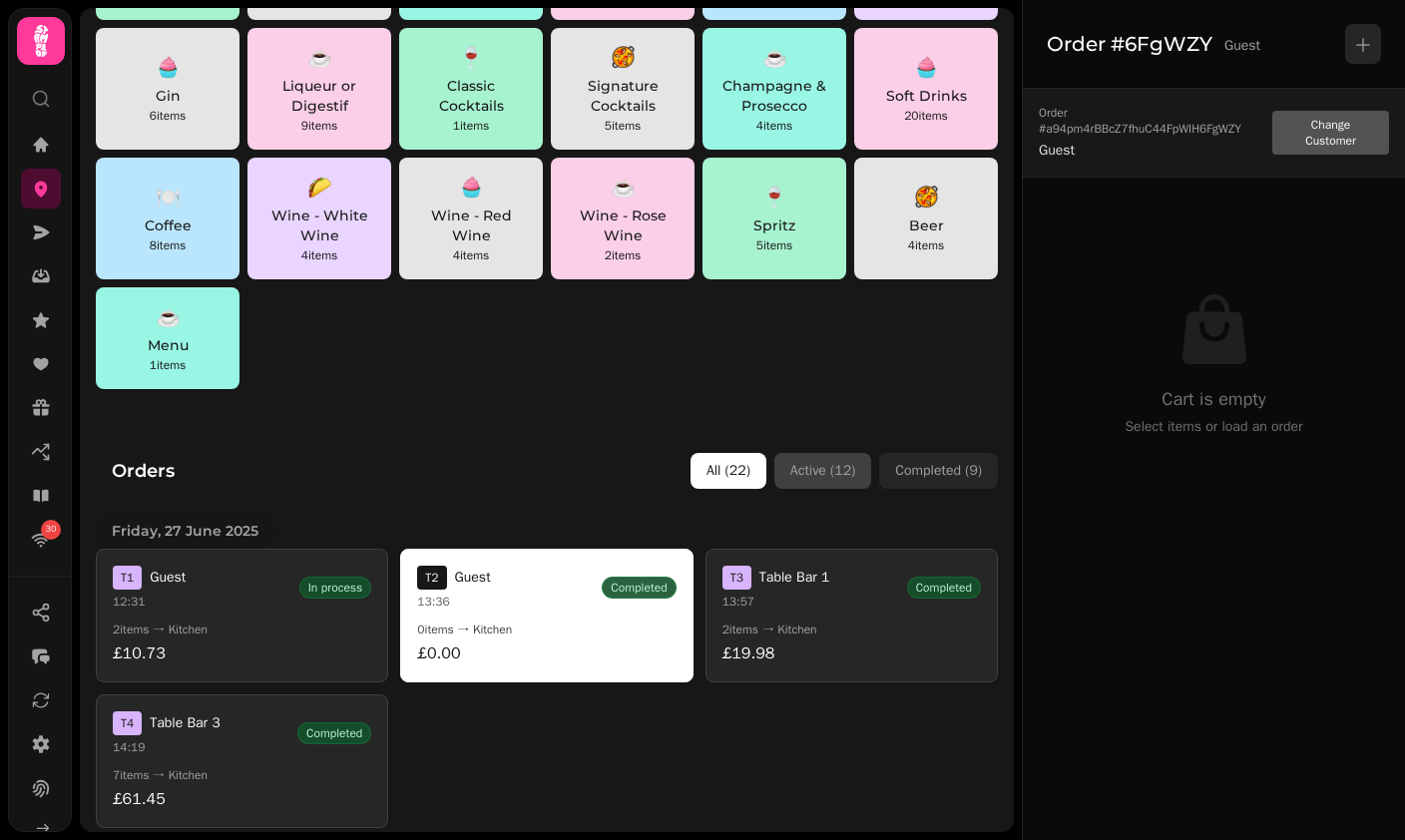 click on "Active ( 12 )" at bounding box center (822, 471) 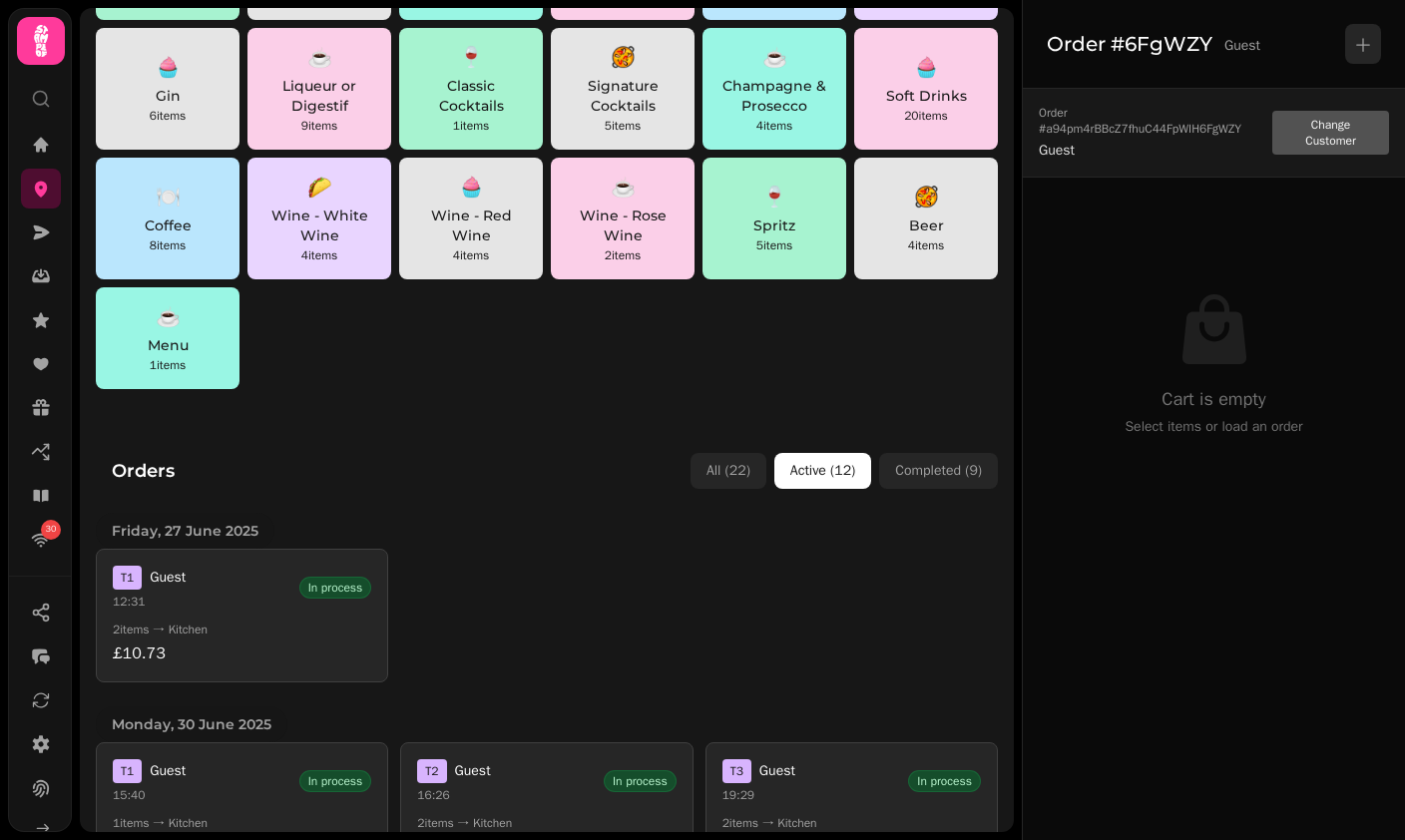 click on "T 1 Guest 12:31 In process 2  items → Kitchen £10.73" at bounding box center (241, 616) 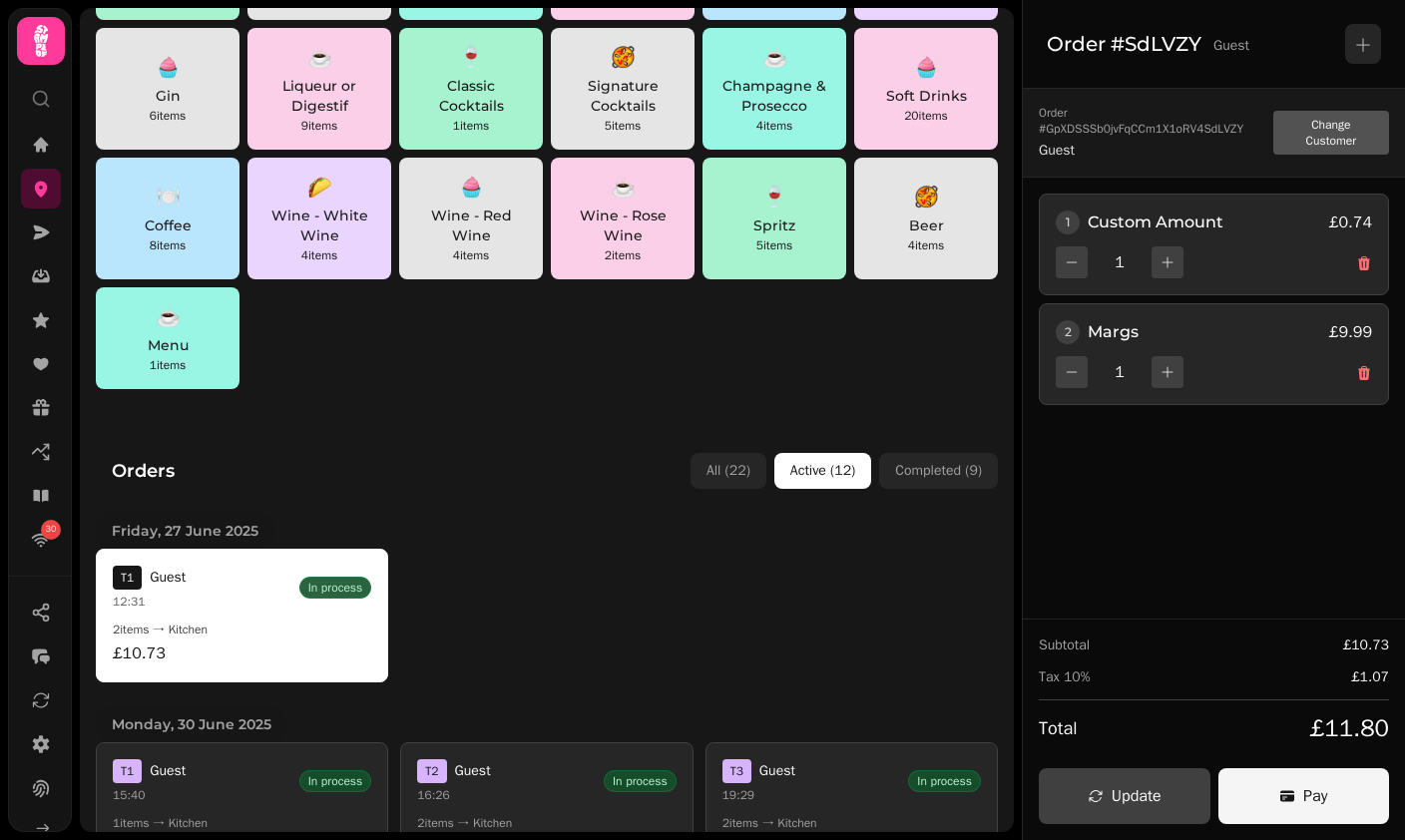 click on "Pay" at bounding box center [1304, 796] 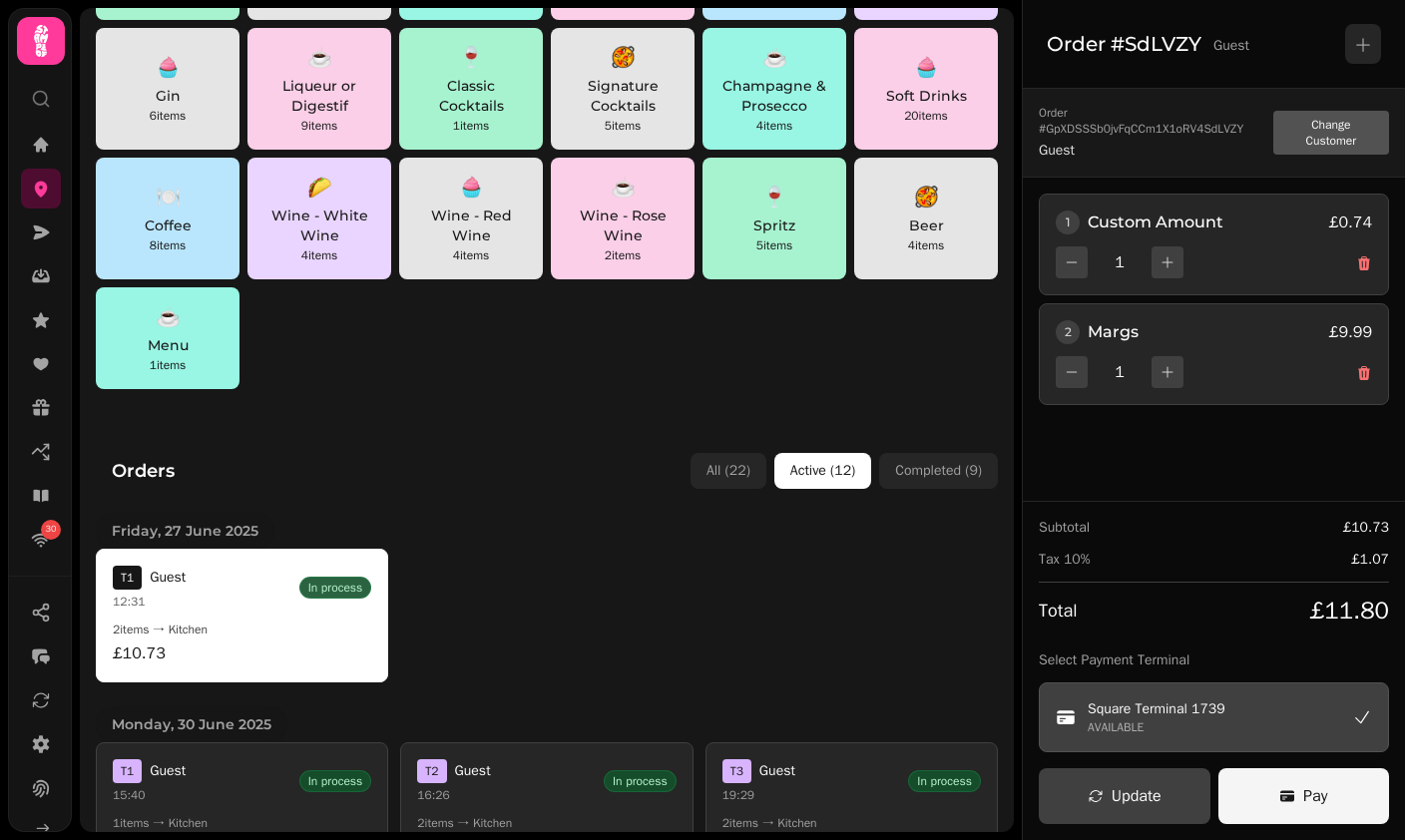 click on "Pay" at bounding box center (1304, 796) 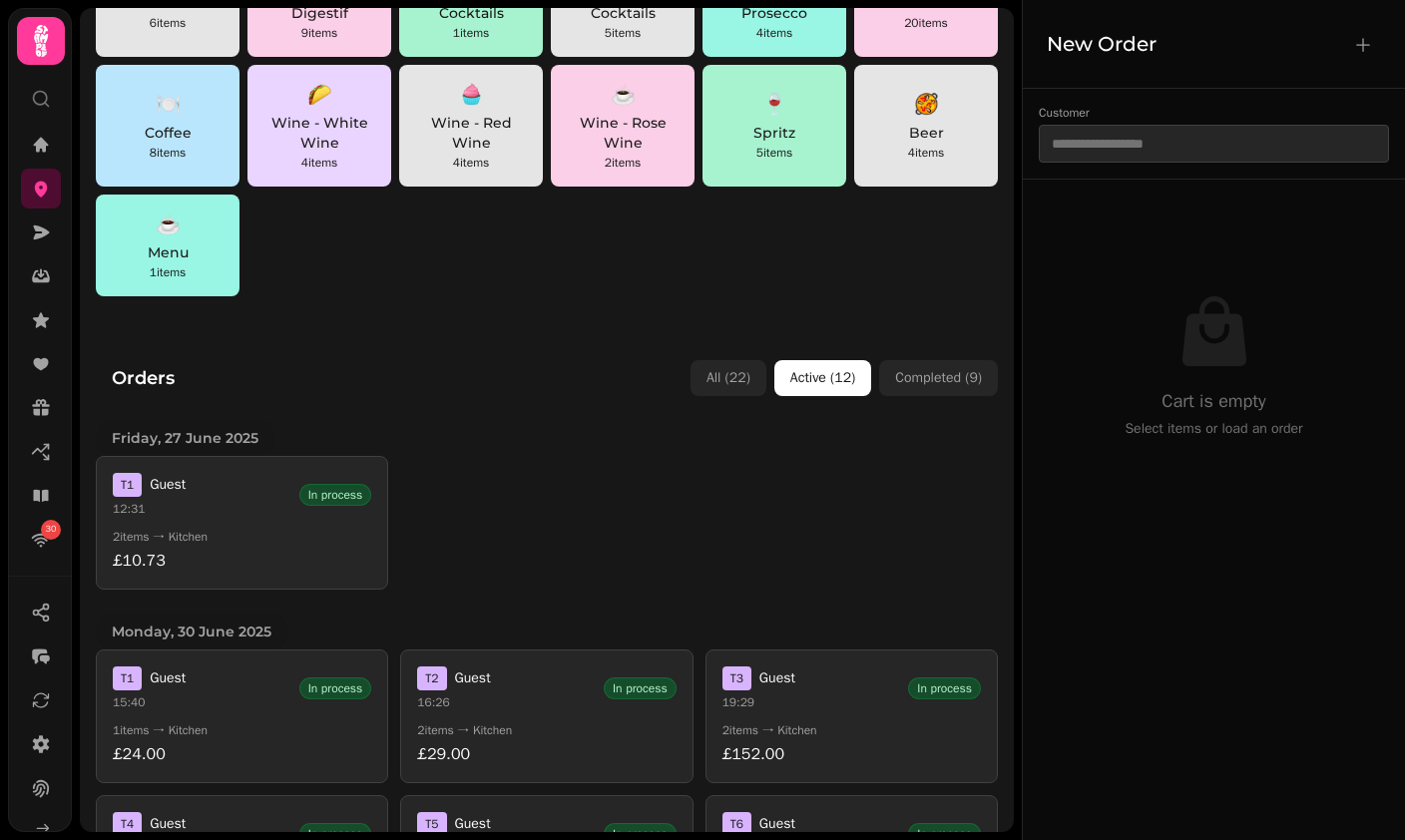 scroll, scrollTop: 361, scrollLeft: 0, axis: vertical 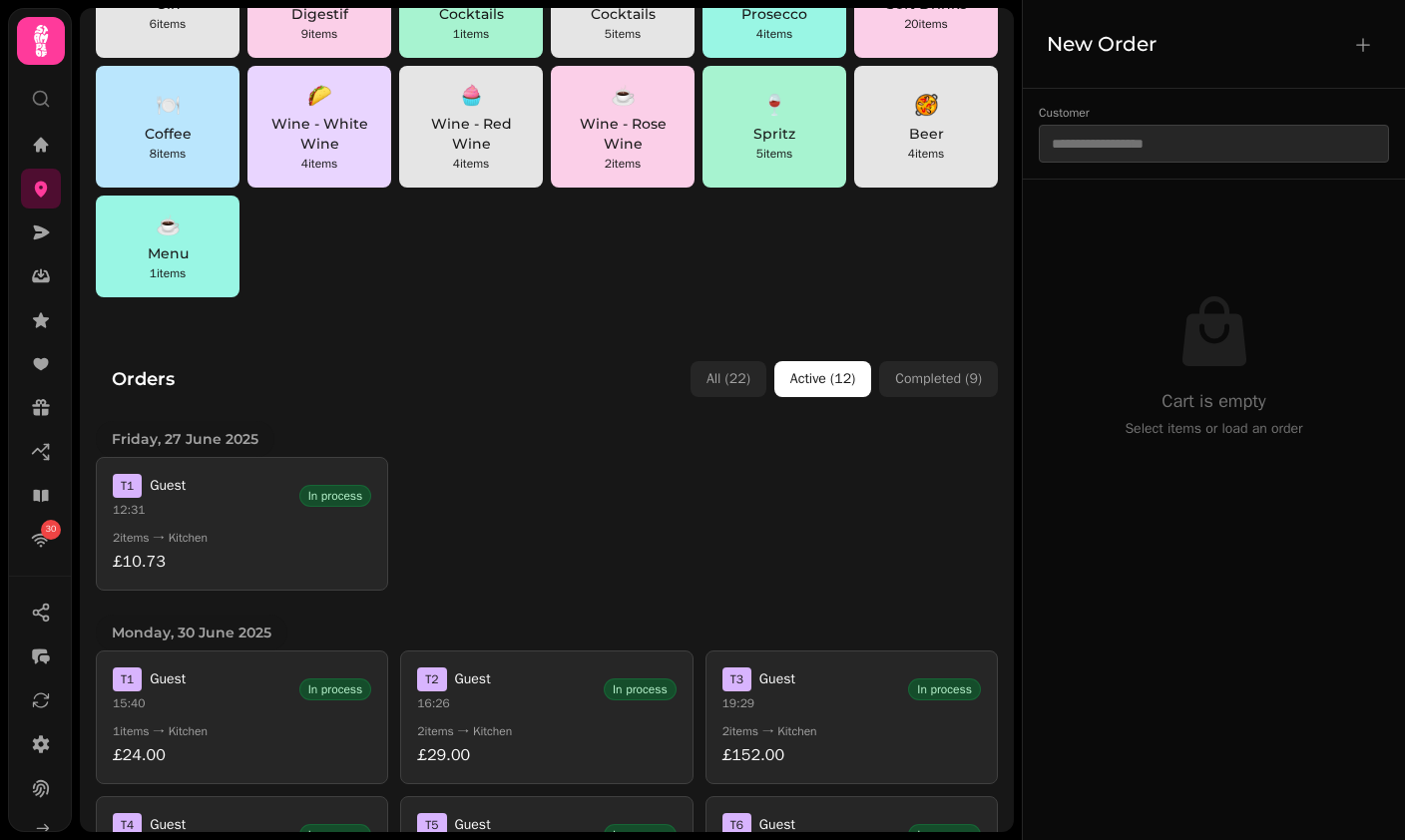 click on "T 1 Guest 12:31 In process" at bounding box center [241, 496] 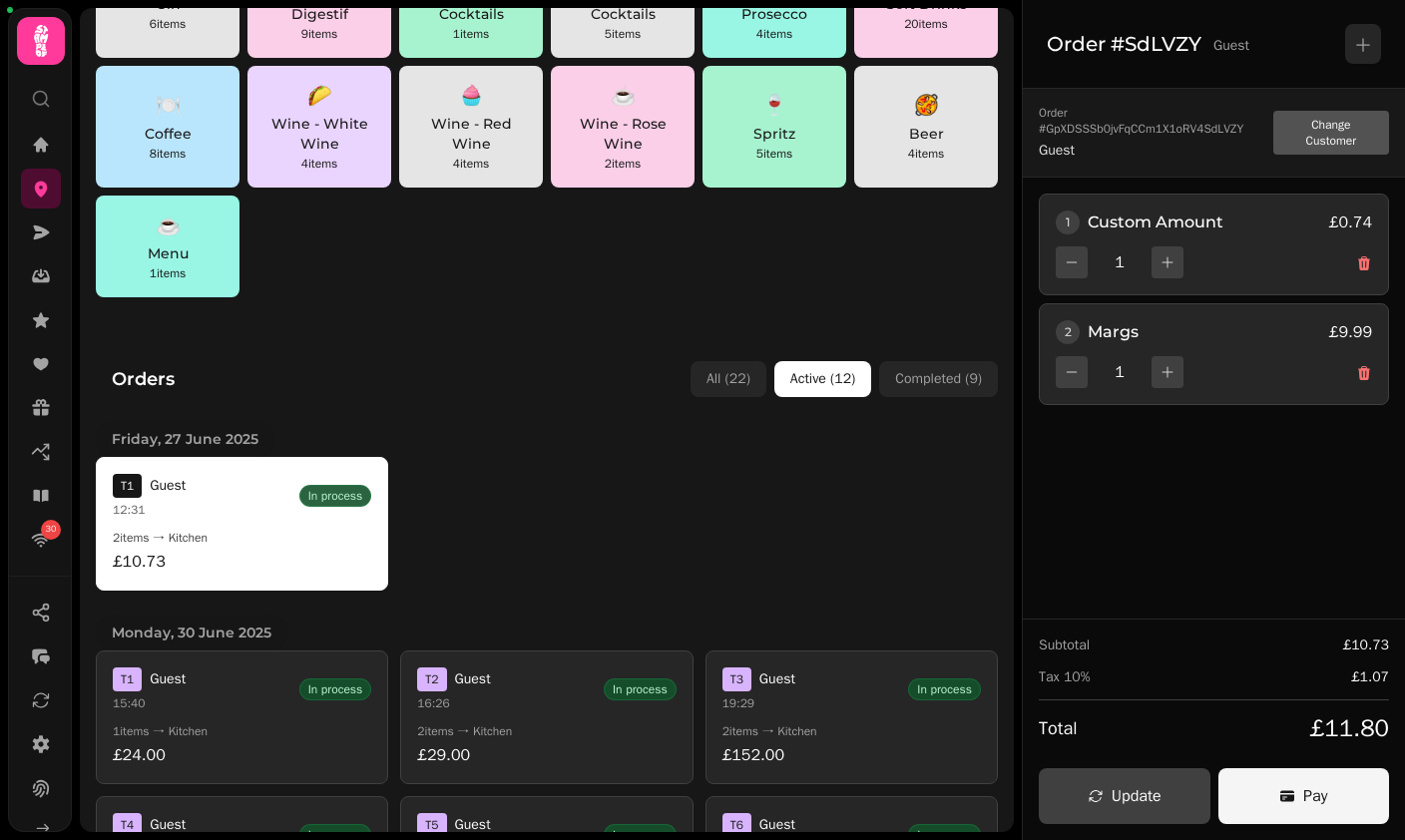 click on "Pay" at bounding box center [1304, 796] 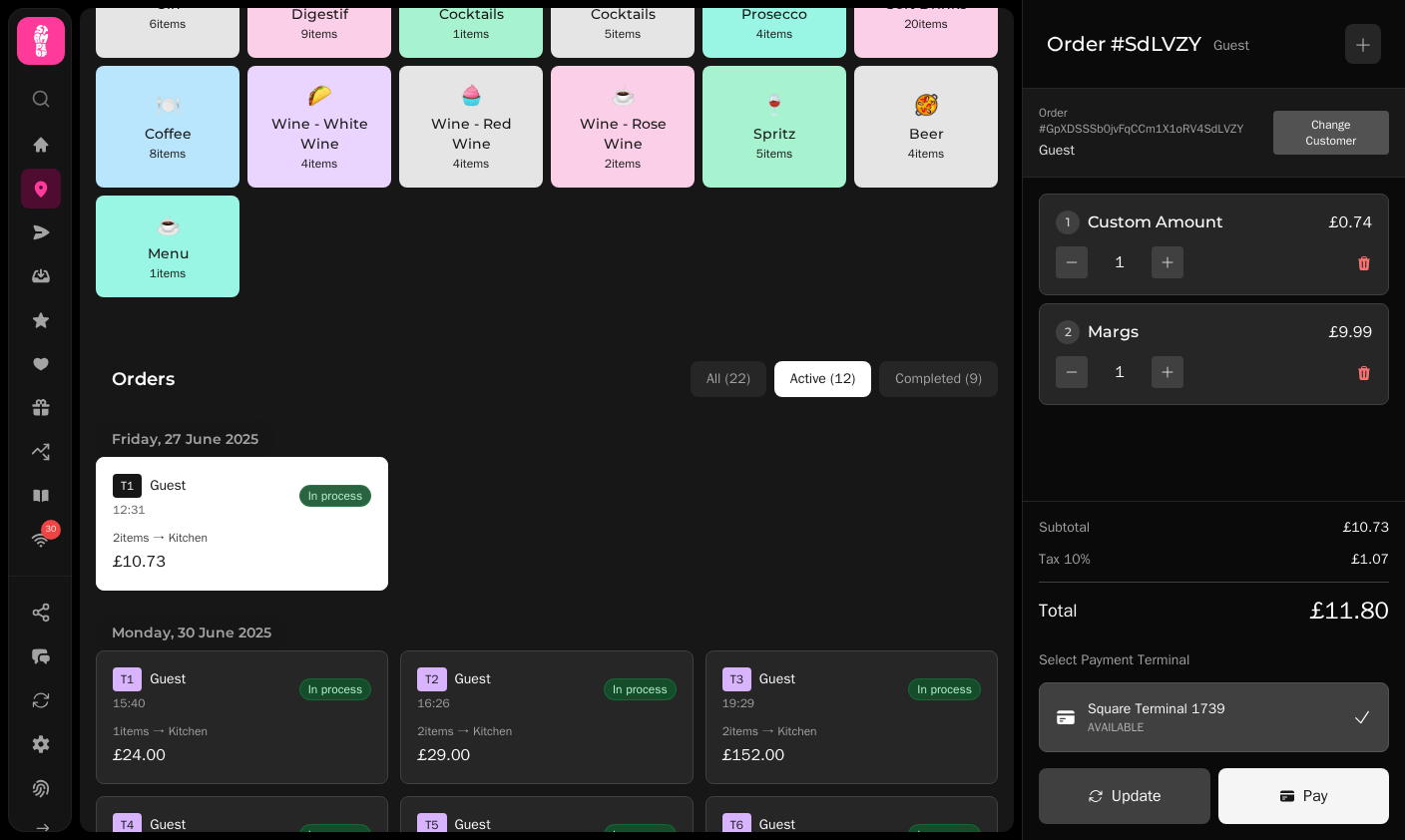 scroll, scrollTop: 0, scrollLeft: 0, axis: both 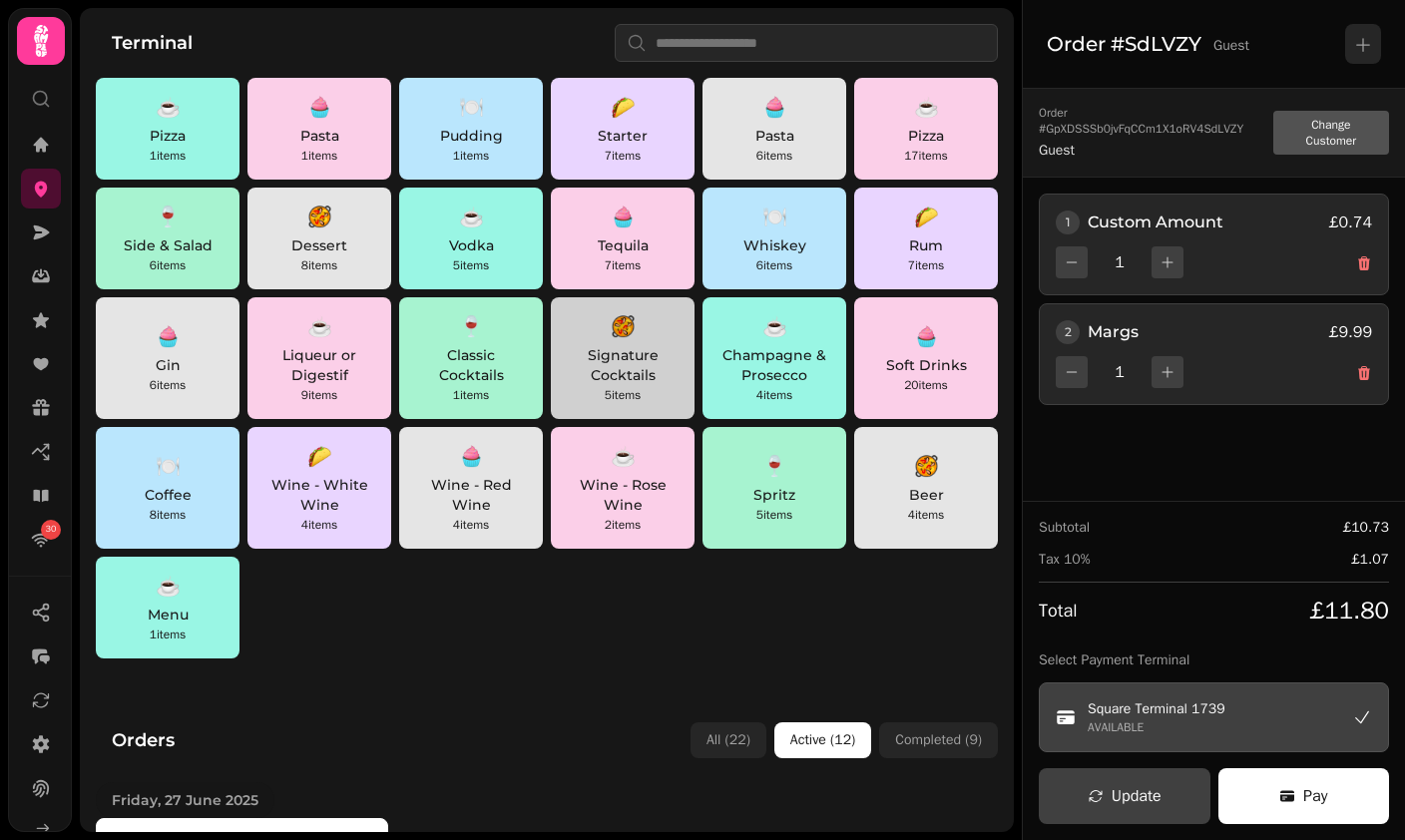 click on "🥘 Signature Cocktails 5  items" at bounding box center [623, 358] 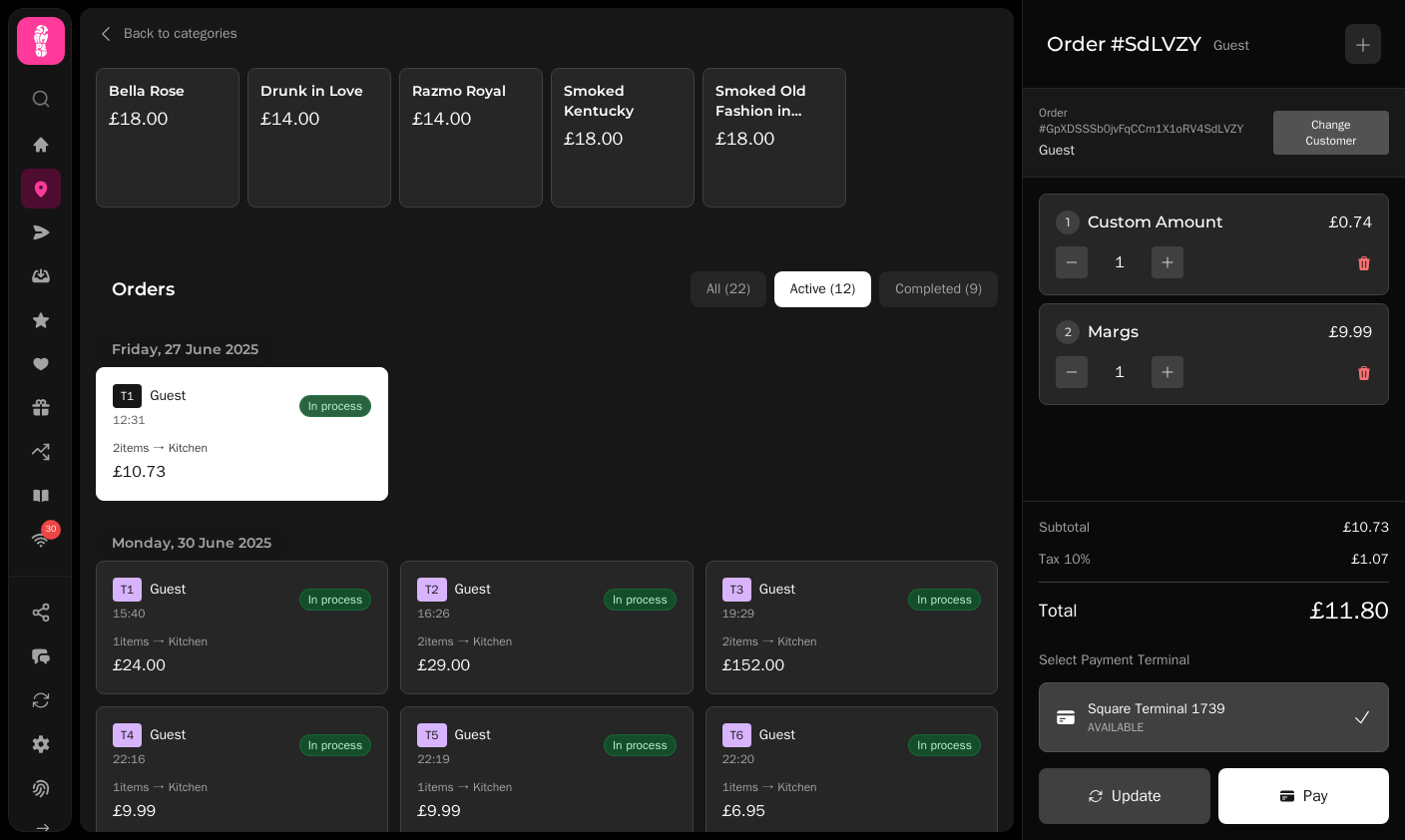 click on "£18.00" at bounding box center [774, 139] 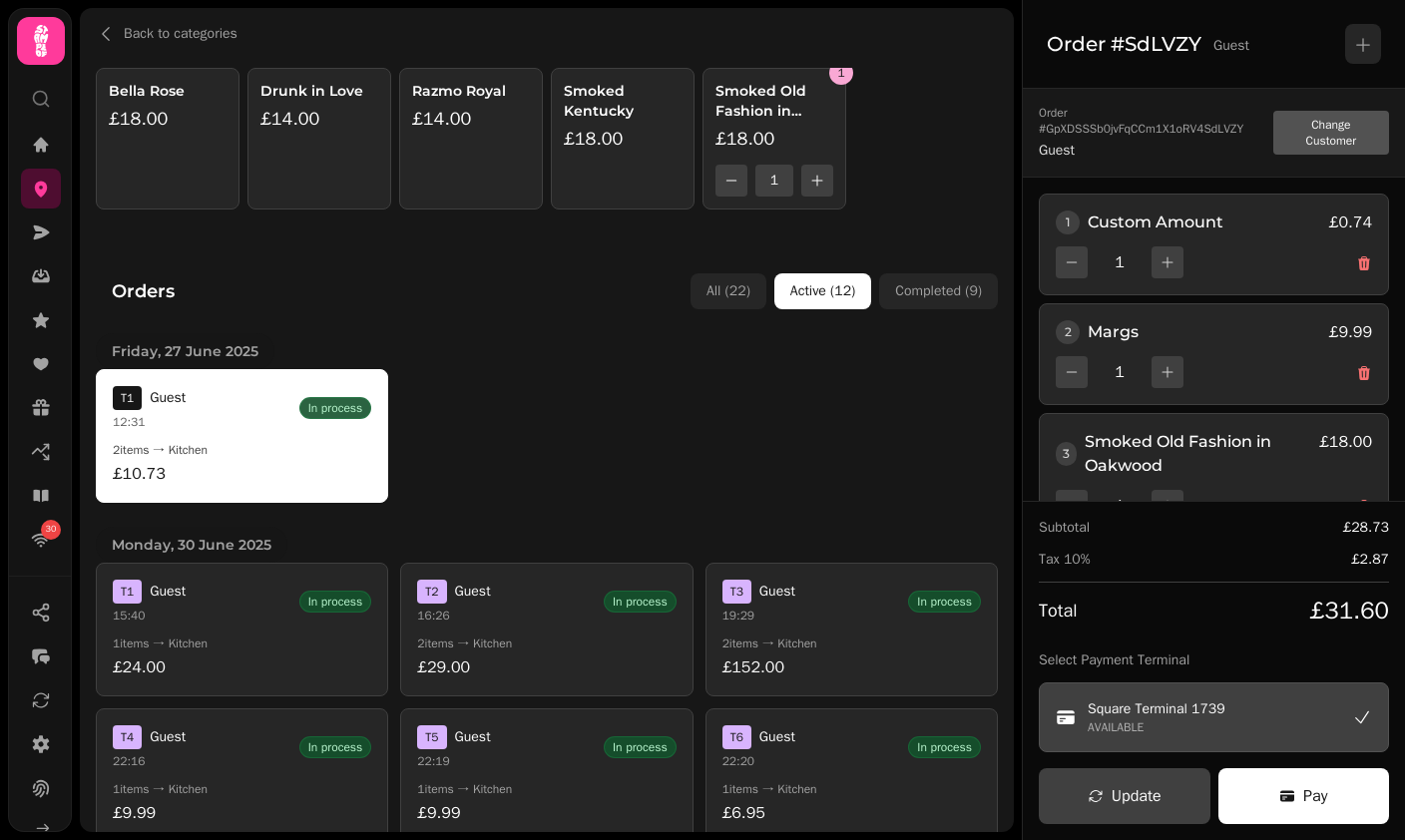 click 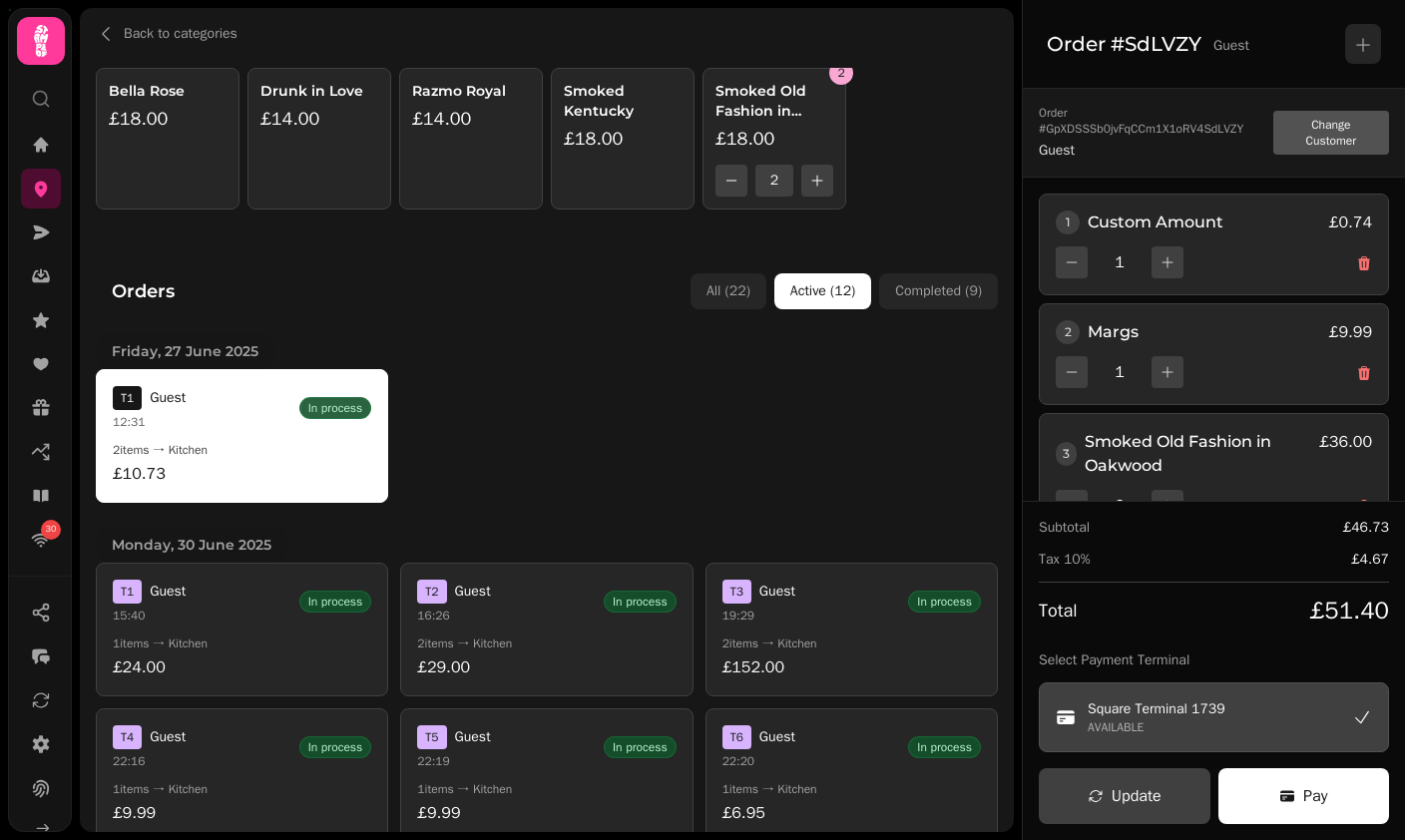 scroll, scrollTop: 0, scrollLeft: 0, axis: both 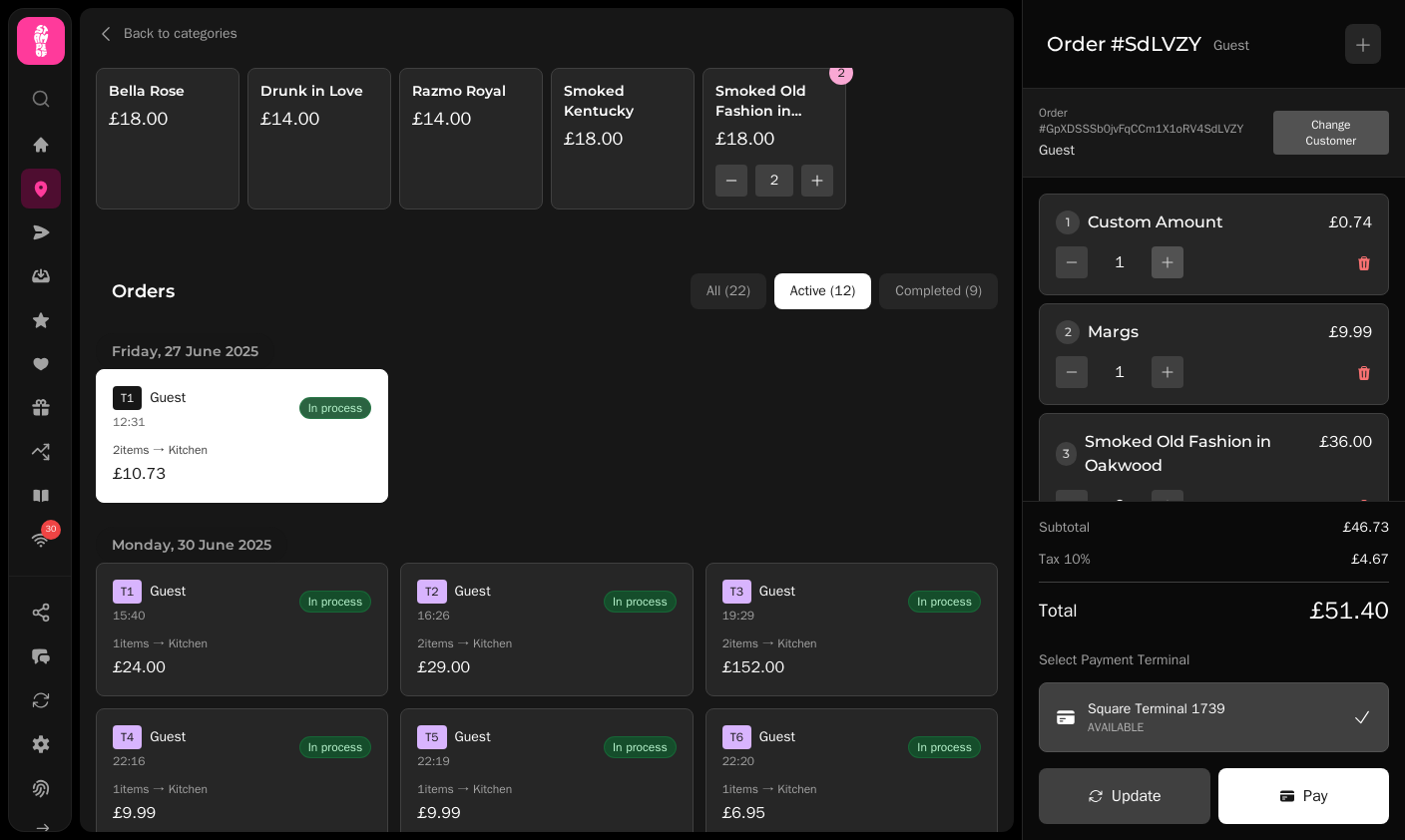 click at bounding box center (1168, 262) 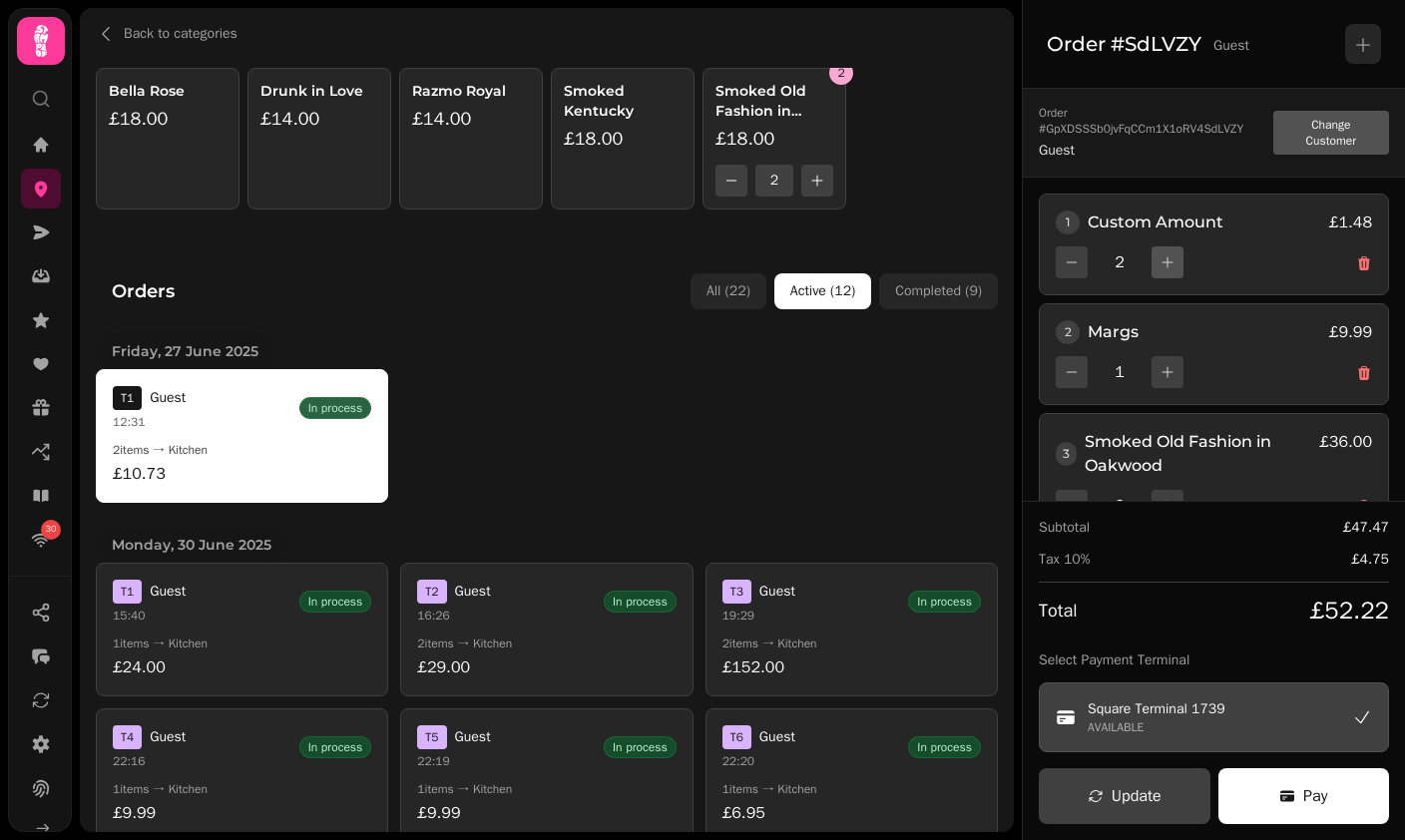 click at bounding box center [1168, 262] 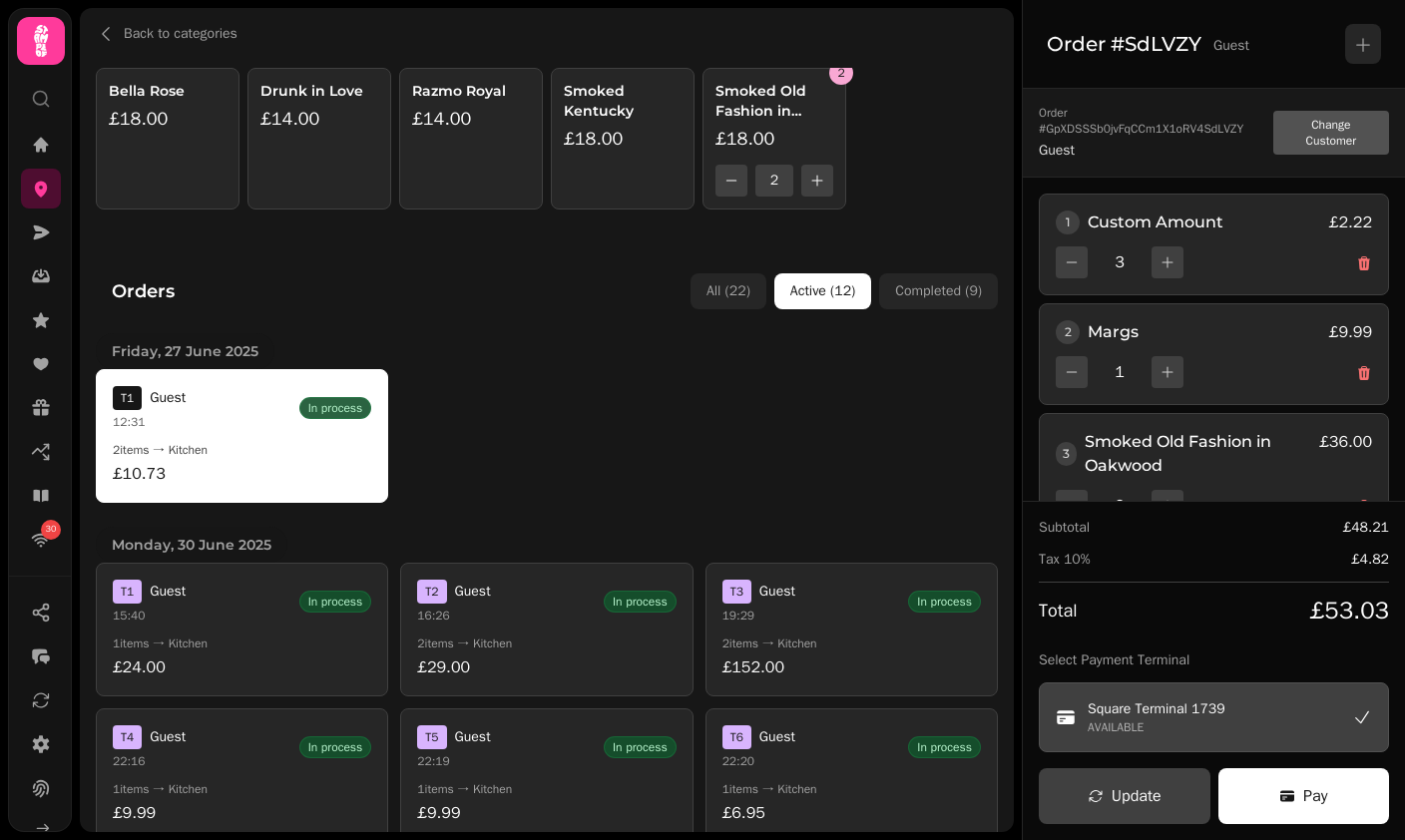 click on "1 Custom Amount £2.22 3" at bounding box center [1213, 244] 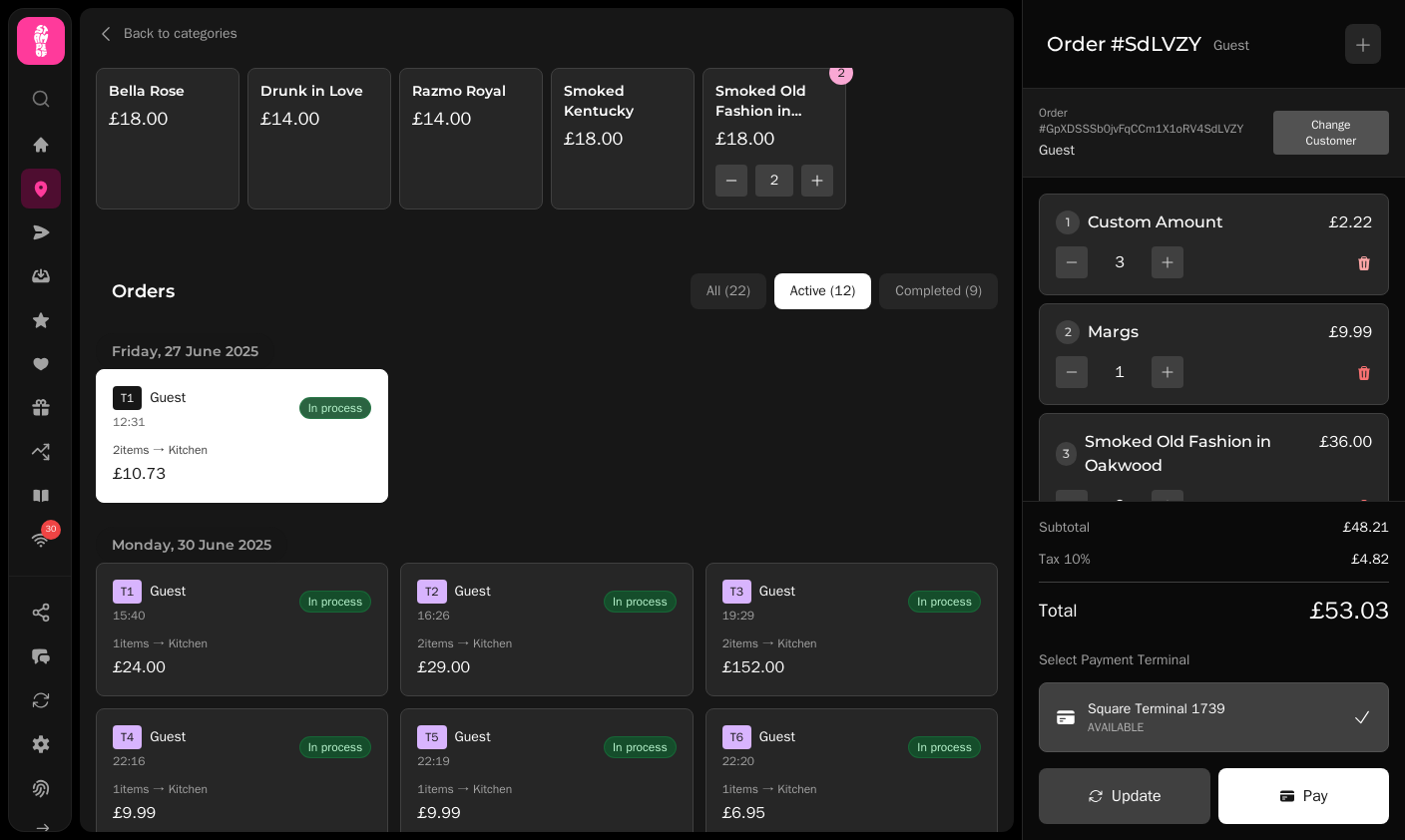 click 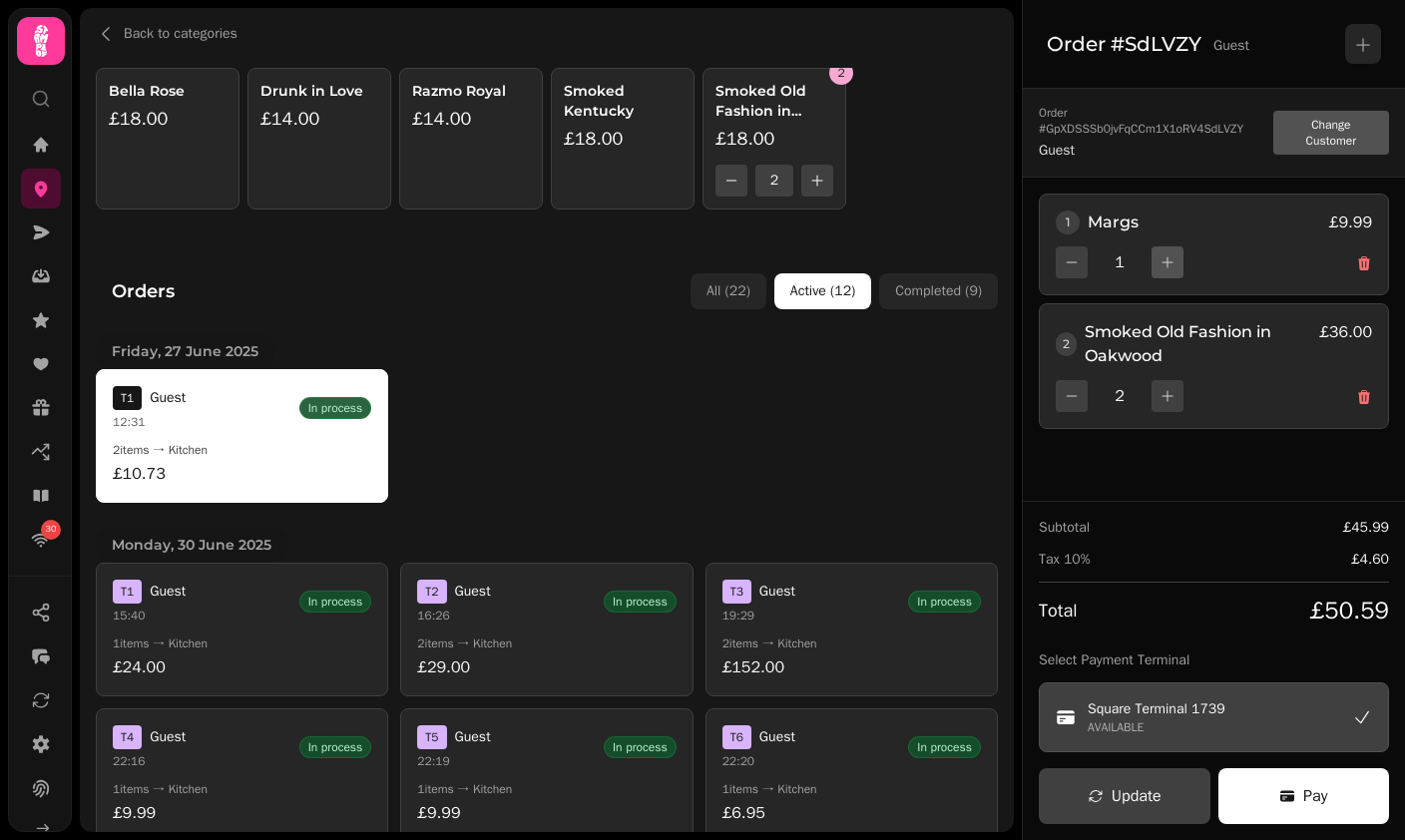 click 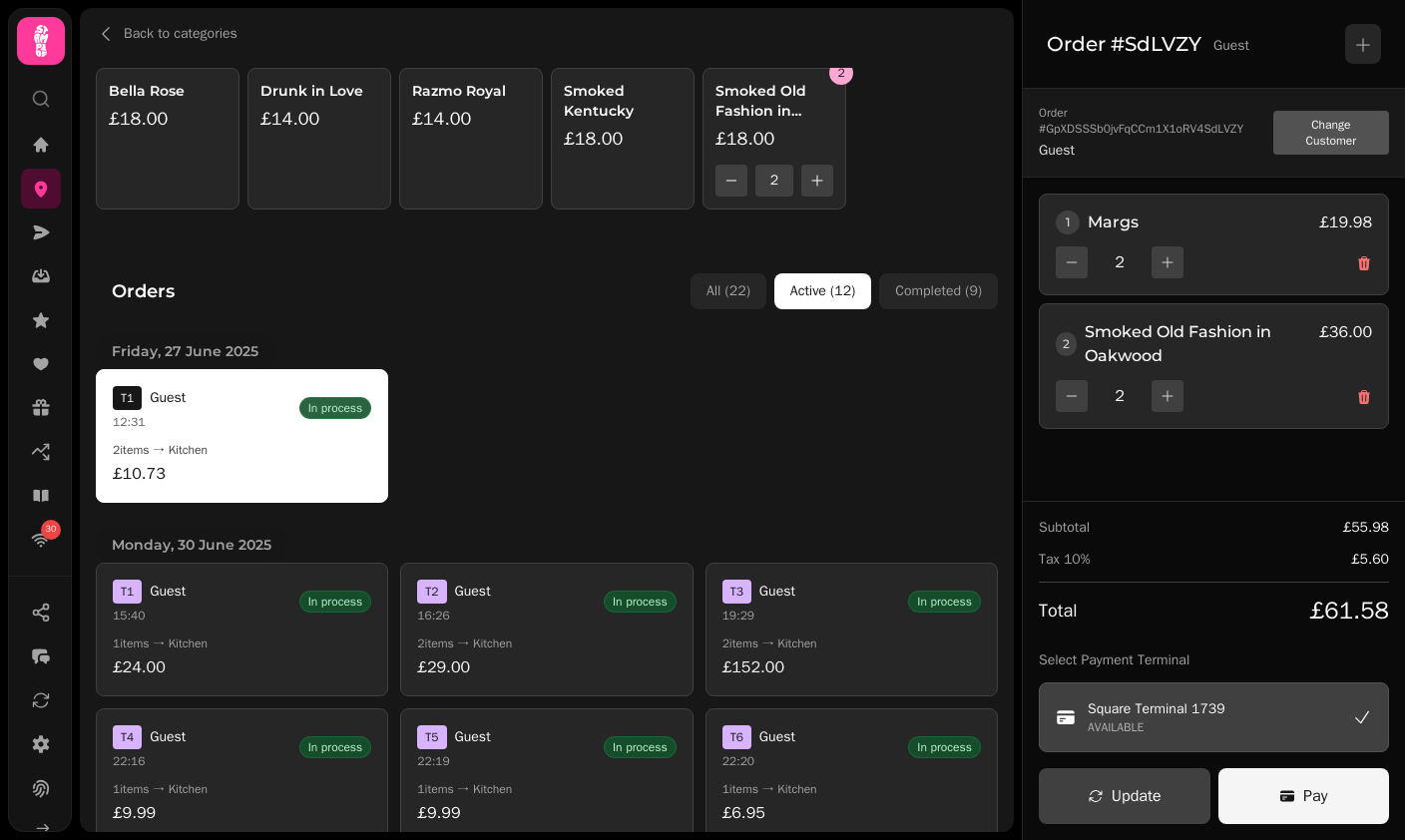 click on "Pay" at bounding box center [1304, 796] 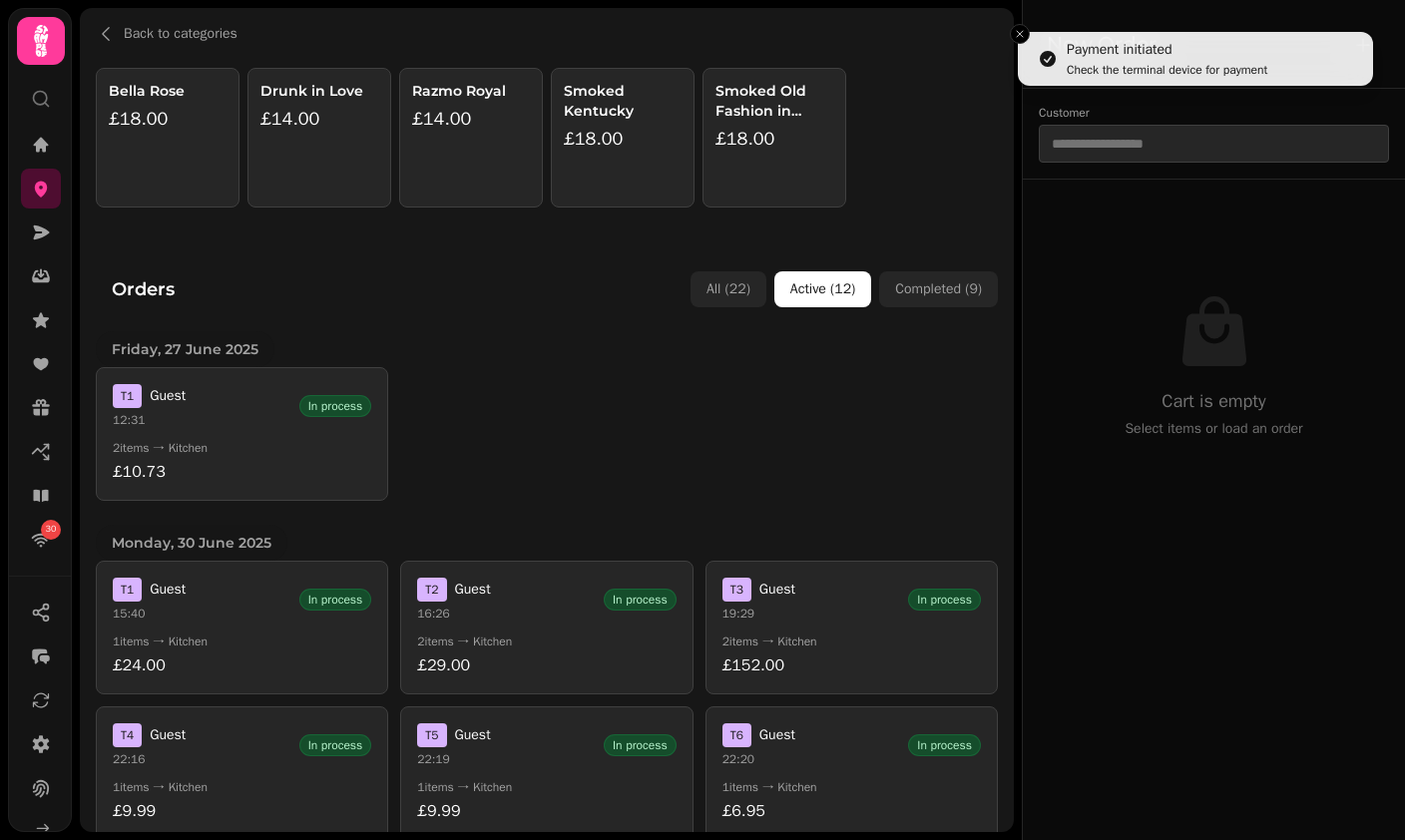 click on "T 1 Guest 12:31 In process 2  items → Kitchen £10.73" at bounding box center (241, 434) 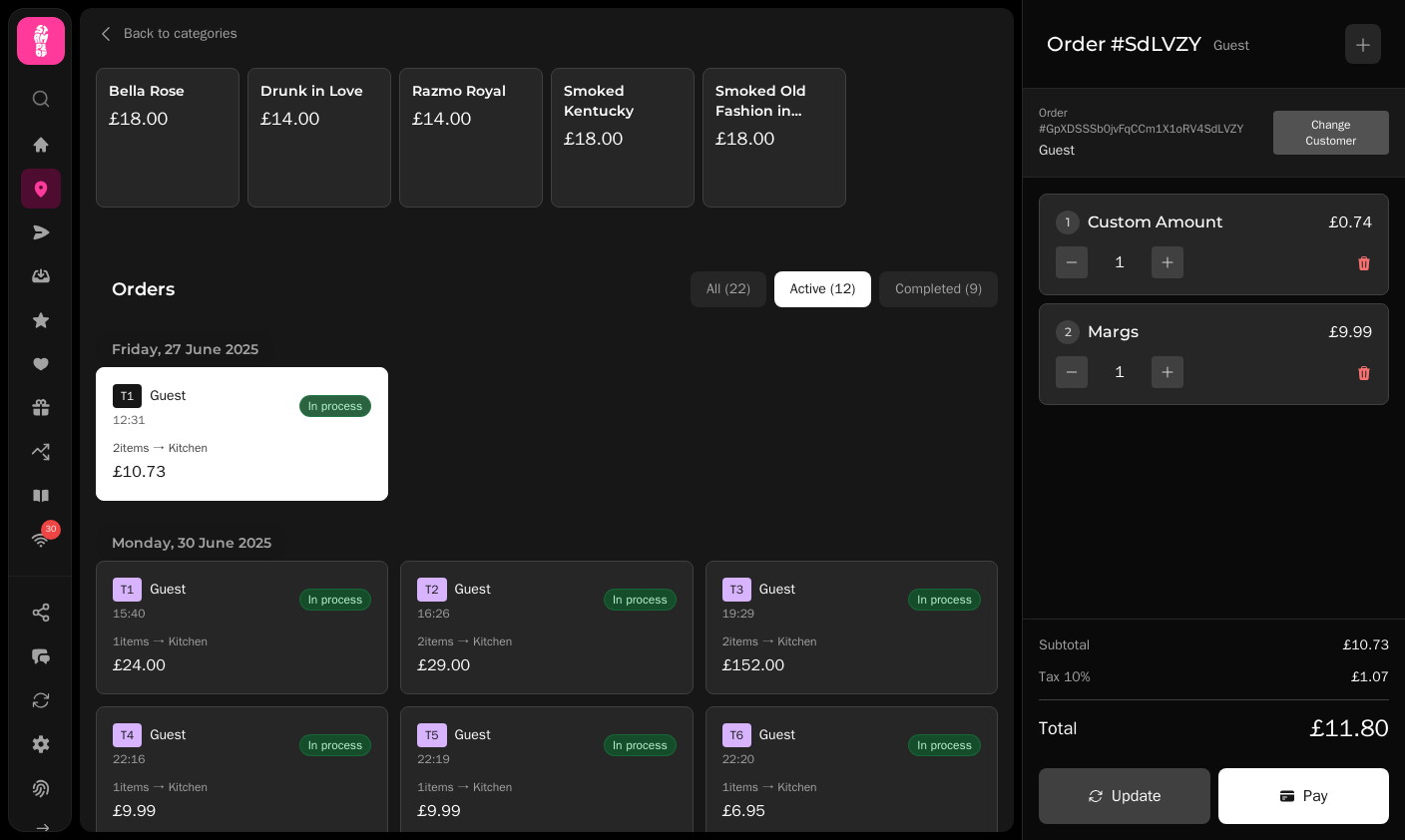 click on "Razmo Royal £14.00" at bounding box center [471, 138] 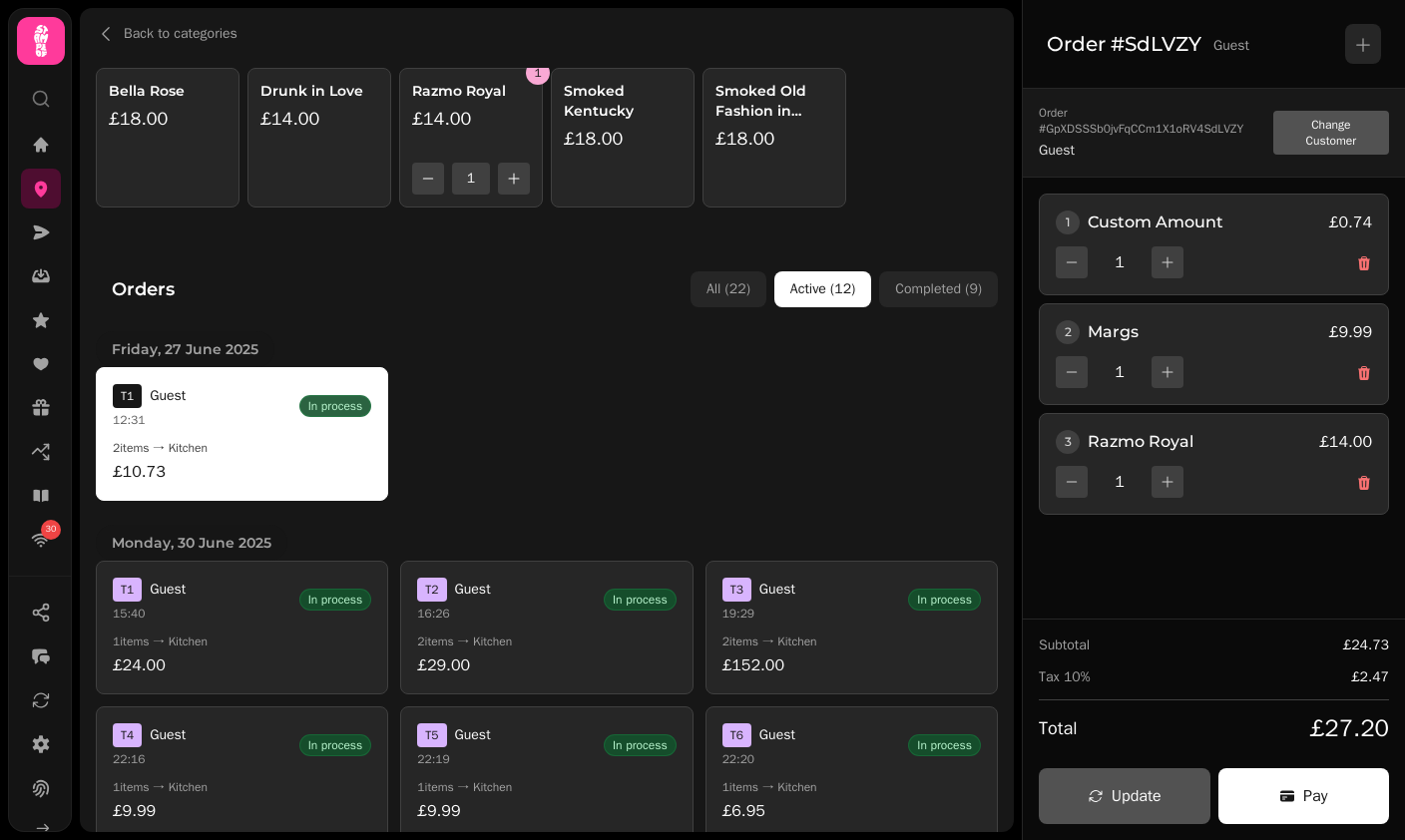 click on "Update" at bounding box center [1125, 796] 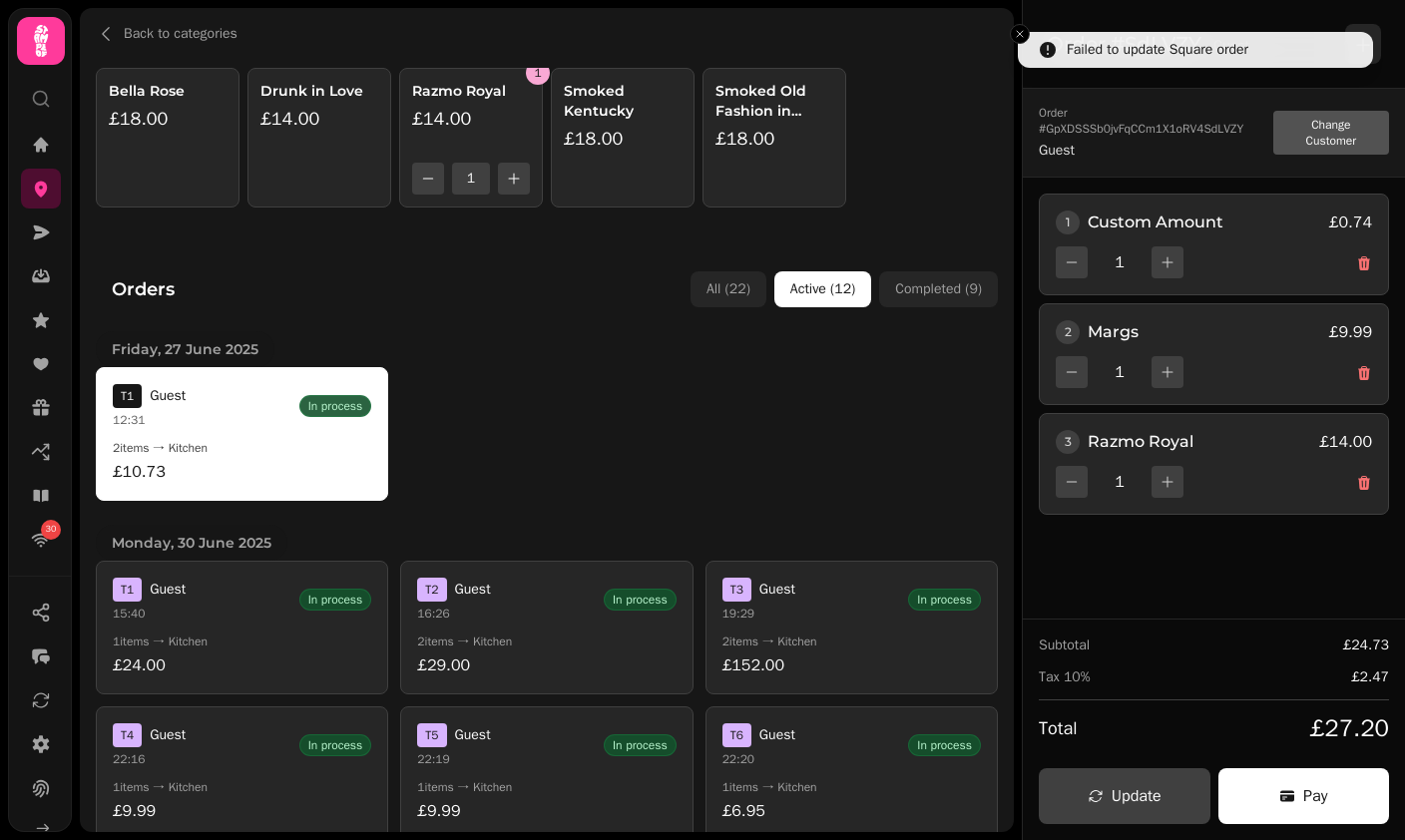 click on "Drunk in Love £14.00" at bounding box center [319, 138] 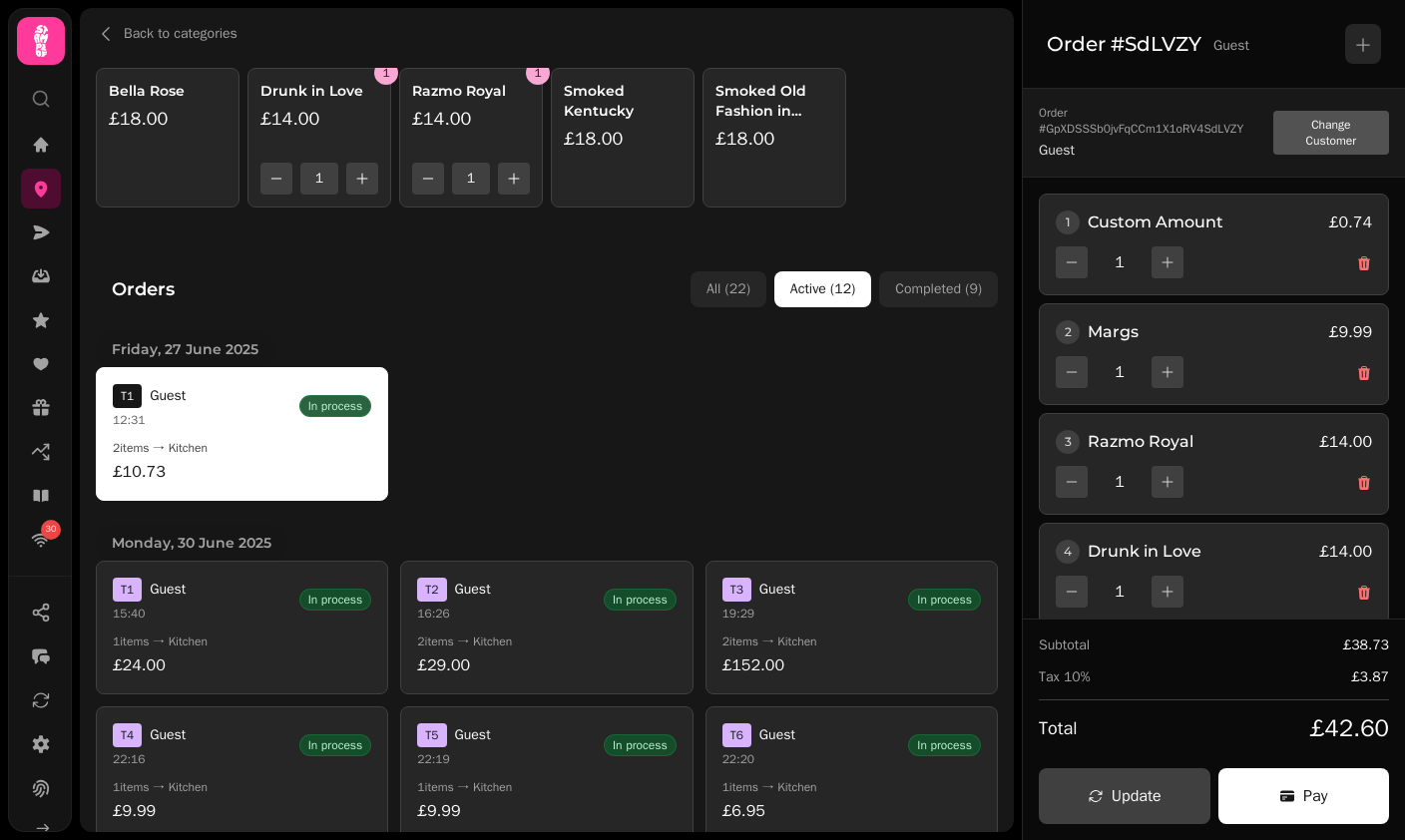 click at bounding box center (276, 179) 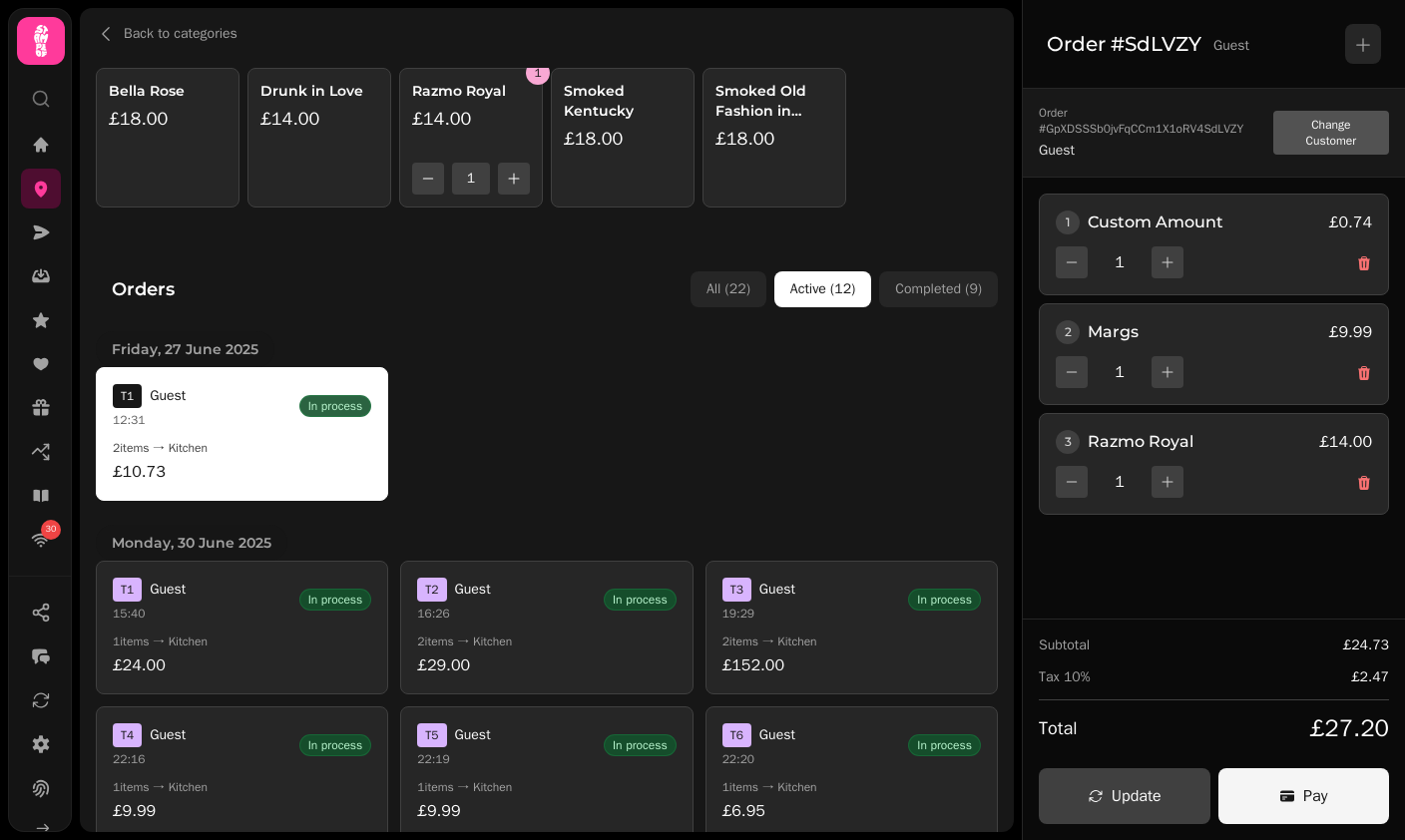 click on "Pay" at bounding box center [1304, 796] 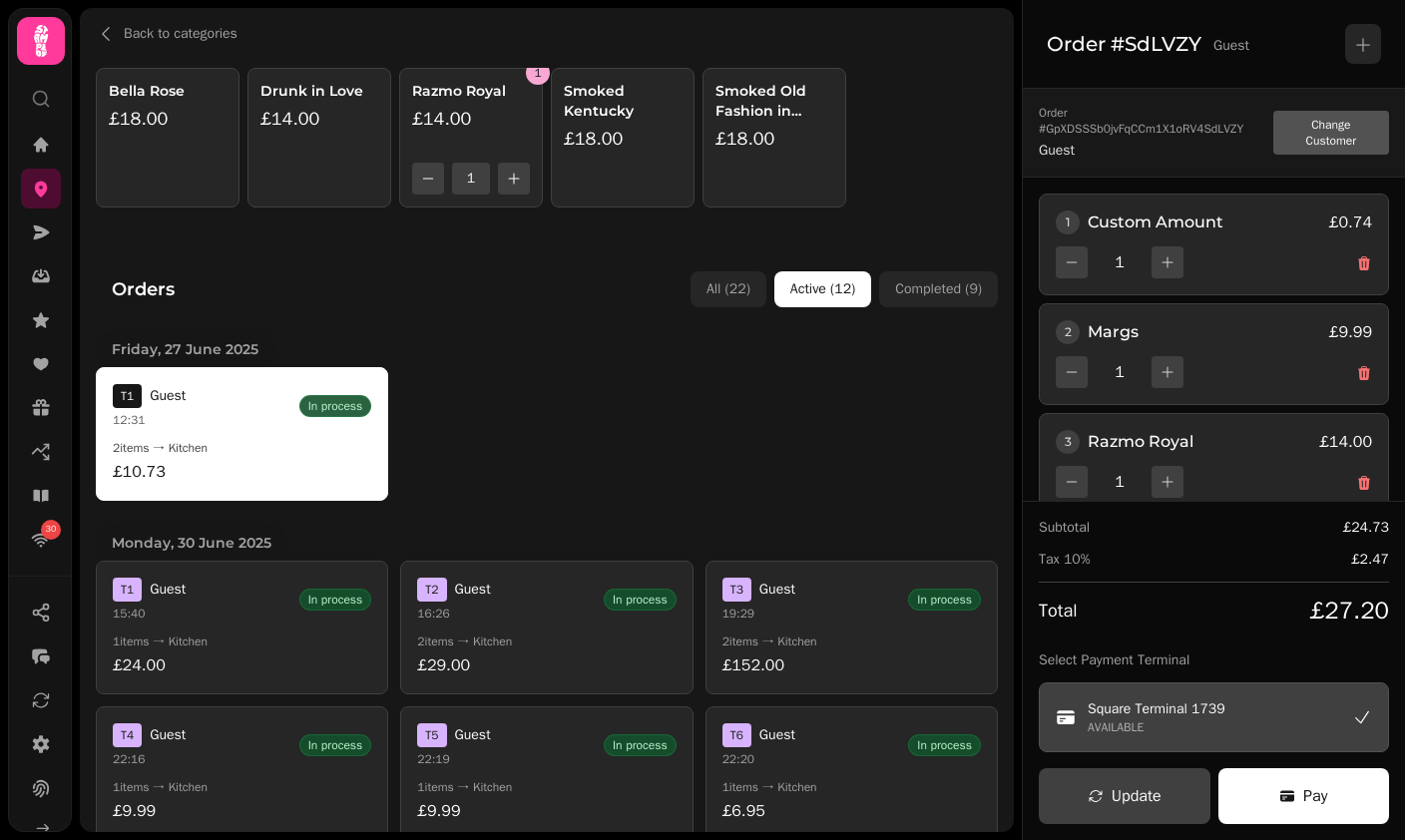 scroll, scrollTop: 0, scrollLeft: 0, axis: both 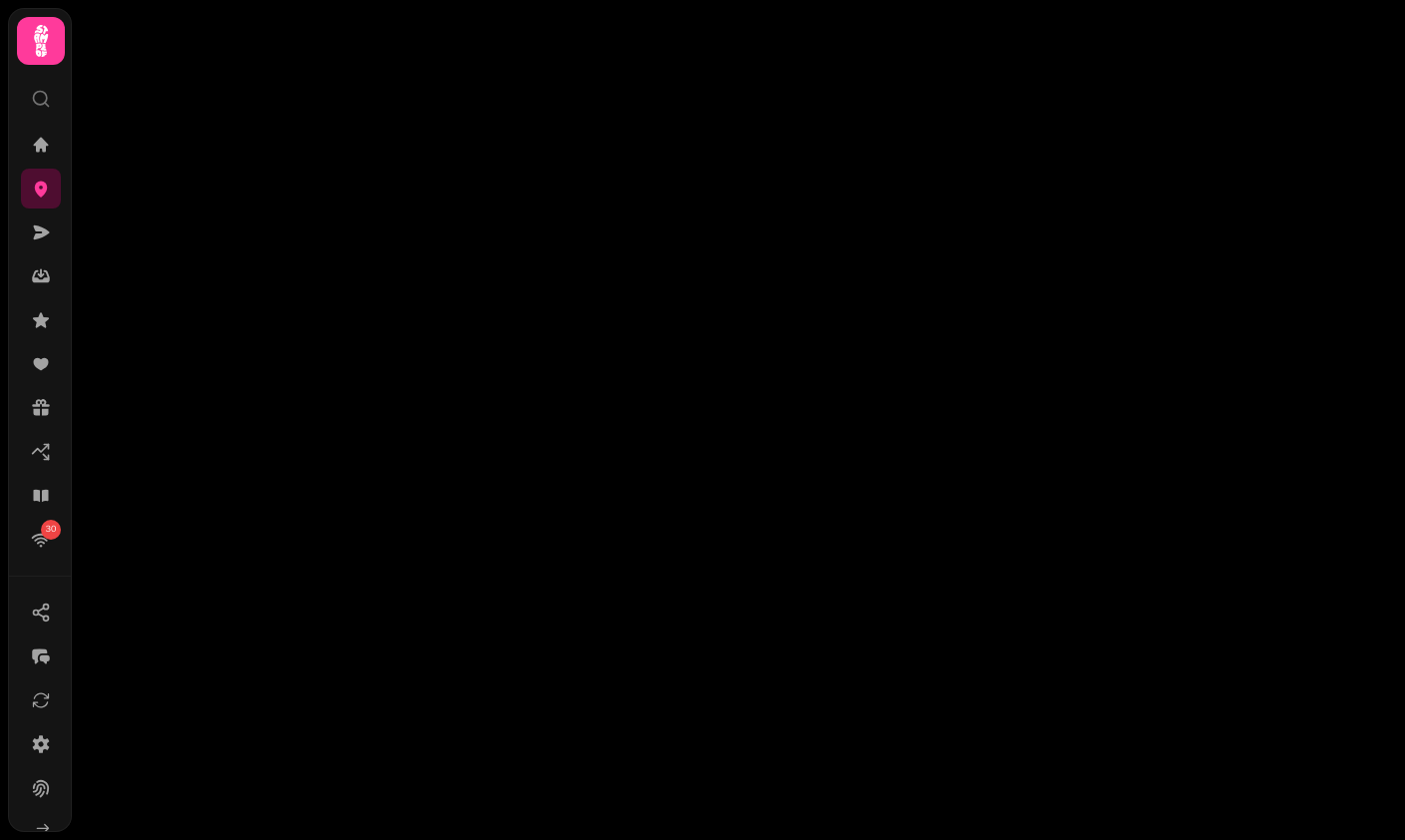 click on "Drunk in Love £14.00" at bounding box center [0, 0] 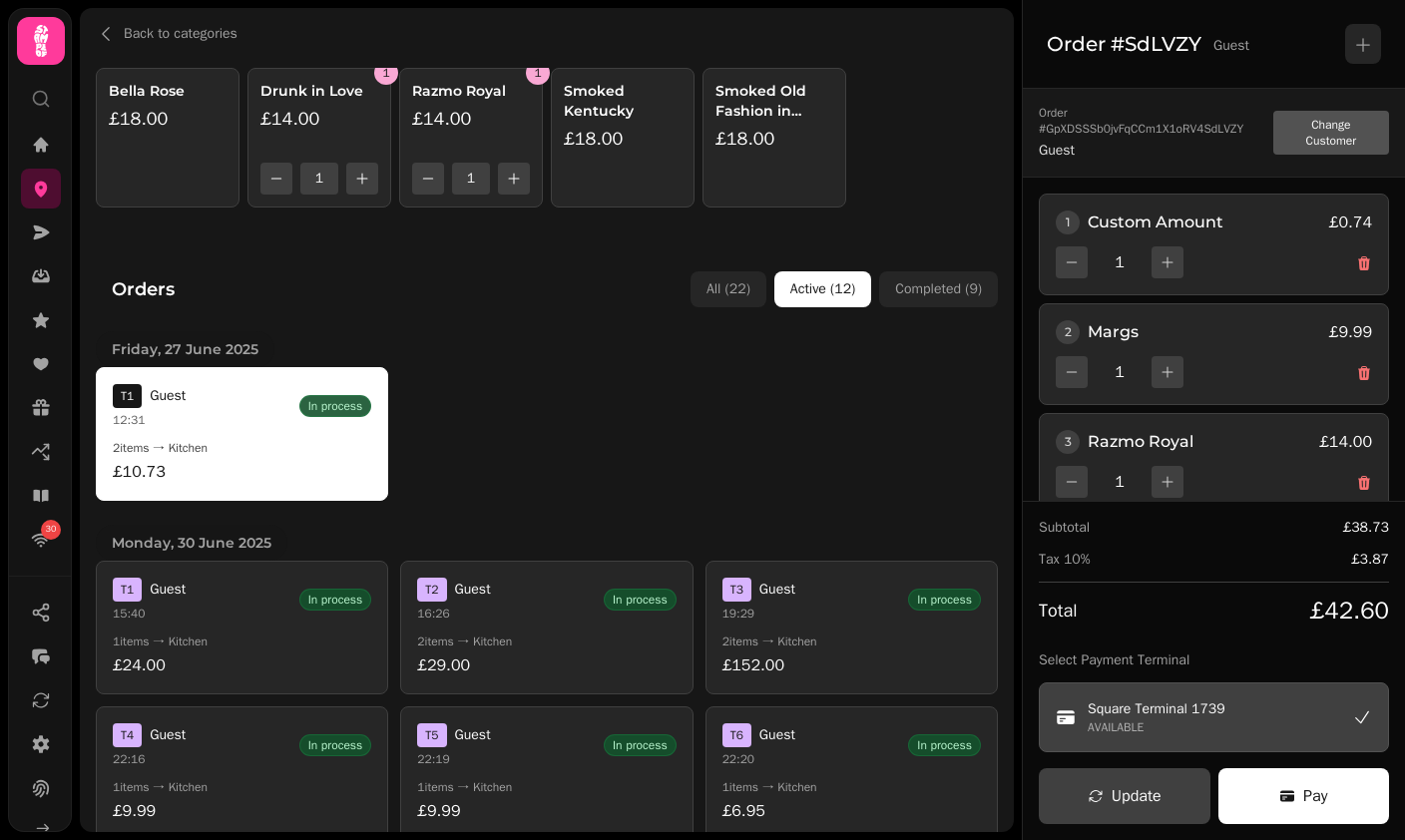 scroll, scrollTop: 0, scrollLeft: 0, axis: both 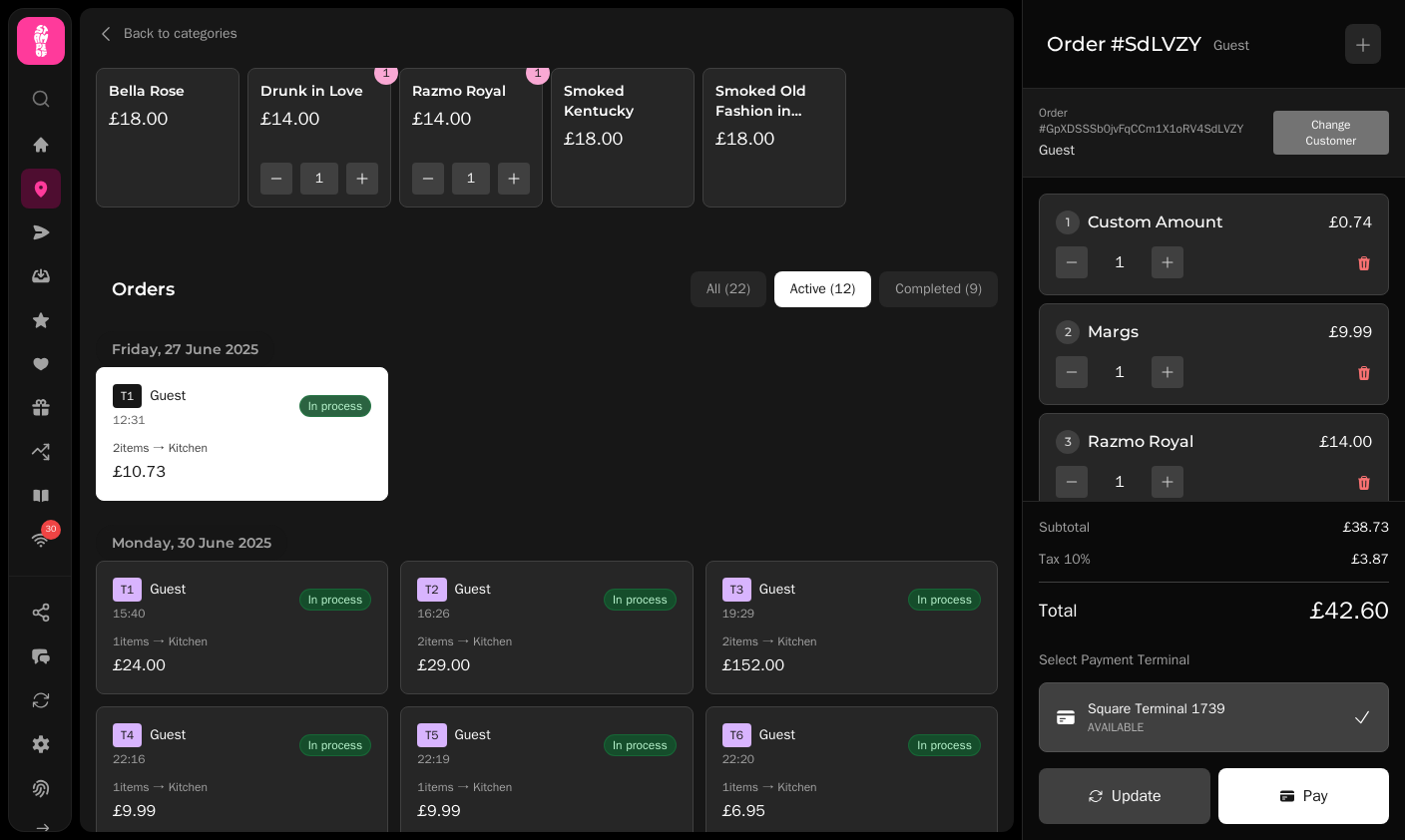click on "Change Customer" at bounding box center [1331, 133] 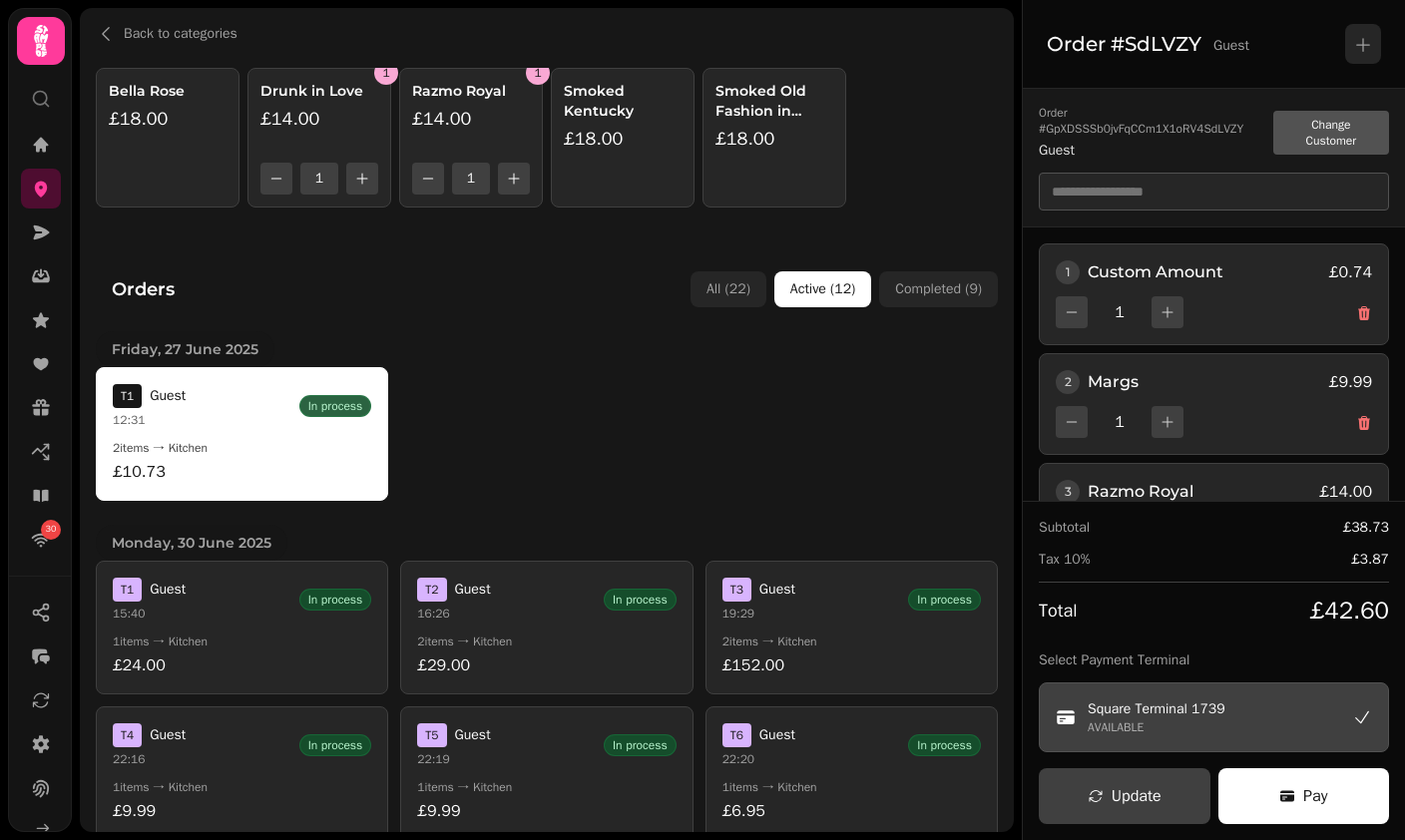click at bounding box center [1213, 192] 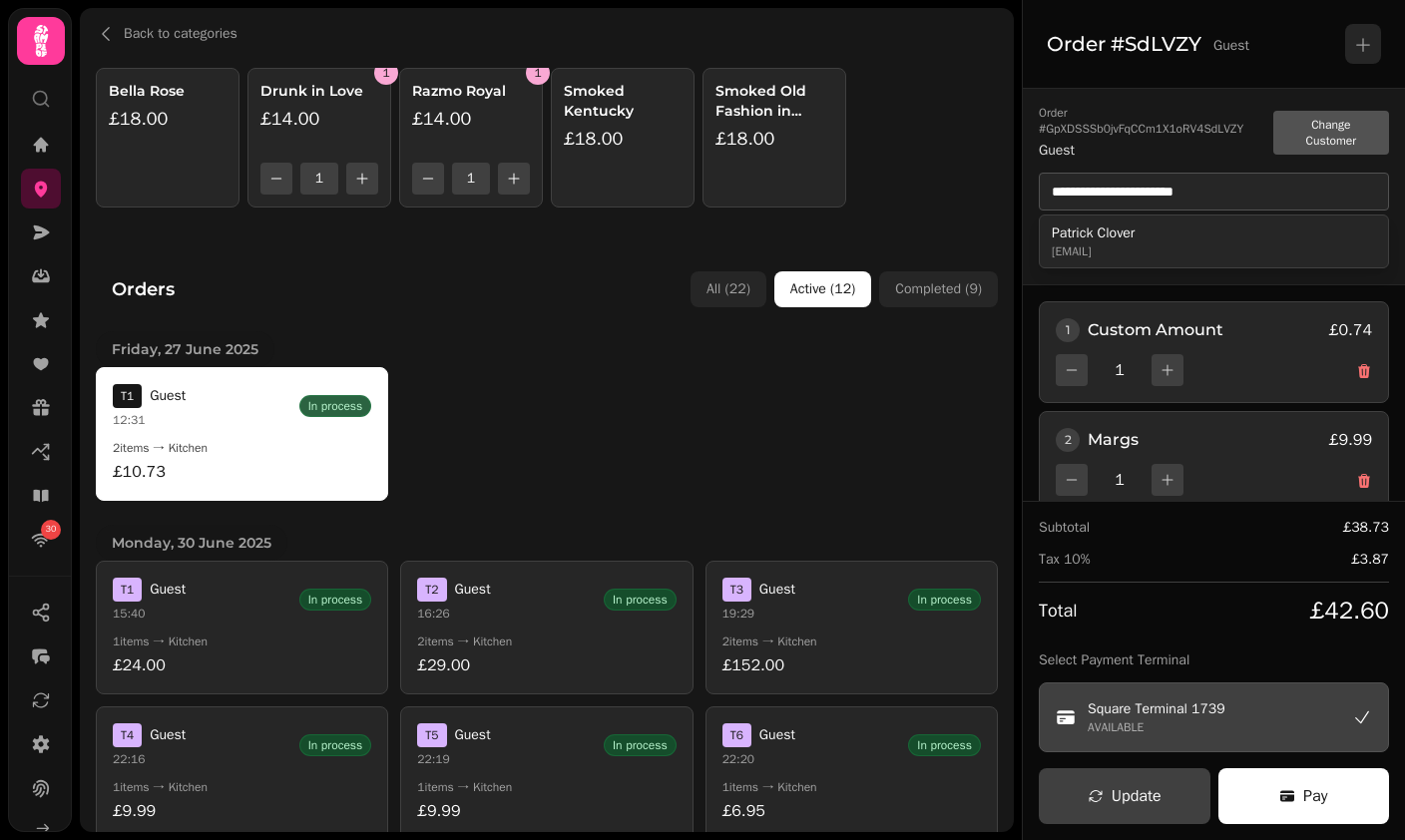 type on "**********" 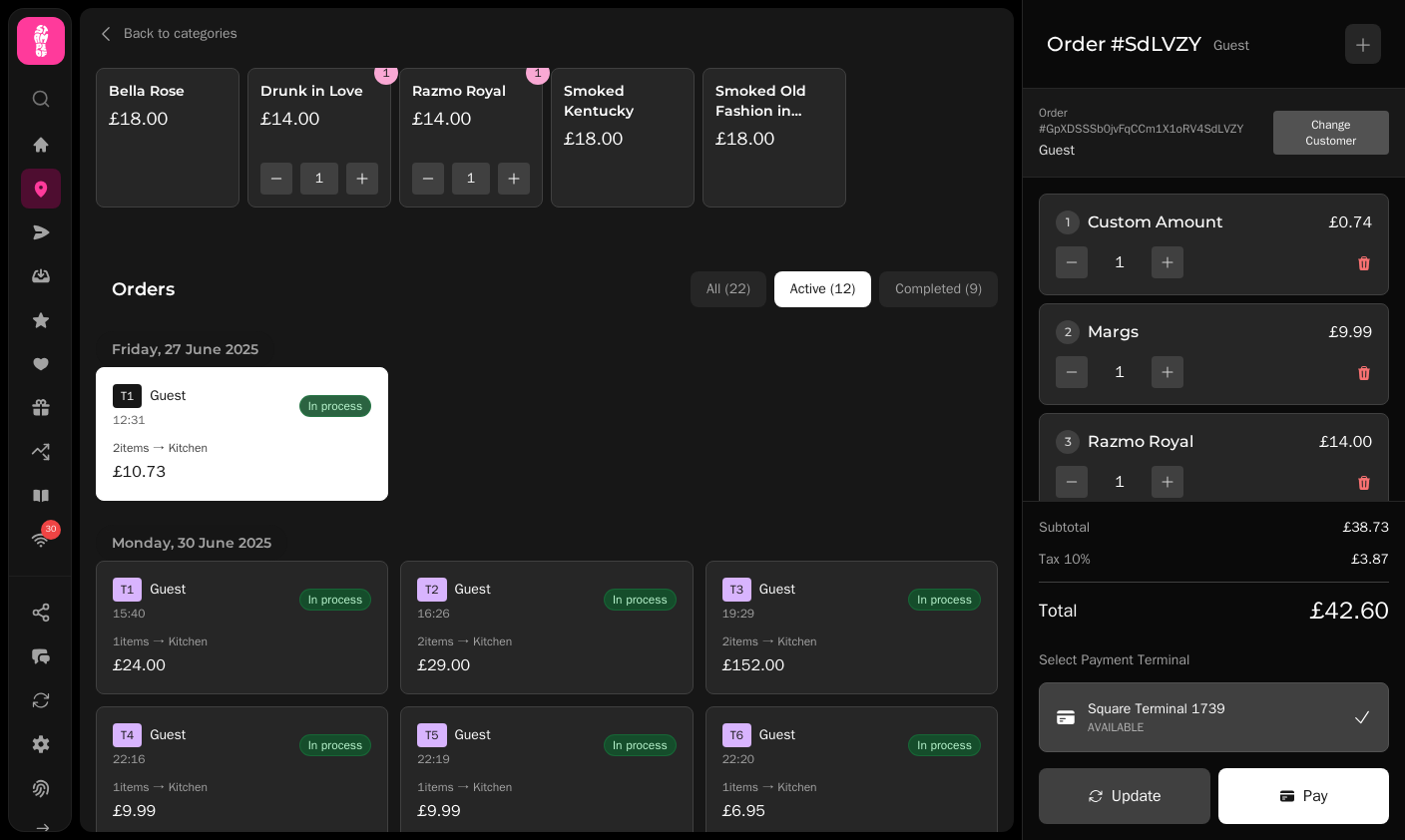 drag, startPoint x: 1207, startPoint y: 188, endPoint x: 1112, endPoint y: 249, distance: 112.89818 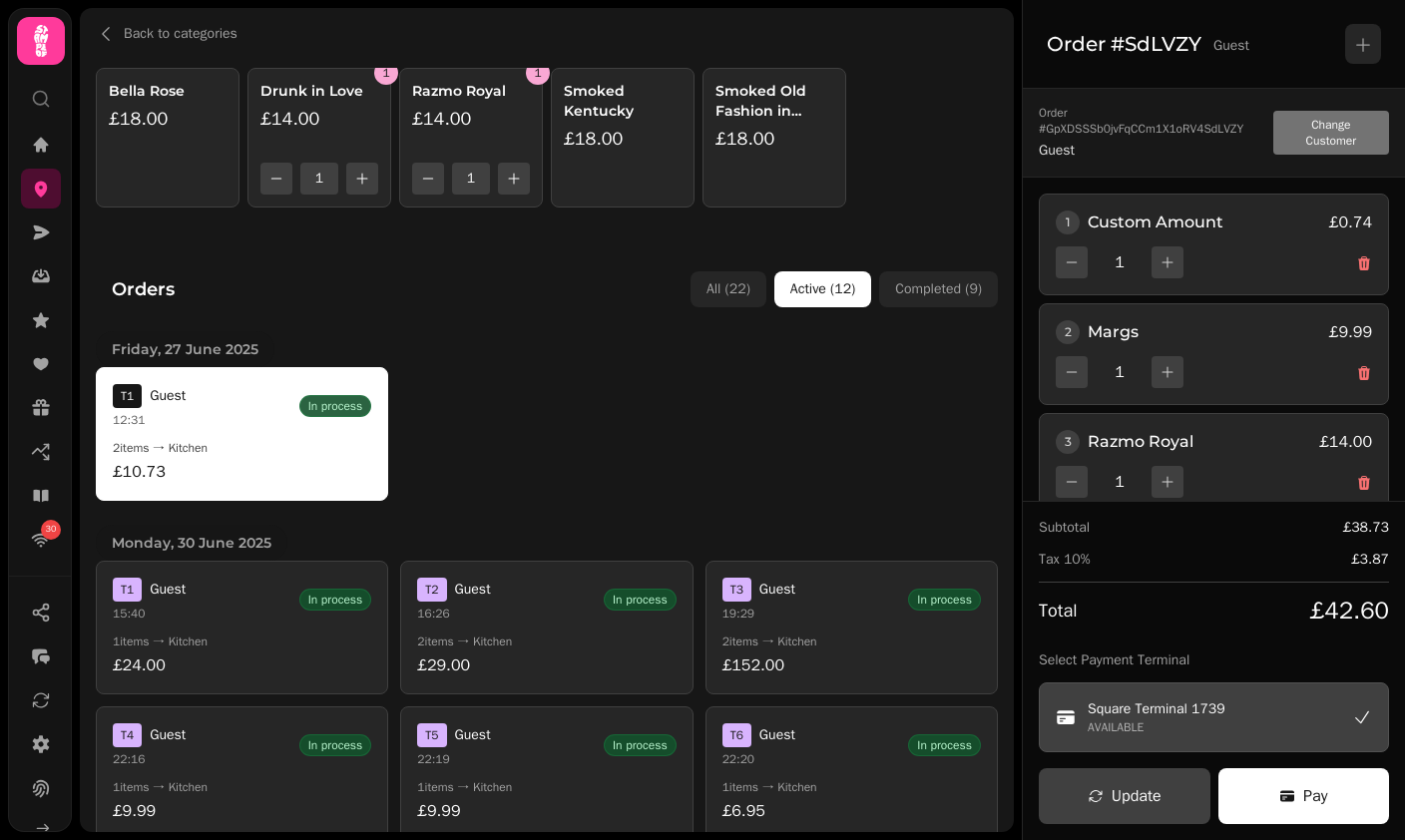 drag, startPoint x: 1112, startPoint y: 249, endPoint x: 1346, endPoint y: 117, distance: 268.6634 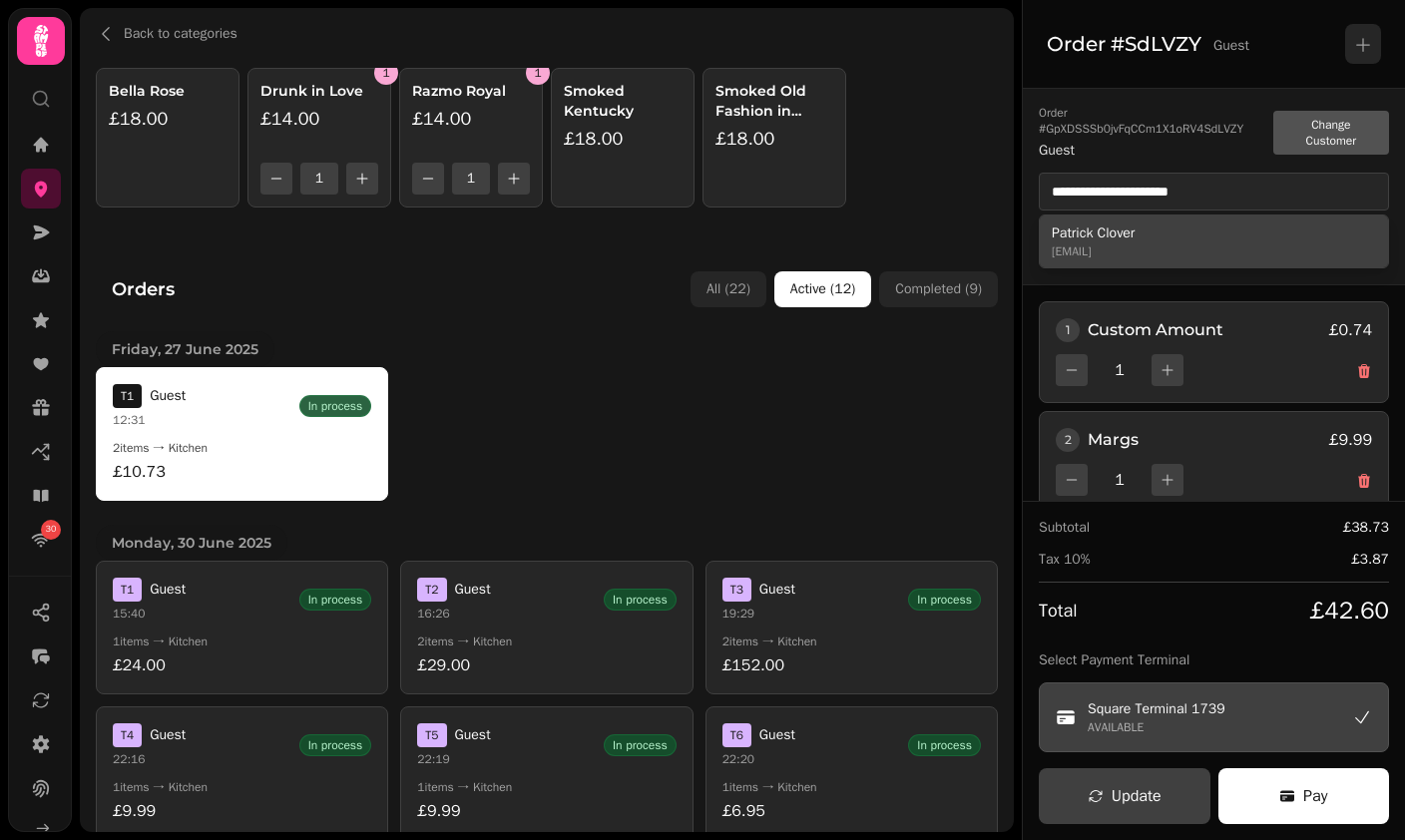 click on "Patrick   Clover" at bounding box center [1213, 233] 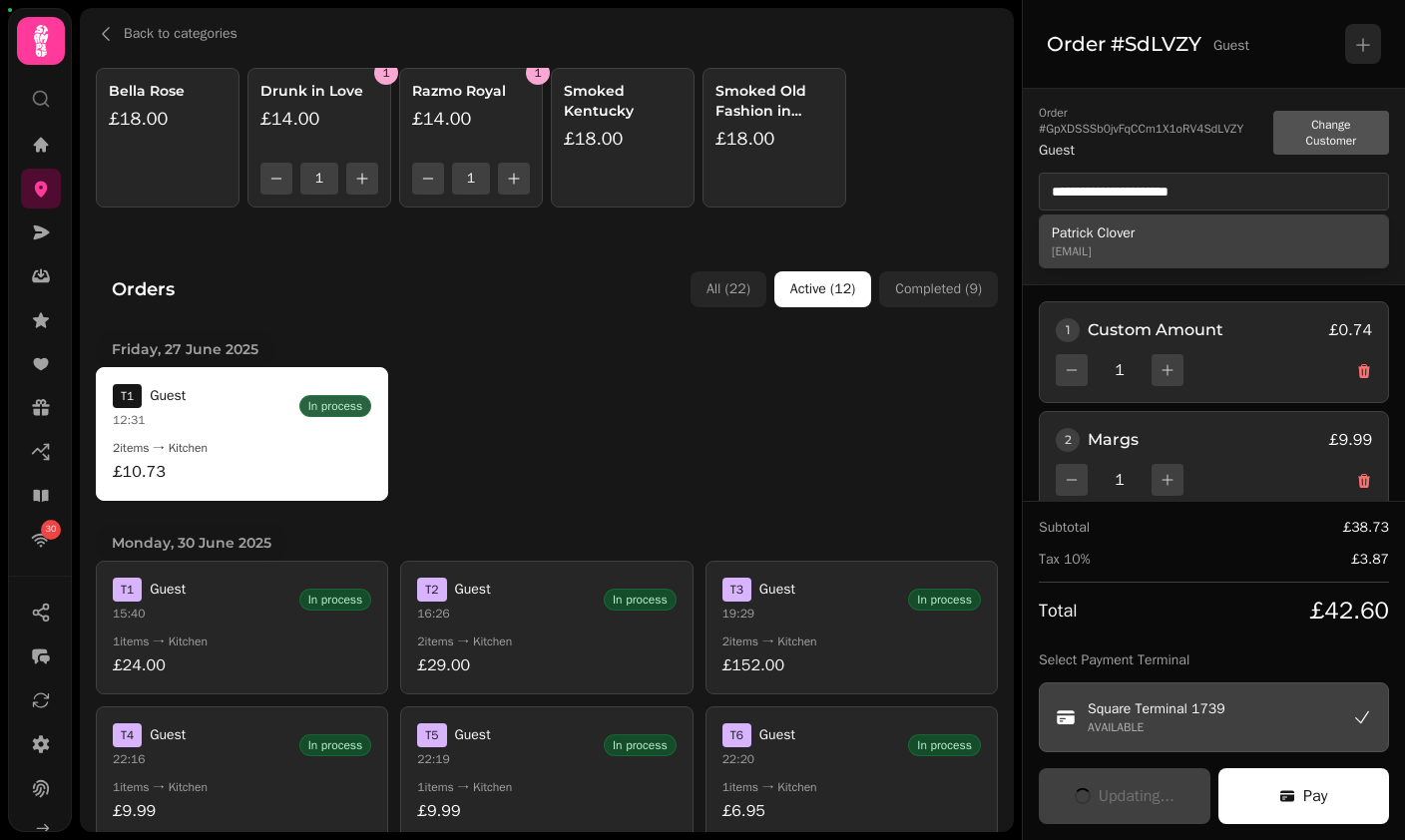 click on "patrickclover@gmail.com" at bounding box center [1213, 251] 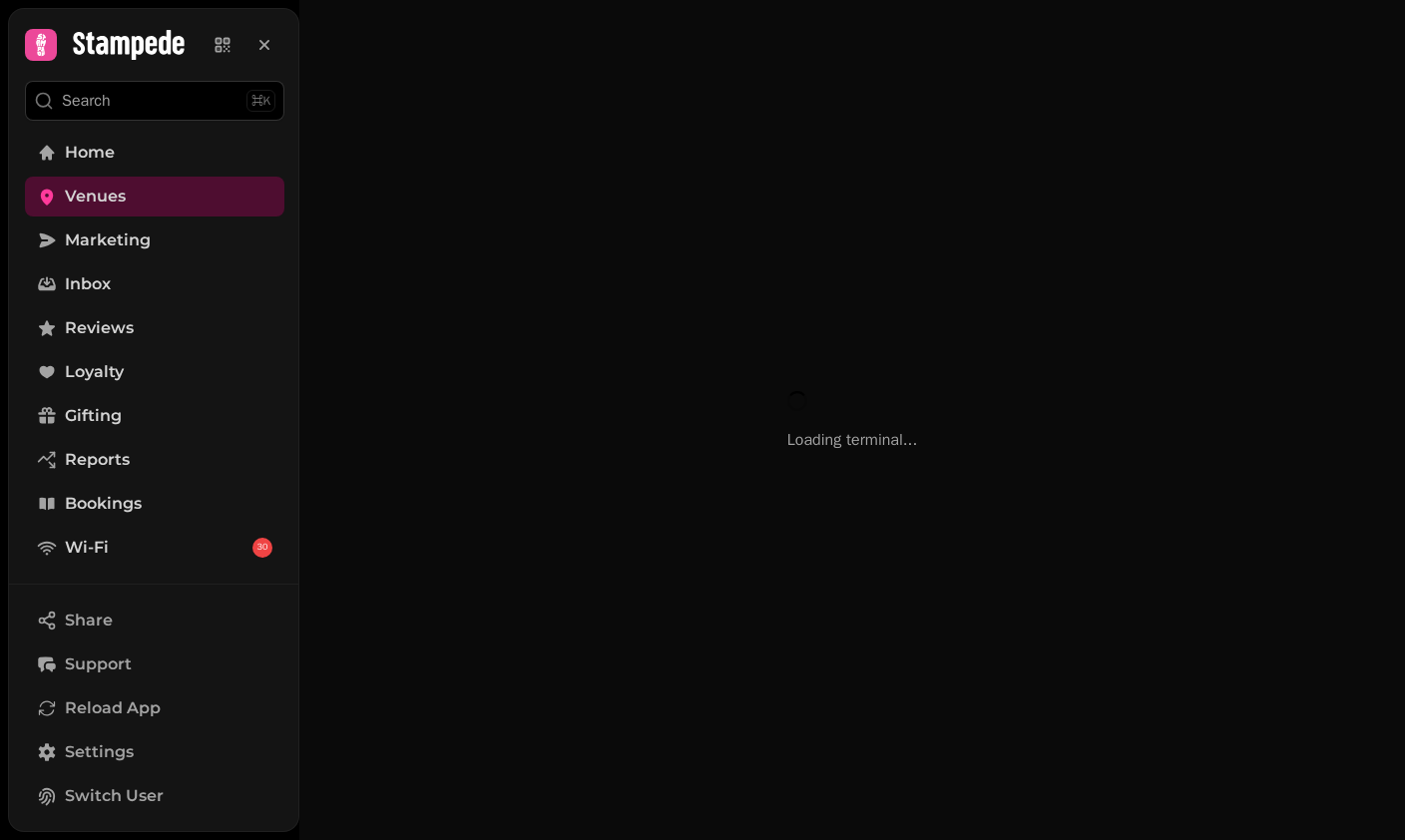 scroll, scrollTop: 0, scrollLeft: 0, axis: both 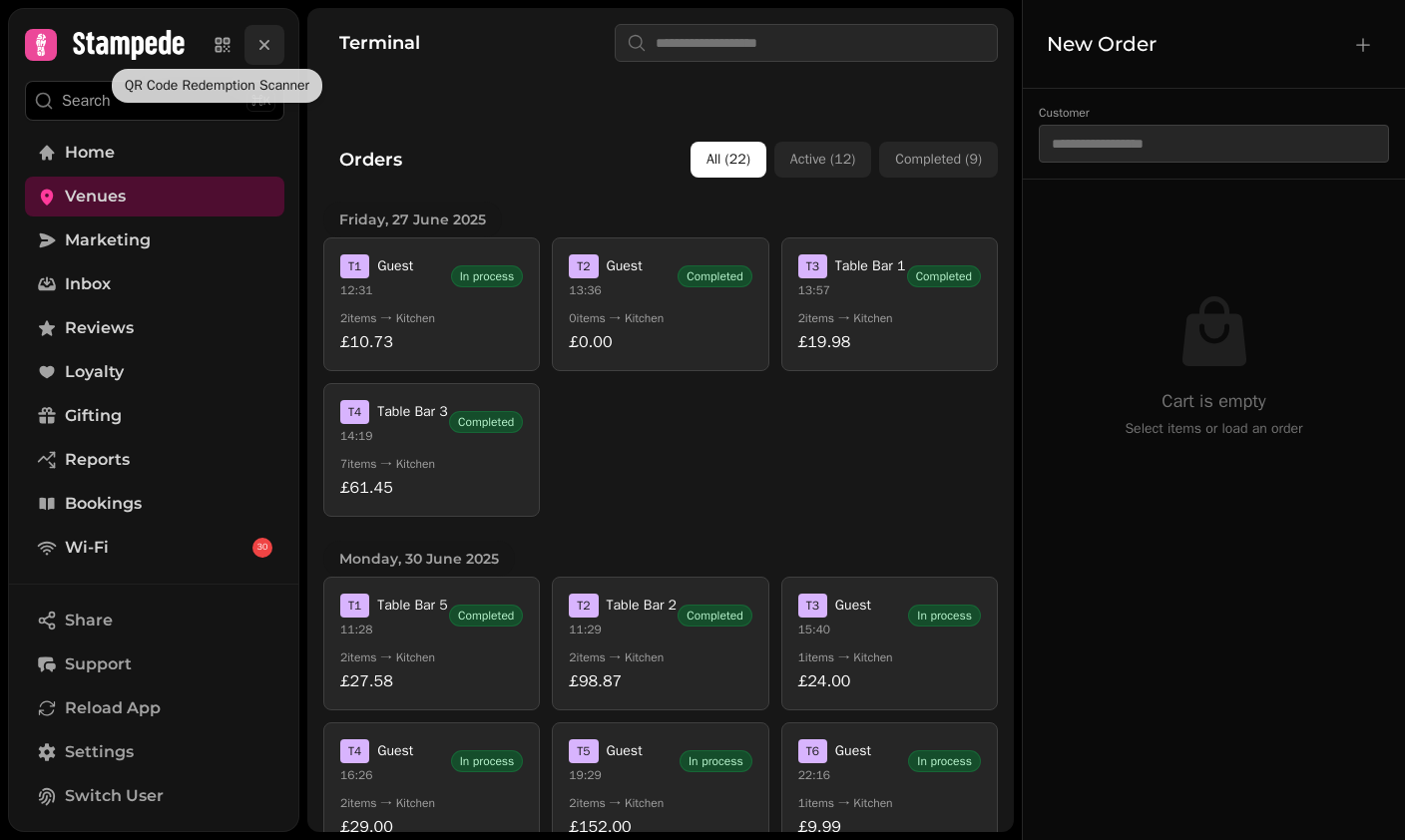 click 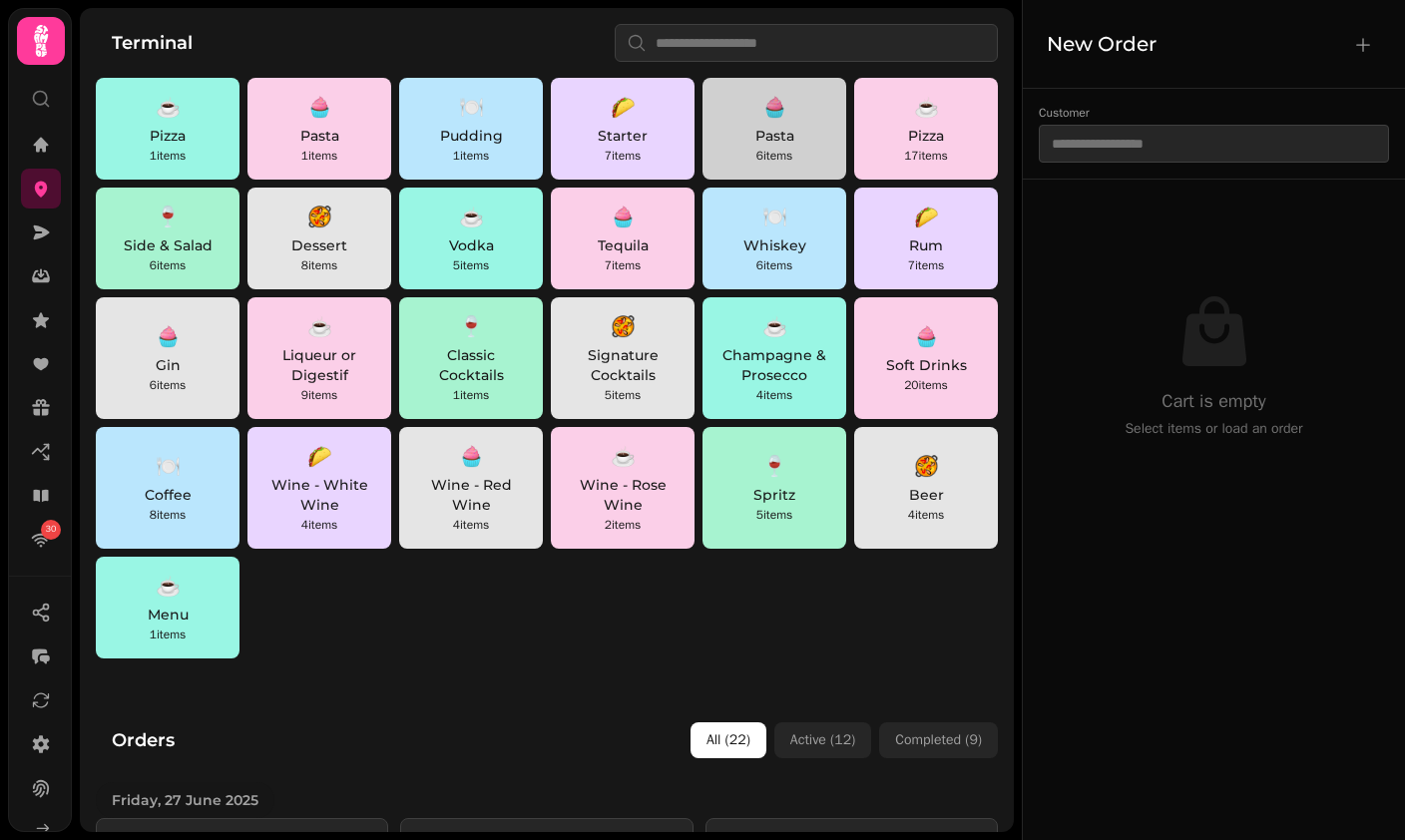 drag, startPoint x: 716, startPoint y: 162, endPoint x: 781, endPoint y: 159, distance: 65.06919 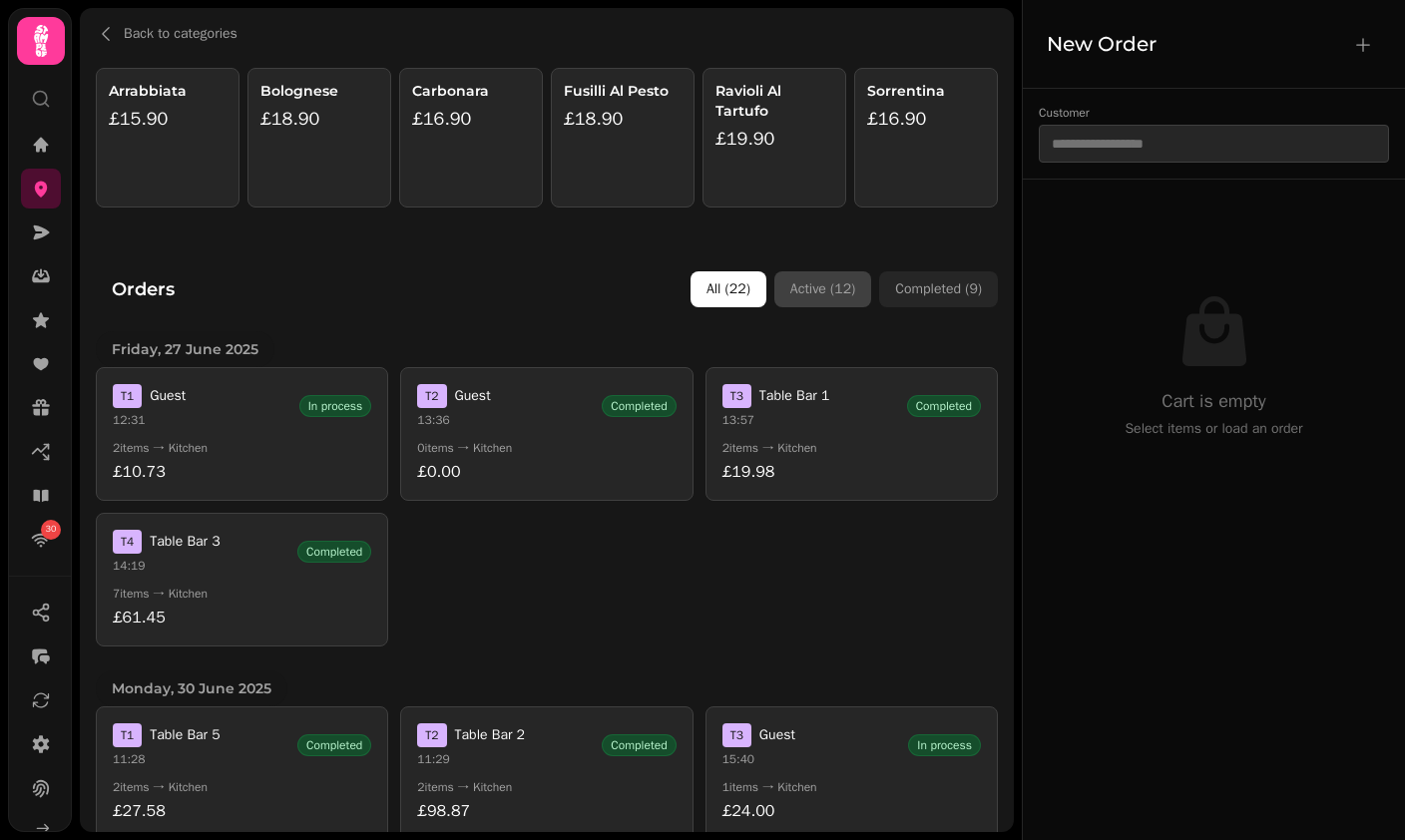 click on "Active ( 12 )" at bounding box center (822, 289) 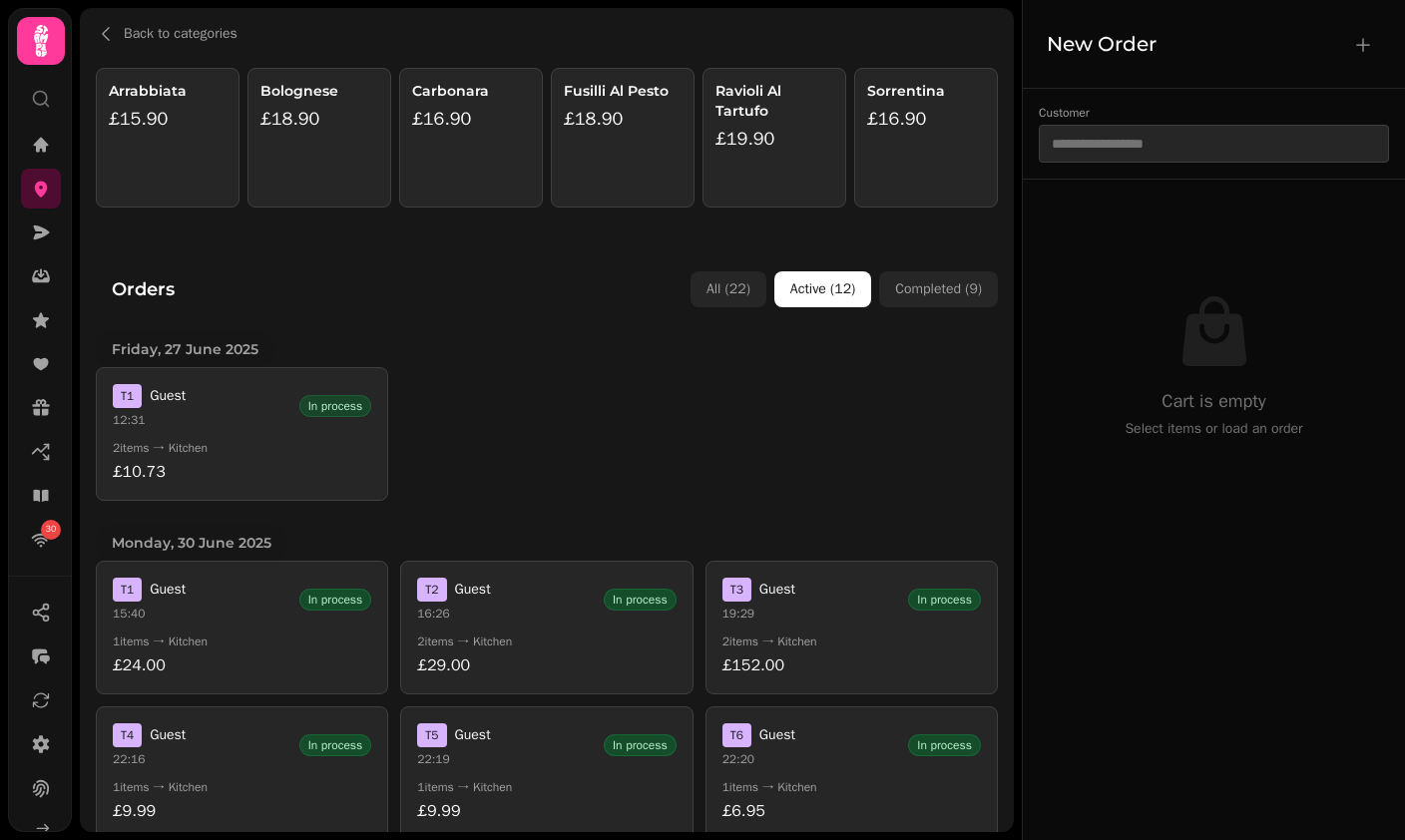 click on "In process" at bounding box center [335, 406] 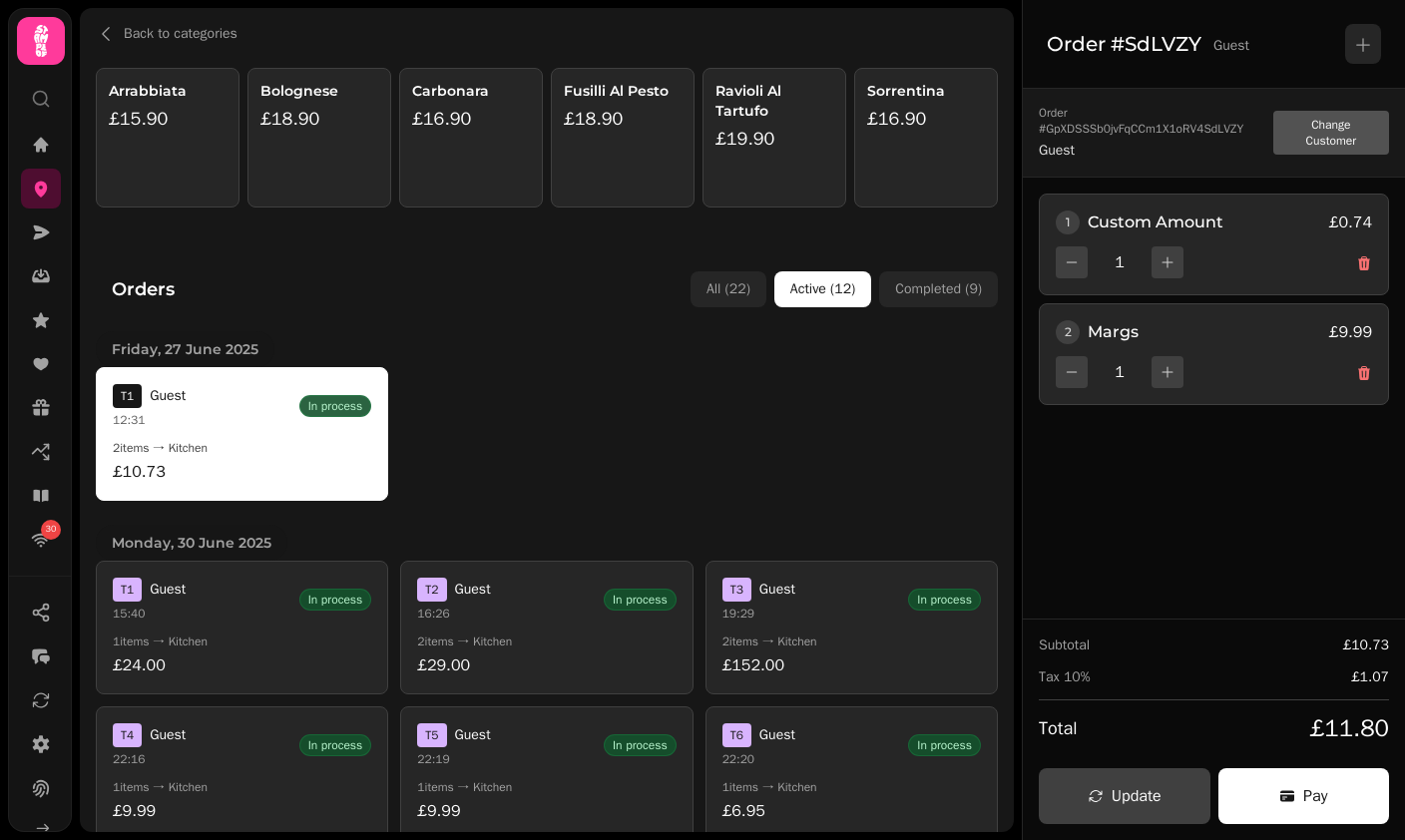 click on "T 1 Guest 15:40 In process" at bounding box center (241, 600) 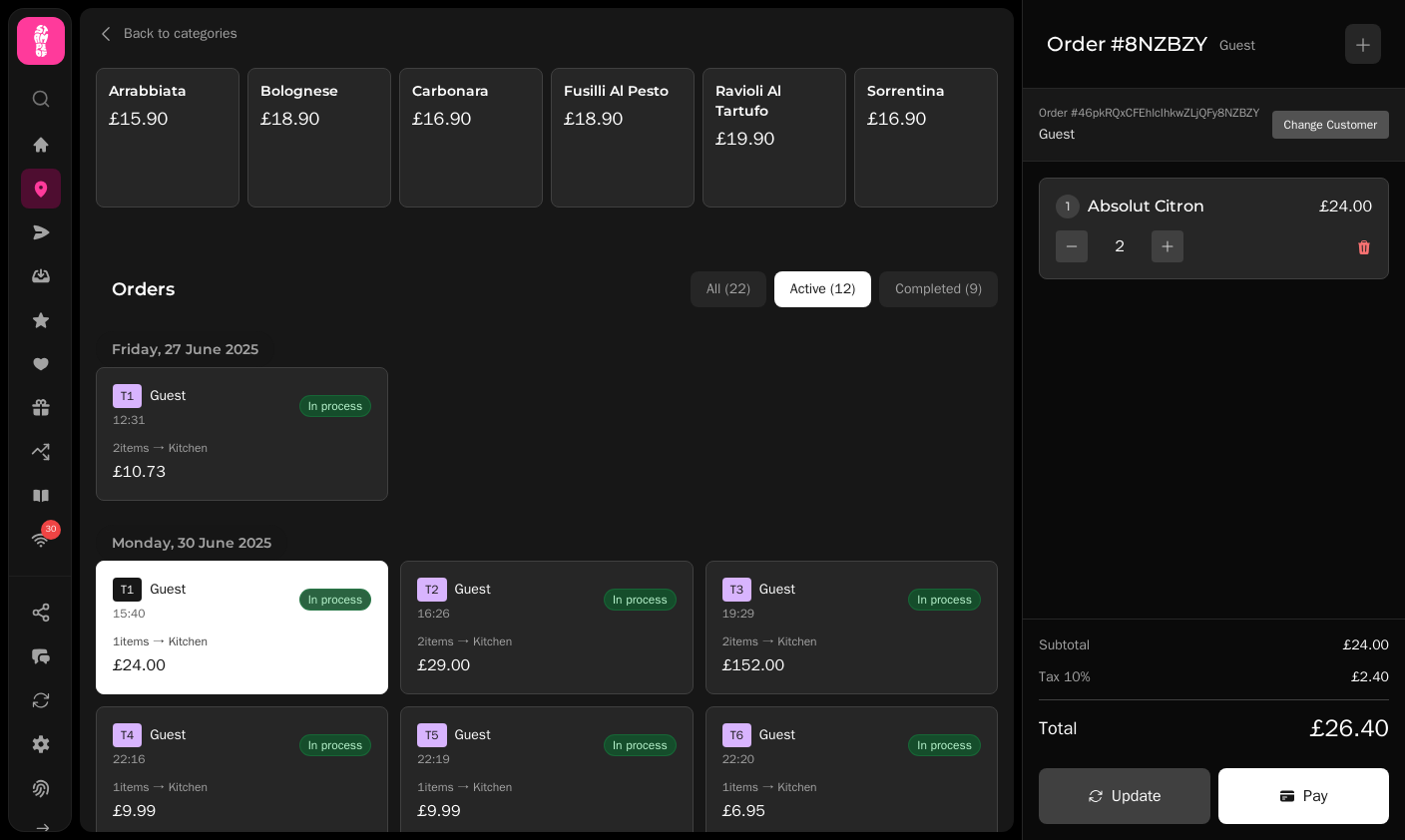 click on "T [NUMBER] Guest [TIME] In process" at bounding box center [546, 600] 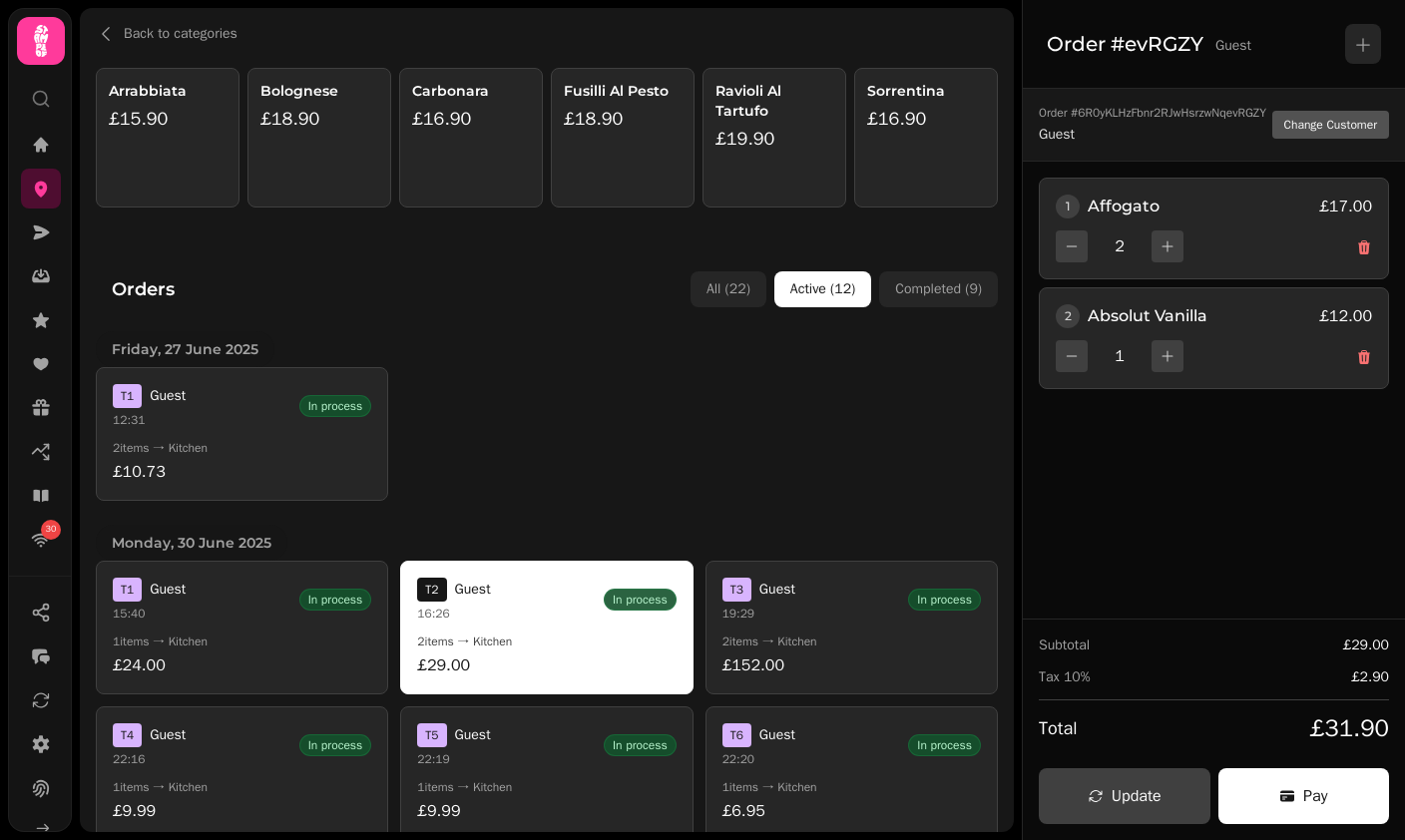 click on "T 3" at bounding box center [736, 590] 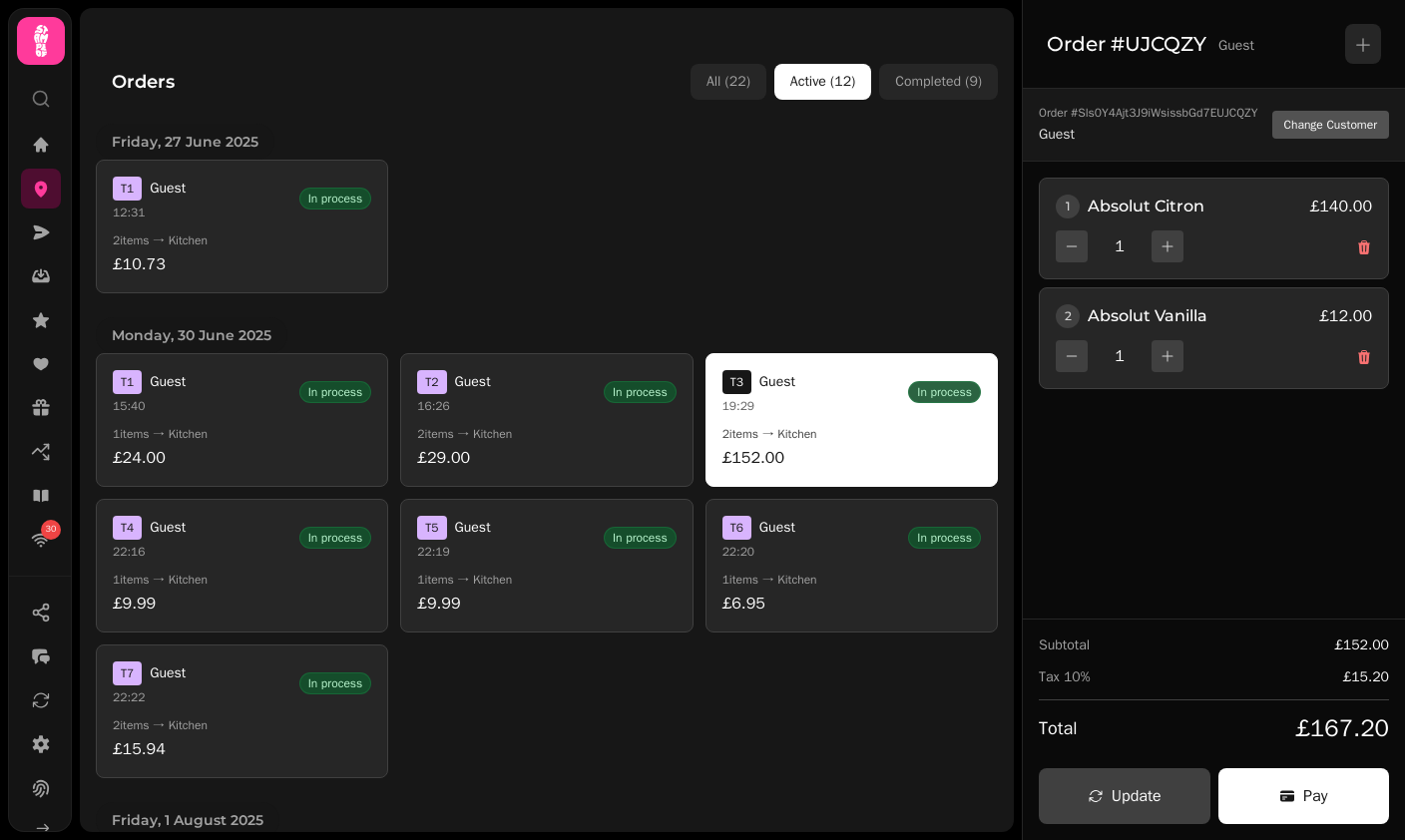 scroll, scrollTop: 225, scrollLeft: 0, axis: vertical 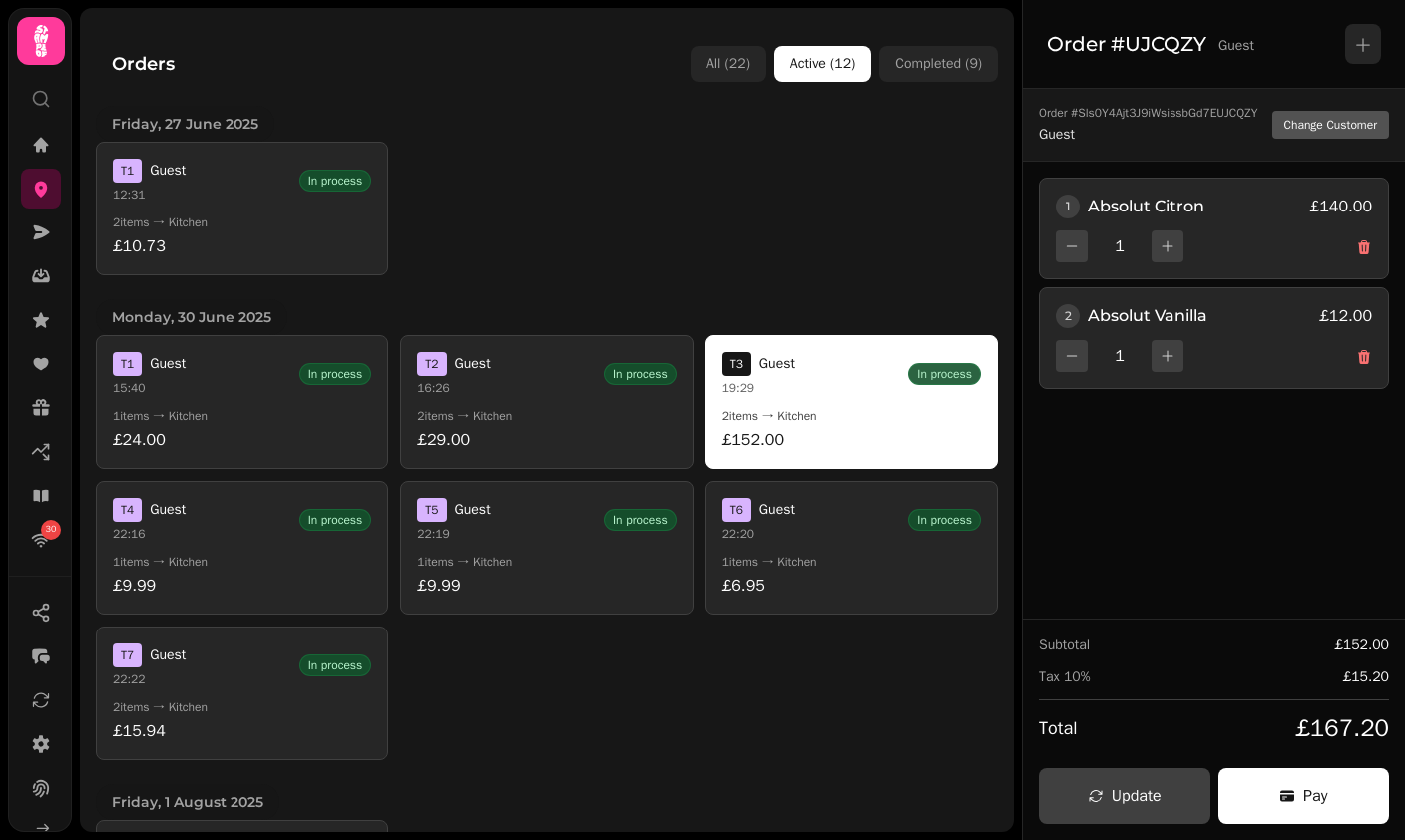click on "£6.95" at bounding box center [851, 586] 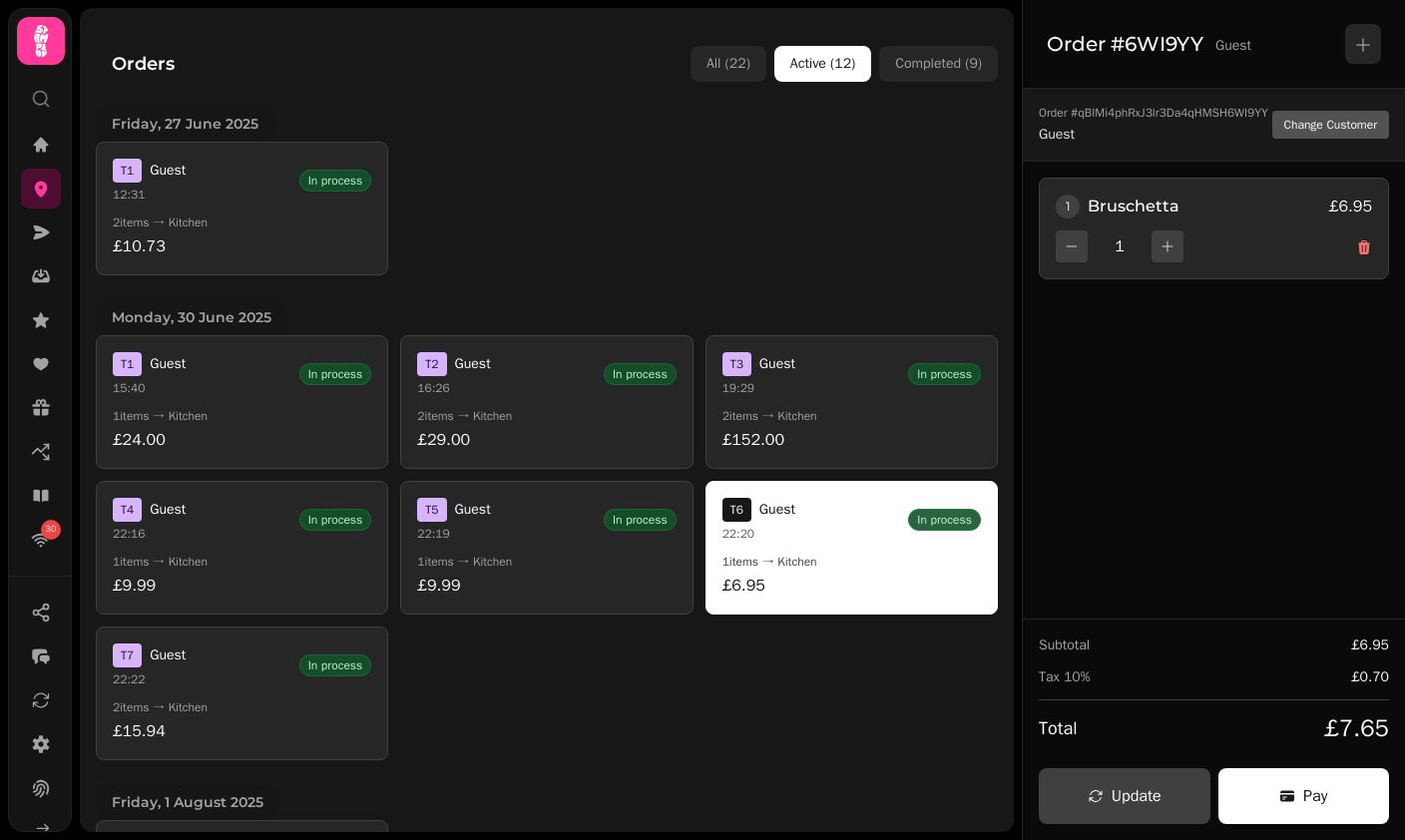 click on "T [NUMBER] Guest [TIME] In process" at bounding box center (546, 520) 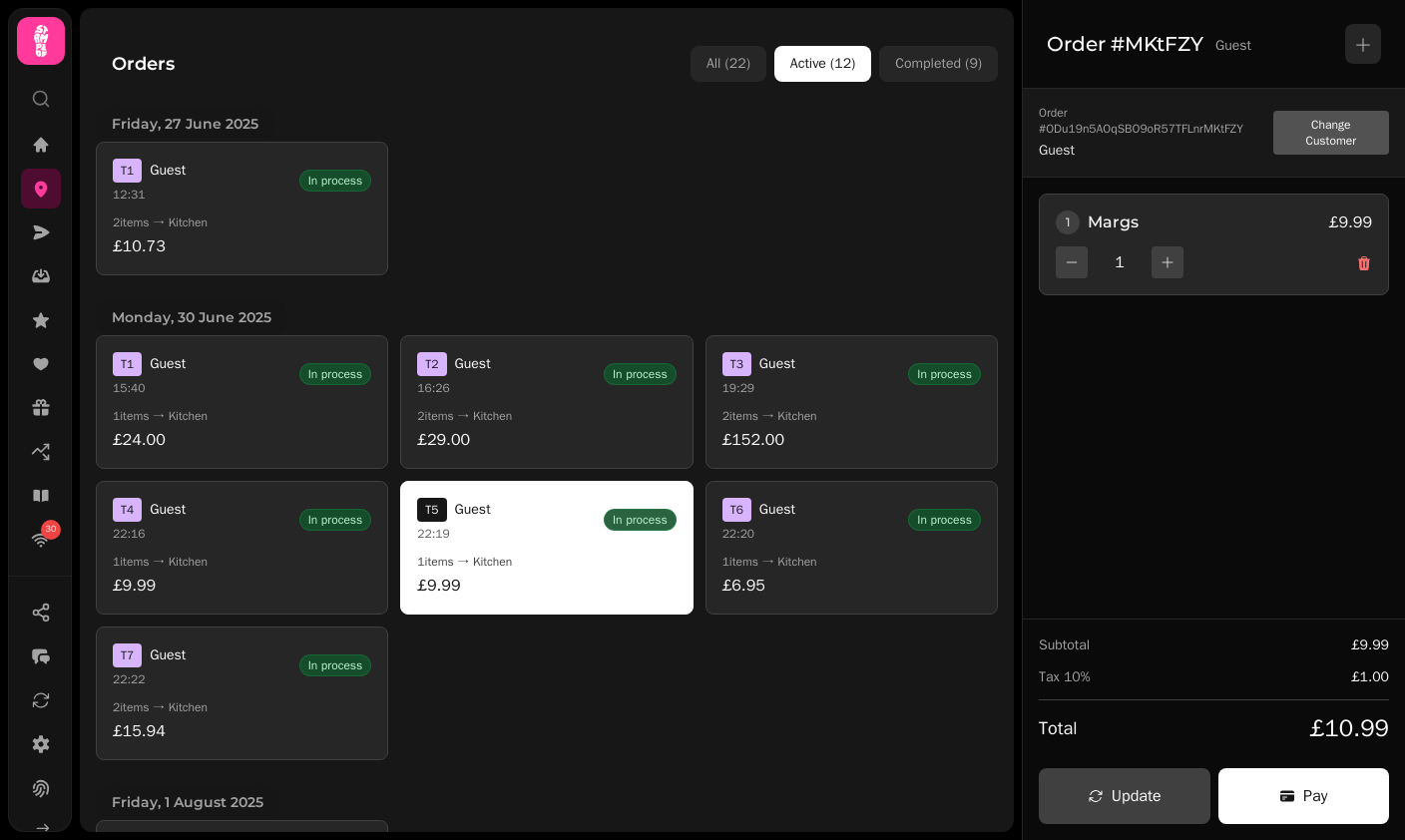 click on "T [NUMBER] Guest [TIME] In process [NUMBER]  items → Kitchen £9.99" at bounding box center [241, 548] 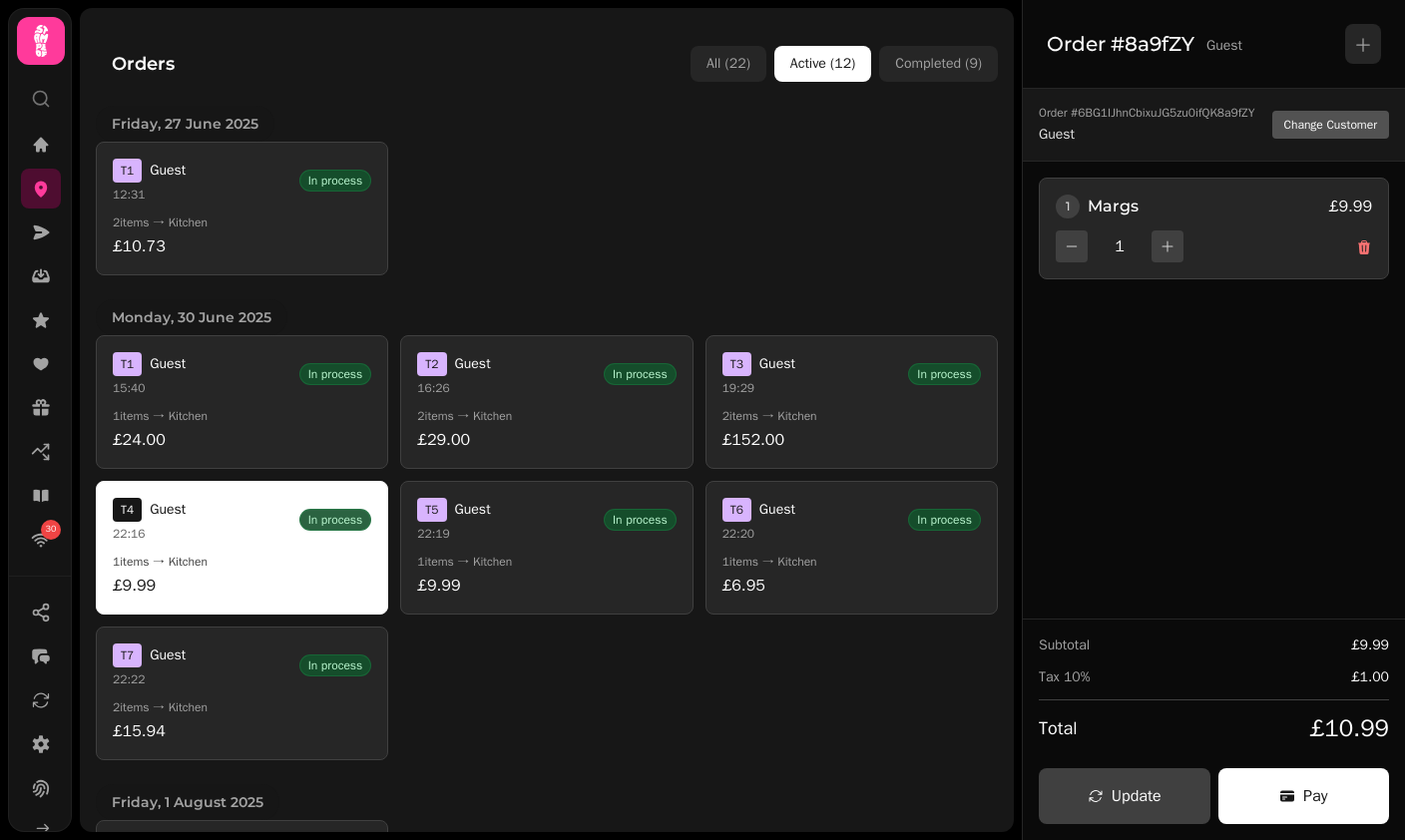 click on "T [NUMBER] Guest [TIME] In process" at bounding box center (241, 665) 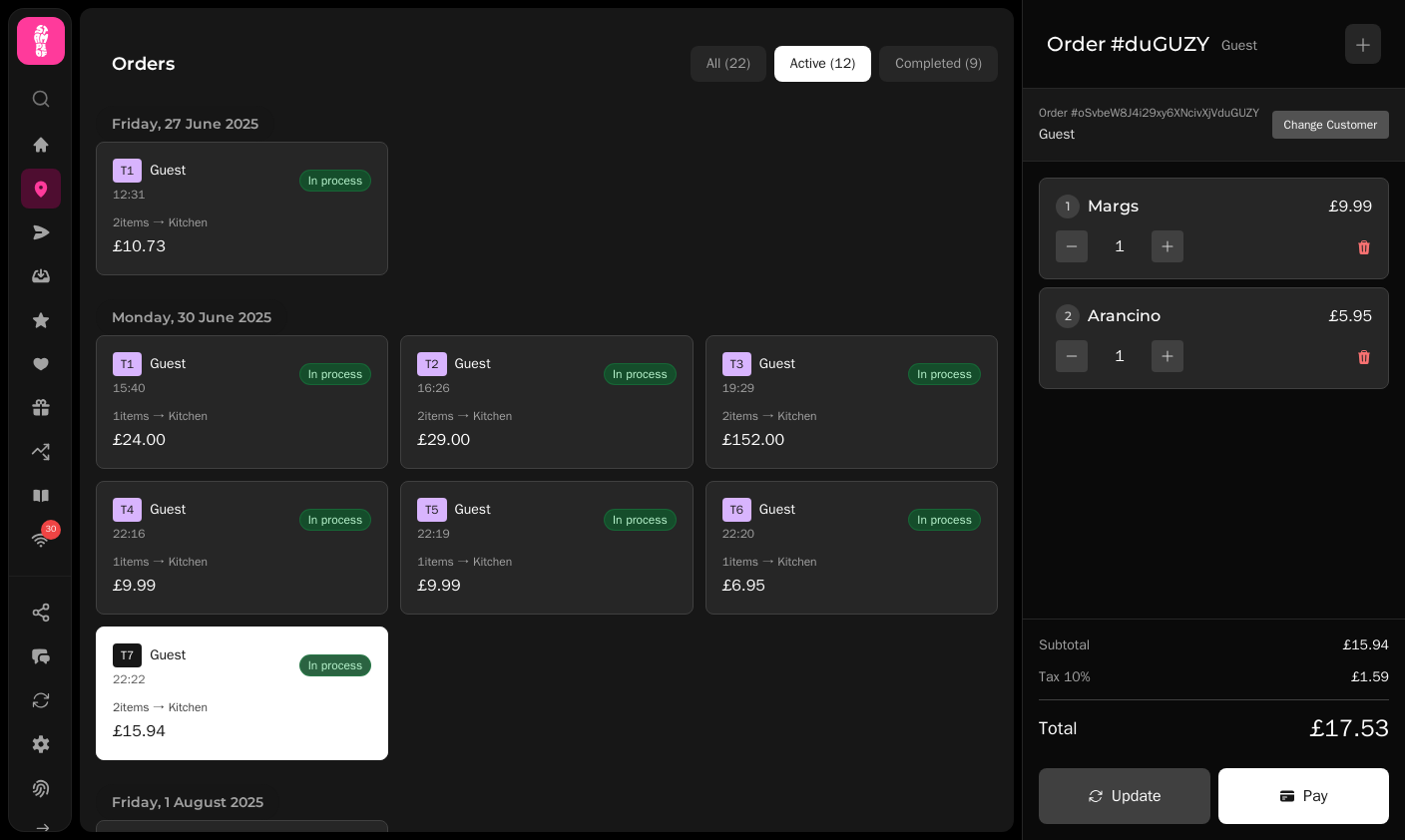 click on "2  items → Kitchen" at bounding box center [241, 222] 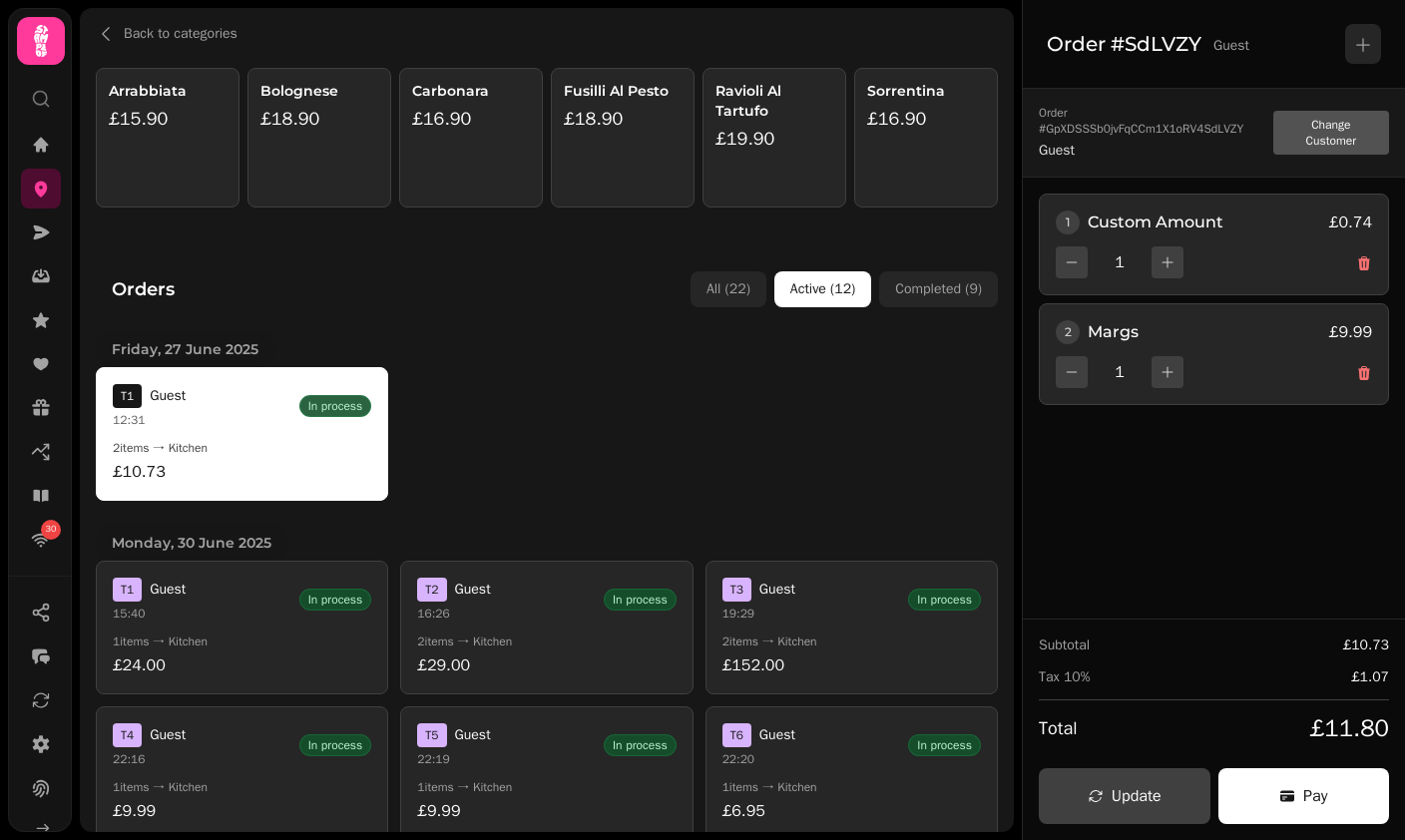 scroll, scrollTop: 0, scrollLeft: 0, axis: both 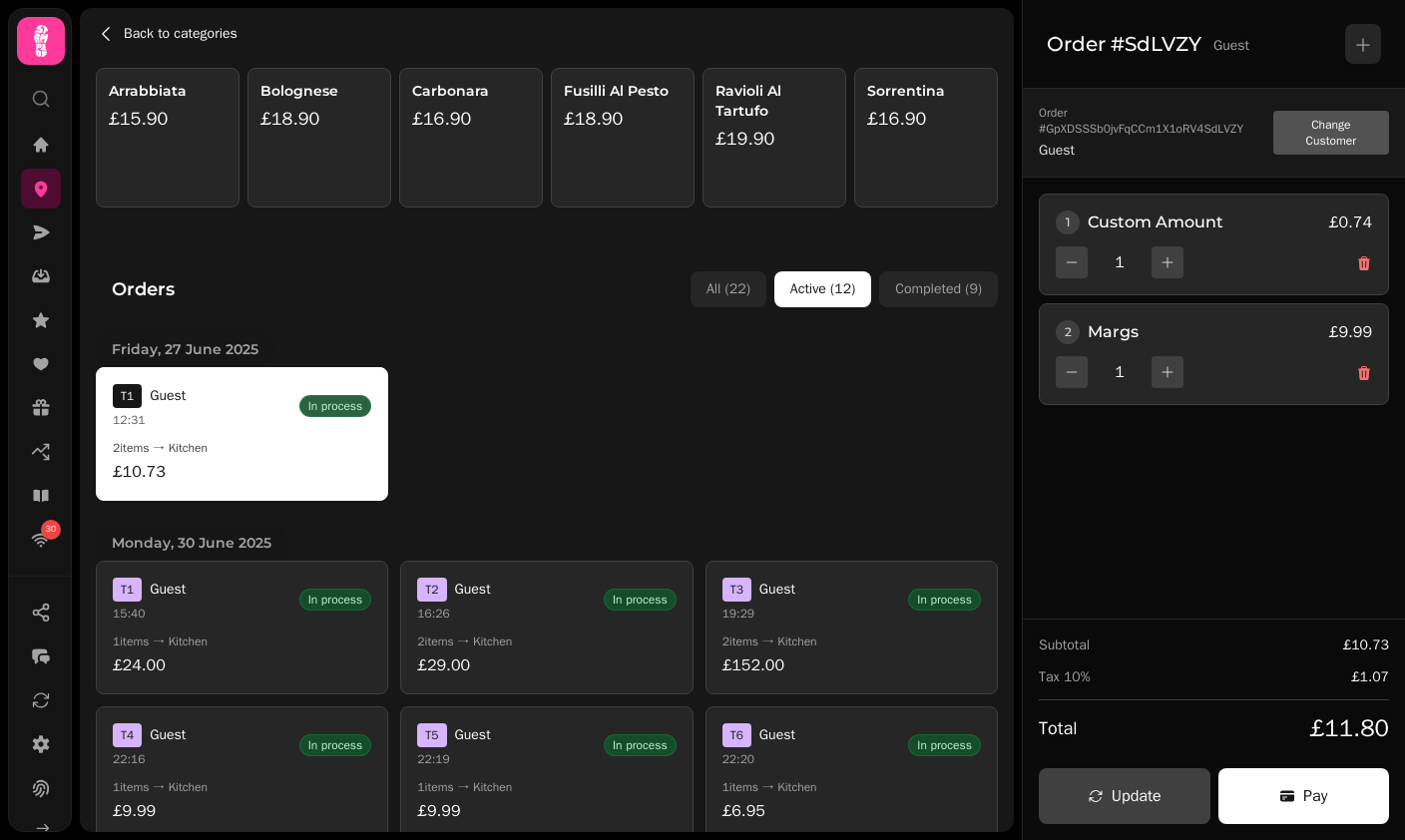 click on "Back to categories" at bounding box center [181, 34] 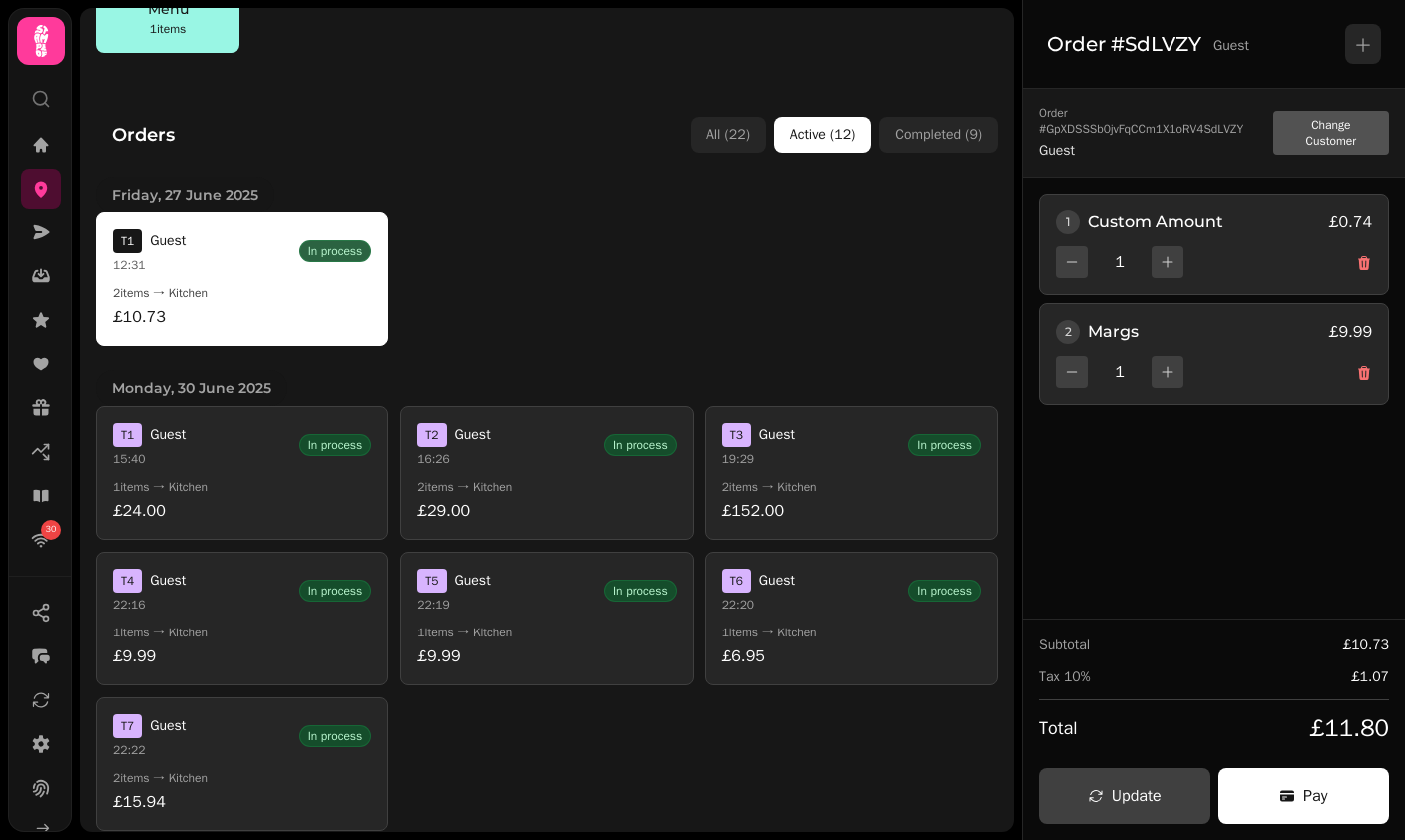 scroll, scrollTop: 647, scrollLeft: 0, axis: vertical 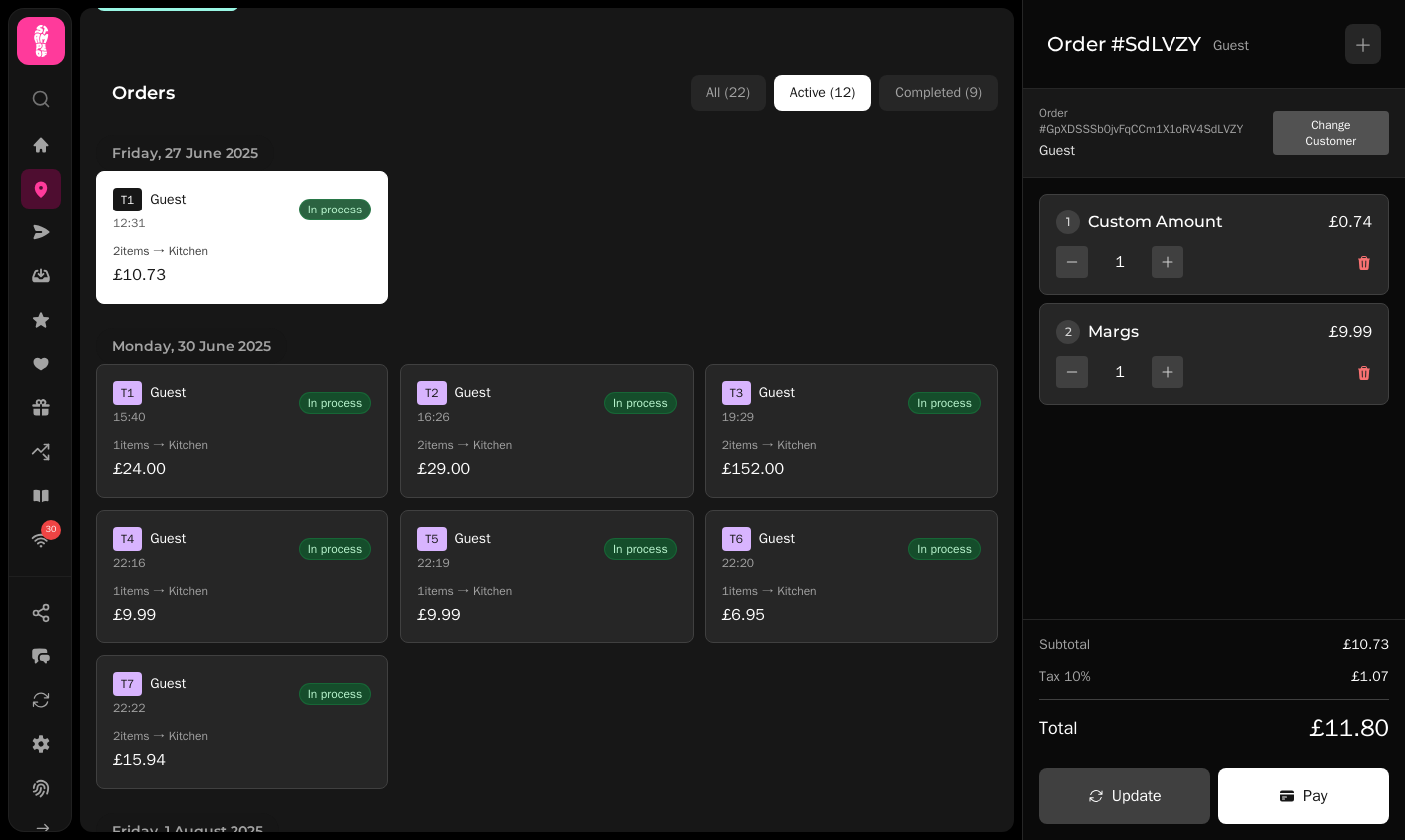 click on "2  items → Kitchen" at bounding box center [851, 445] 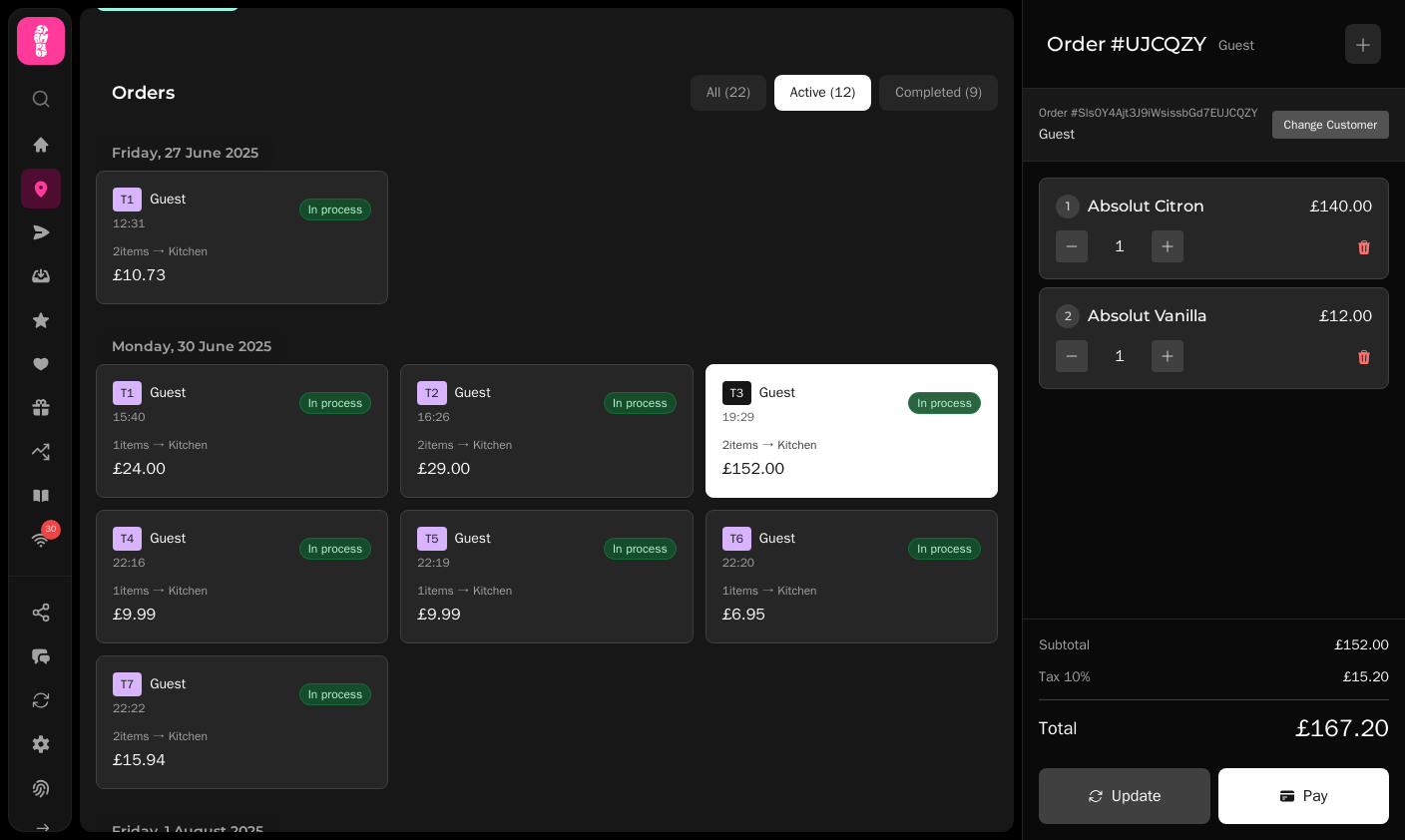 click on "2  items → Kitchen" at bounding box center [546, 445] 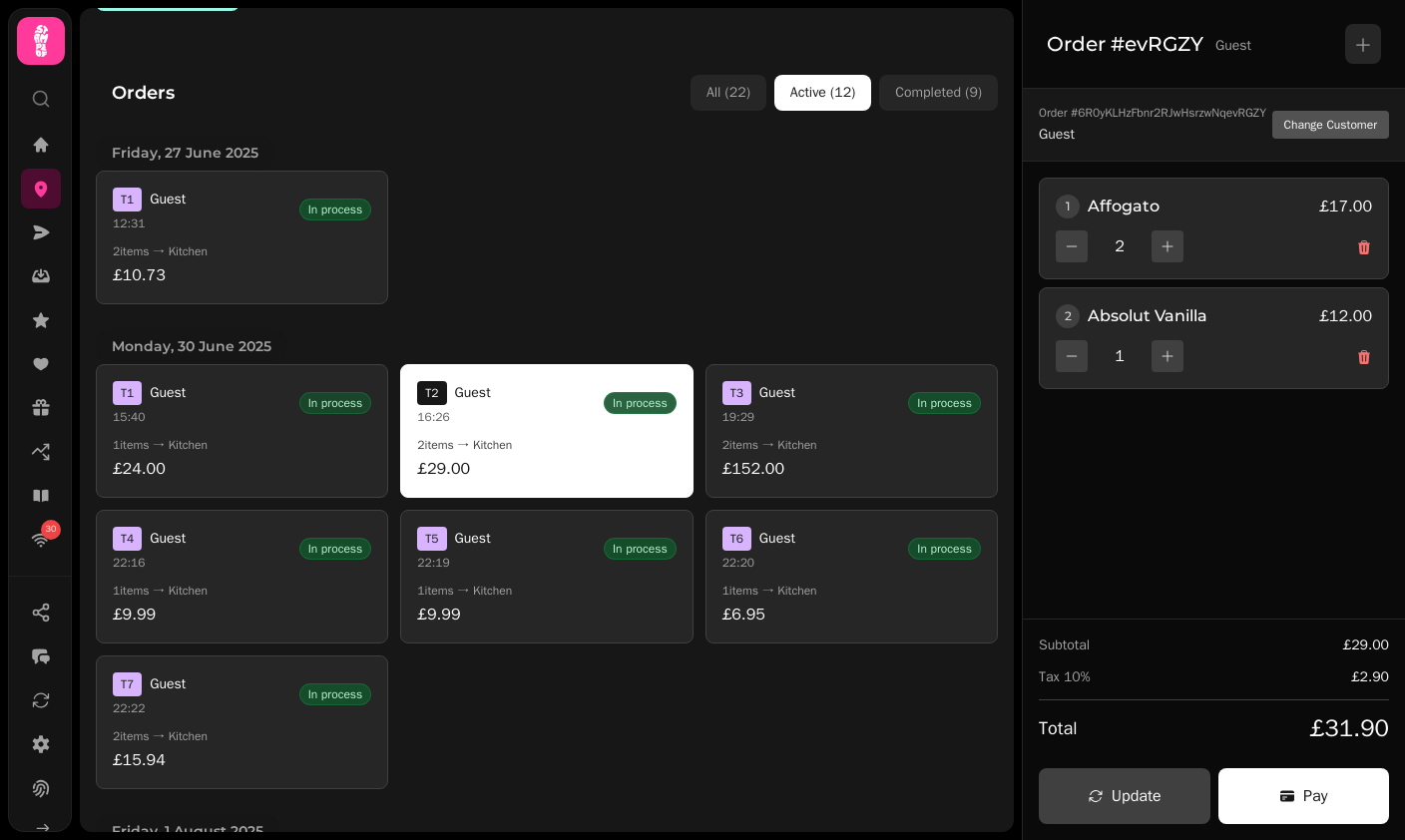 click on "In process" at bounding box center [335, 403] 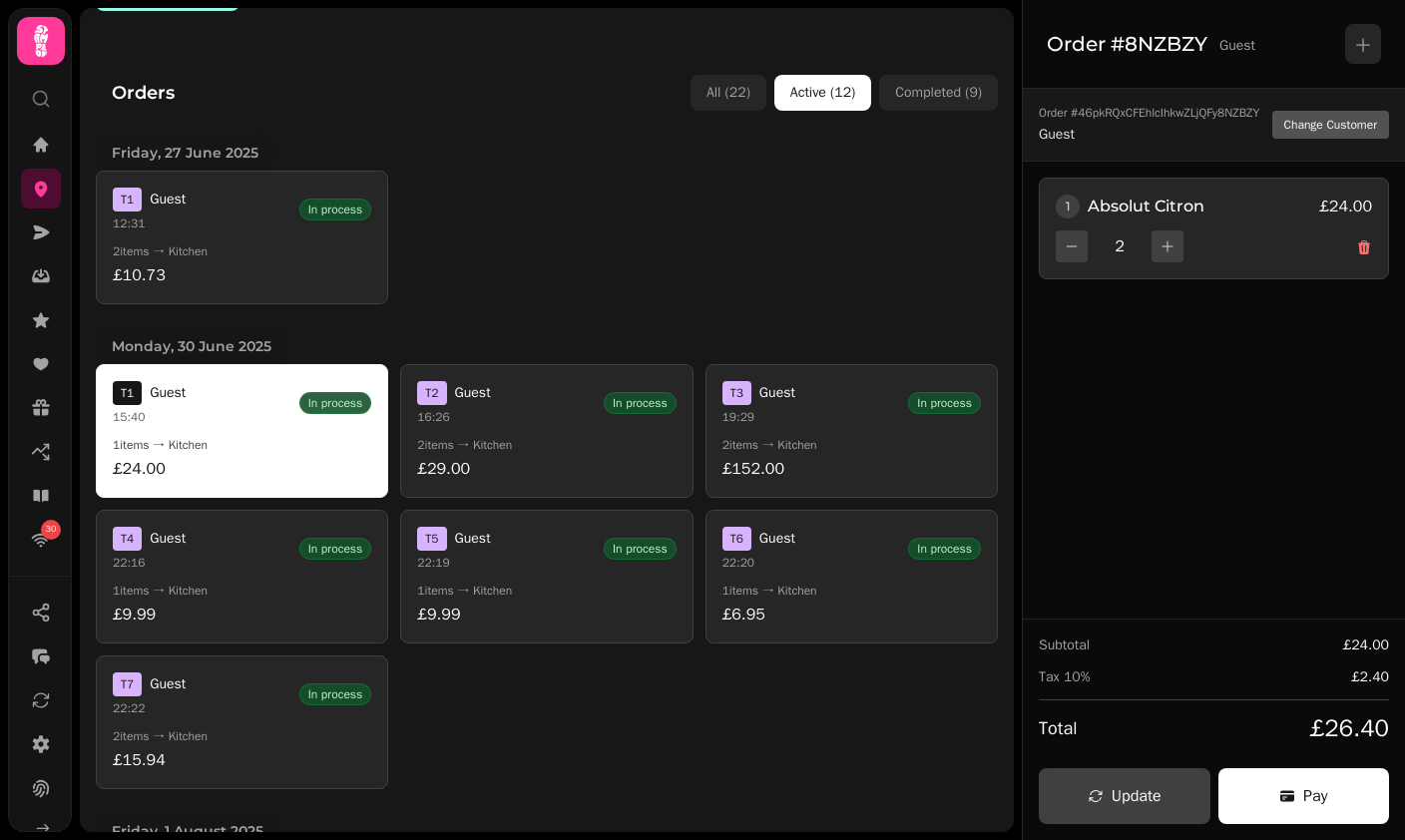 click on "T 1 Guest 12:31 In process" at bounding box center (241, 210) 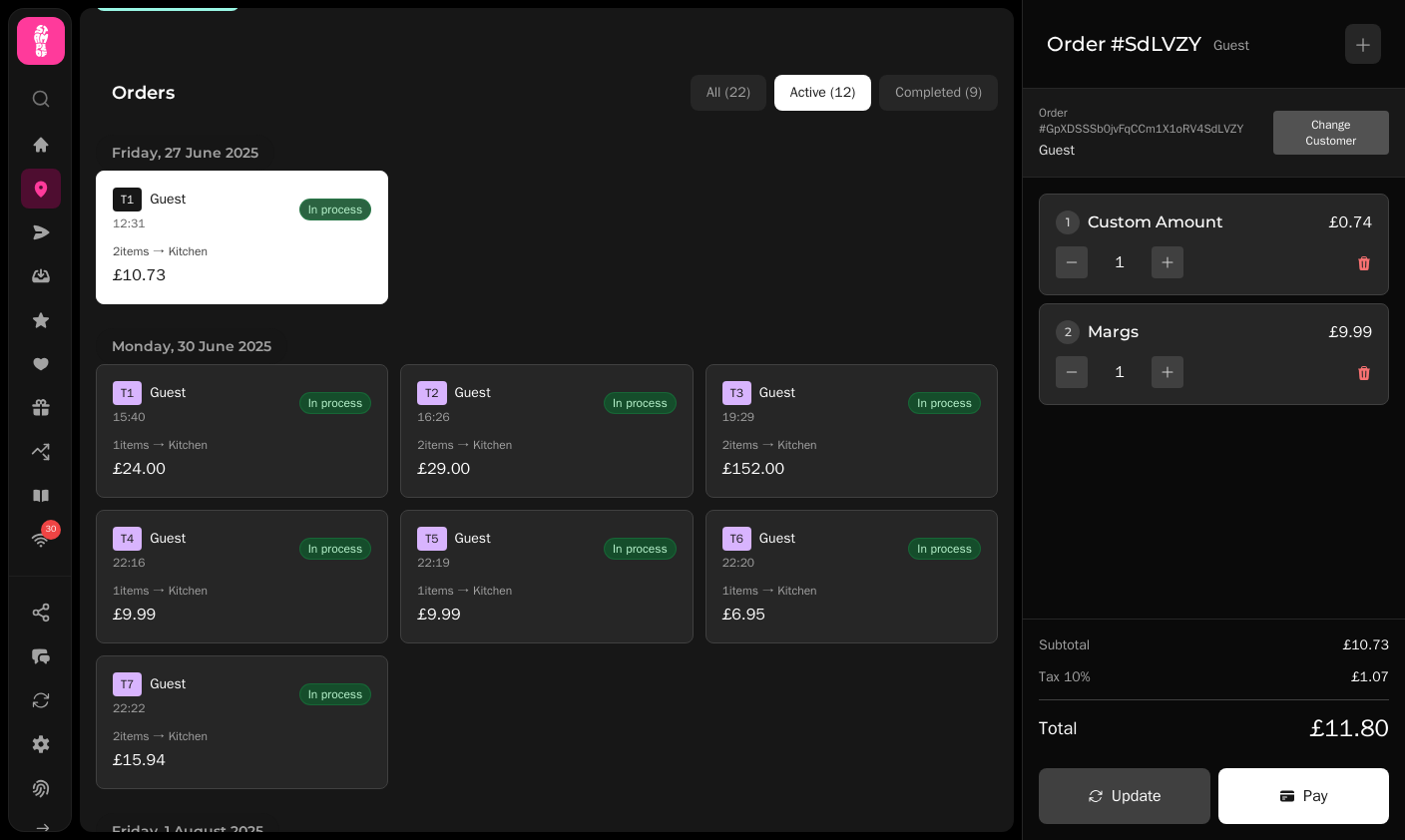 click on "T [NUMBER] Guest [TIME] In process" at bounding box center (546, 403) 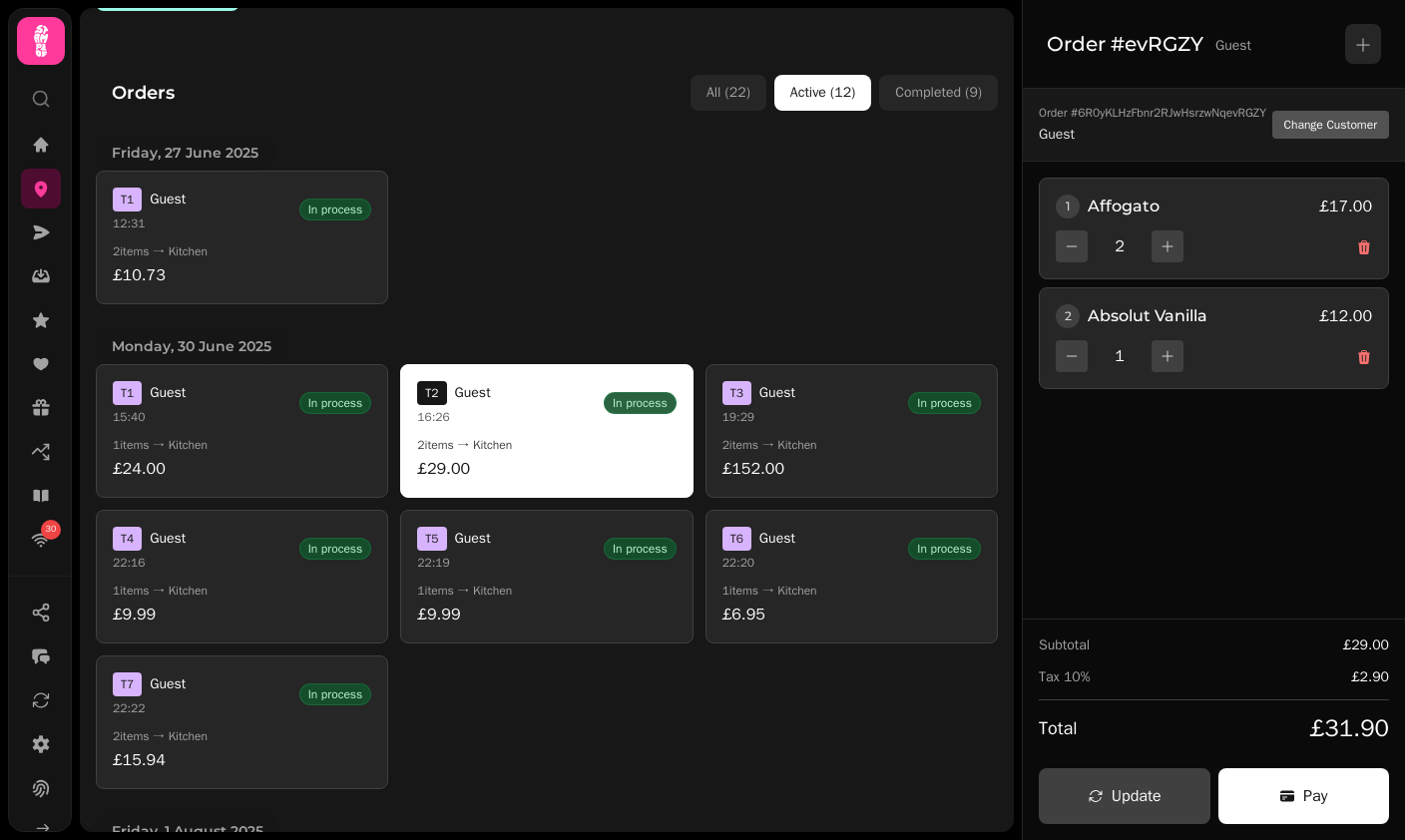 click on "£10.73" at bounding box center (241, 275) 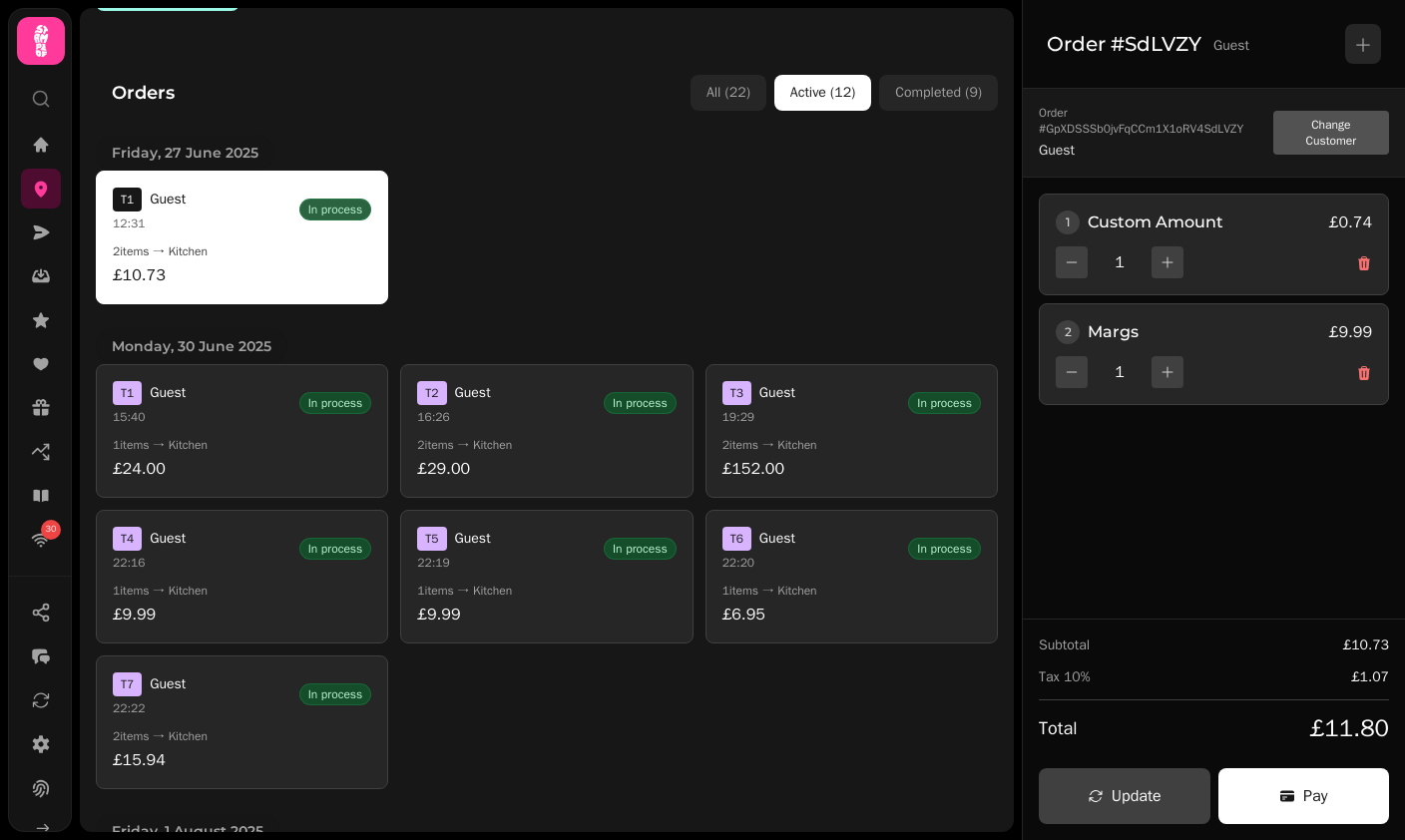 click on "Guest" at bounding box center (473, 393) 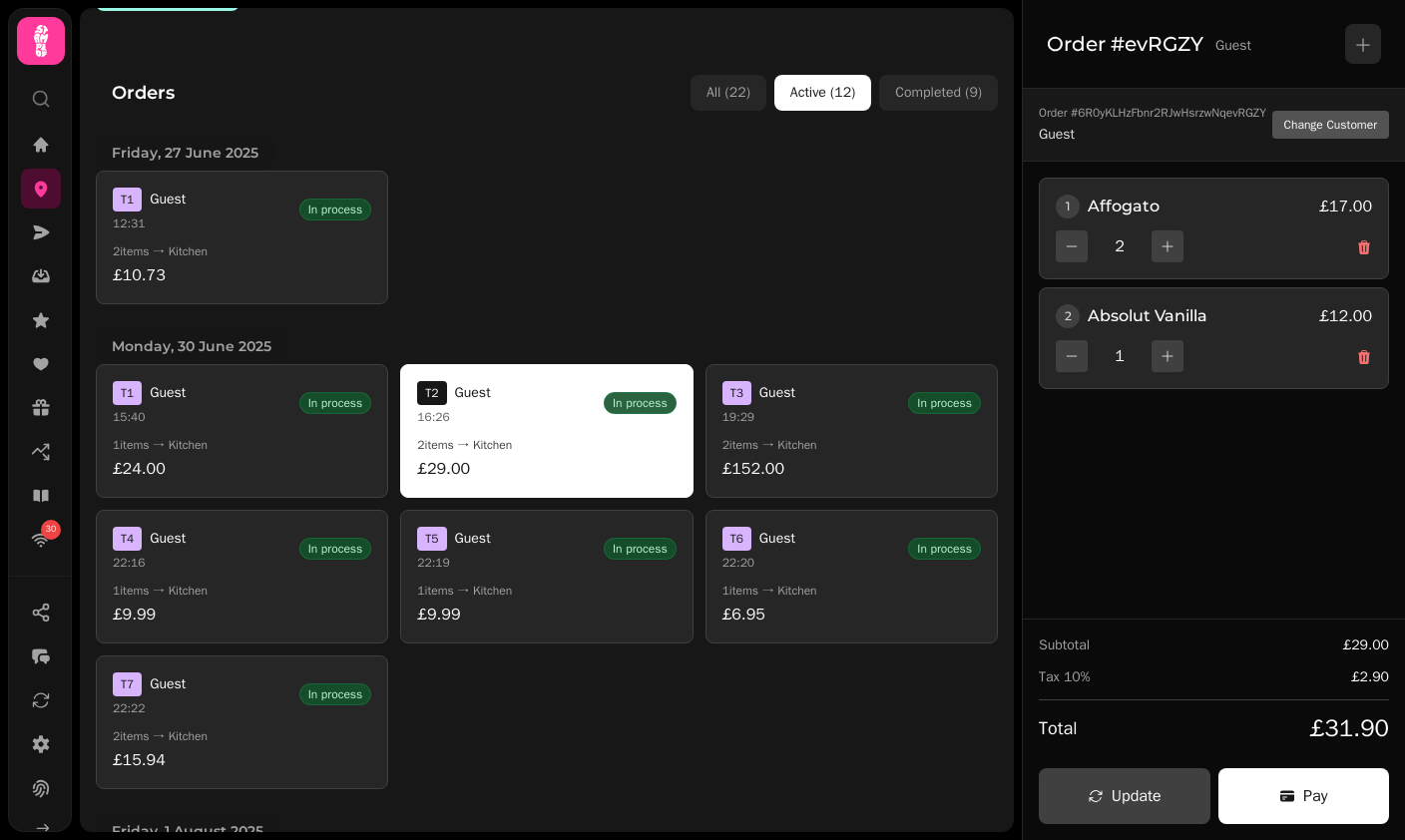 click on "T 1 Guest 15:40 In process 1  items → Kitchen £24.00" at bounding box center [241, 431] 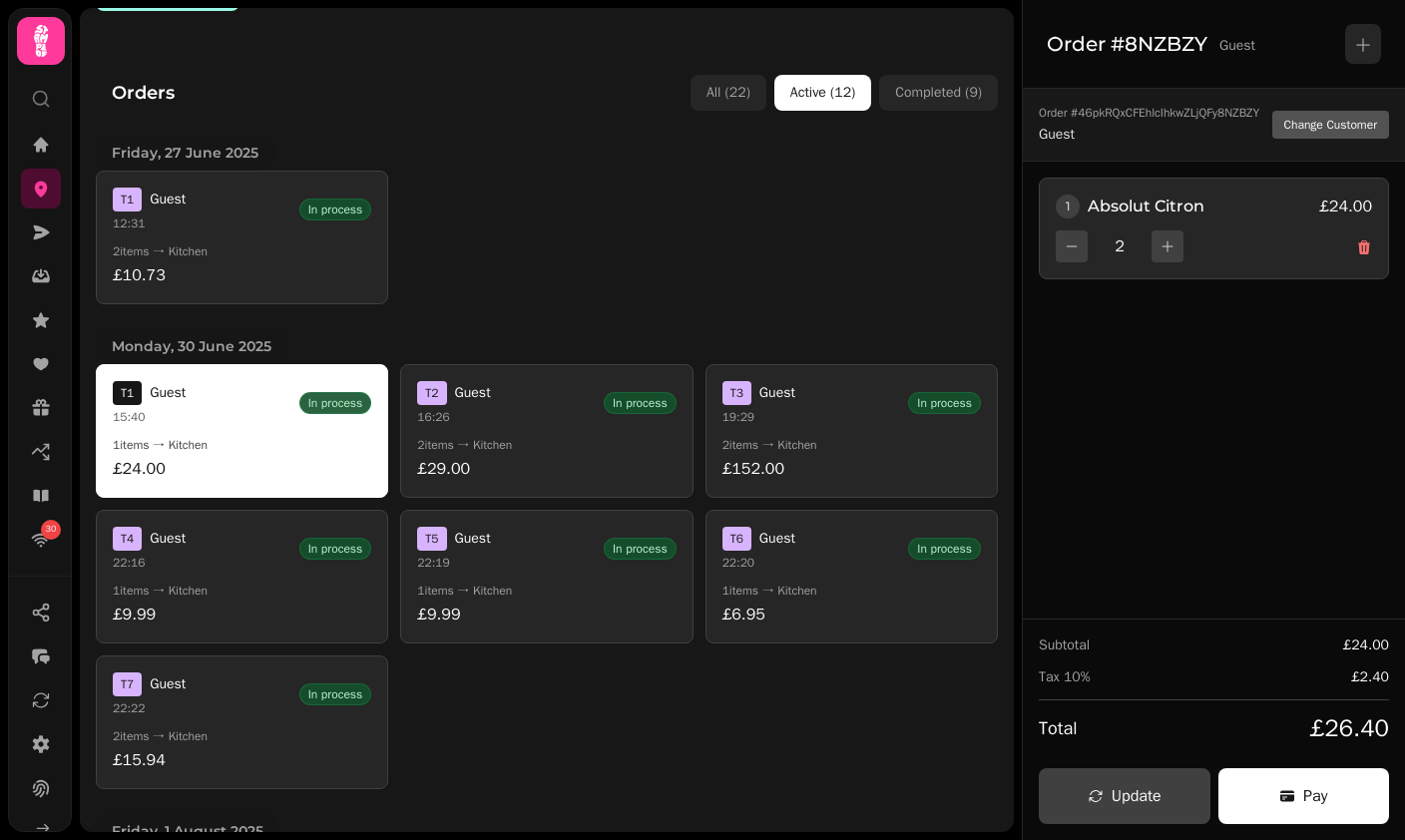 click on "2  items → Kitchen" at bounding box center [546, 445] 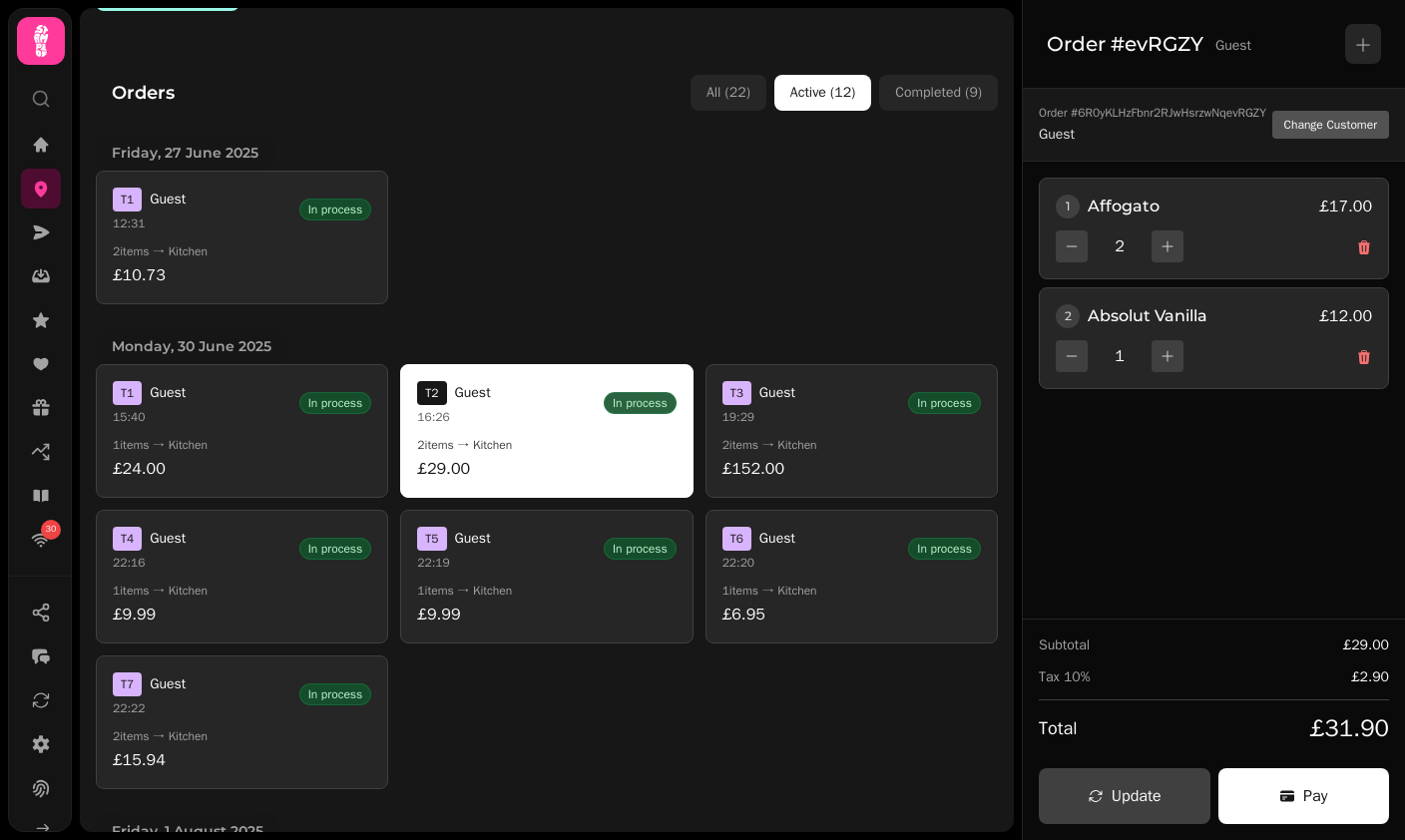 click on "2  items → Kitchen" at bounding box center (851, 445) 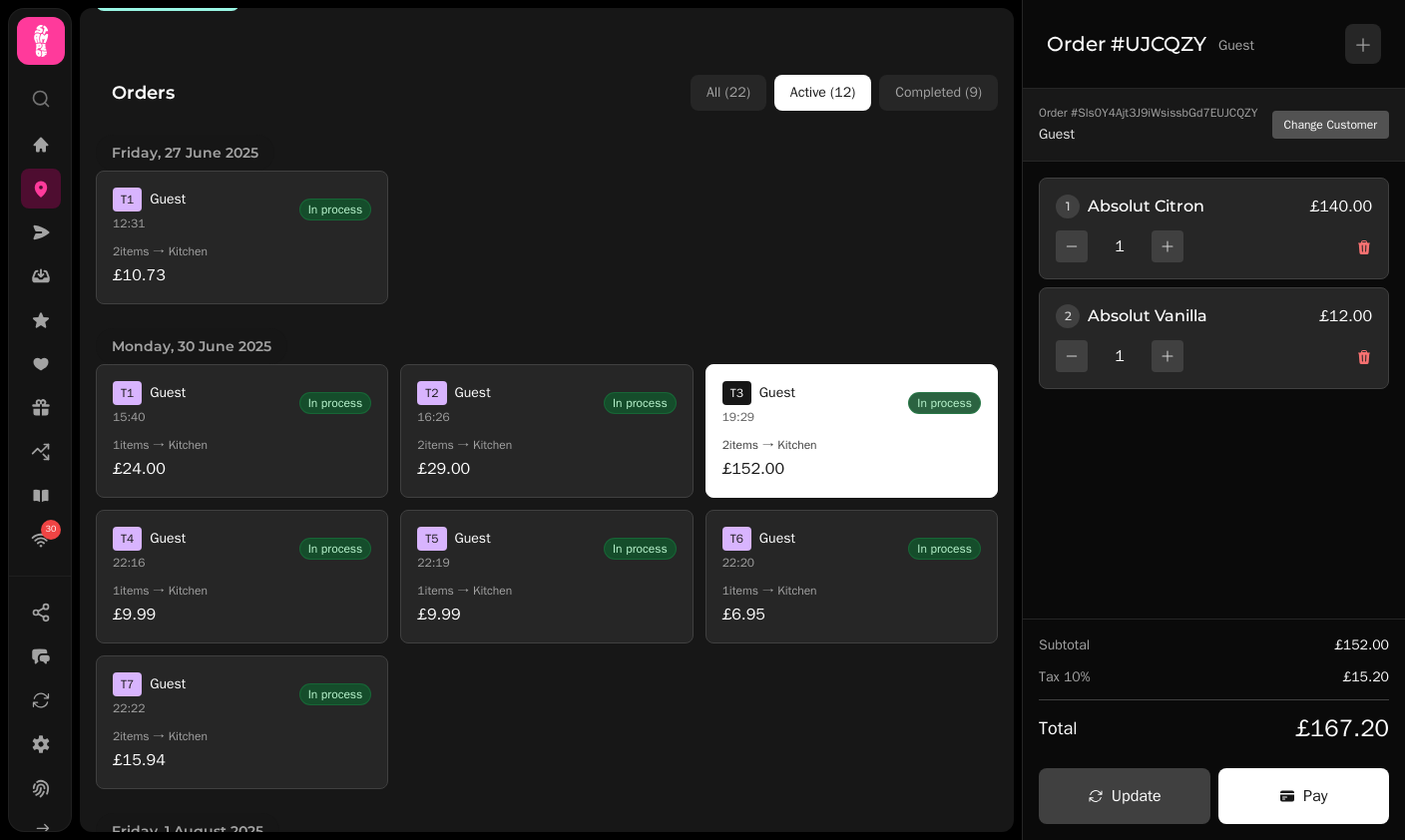 click on "Guest" at bounding box center [777, 539] 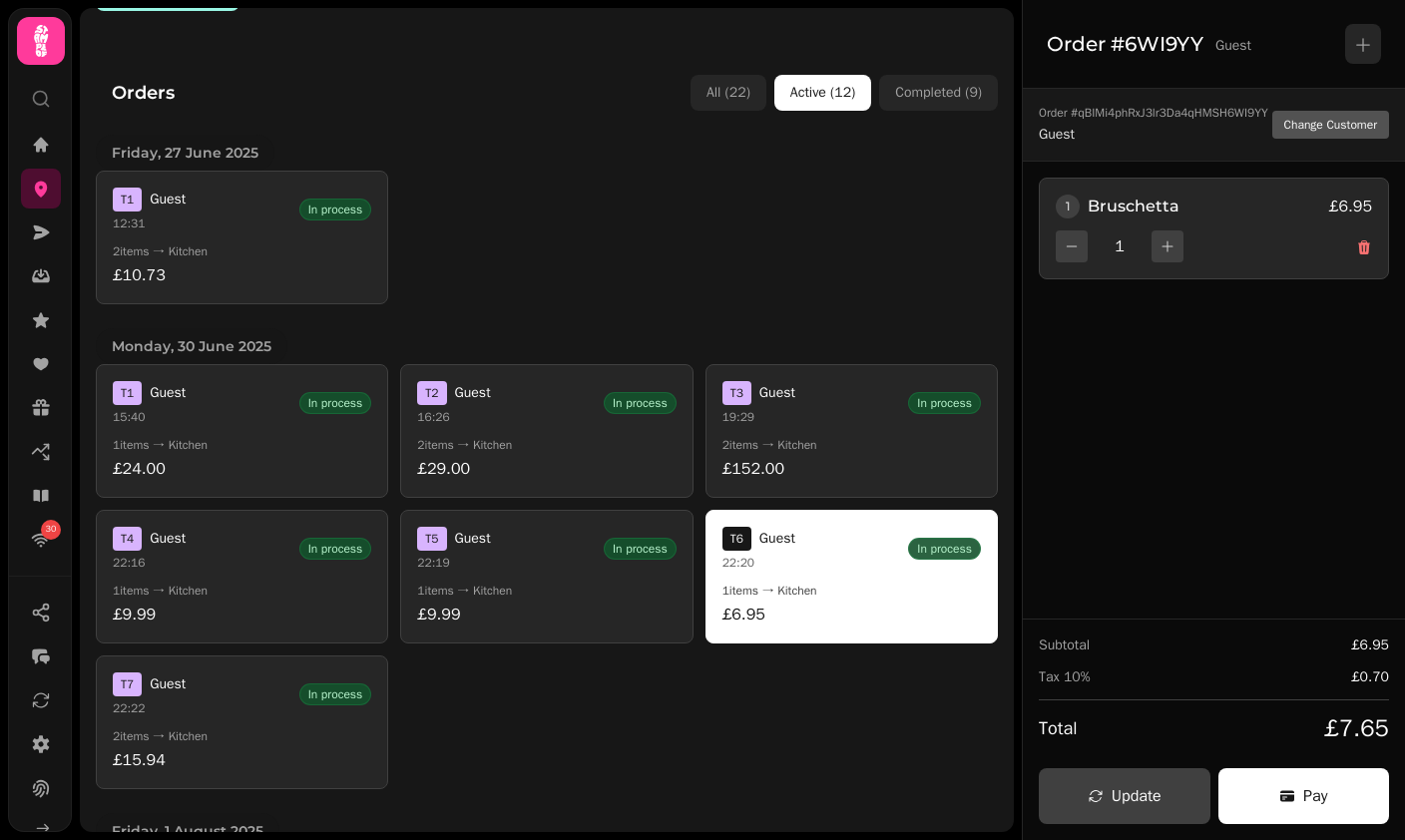 click on "22:19" at bounding box center [453, 563] 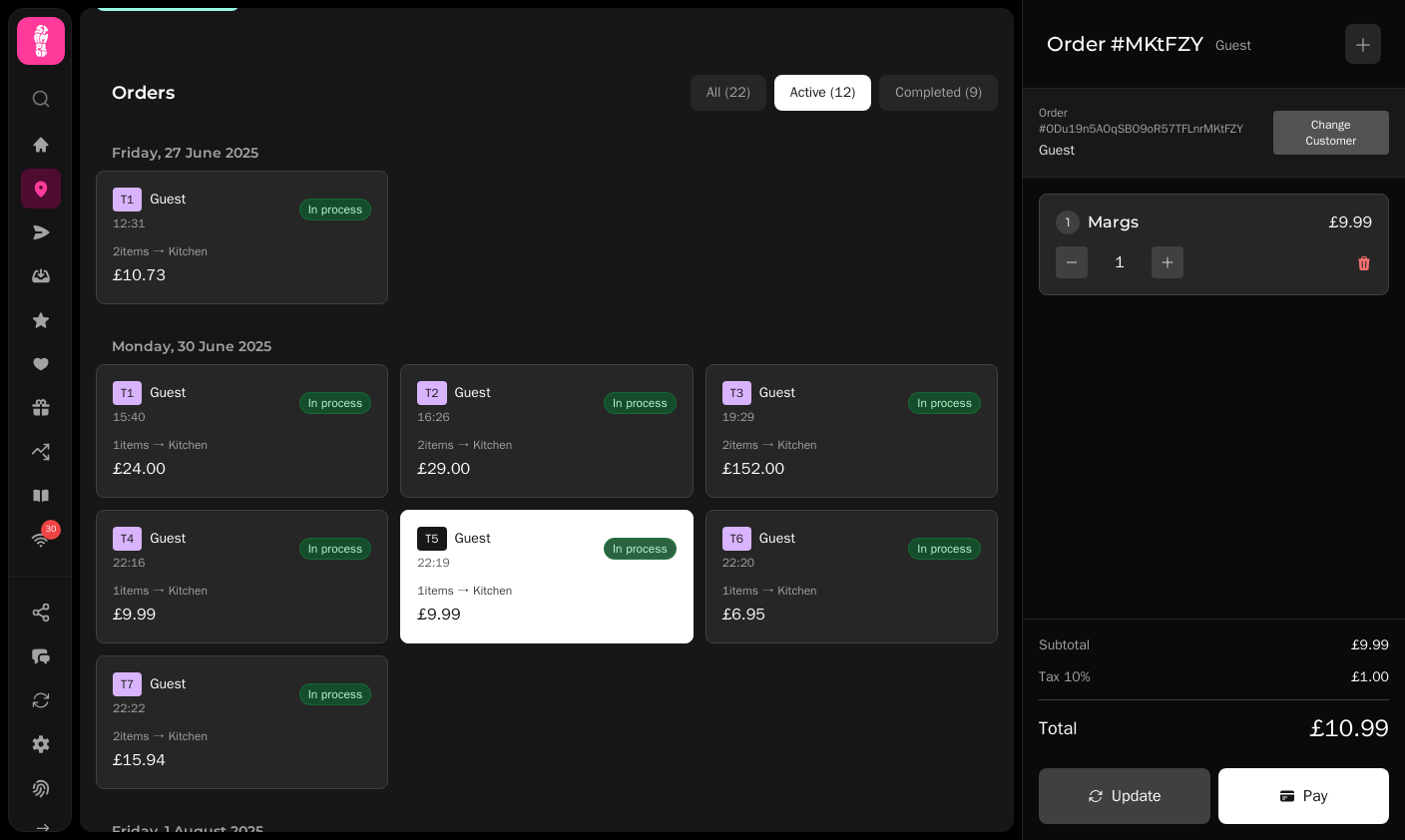 click on "1  items → Kitchen" at bounding box center [241, 591] 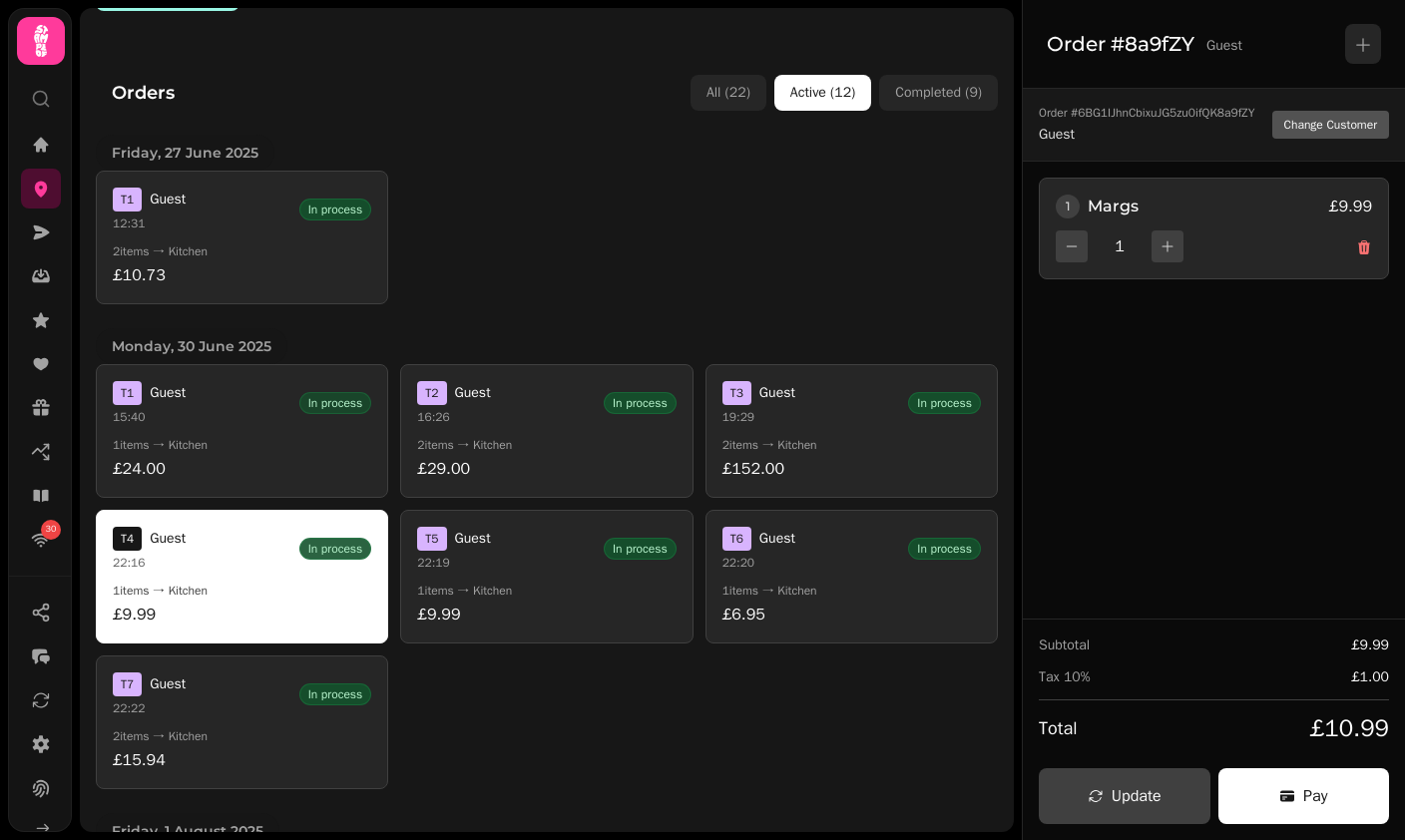 click on "In process" at bounding box center (335, 403) 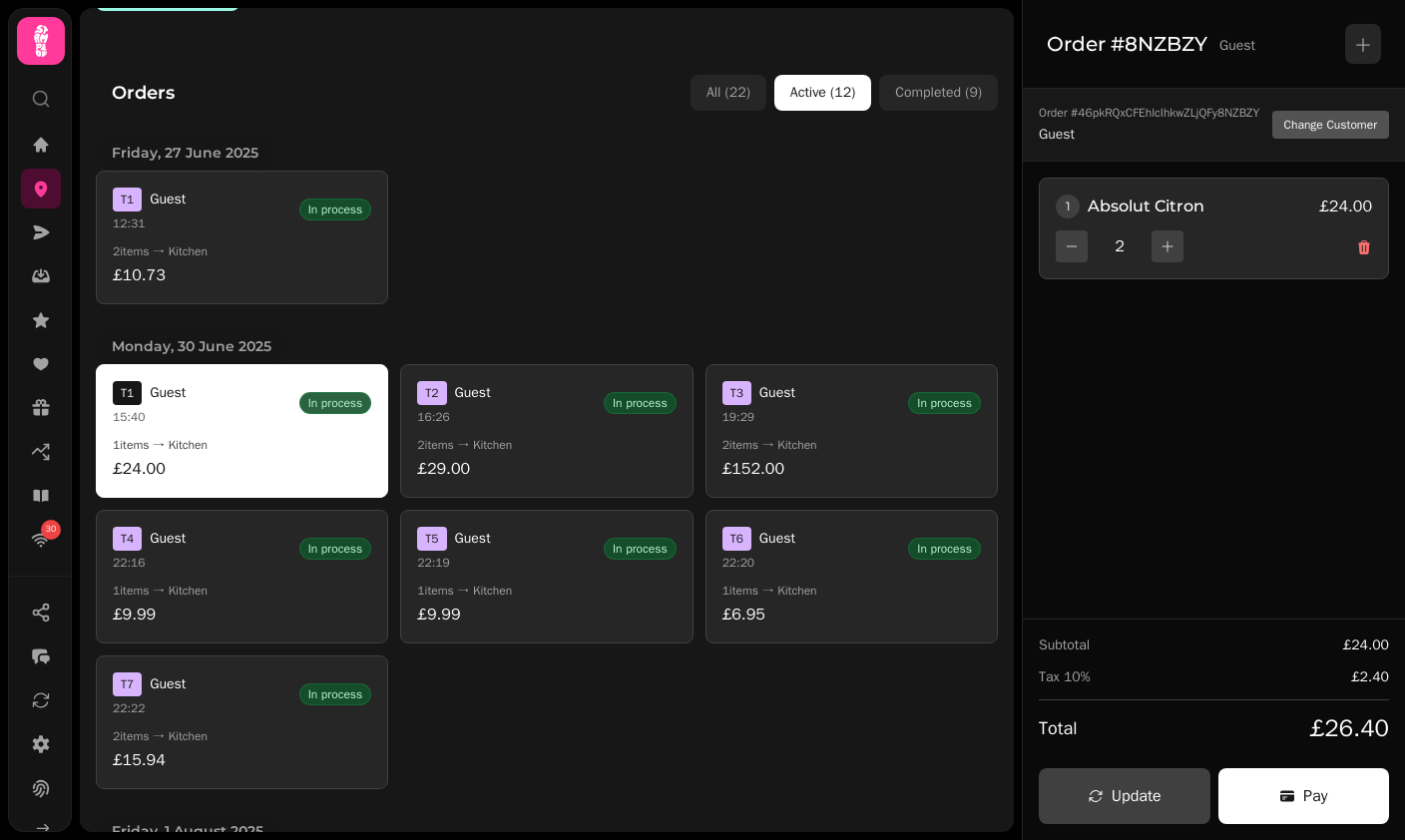 click on "T [NUMBER] Guest [TIME] In process" at bounding box center (546, 403) 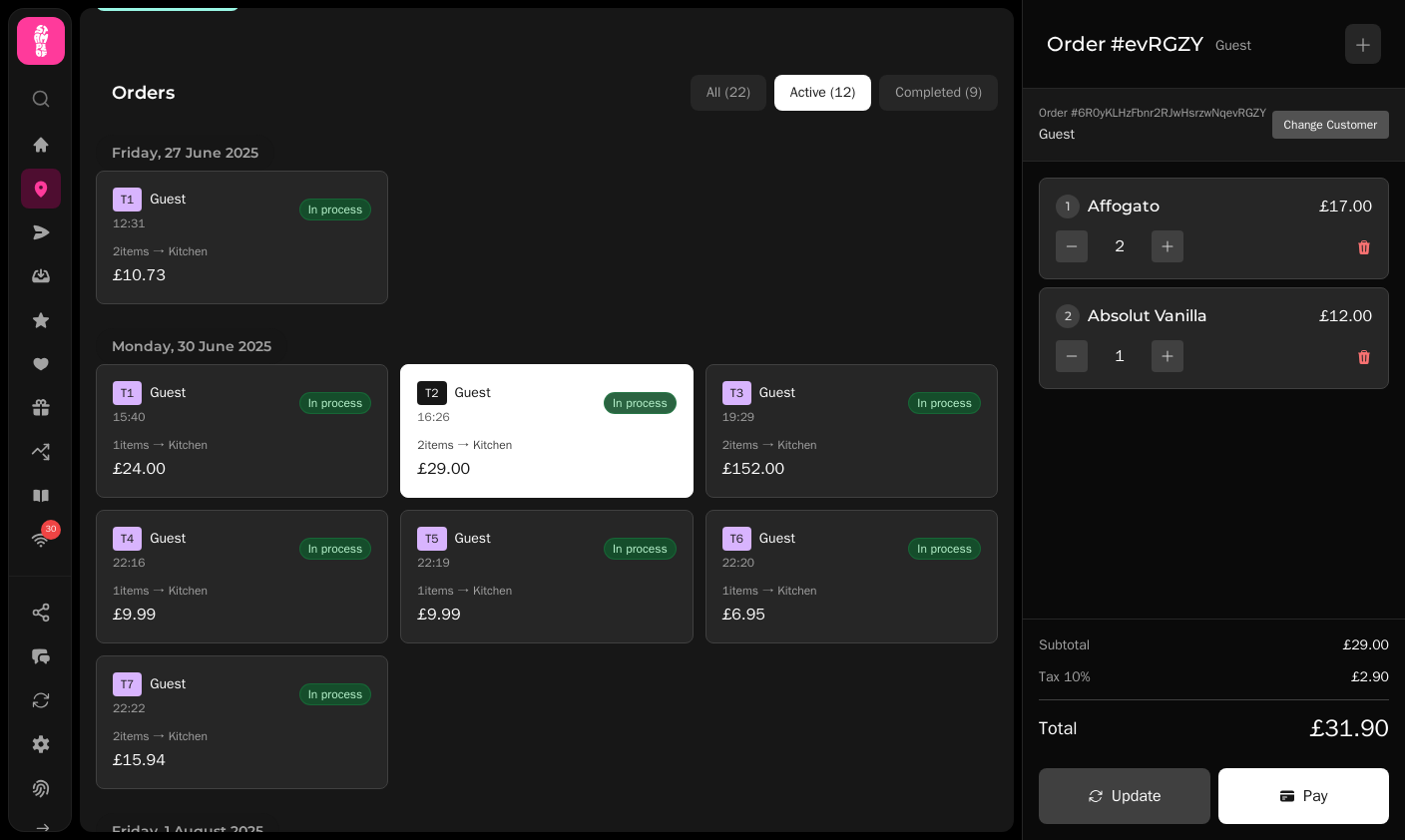 click on "[DAY], [NUMBER] [MONTH] [YEAR] T [NUMBER] Guest [TIME] In process [NUMBER]  items → Kitchen £10.73 [DAY], [NUMBER] [MONTH] [YEAR] T [NUMBER] Guest [TIME] In process [NUMBER]  items → Kitchen £24.00 T [NUMBER] Guest [TIME] In process [NUMBER]  items → Kitchen £29.00 T [NUMBER] Guest [TIME] In process [NUMBER]  items → Kitchen £152.00 T [NUMBER] Guest [TIME] In process [NUMBER]  items → Kitchen £9.99 T [NUMBER] Guest [TIME] In process [NUMBER]  items → Kitchen £9.99 T [NUMBER] Guest [TIME] In process [NUMBER]  items → Kitchen £6.95 T [NUMBER] Guest [TIME] In process [NUMBER]  items → Kitchen £15.94 [DAY], [NUMBER] [MONTH] [YEAR] T [NUMBER] Guest [TIME] In process [NUMBER]  items → Kitchen £537.80 [DAY], [NUMBER] [MONTH] [YEAR] T [NUMBER] Guest [TIME] In process [NUMBER]  items → Kitchen £10.00 T [NUMBER] Guest [TIME] In process [NUMBER]  items → Kitchen £42.00 T [NUMBER] Guest [TIME] In process [NUMBER]  items → Kitchen £86.00" at bounding box center [547, 655] 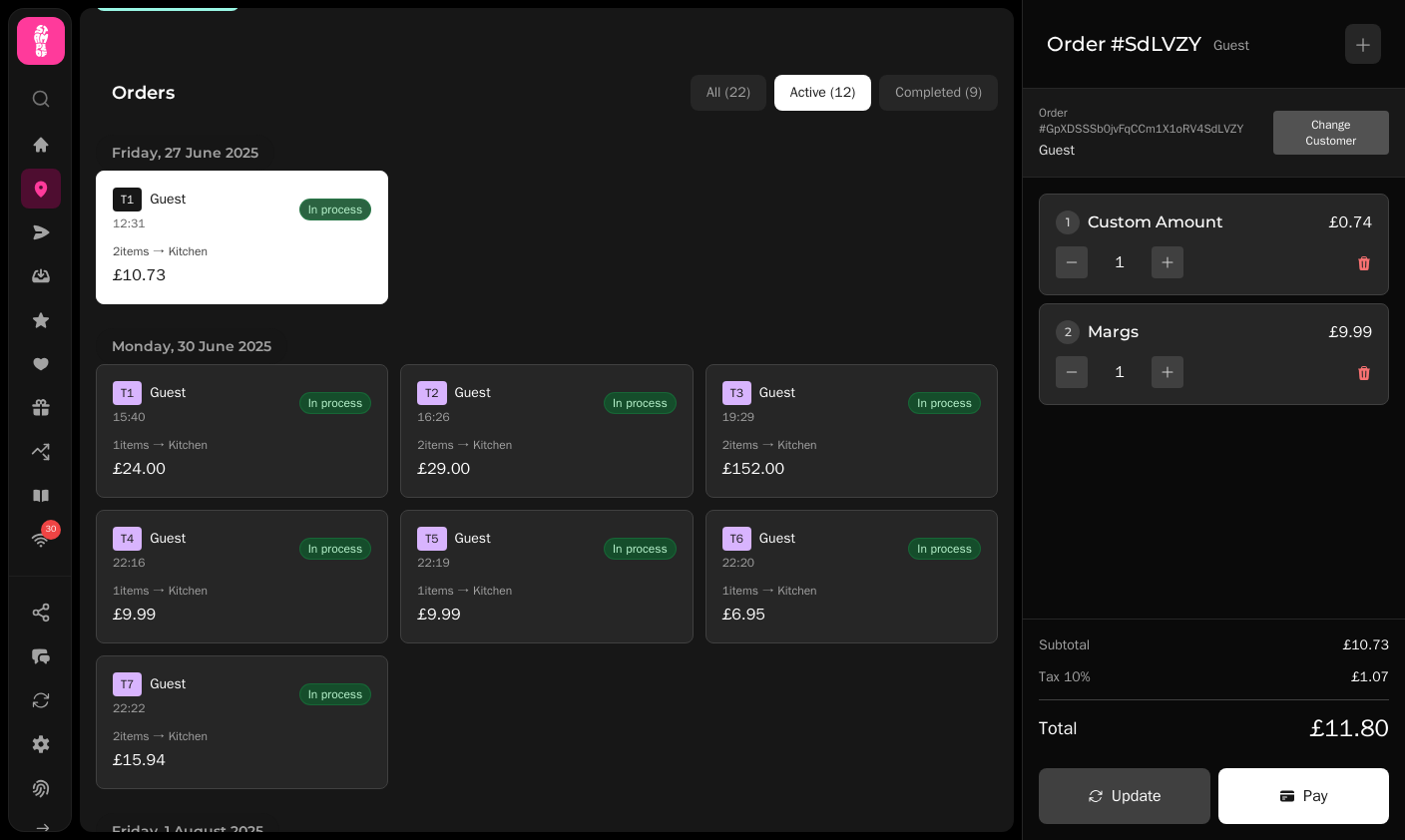 click on "T [NUMBER] Guest [TIME] In process" at bounding box center [851, 403] 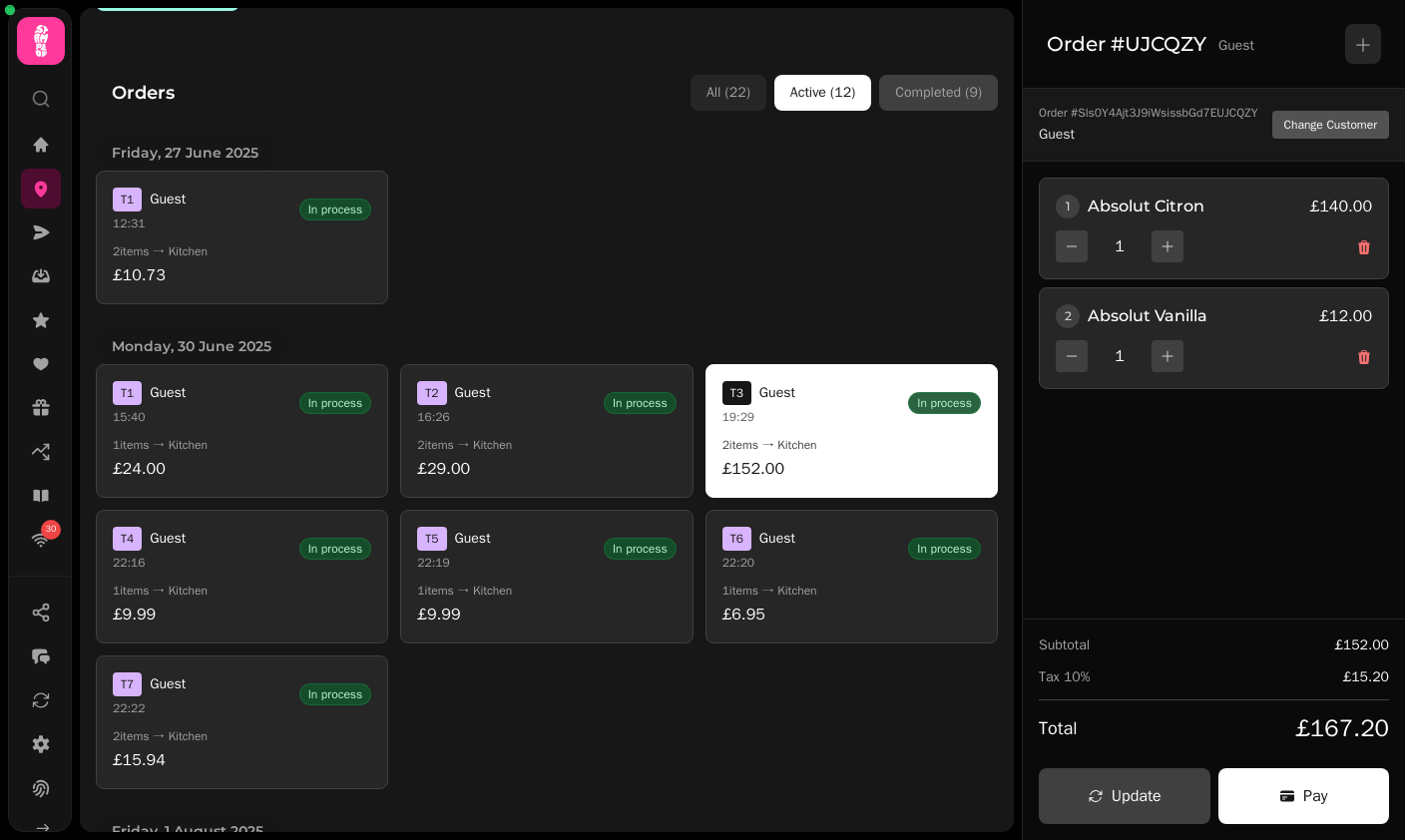 click on "Completed ( 9 )" at bounding box center (938, 93) 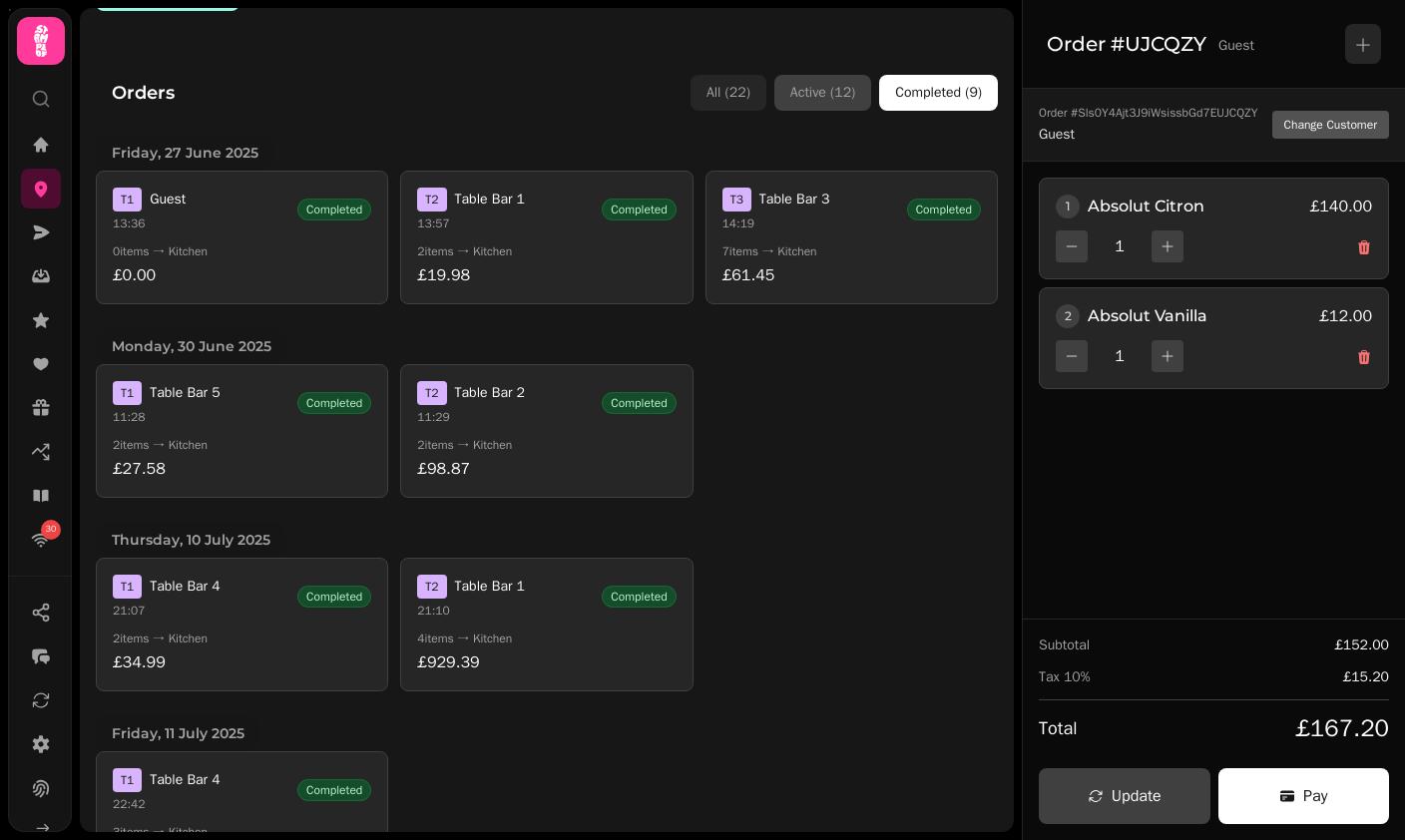 click on "Active ( 12 )" at bounding box center (822, 93) 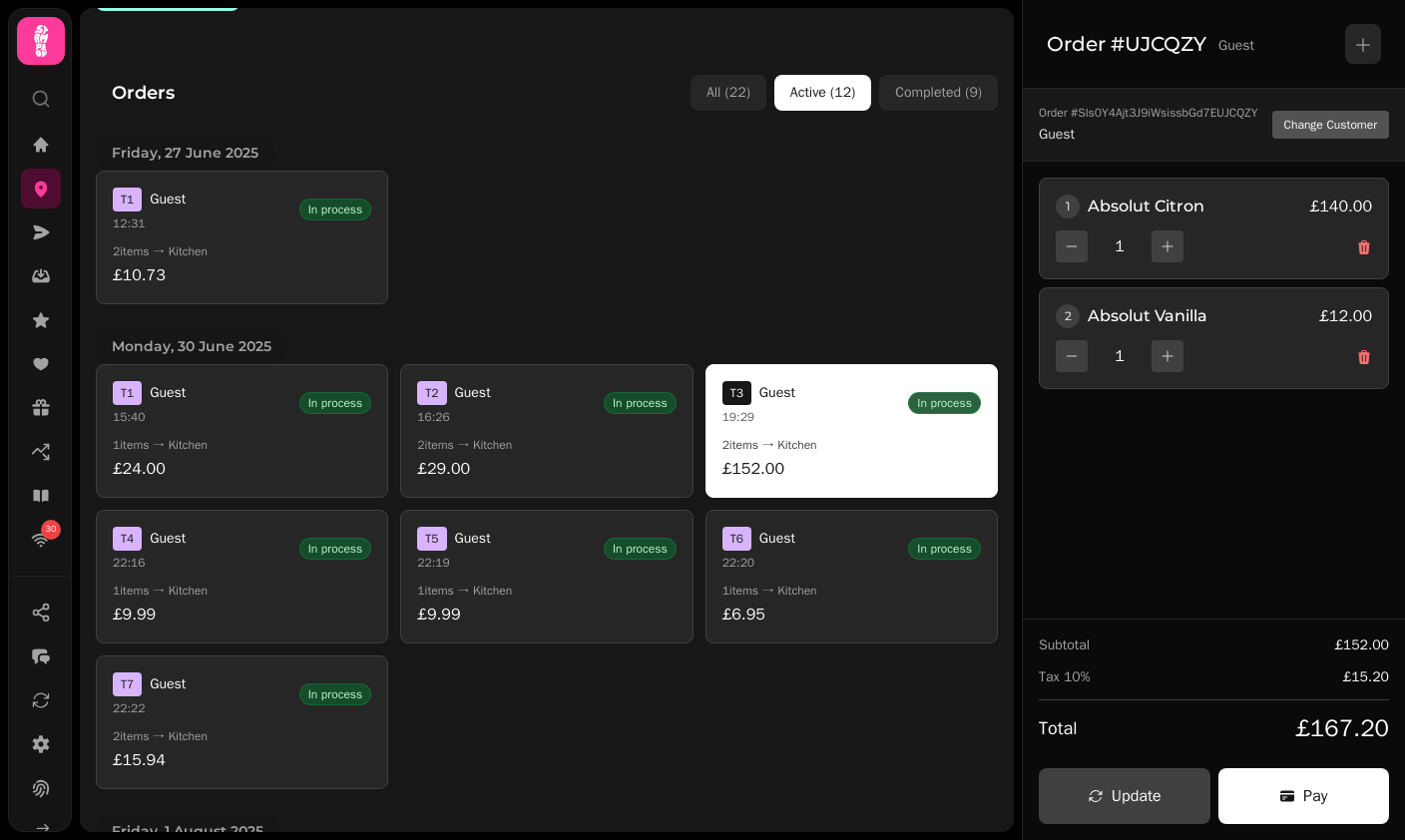 click on "T [NUMBER] Guest [TIME] In process" at bounding box center [546, 403] 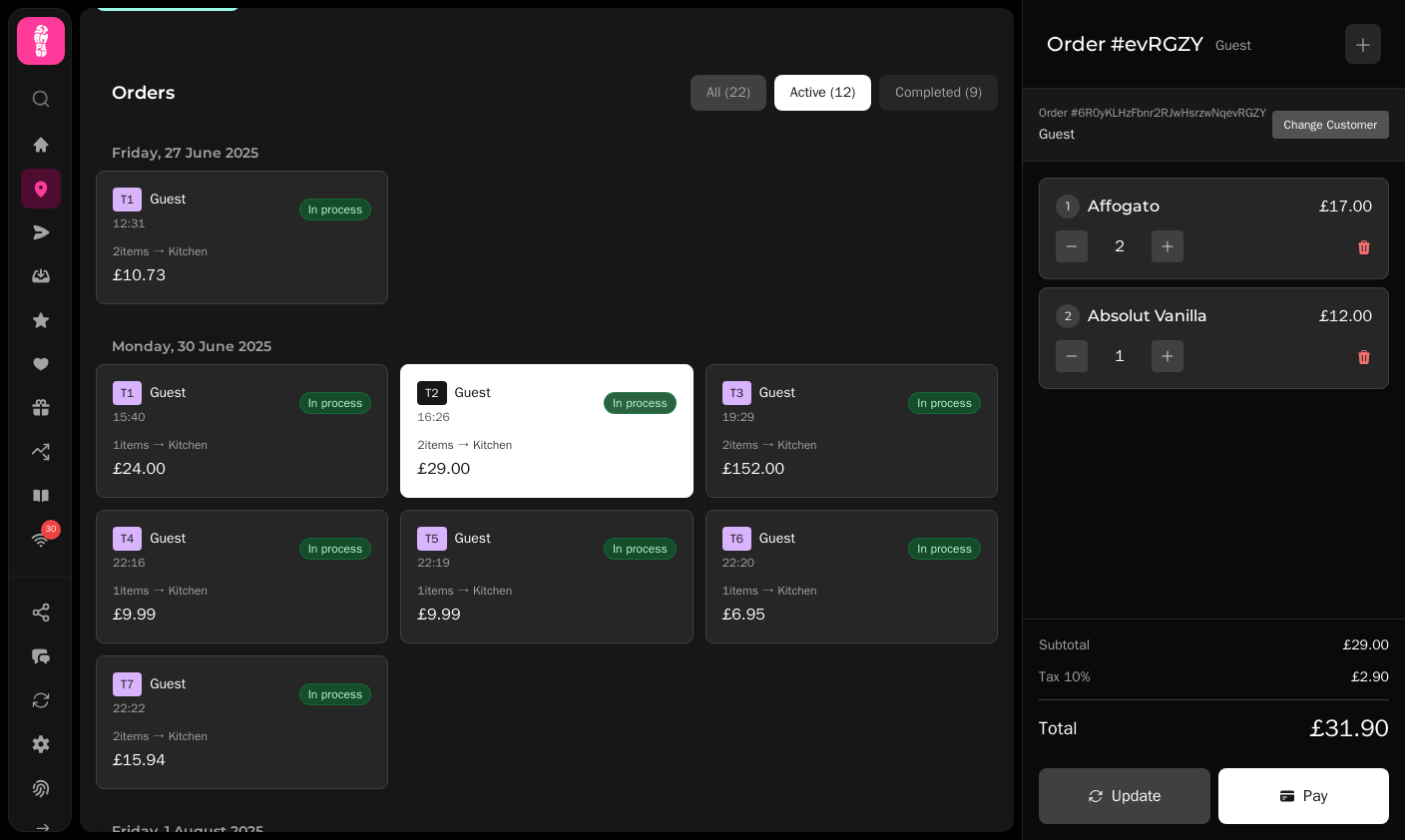 click on "All ( 22 )" at bounding box center (728, 93) 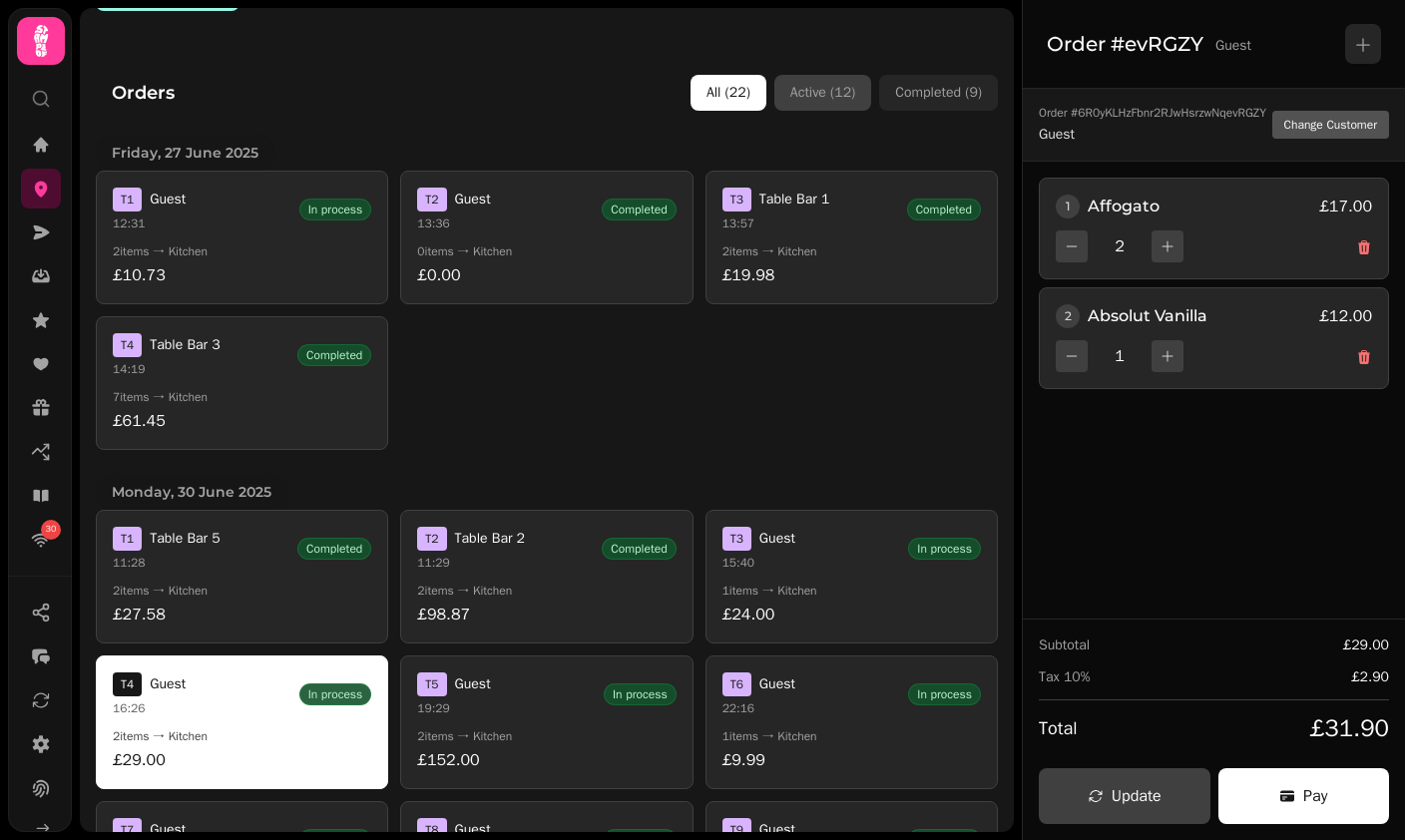 click on "Active ( 12 )" at bounding box center [822, 93] 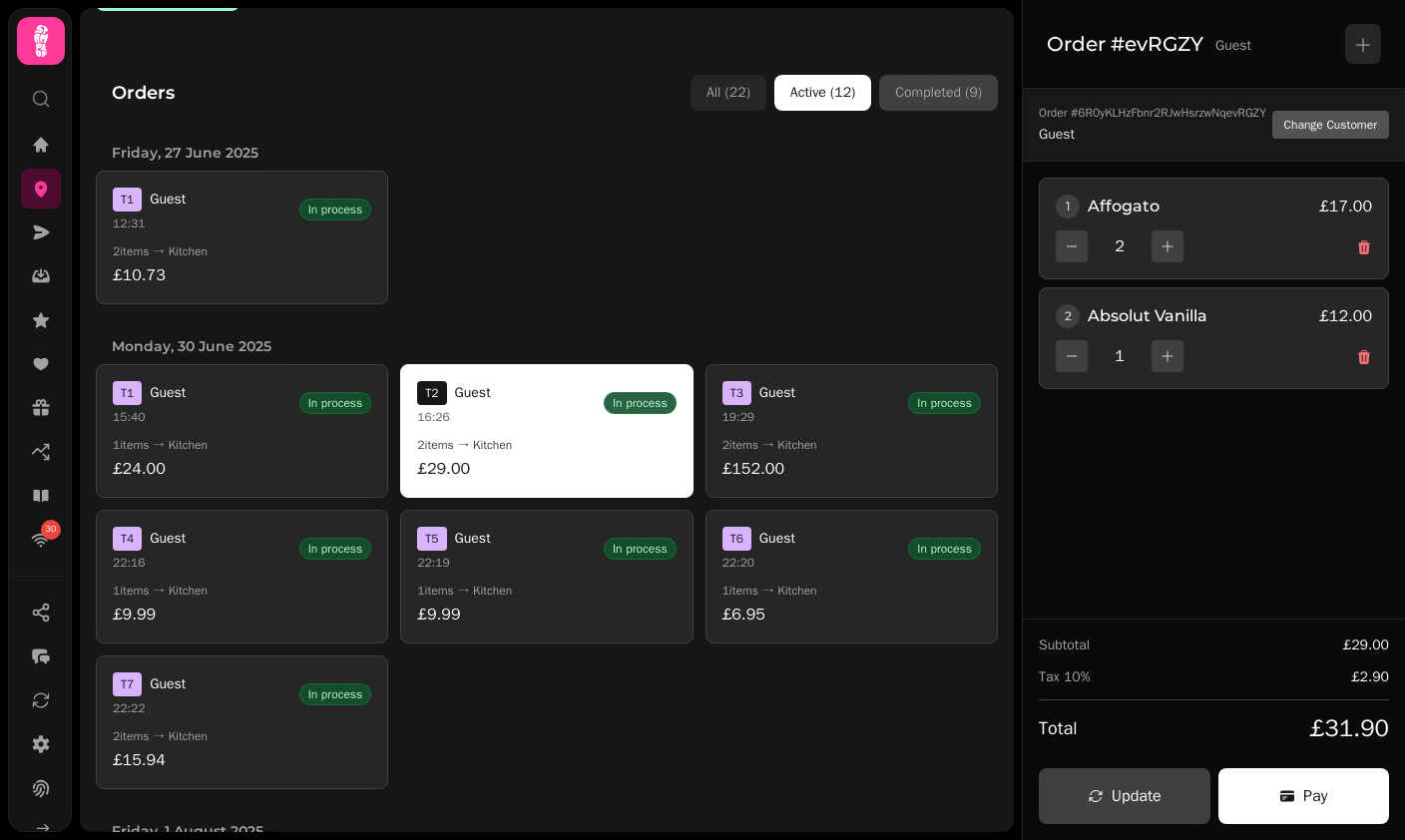 click on "Completed ( 9 )" at bounding box center (938, 93) 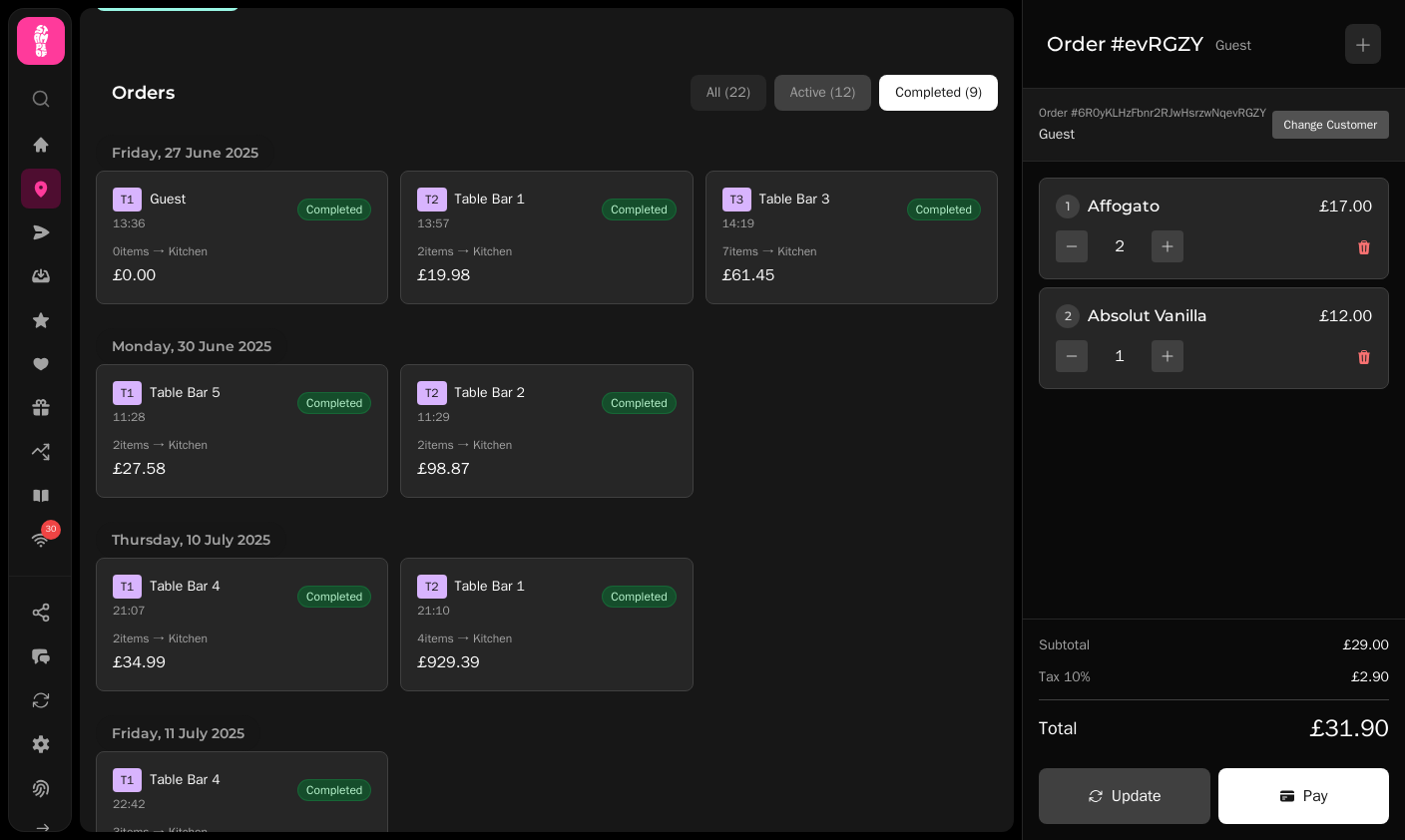 click on "Active ( 12 )" at bounding box center [822, 93] 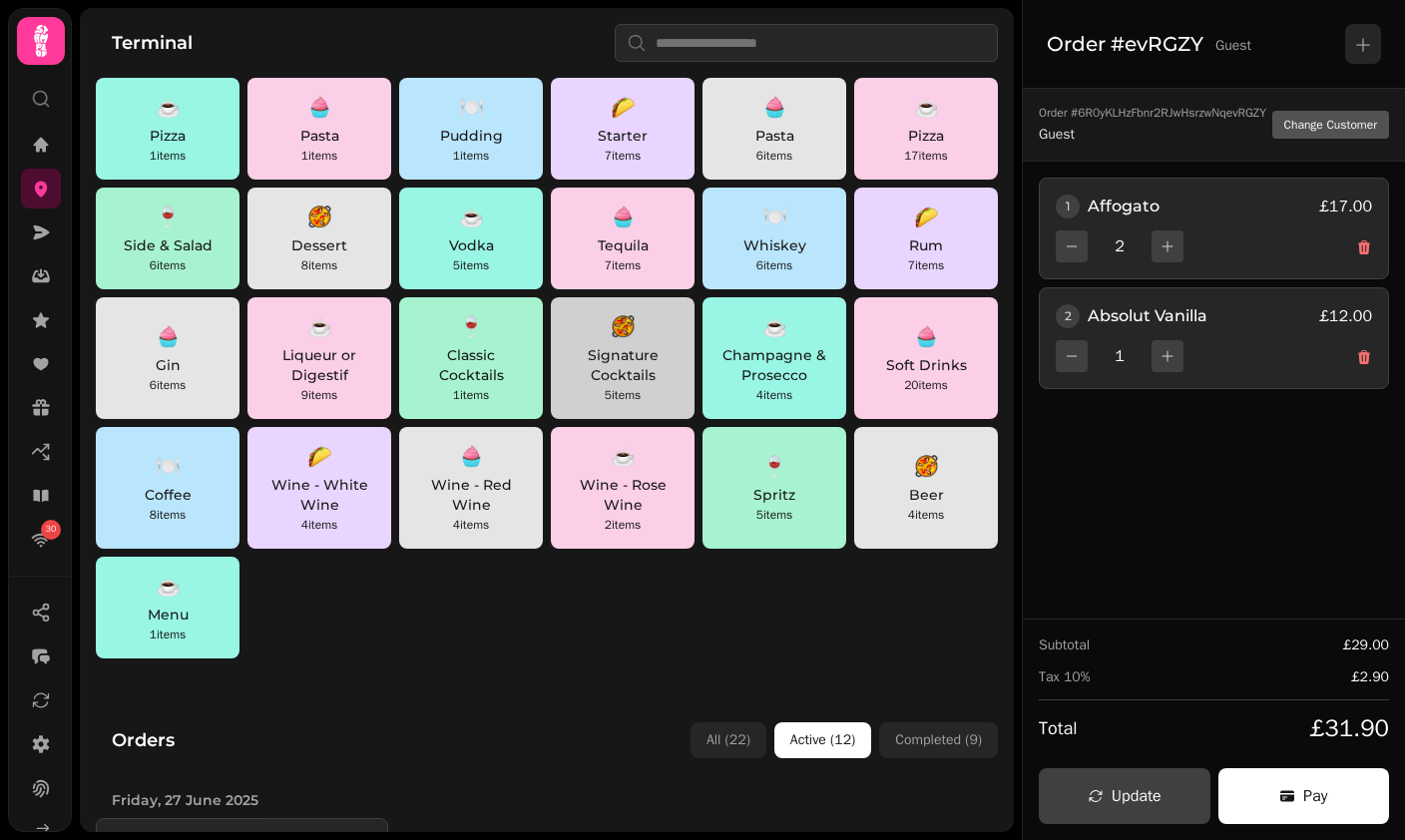 scroll, scrollTop: 0, scrollLeft: 0, axis: both 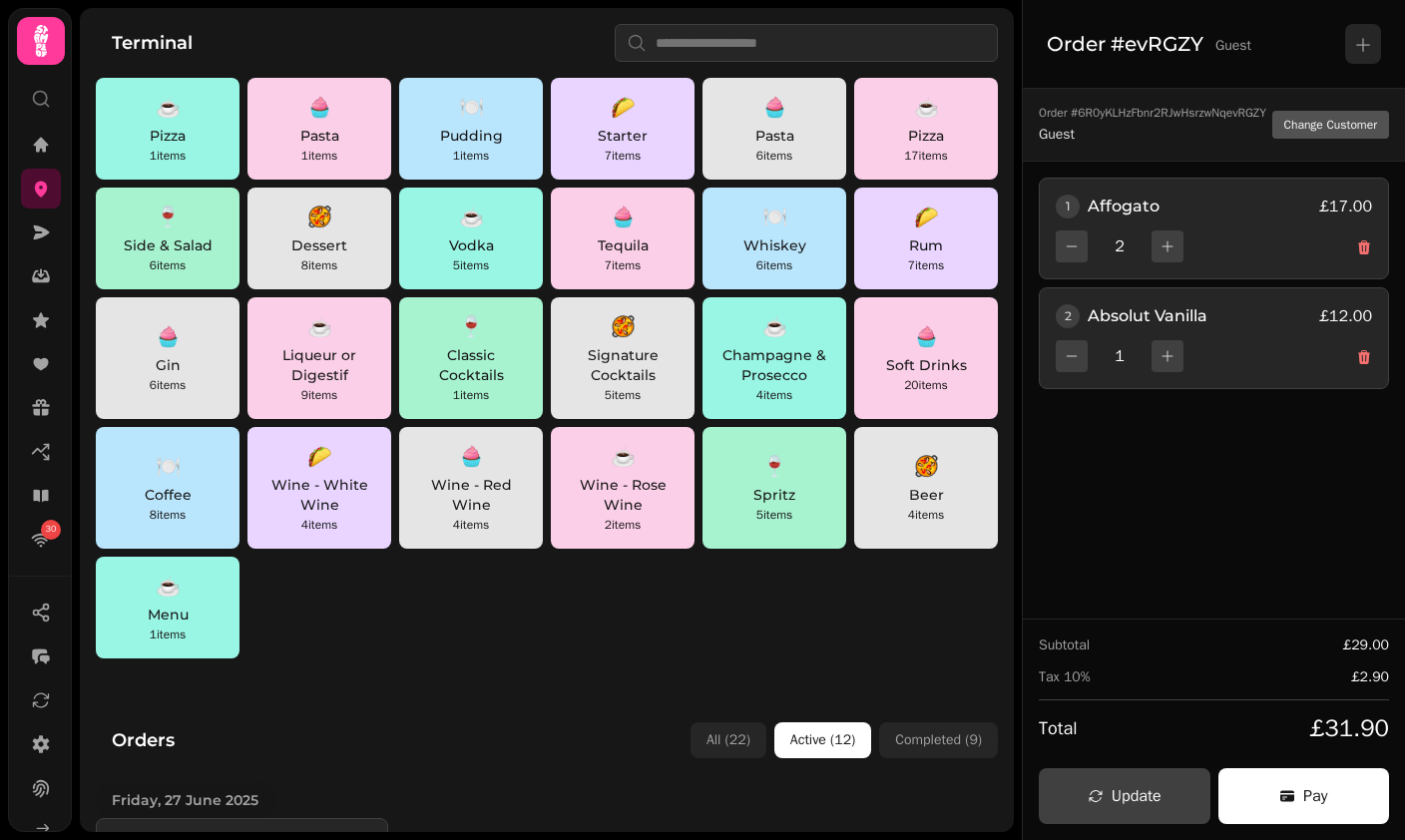 click on "Signature Cocktails" at bounding box center [623, 365] 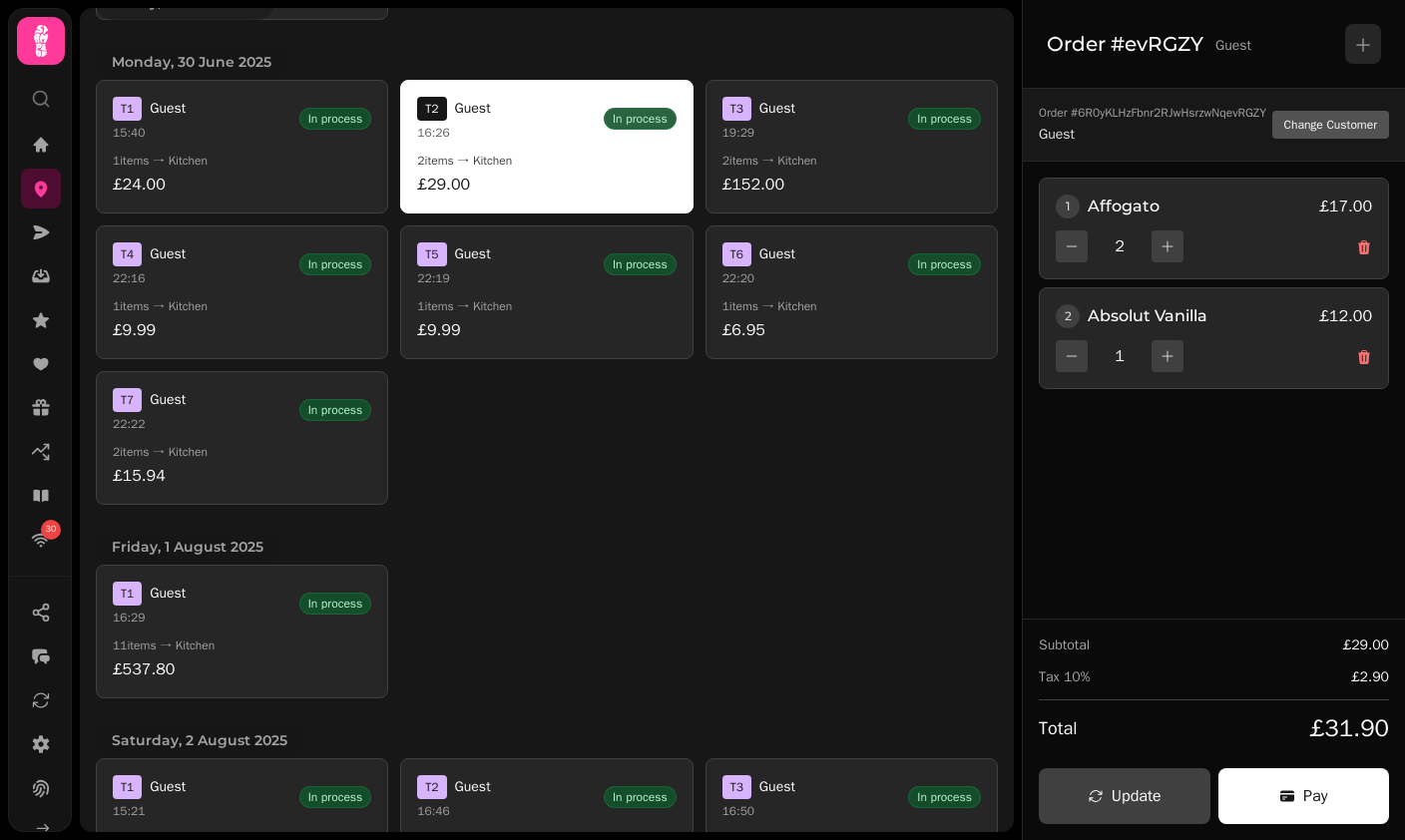 scroll, scrollTop: 481, scrollLeft: 0, axis: vertical 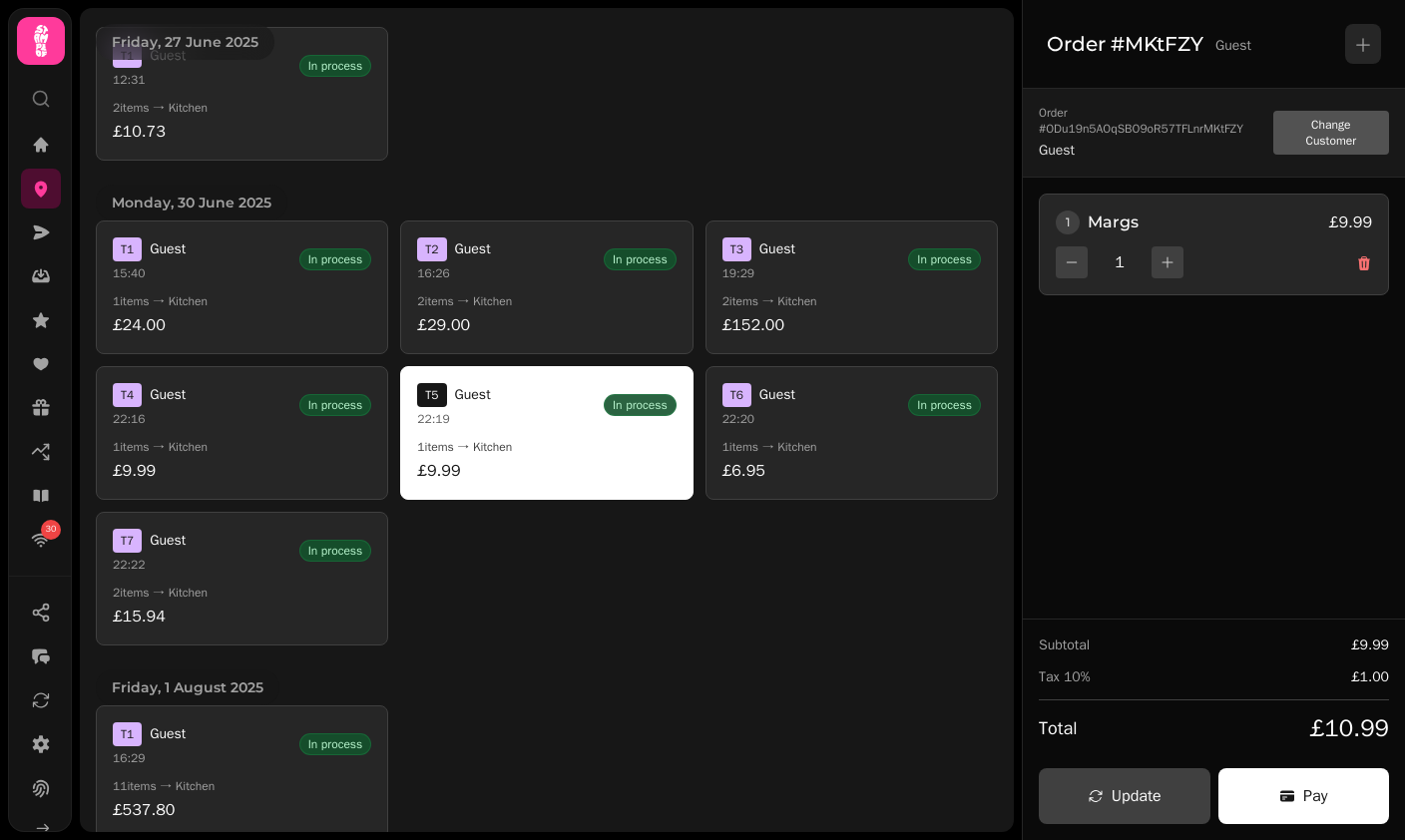 click on "T [NUMBER] Guest [TIME] In process" at bounding box center [546, 259] 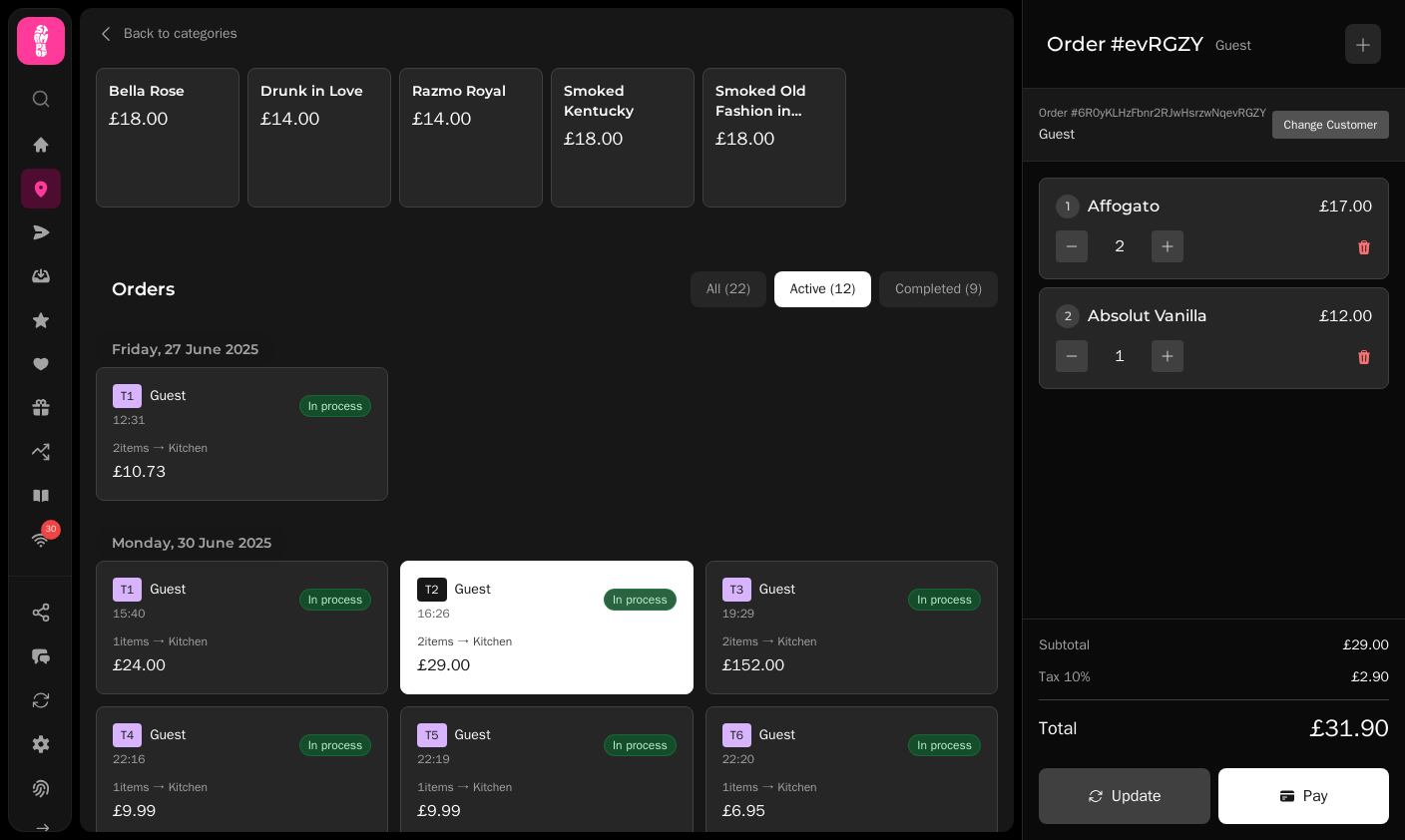 scroll, scrollTop: 0, scrollLeft: 0, axis: both 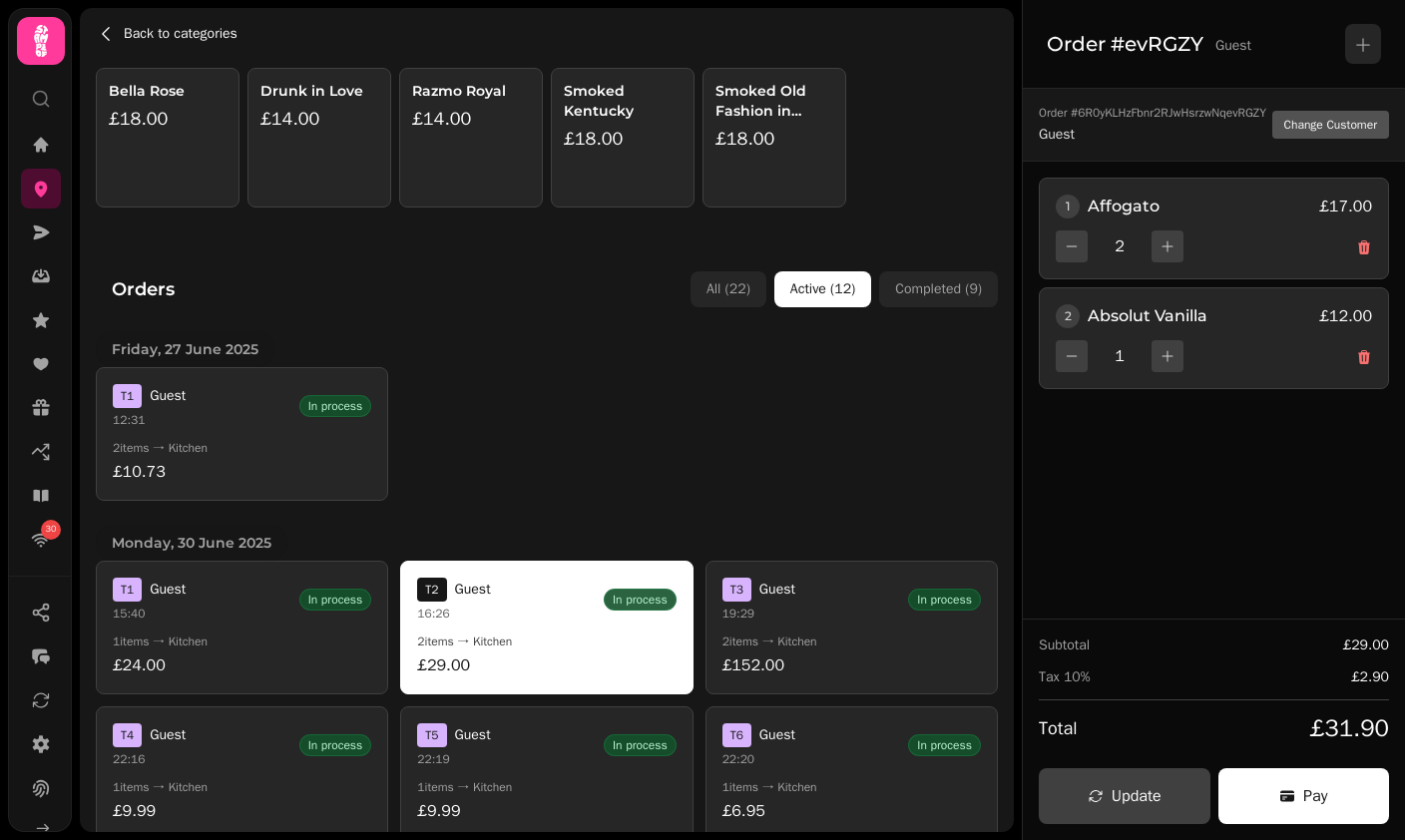 click on "Back to categories" at bounding box center [181, 34] 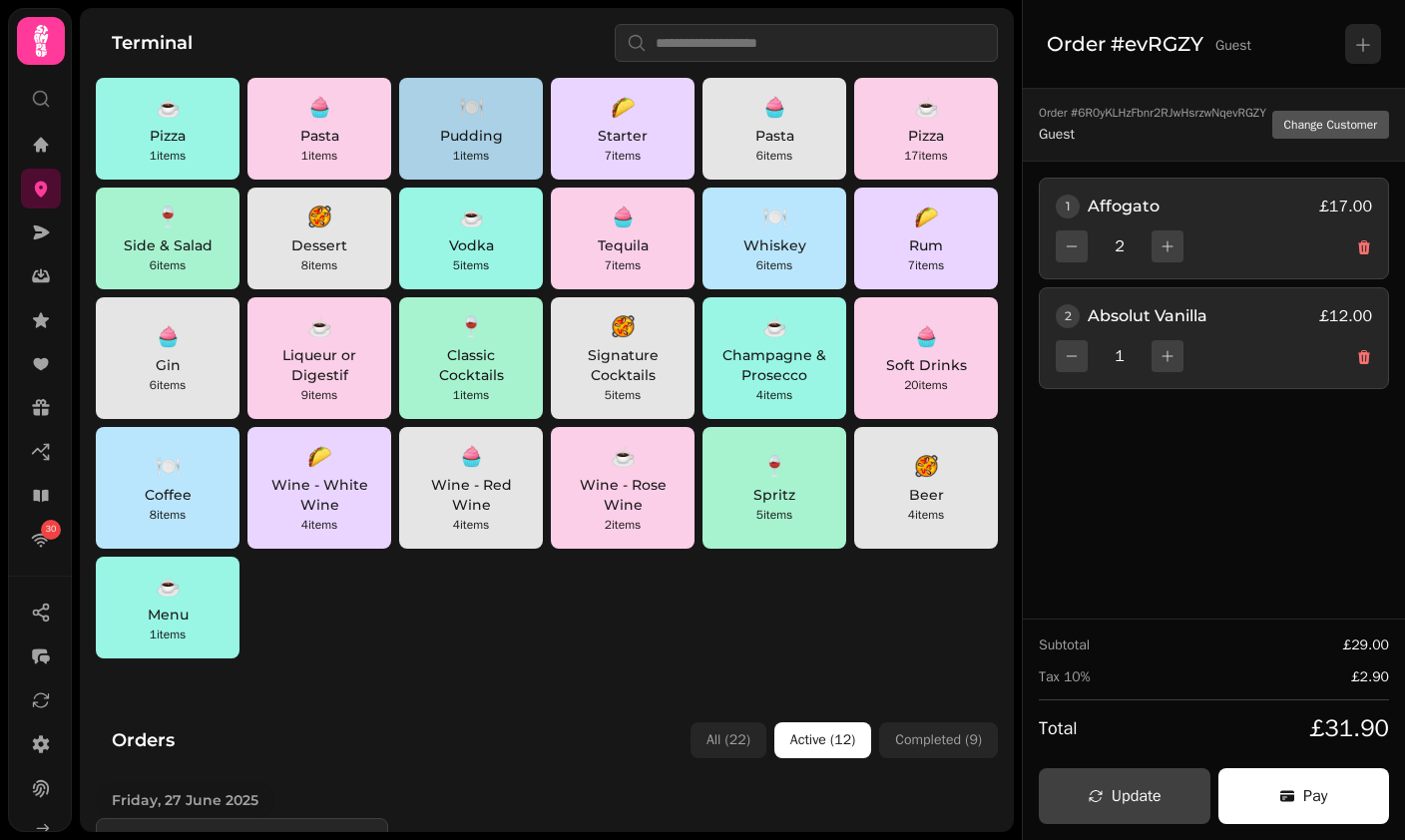 click on "1  items" at bounding box center [471, 156] 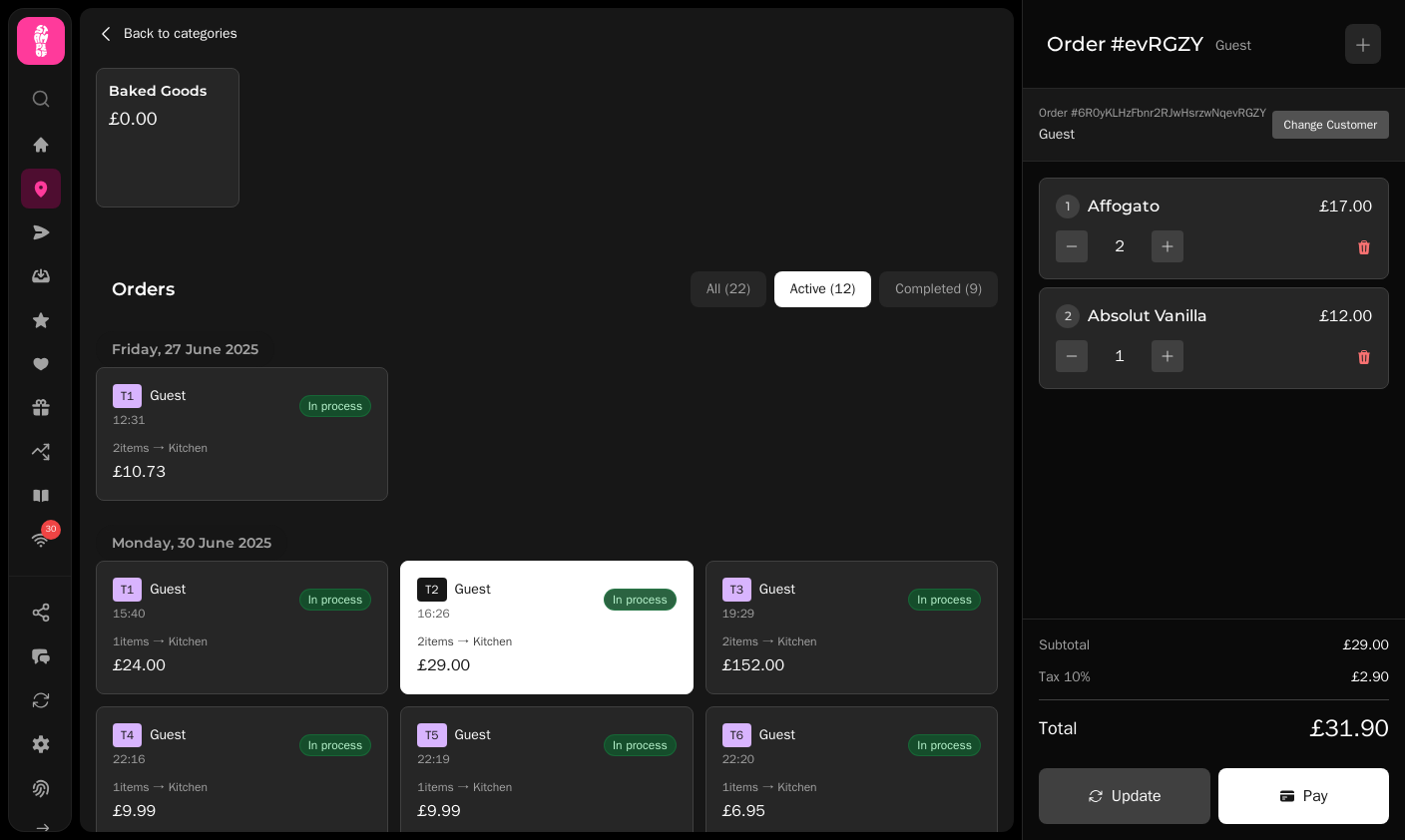 click on "Back to categories" at bounding box center (181, 34) 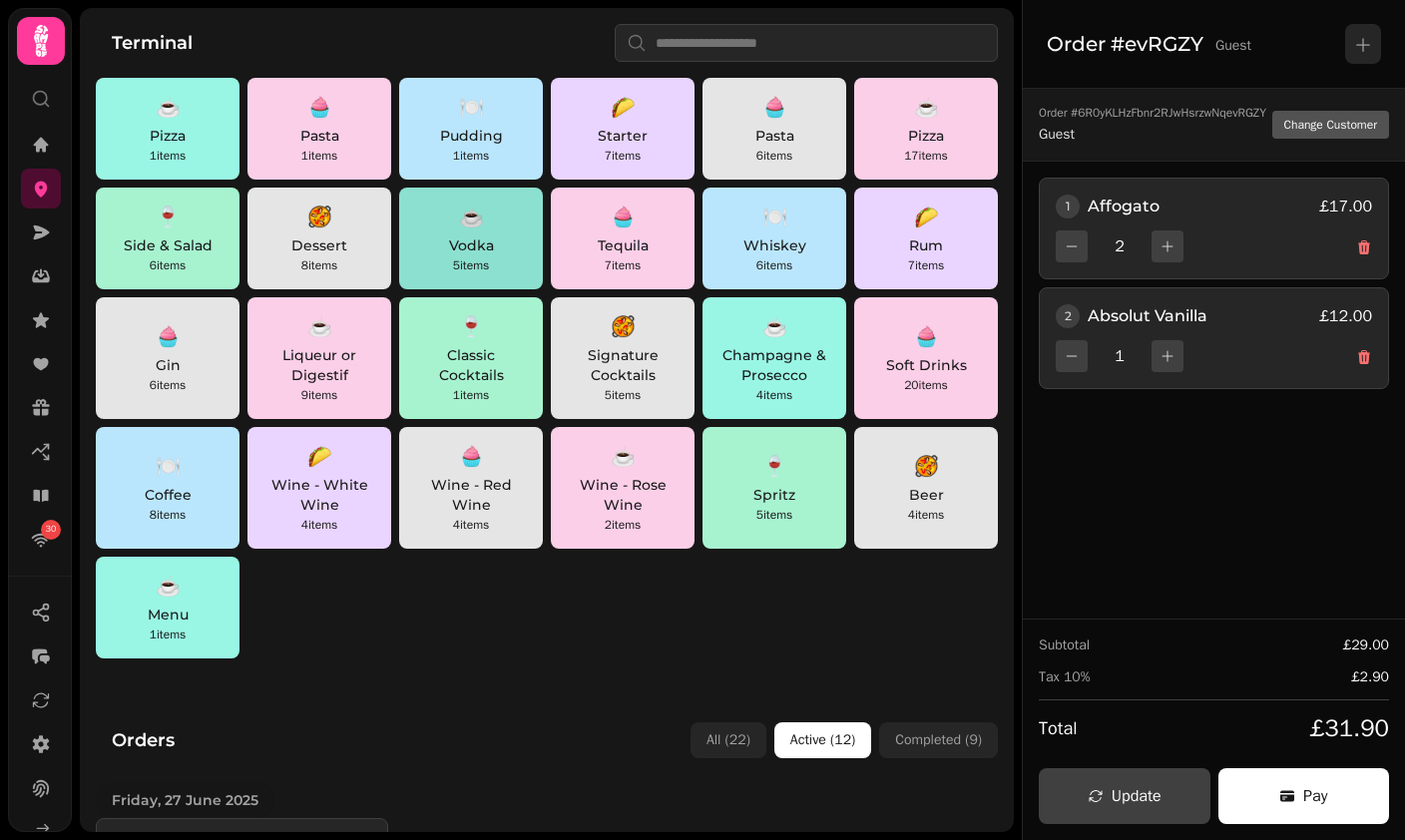 scroll, scrollTop: 332, scrollLeft: 0, axis: vertical 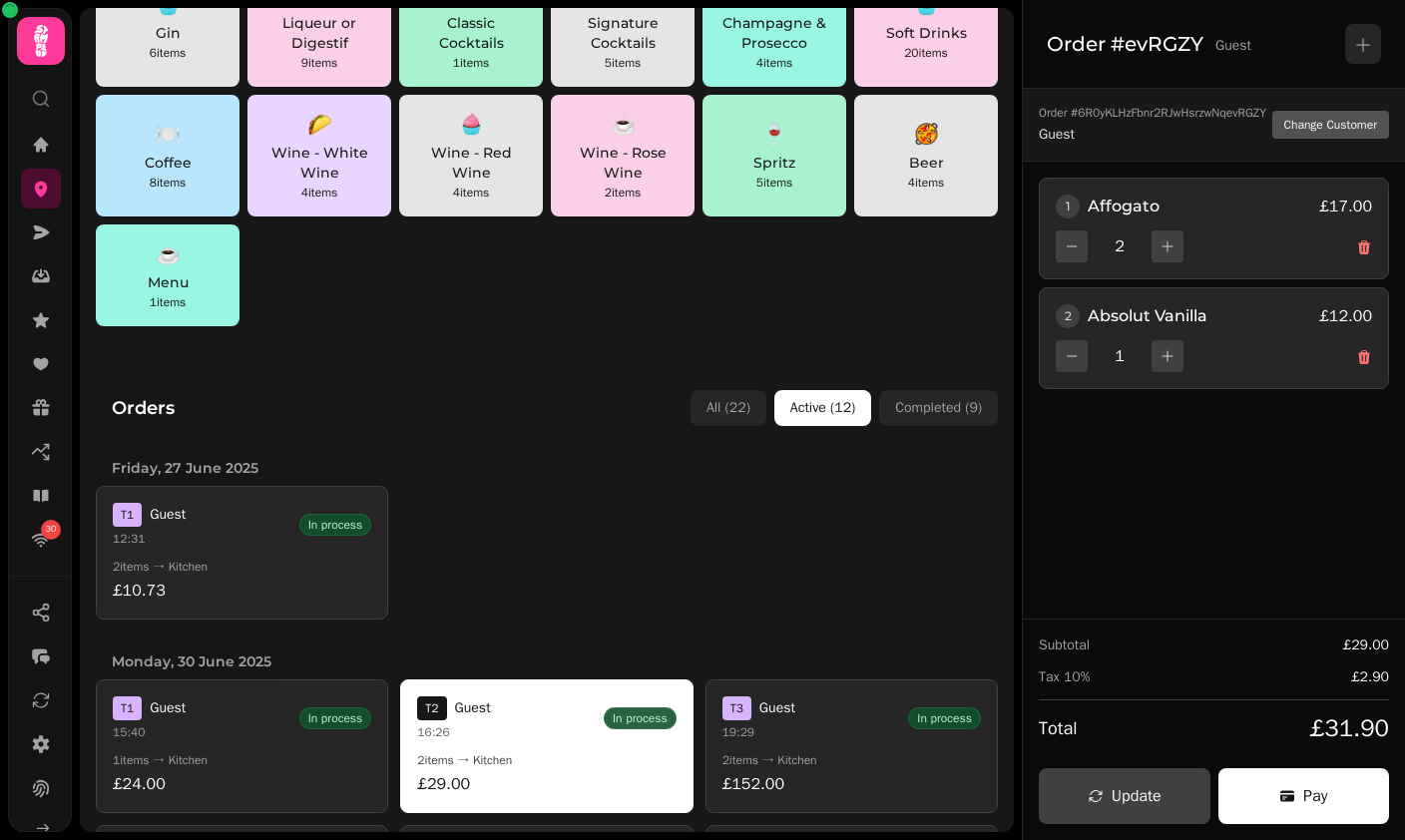 click on "Wine - Red Wine" at bounding box center (471, 163) 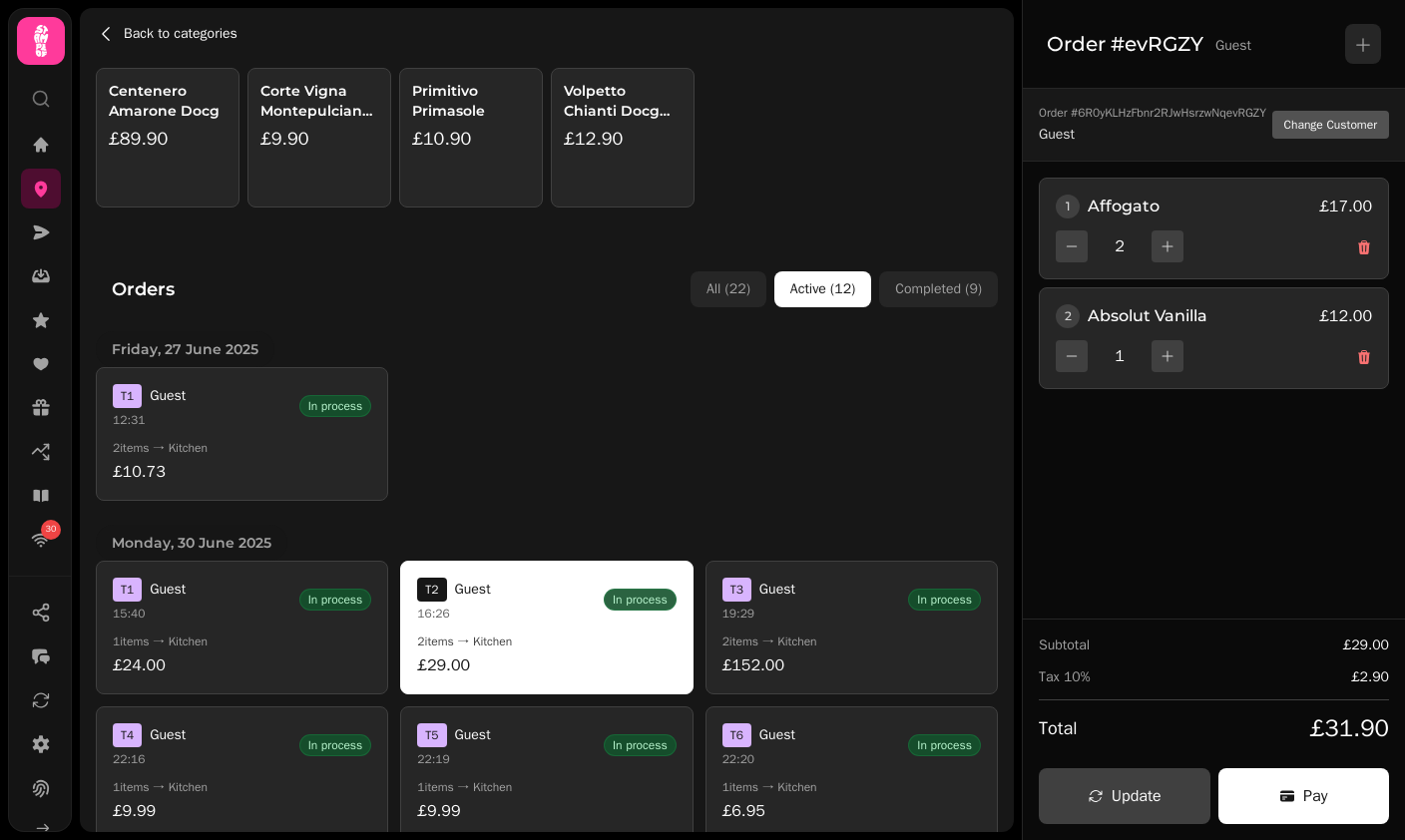 scroll, scrollTop: 0, scrollLeft: 0, axis: both 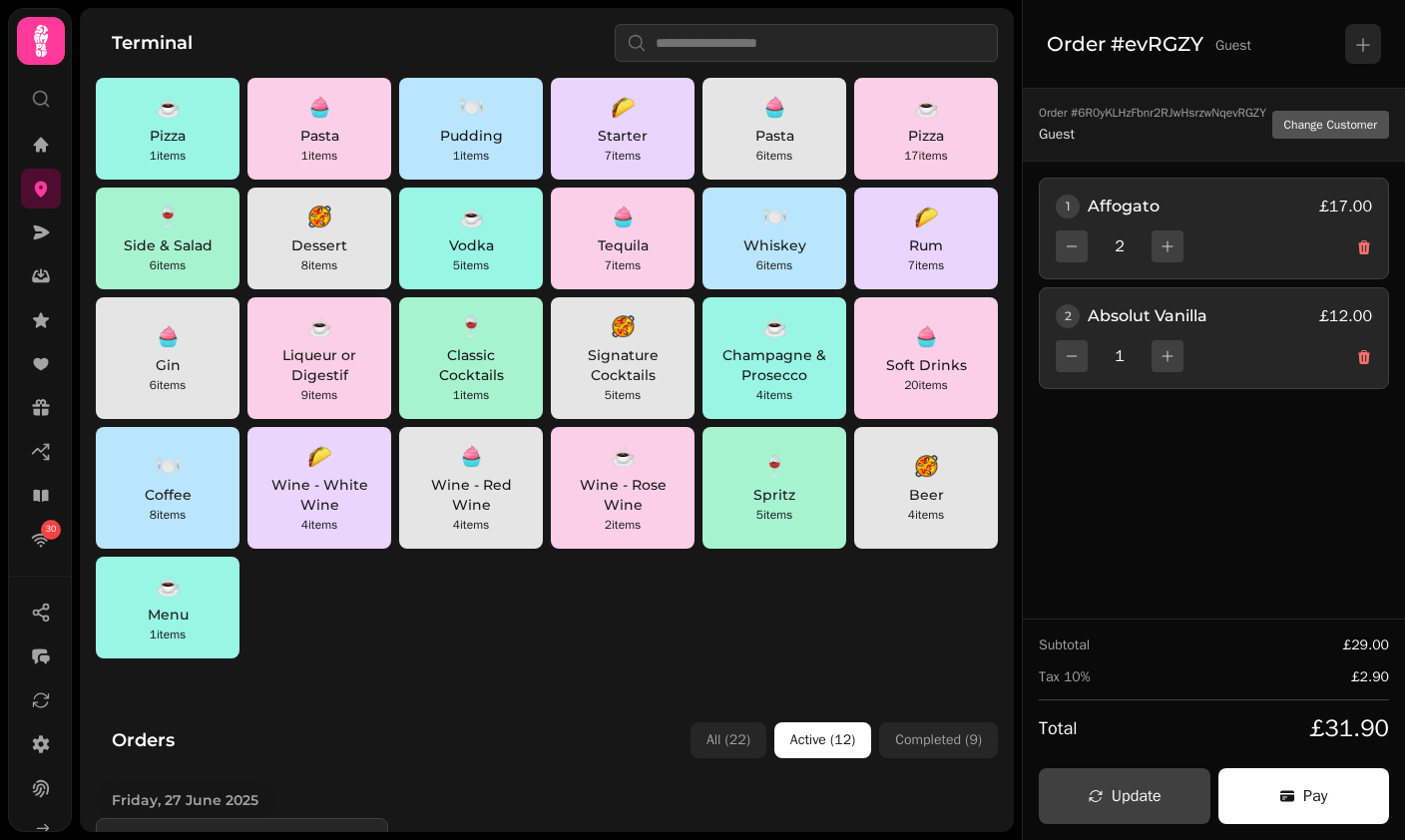 click on "☕ Wine - Rose Wine 2  items" at bounding box center [623, 488] 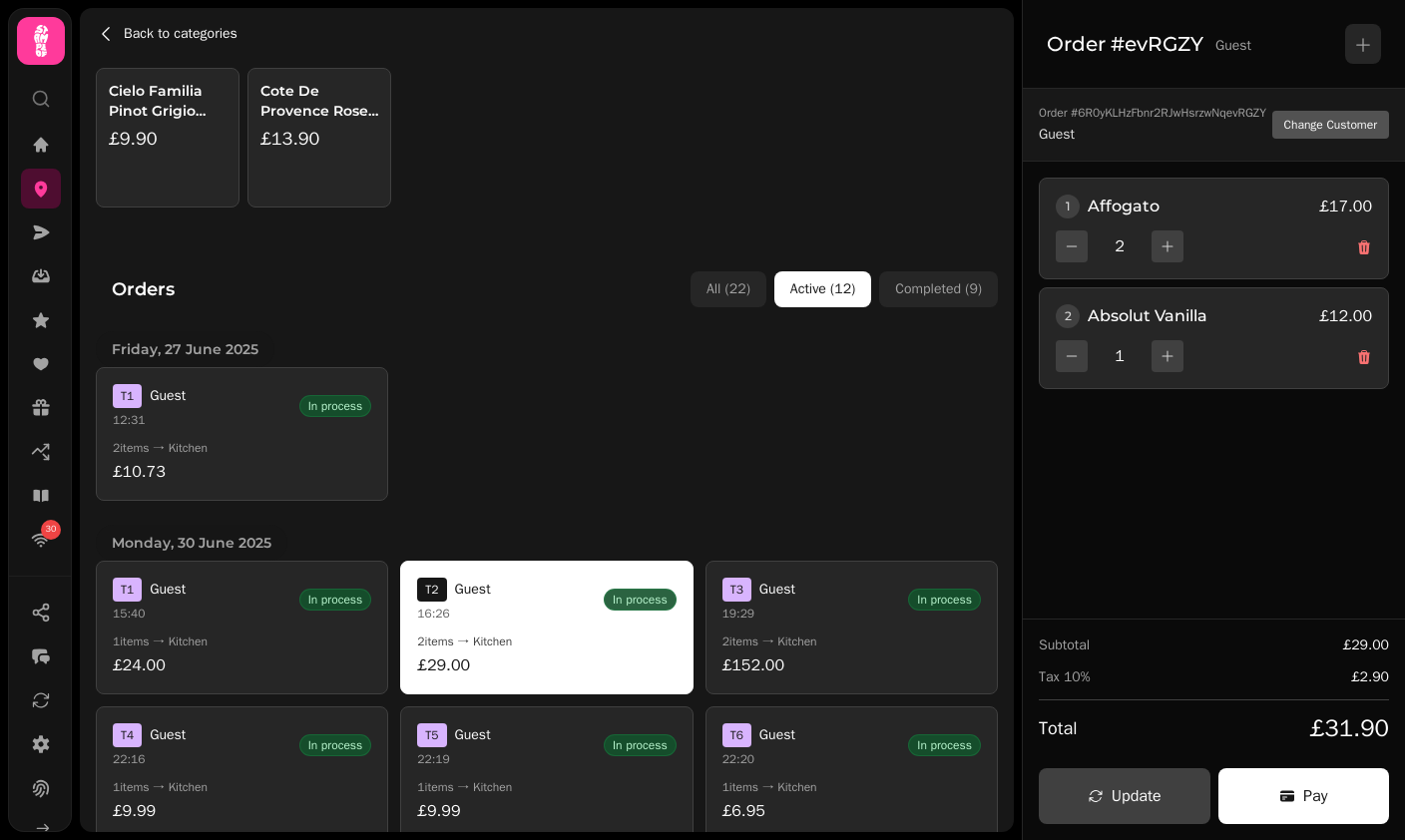 click on "Back to categories" at bounding box center (181, 34) 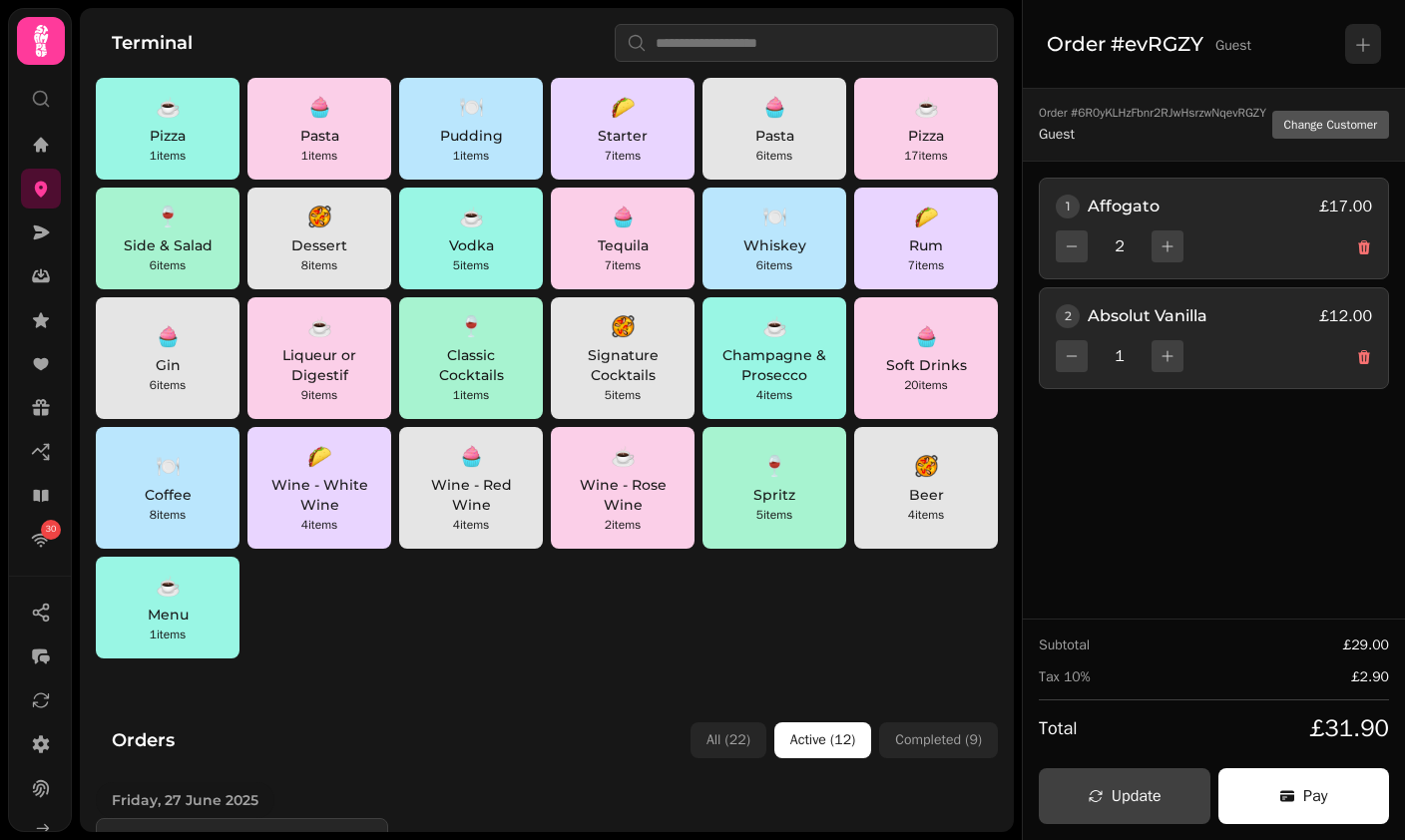 click on "Spritz" at bounding box center (774, 495) 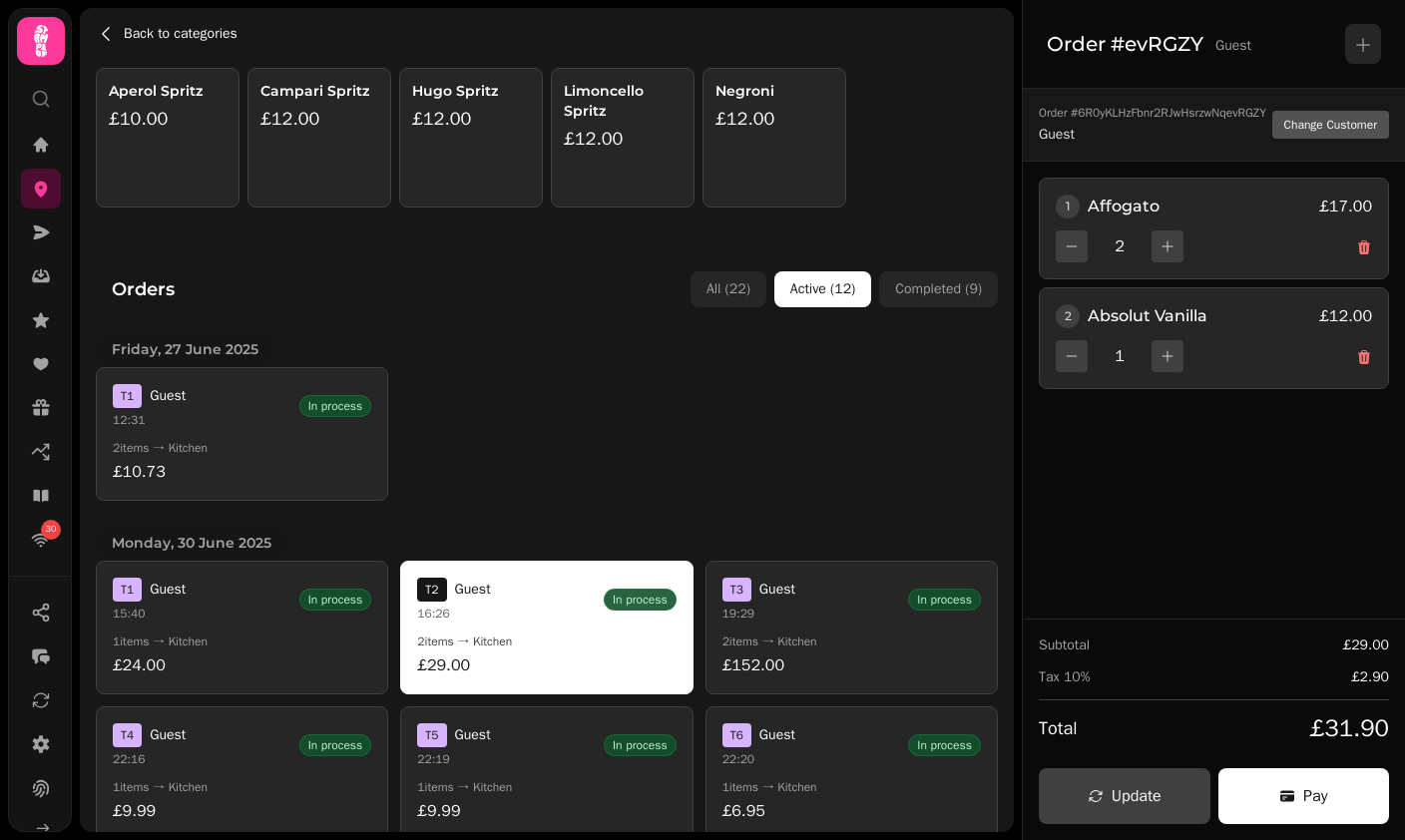 click on "Back to categories" at bounding box center [181, 34] 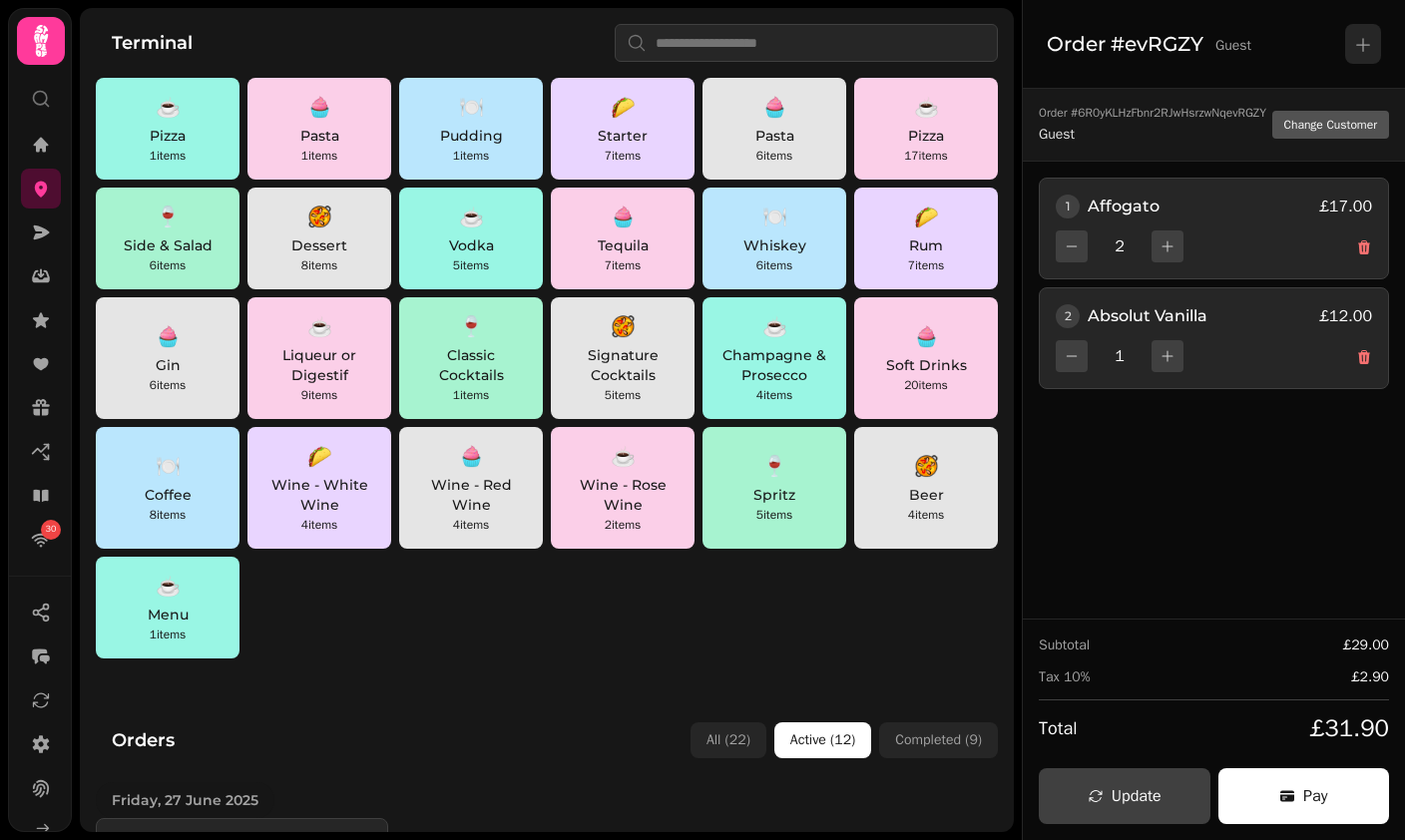 click on "🥘 Beer 4  items" at bounding box center (926, 488) 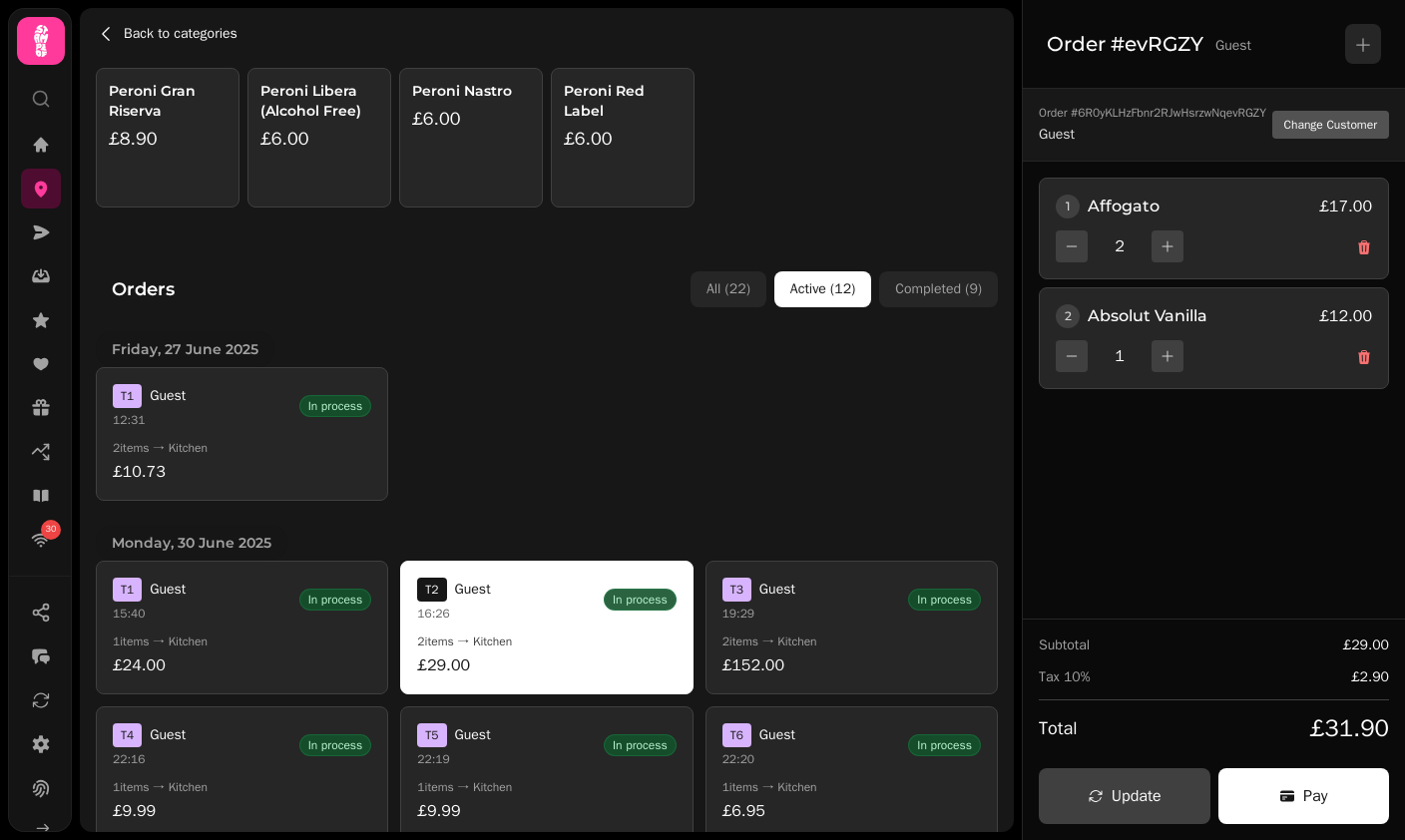 click on "Back to categories" at bounding box center (181, 34) 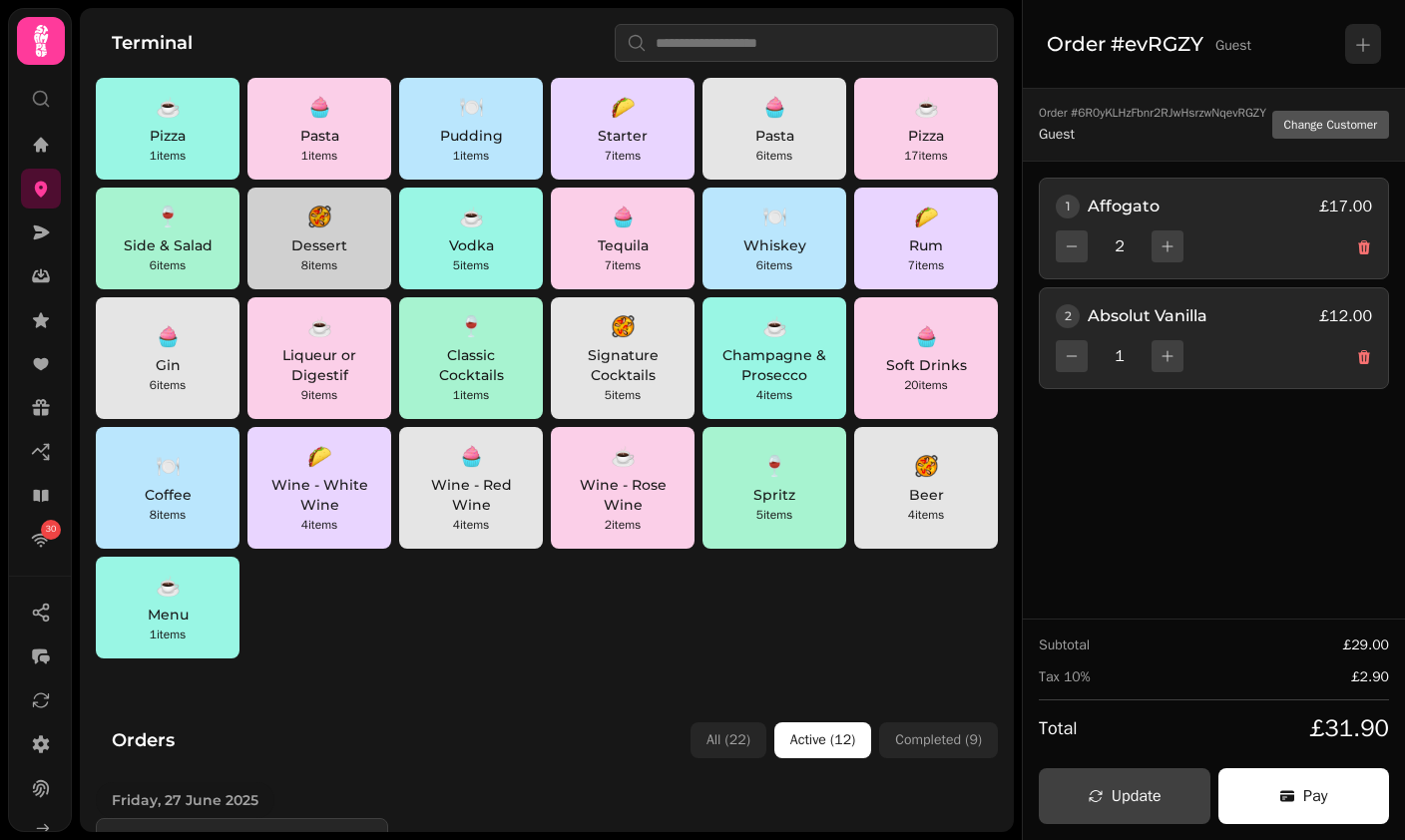 click on "🥘 Dessert 8  items" at bounding box center (319, 238) 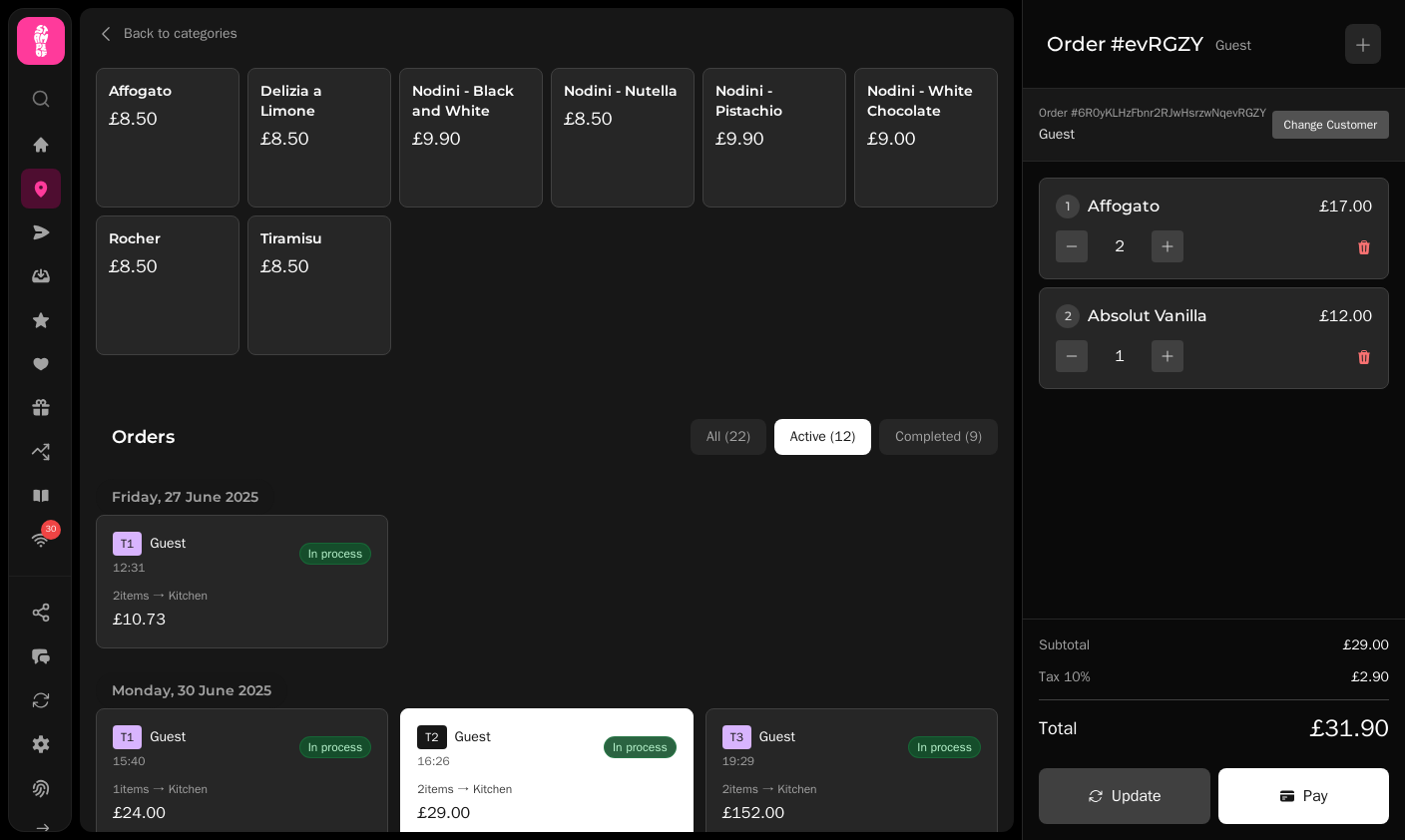 click on "Back to categories Affogato £8.50 Delizia a Limone £8.50 Nodini - Black and White £9.90 Nodini - Nutella £8.50 Nodini - Pistachio £9.90 Nodini - White Chocolate £9.00 Rocher £8.50 Tiramisu £8.50 Orders All ( 22 ) Active ( 12 ) Completed ( 9 ) [DAY], [NUMBER] [MONTH] [YEAR] T [NUMBER] Guest [TIME] In process [NUMBER]  items → Kitchen £10.73 [DAY], [NUMBER] [MONTH] [YEAR] T [NUMBER] Guest [TIME] In process [NUMBER]  items → Kitchen £24.00 T [NUMBER] Guest [TIME] In process [NUMBER]  items → Kitchen £29.00 T [NUMBER] Guest [TIME] In process [NUMBER]  items → Kitchen £152.00 T [NUMBER] Guest [TIME] In process [NUMBER]  items → Kitchen £9.99 T [NUMBER] Guest [TIME] In process [NUMBER]  items → Kitchen £9.99 T [NUMBER] Guest [TIME] In process [NUMBER]  items → Kitchen £6.95 T [NUMBER] Guest [TIME] In process [NUMBER]  items → Kitchen £15.94 [DAY], [NUMBER] [MONTH] [YEAR] T [NUMBER] Guest [TIME] In process [NUMBER]  items → Kitchen £537.80 [DAY], [NUMBER] [MONTH] [YEAR] T [NUMBER] Guest [TIME] In process [NUMBER]  items → Kitchen £10.00 T [NUMBER] Guest [TIME] In process [NUMBER]  items → Kitchen £42.00 T [NUMBER] Guest [TIME] In process [NUMBER]  items → Kitchen £86.00" at bounding box center (547, 420) 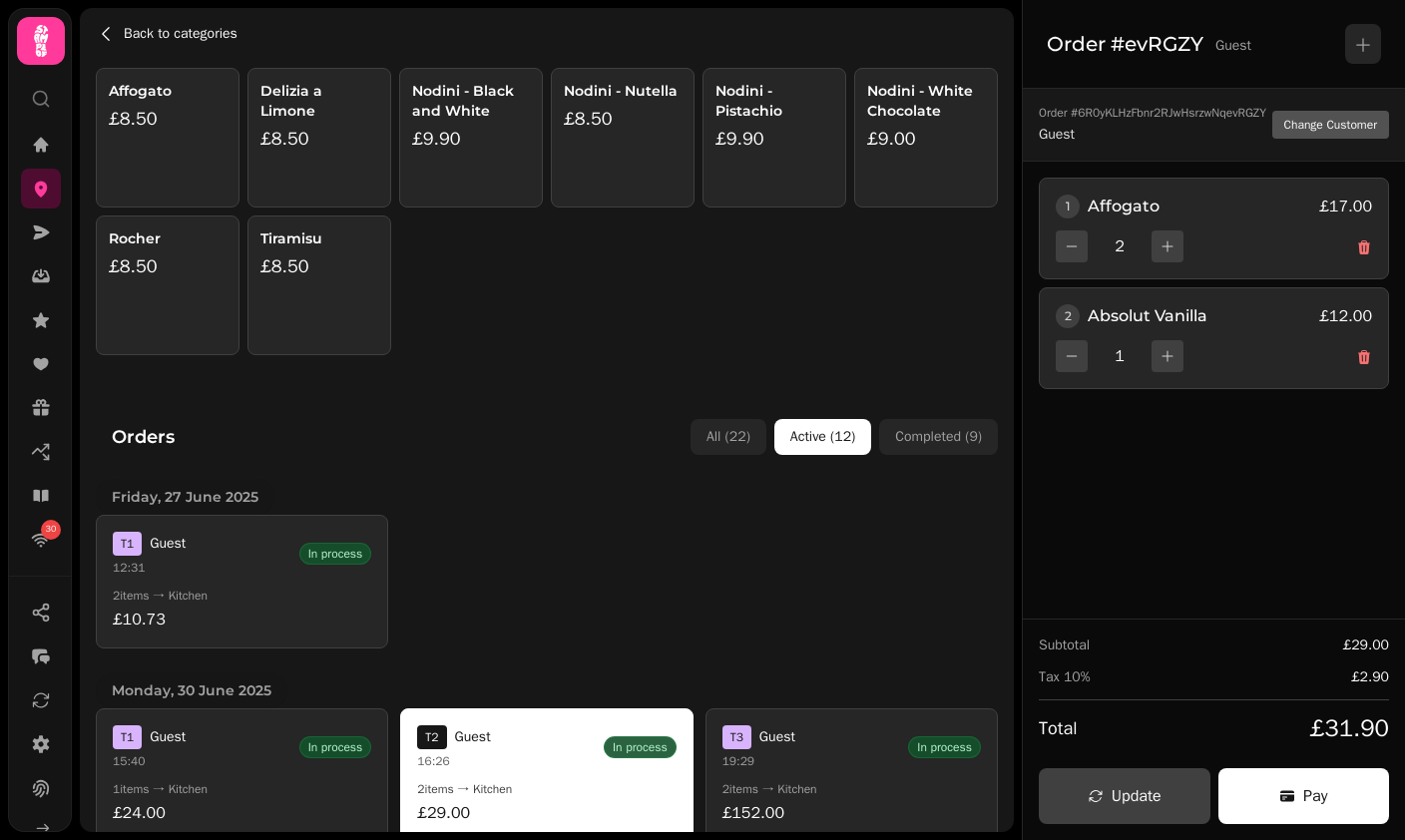 click on "Back to categories" at bounding box center (181, 34) 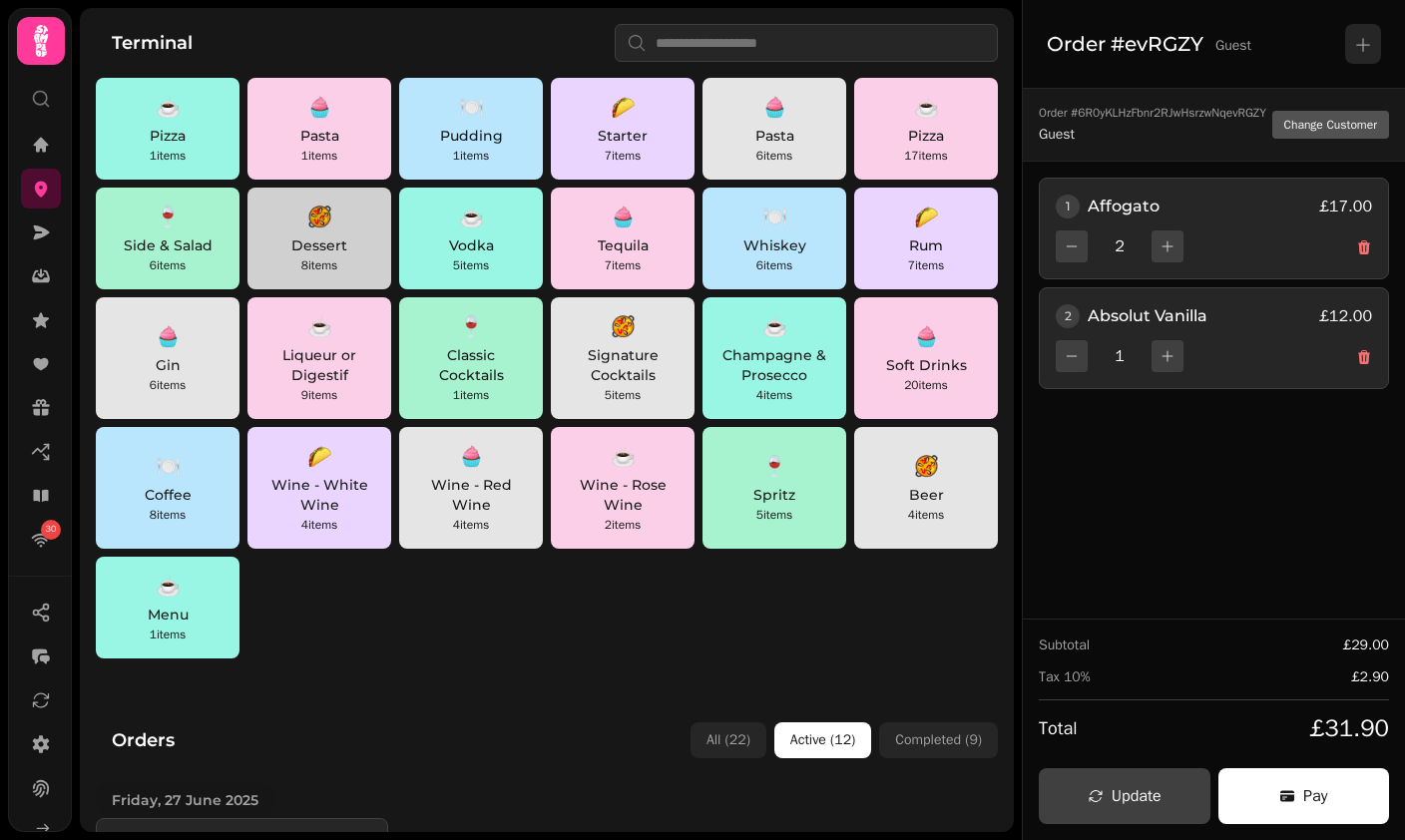 click on "Dessert" at bounding box center (319, 245) 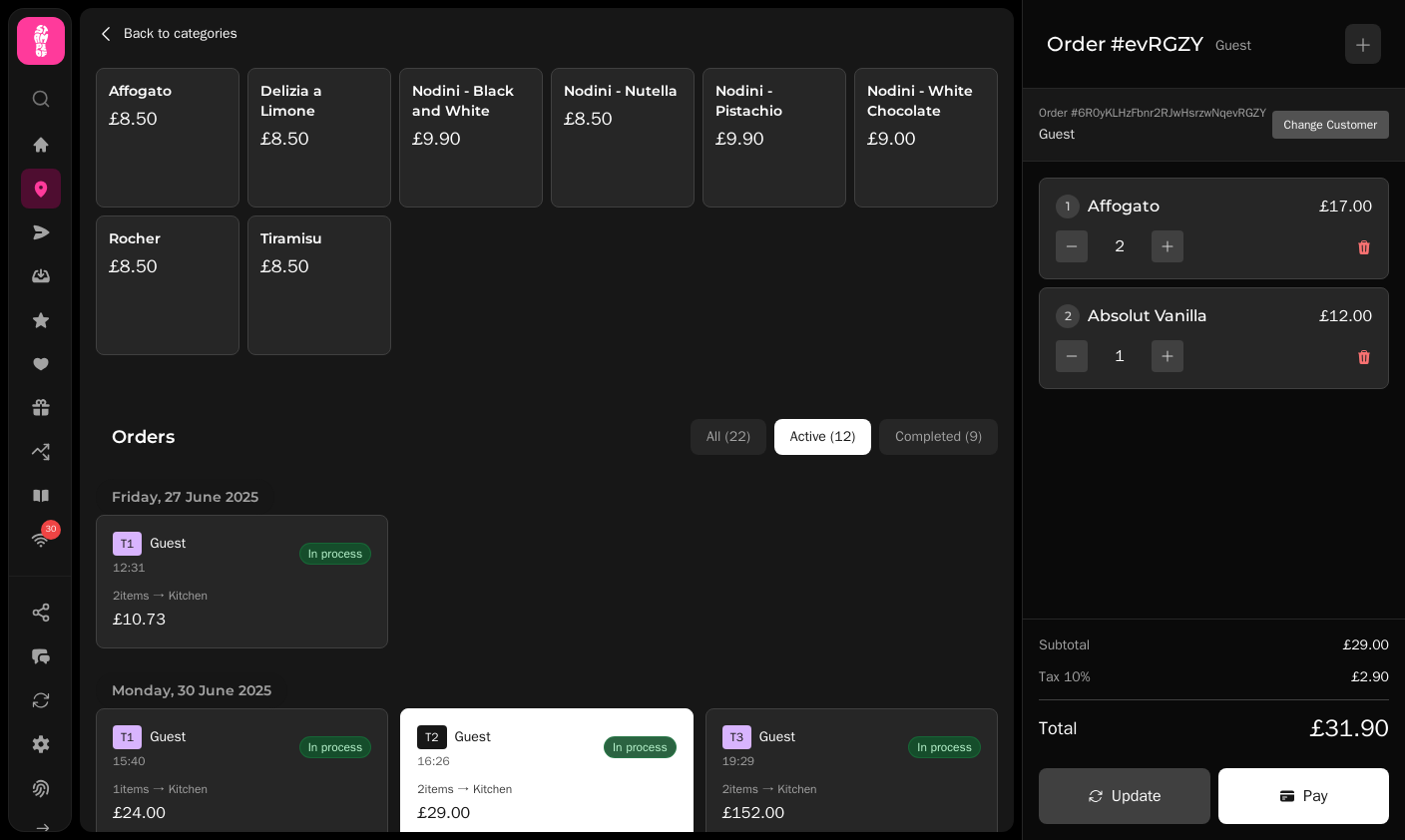 click on "Back to categories" at bounding box center (181, 34) 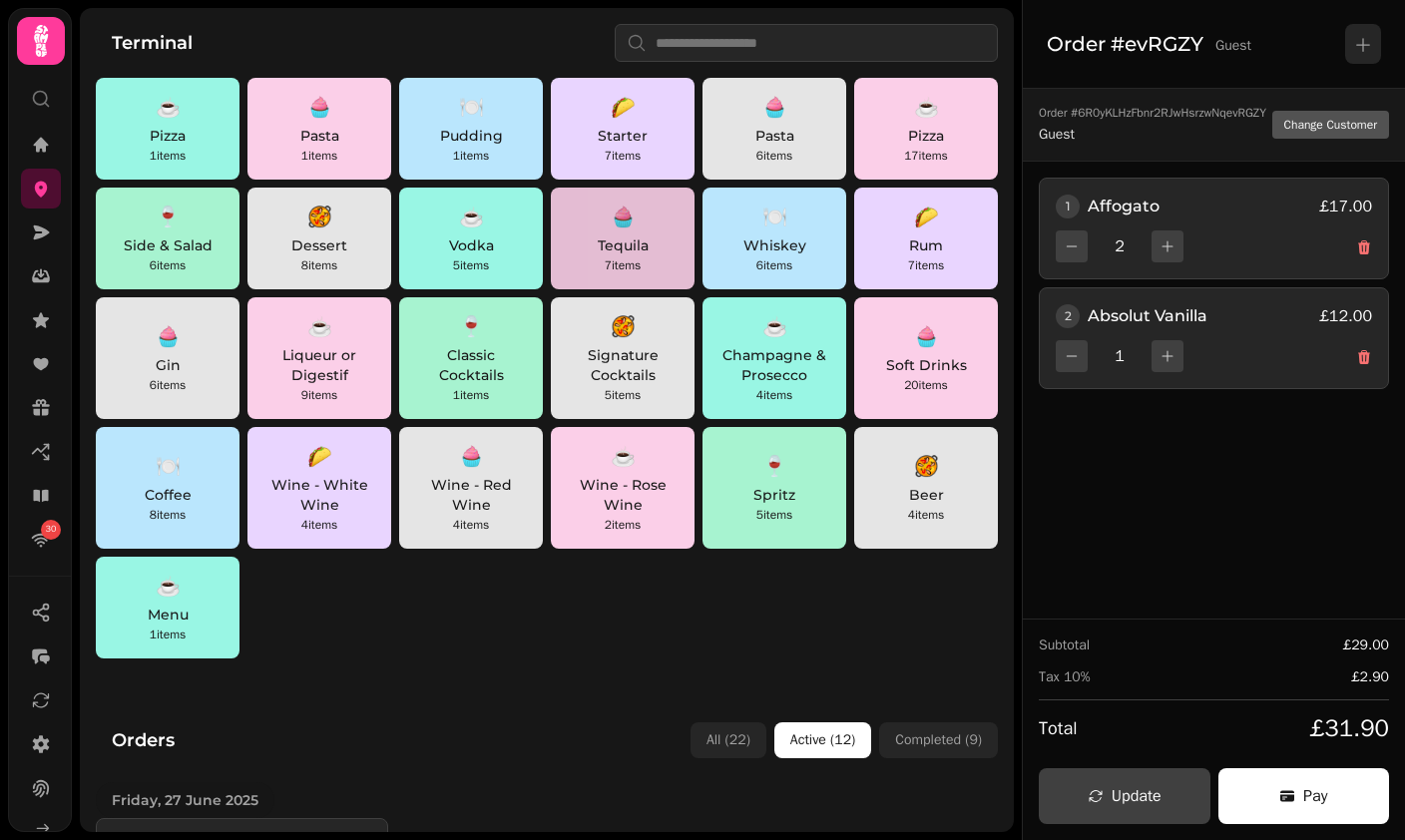 click on "7  items" at bounding box center [623, 265] 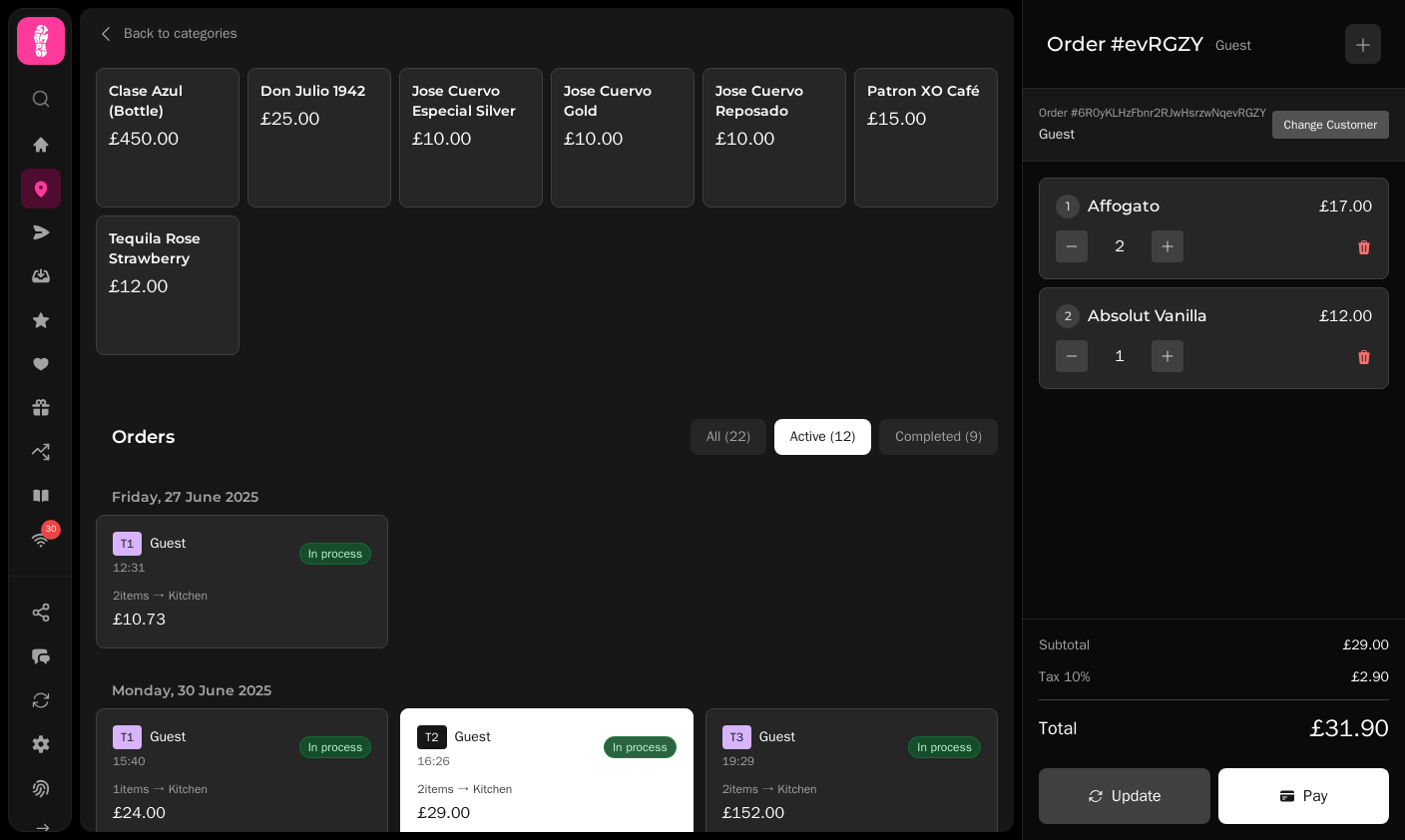 click on "Jose Cuervo Gold" at bounding box center (623, 101) 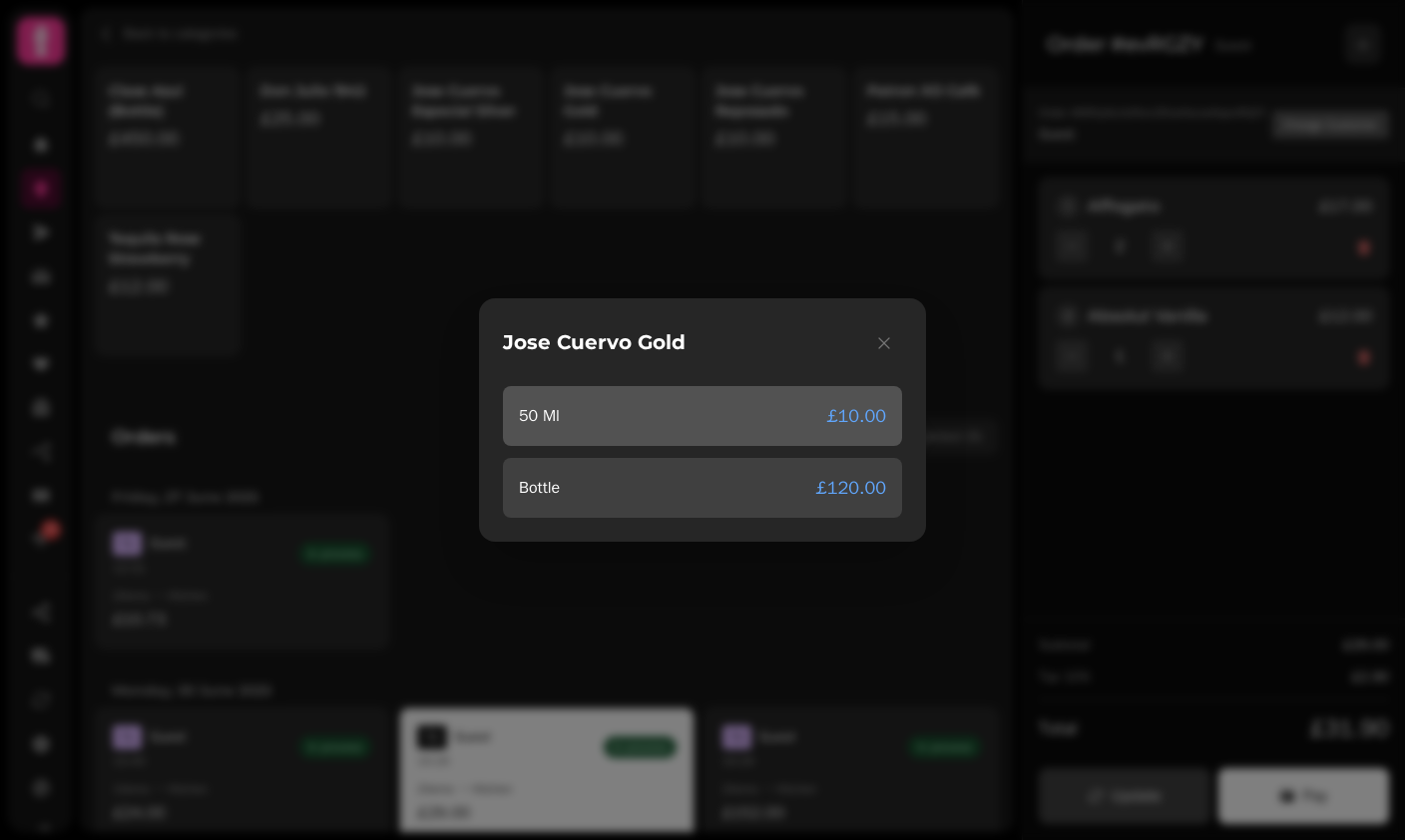 click on "50 Ml £10.00" at bounding box center (702, 416) 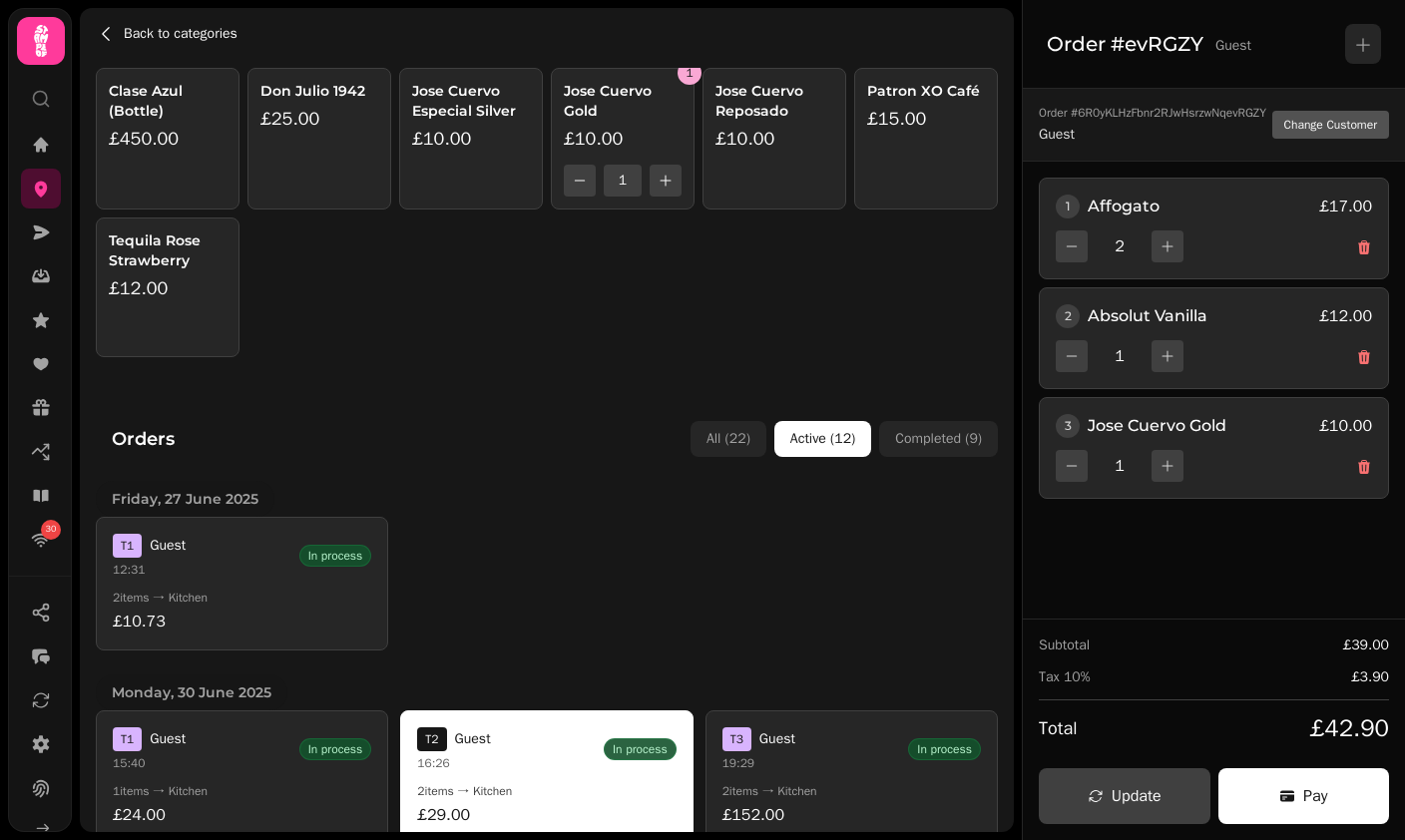 click on "Back to categories" at bounding box center (181, 34) 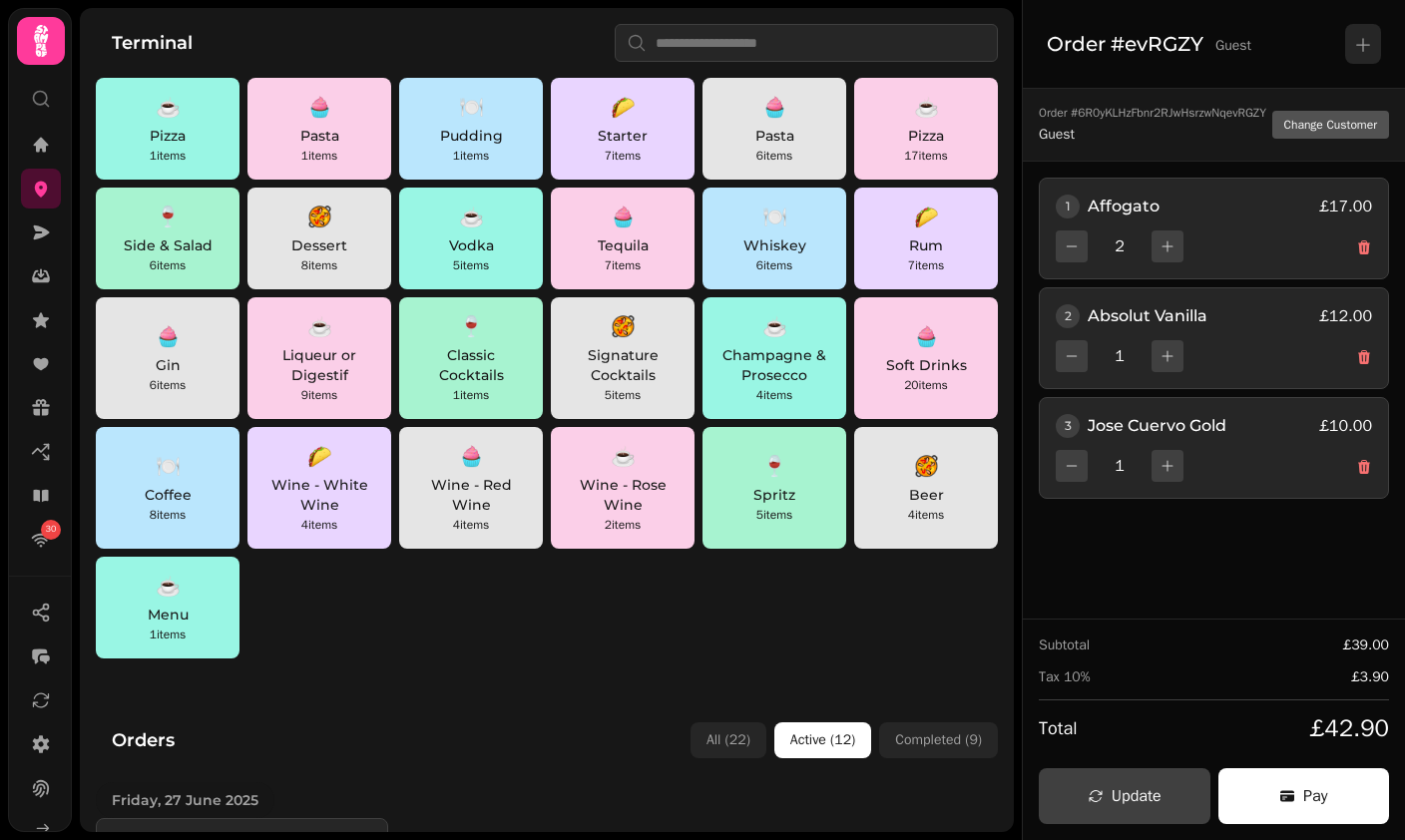 click on "☕ Champagne & Prosecco 4  items" at bounding box center [774, 358] 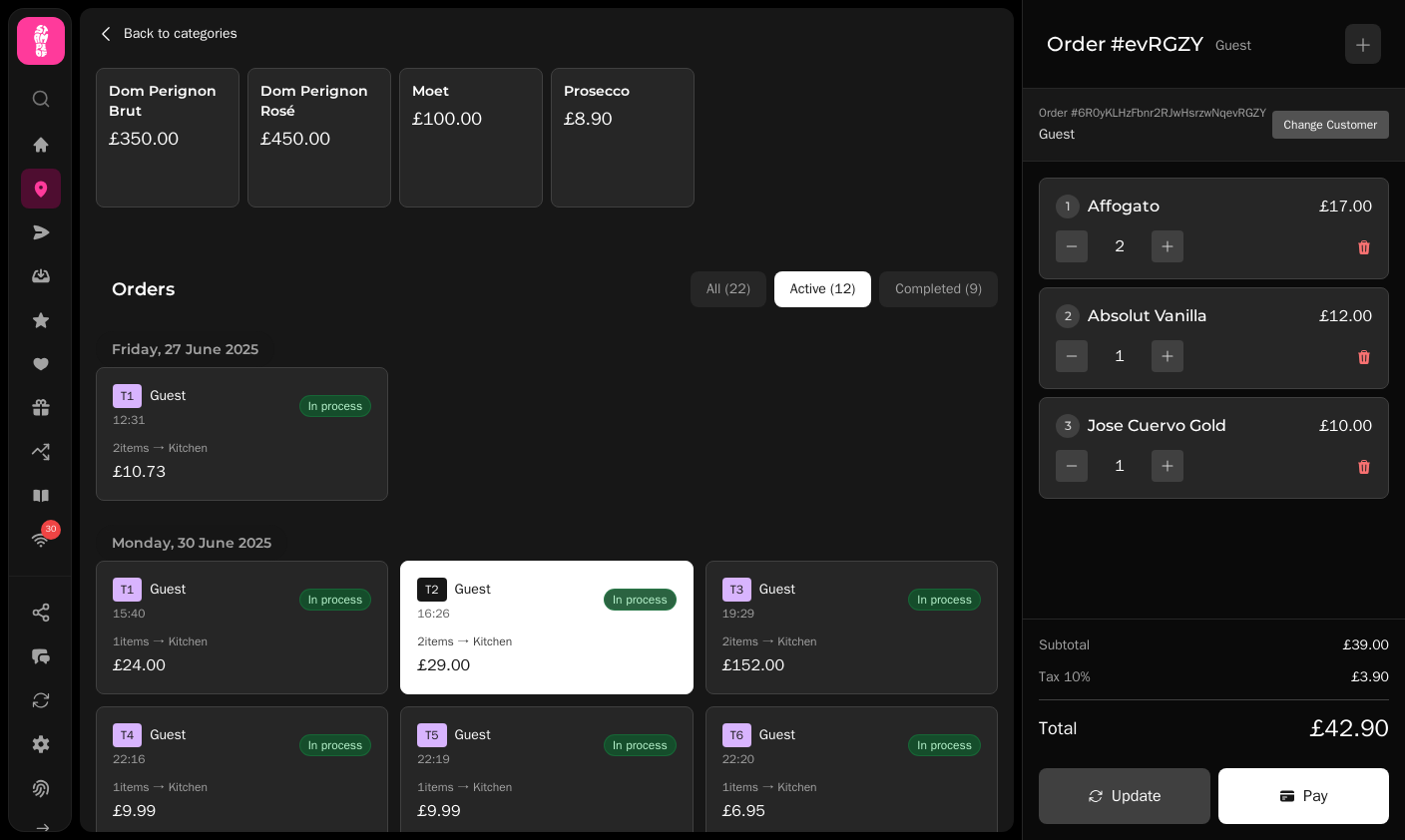 click on "Back to categories" at bounding box center (181, 34) 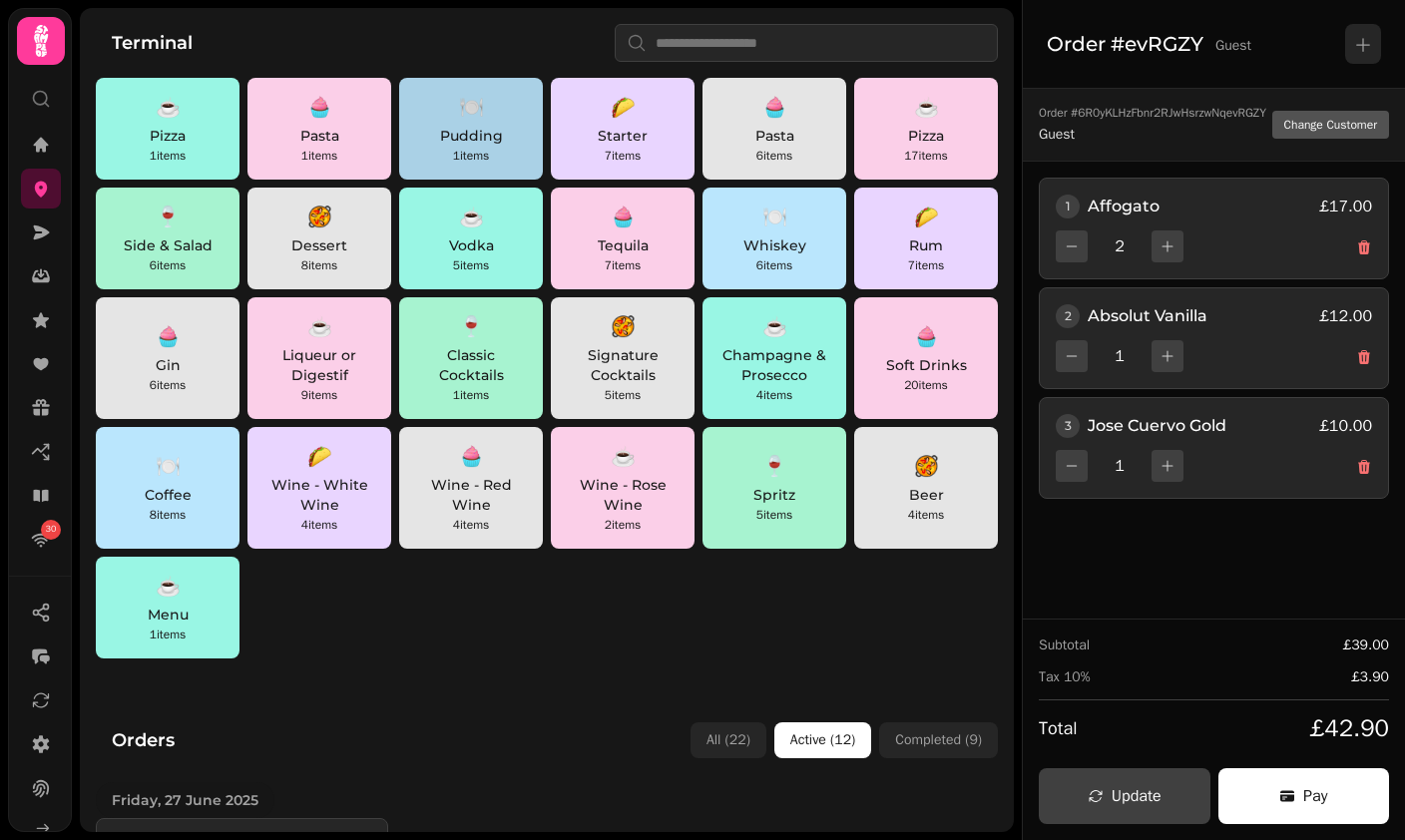 click on "1  items" at bounding box center [471, 156] 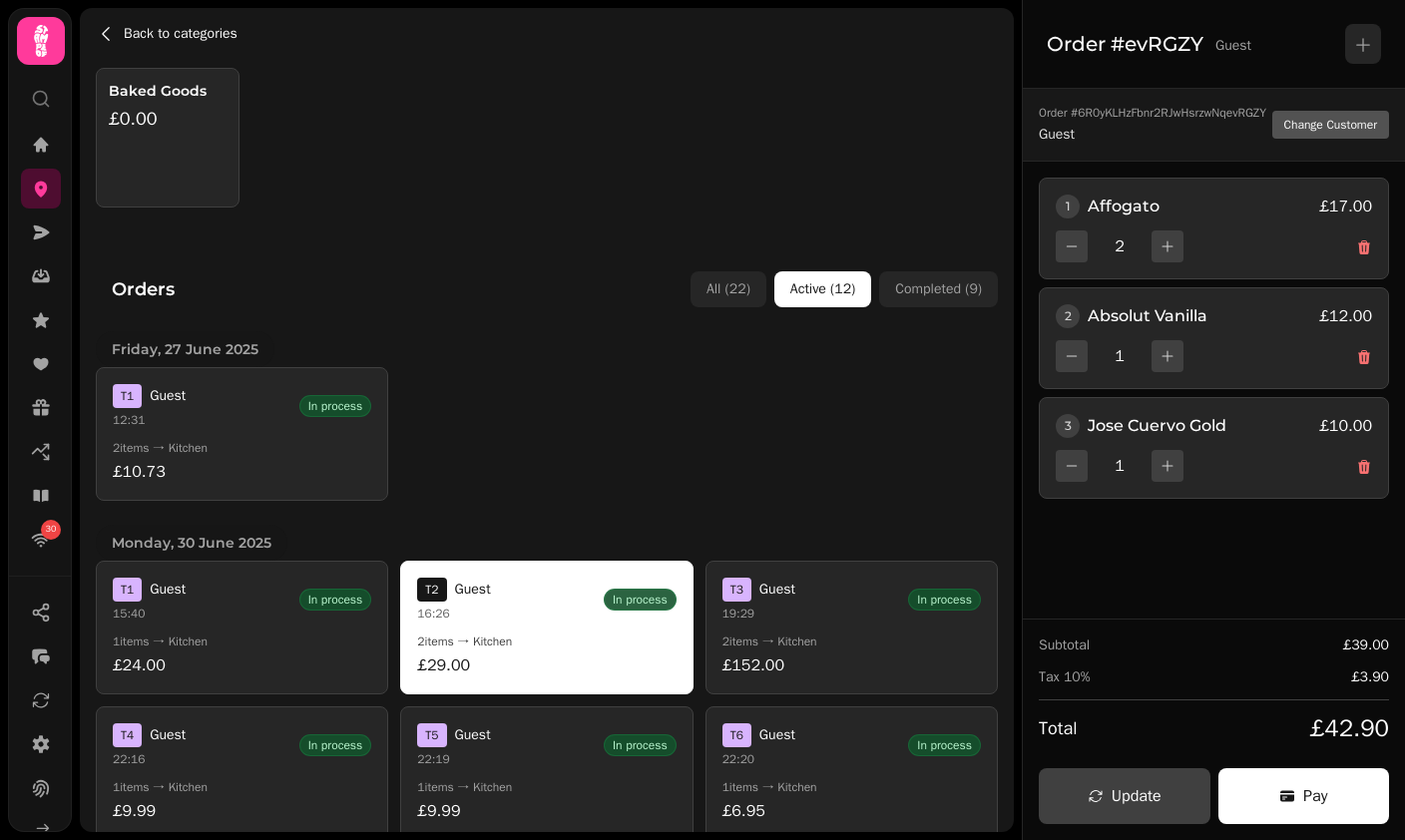 click on "Back to categories" at bounding box center [181, 34] 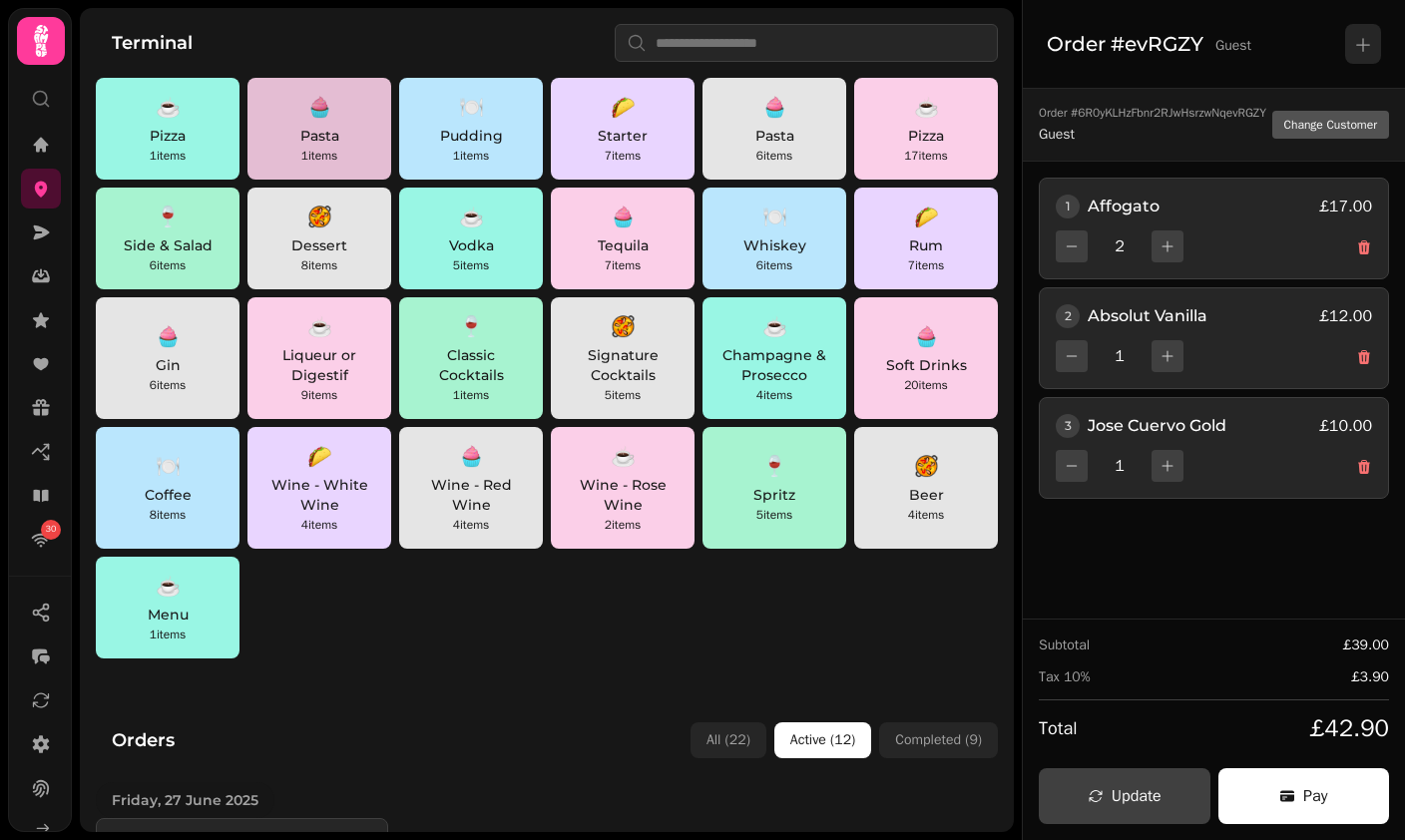 click on "Pasta" at bounding box center [319, 136] 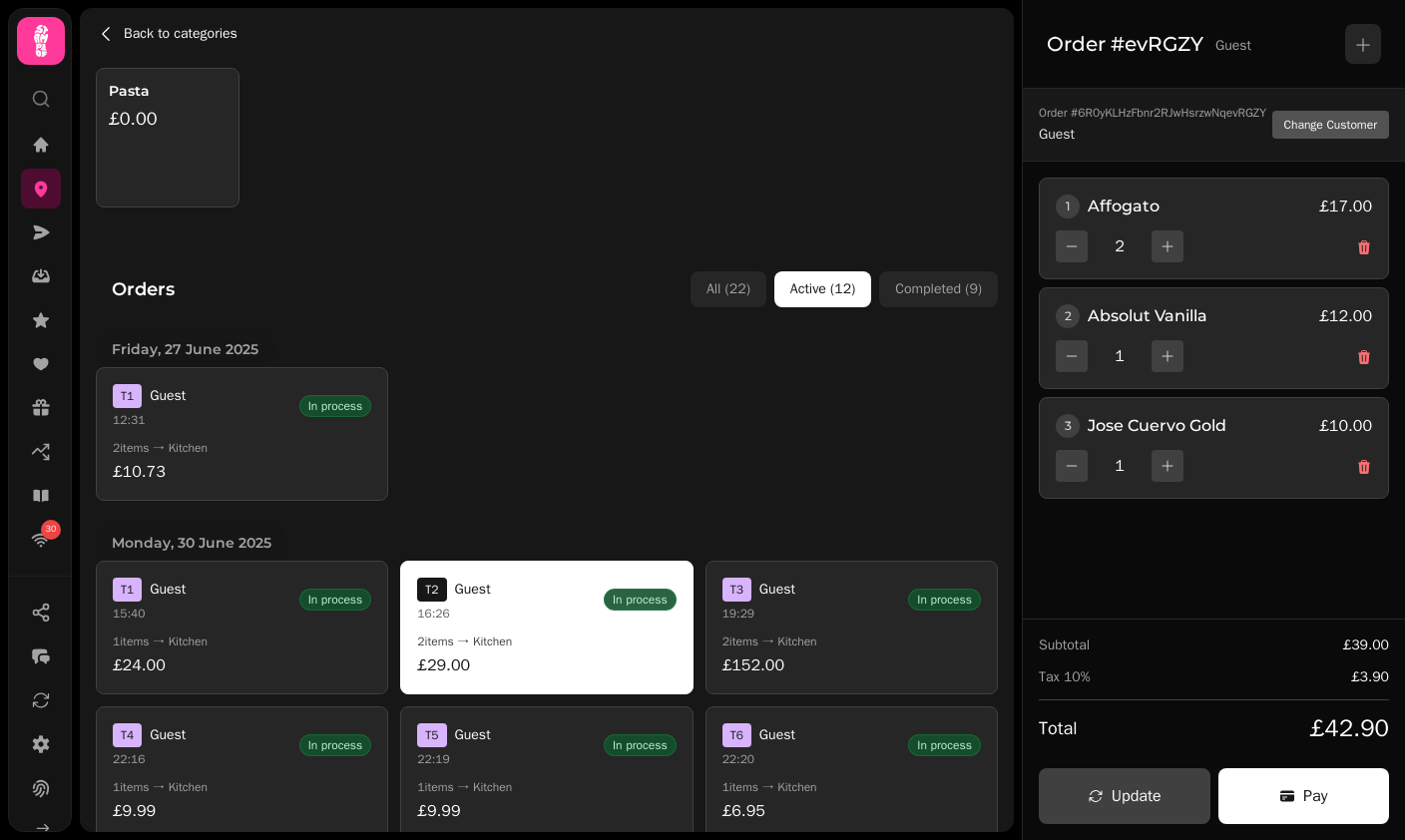 click on "Back to categories" at bounding box center [181, 34] 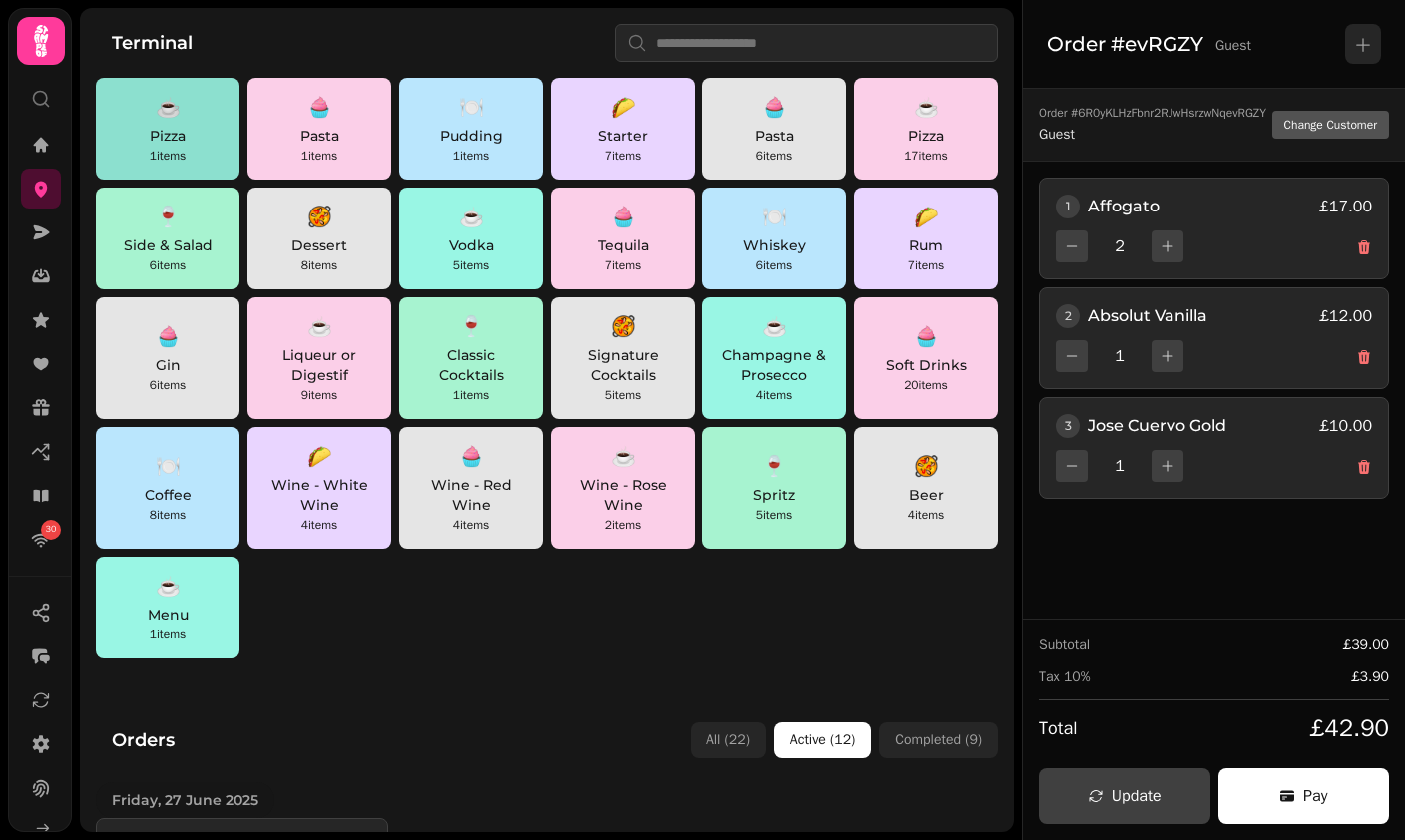 click on "1  items" at bounding box center [168, 156] 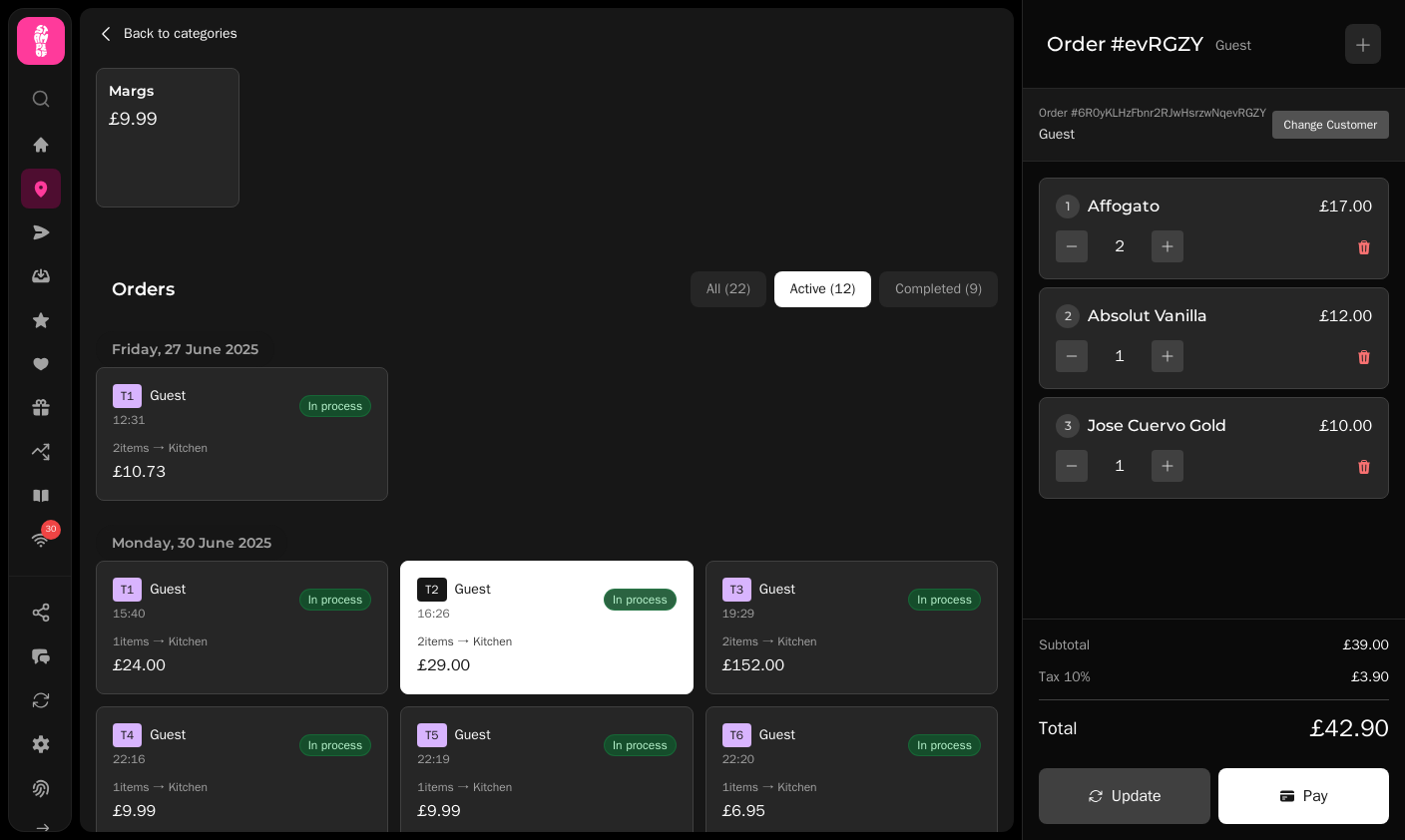 click on "Back to categories" at bounding box center [181, 34] 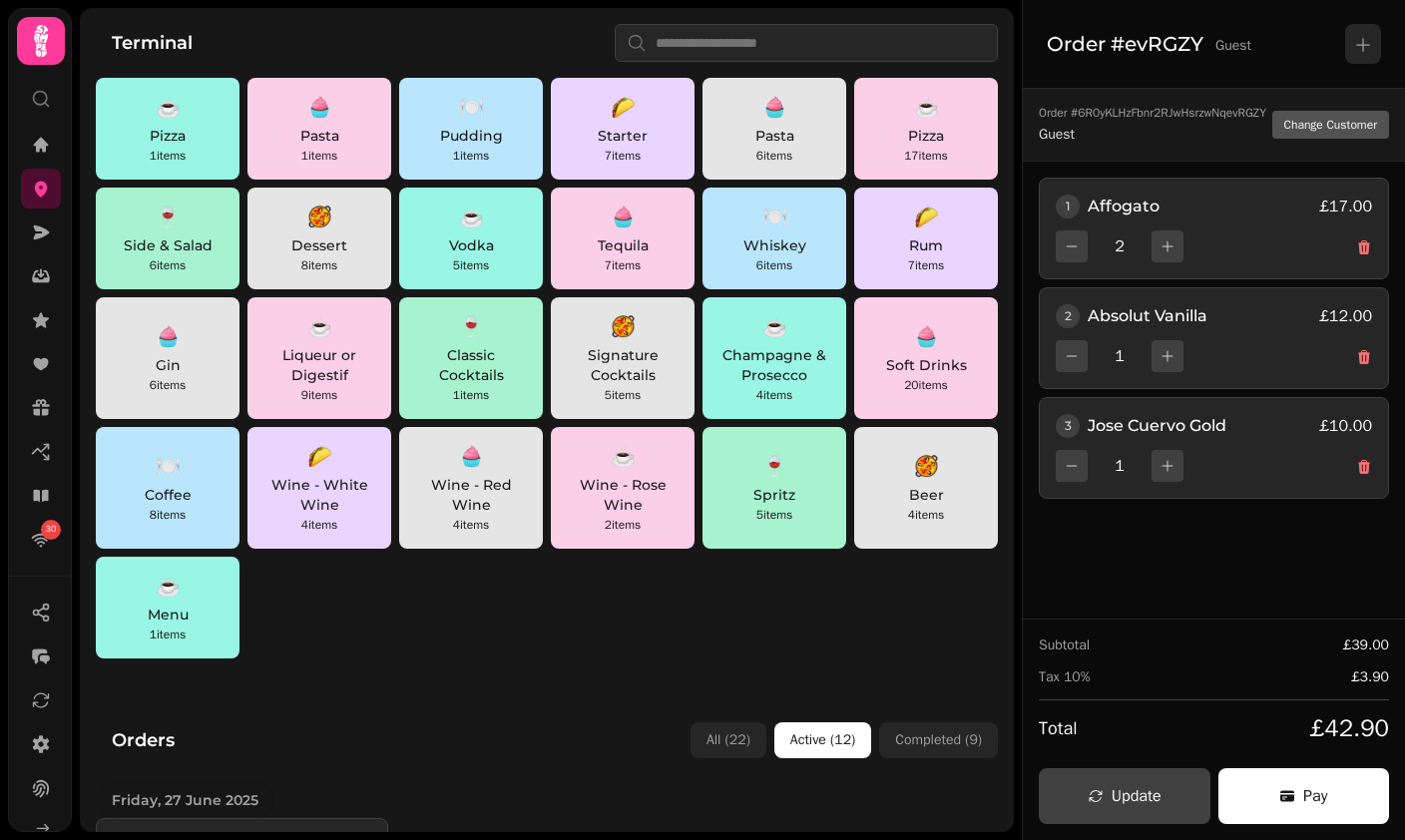 click on "6  items" at bounding box center [168, 265] 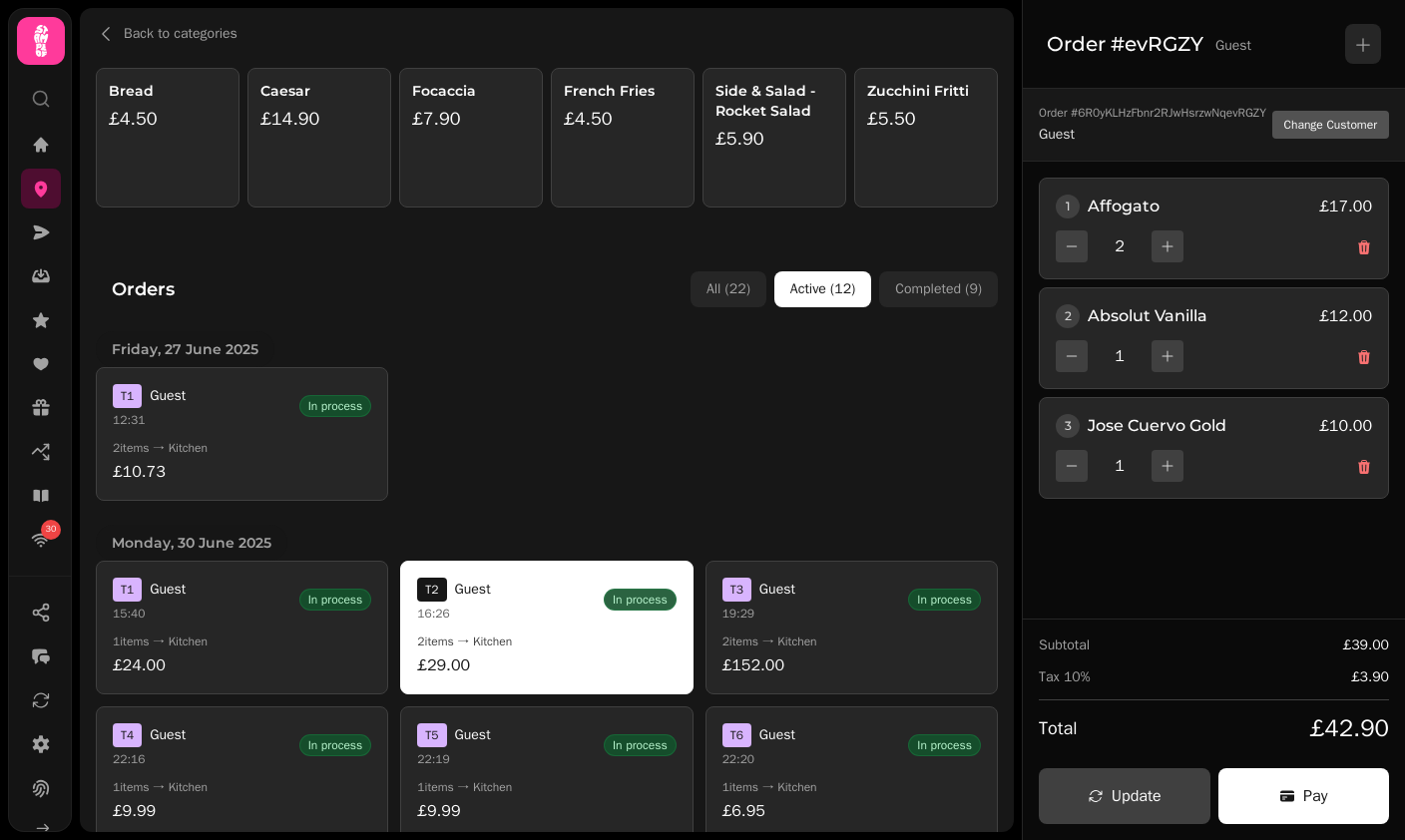 click on "Bread £4.50" at bounding box center (168, 138) 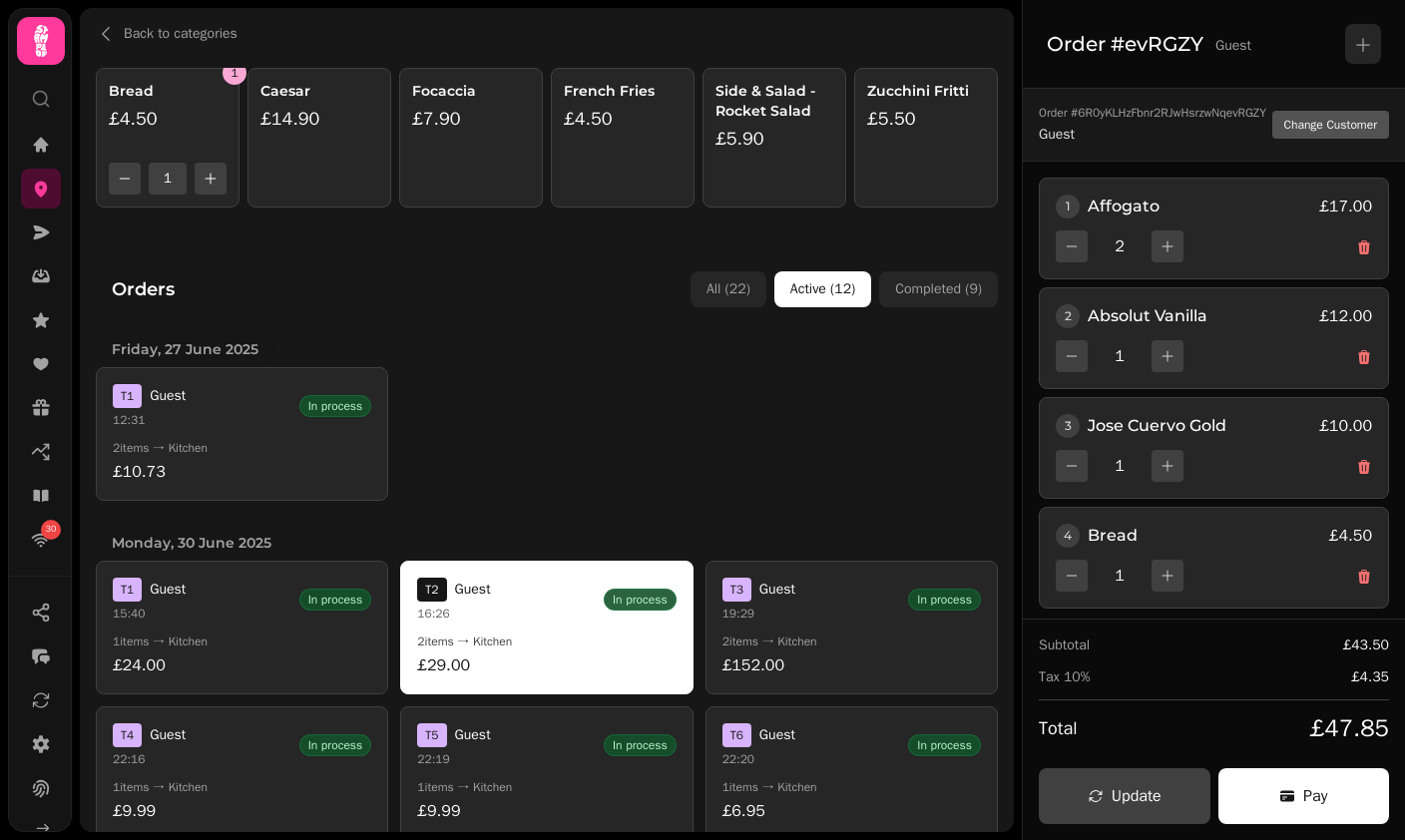 click on "Caesar £14.90" at bounding box center [319, 138] 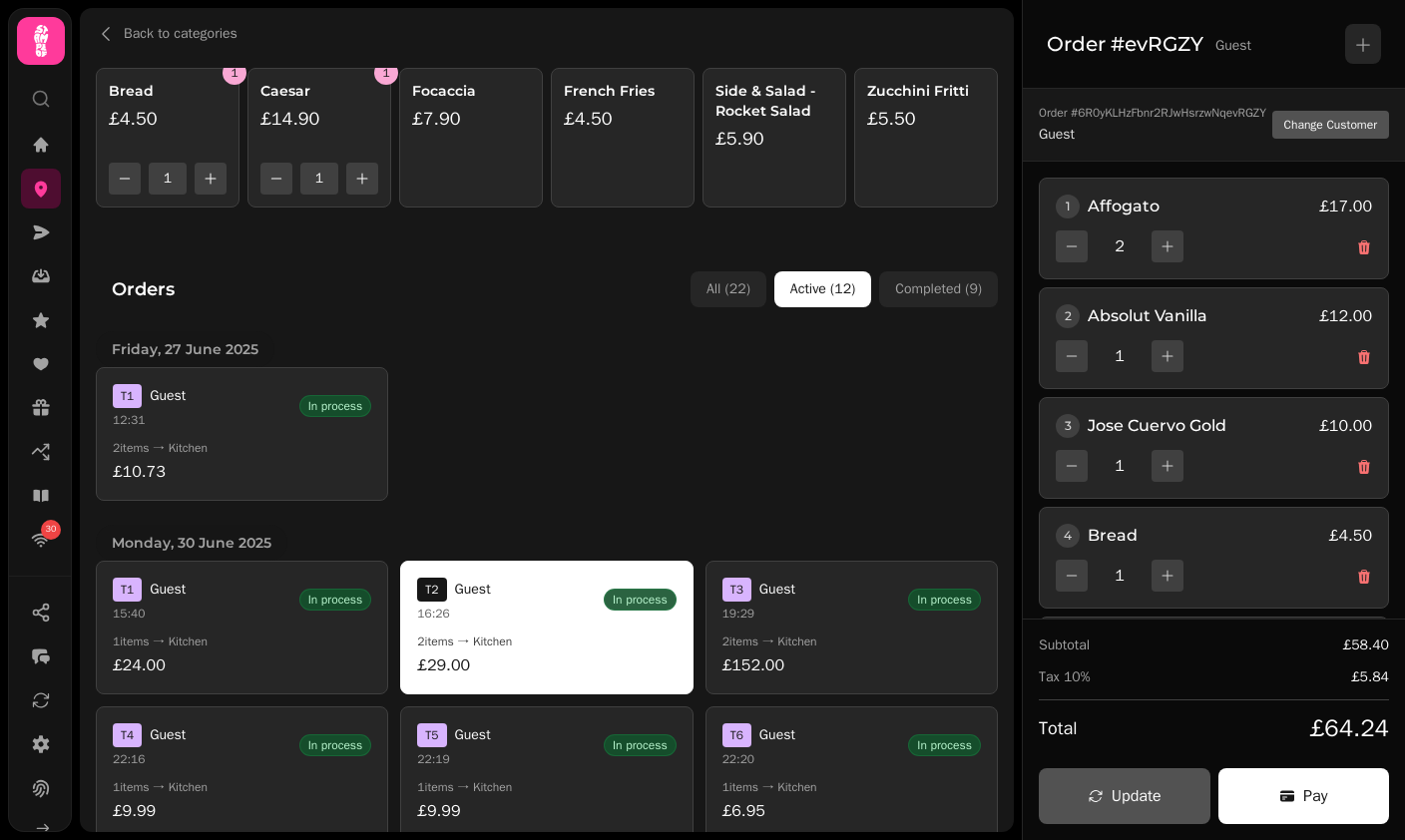 click on "Update" at bounding box center (1125, 796) 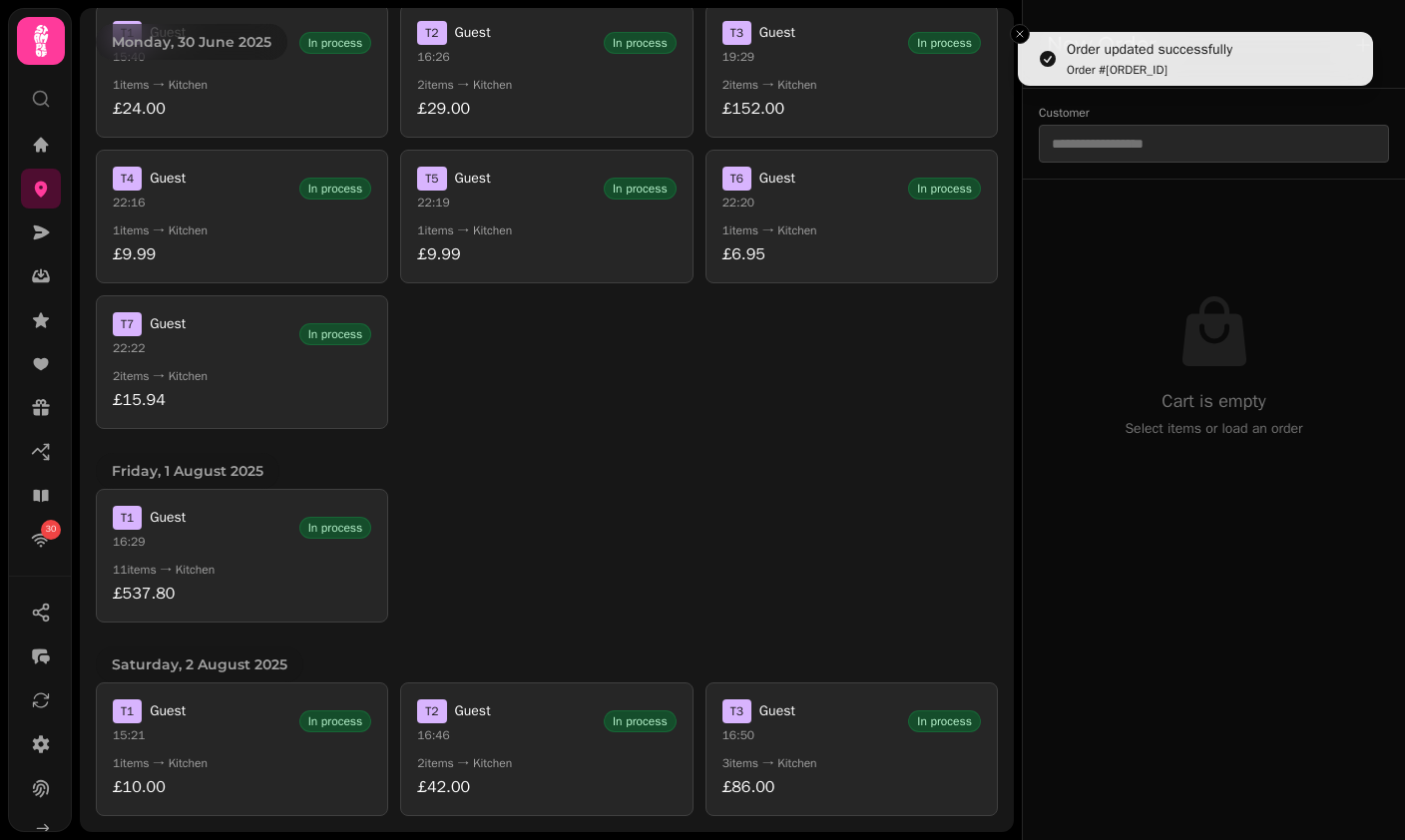 scroll, scrollTop: 557, scrollLeft: 0, axis: vertical 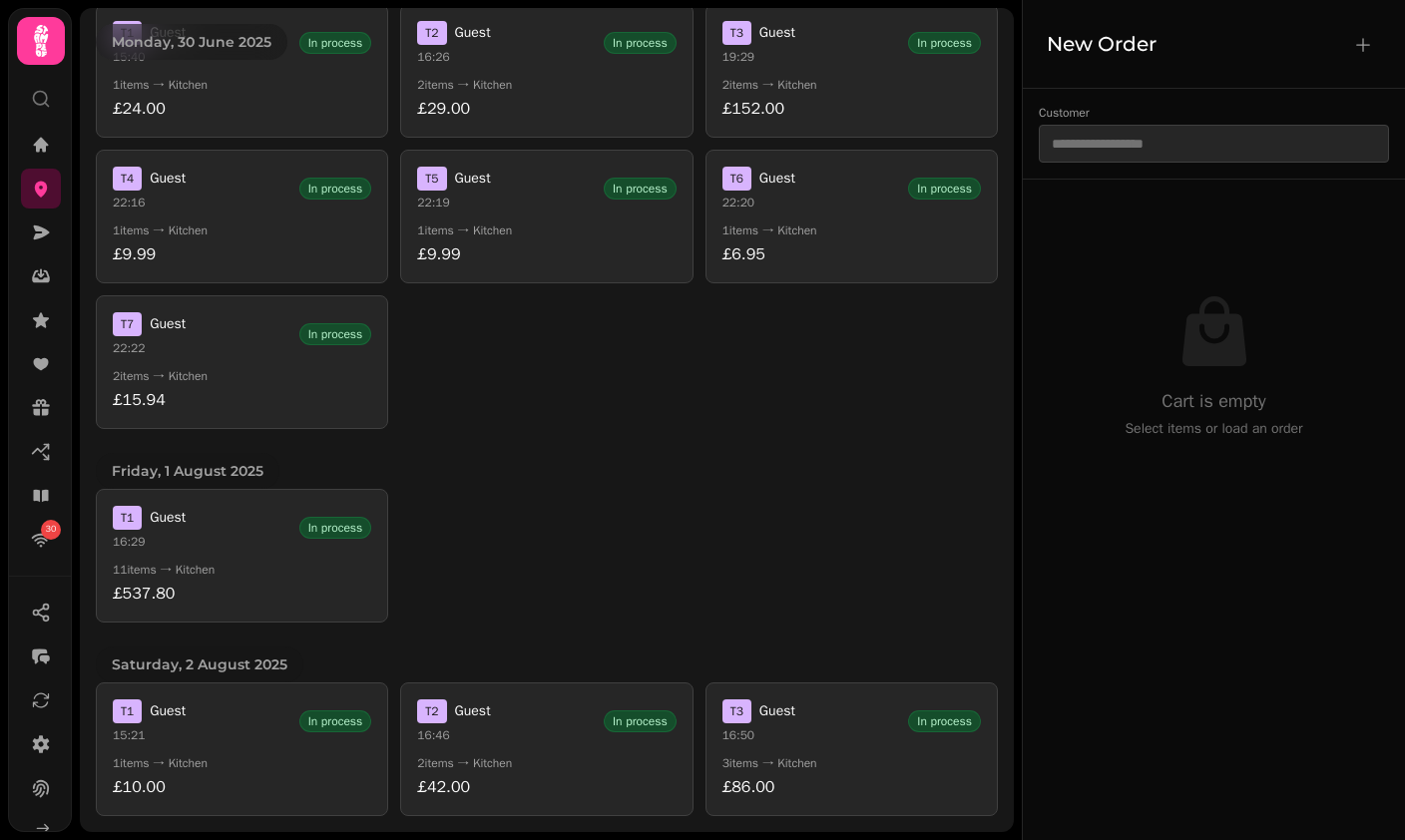 click on "T 3" at bounding box center (736, 711) 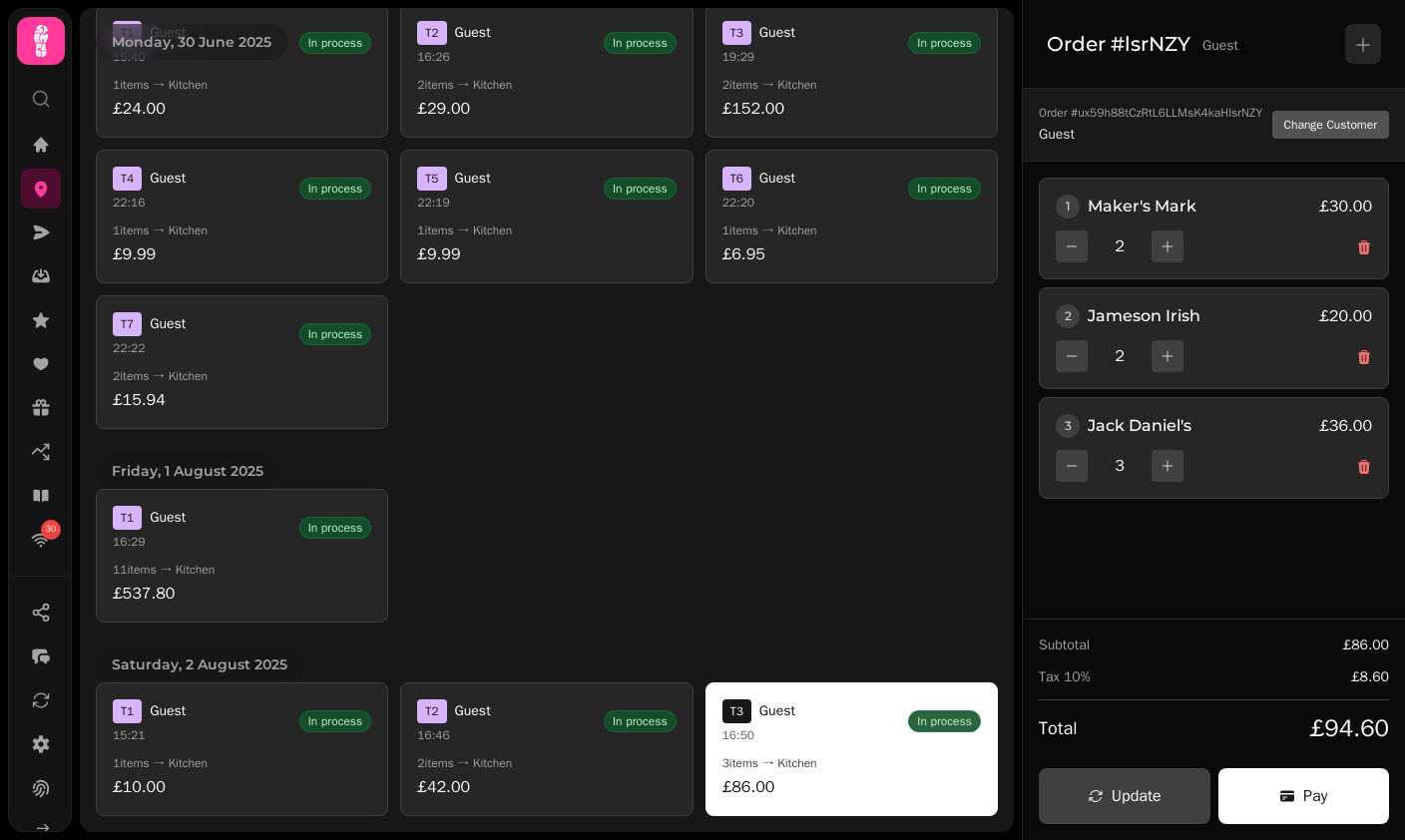 click on "T 2 Guest 16:46 In process" at bounding box center (546, 721) 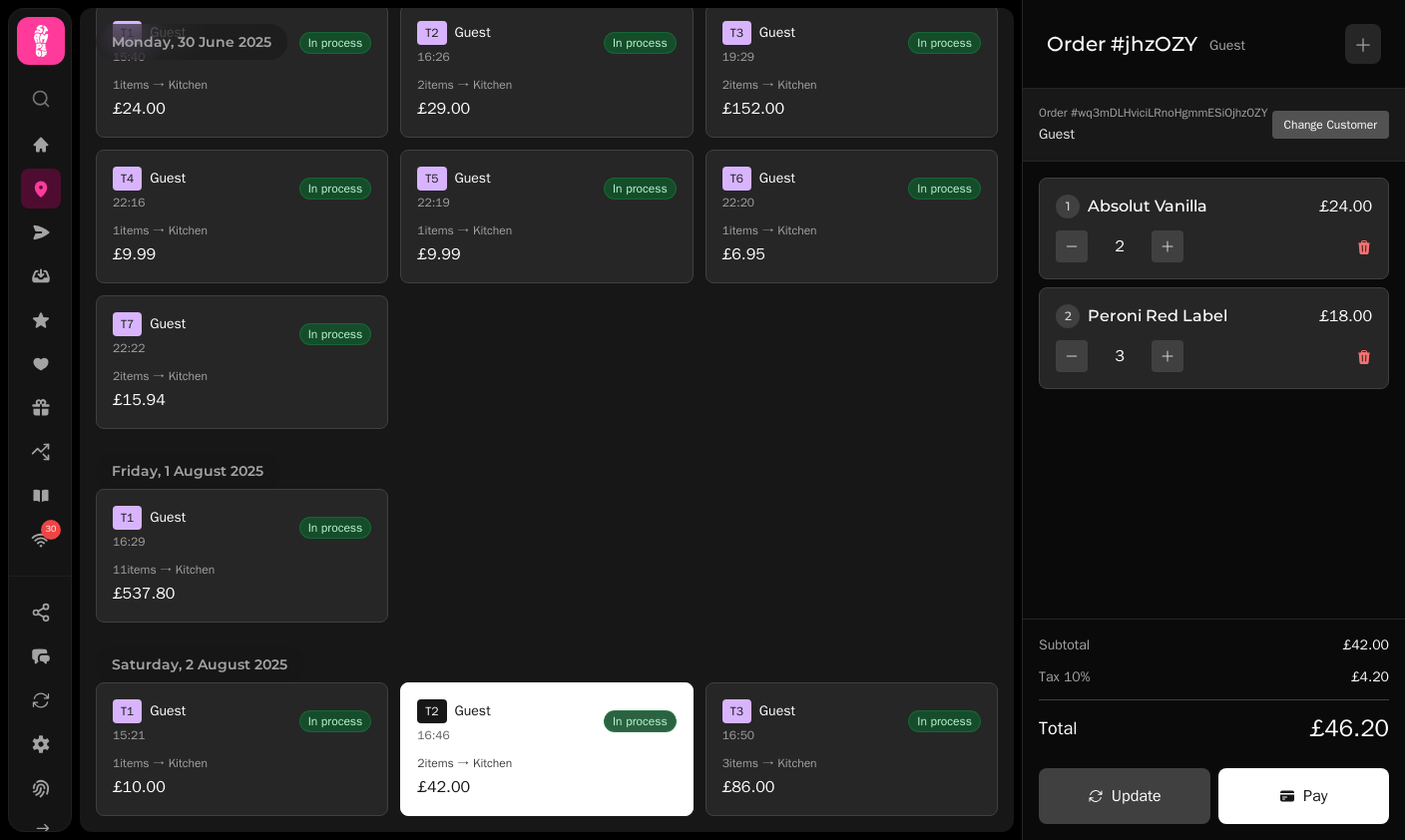 click on "Guest" at bounding box center (168, 518) 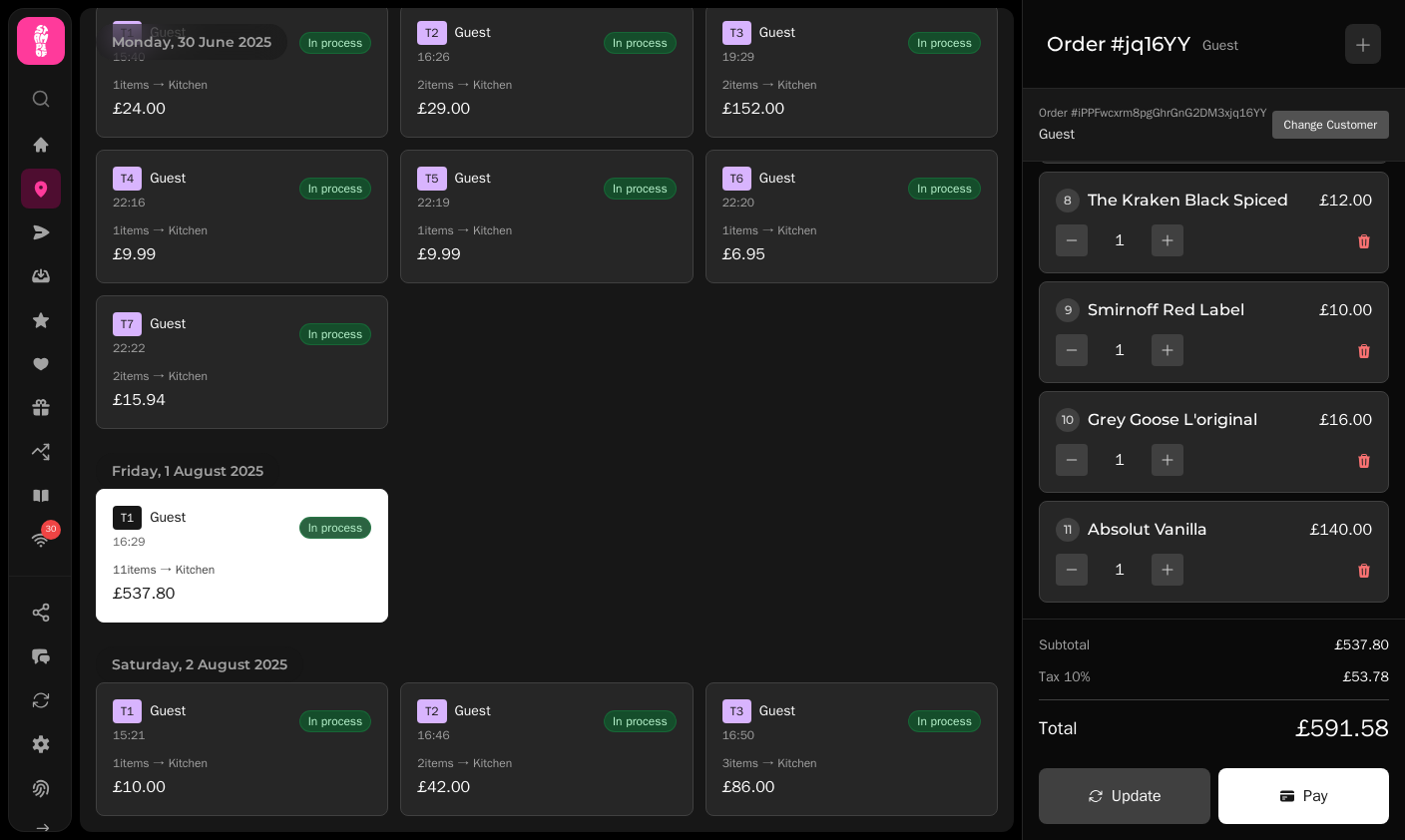scroll, scrollTop: 790, scrollLeft: 0, axis: vertical 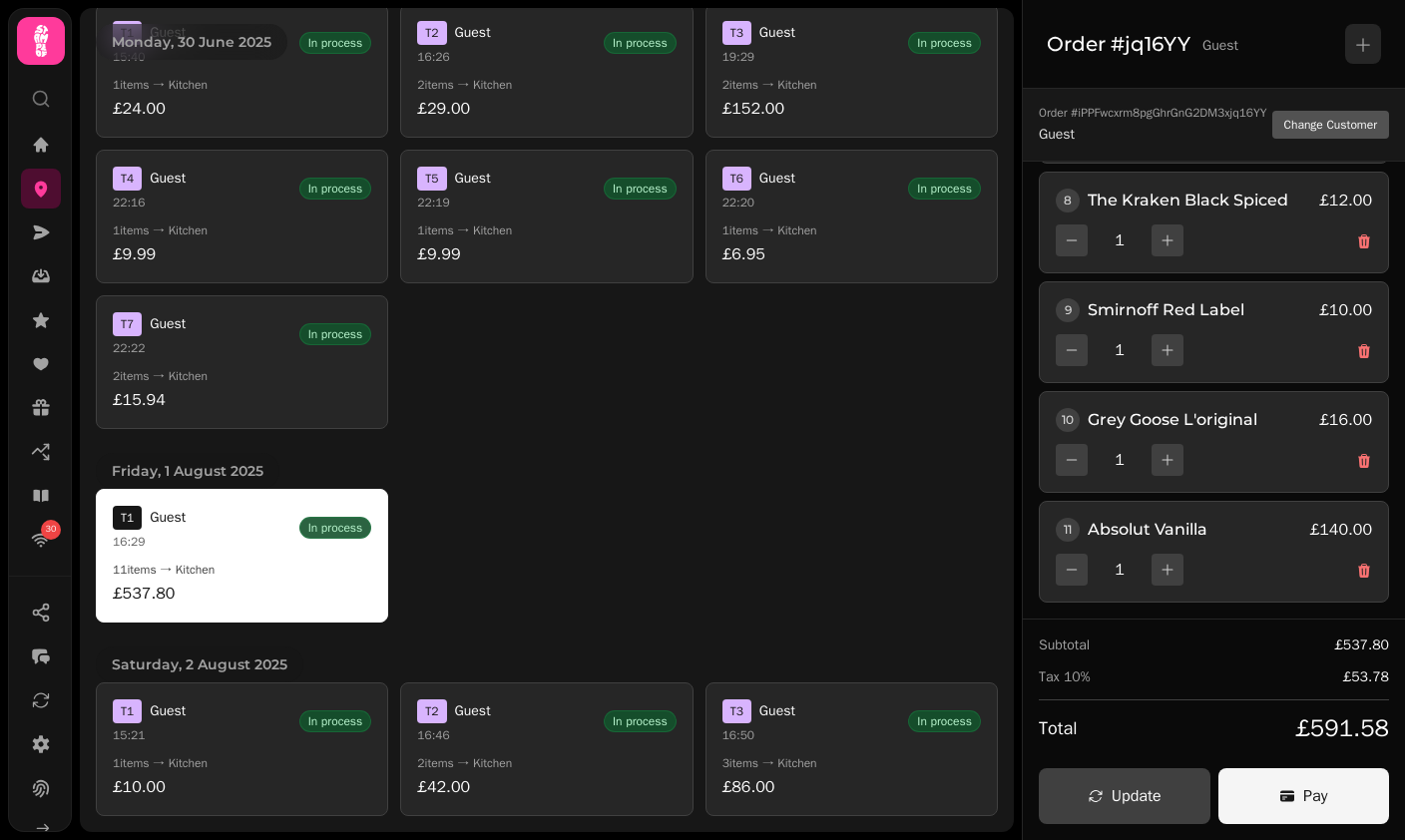 click on "Pay" at bounding box center (1315, 796) 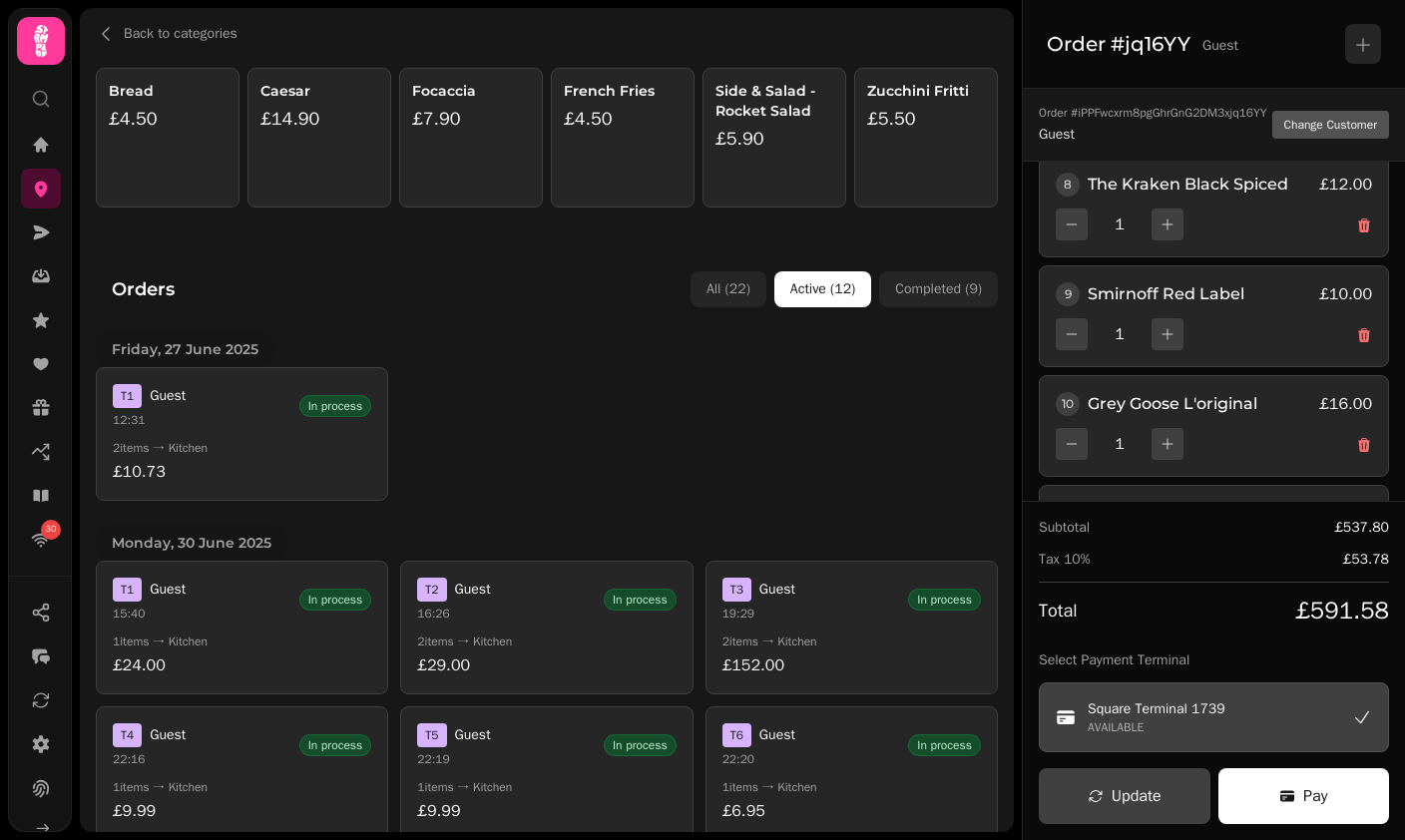 scroll, scrollTop: 0, scrollLeft: 0, axis: both 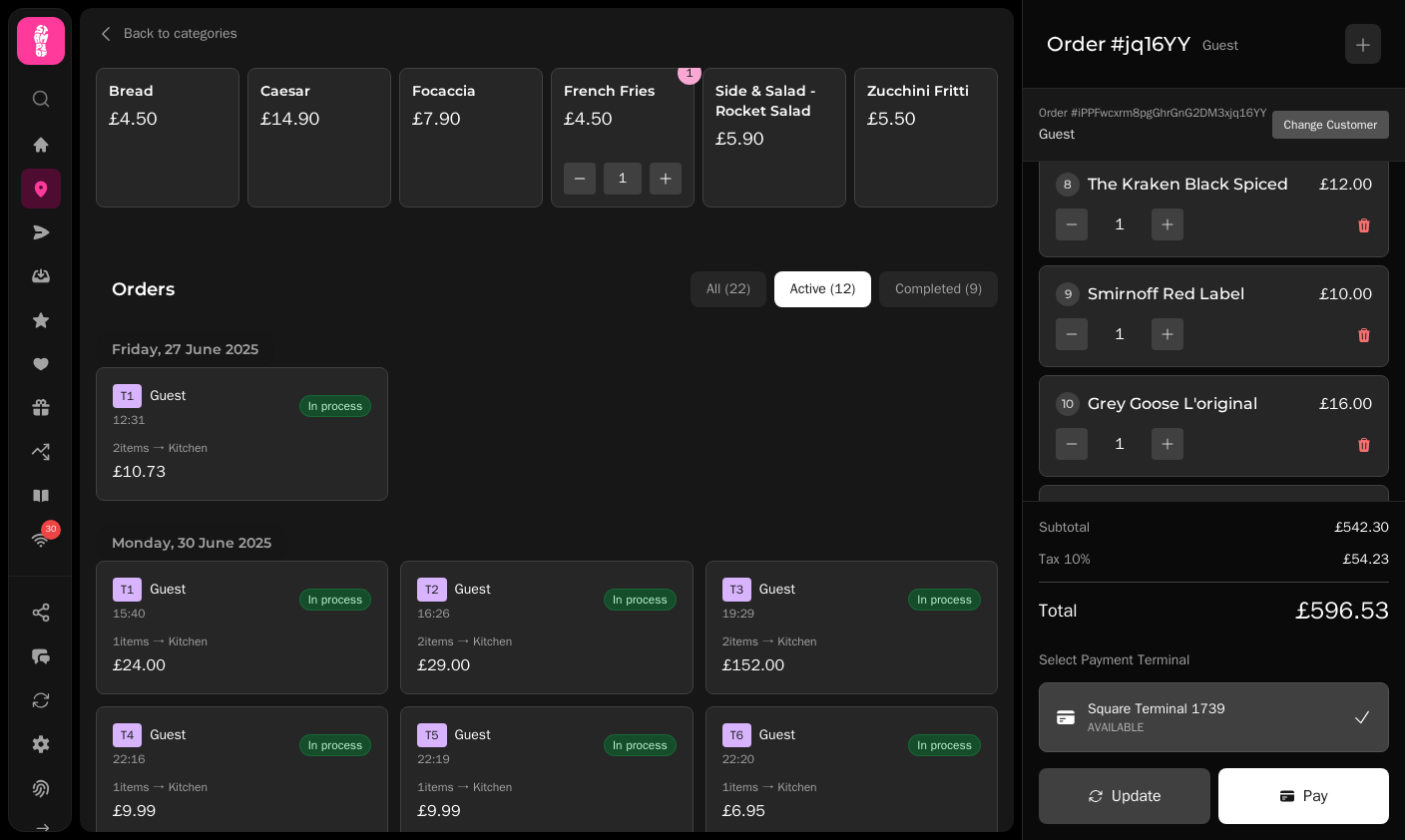 click on "French Fries £4.50" at bounding box center (623, 116) 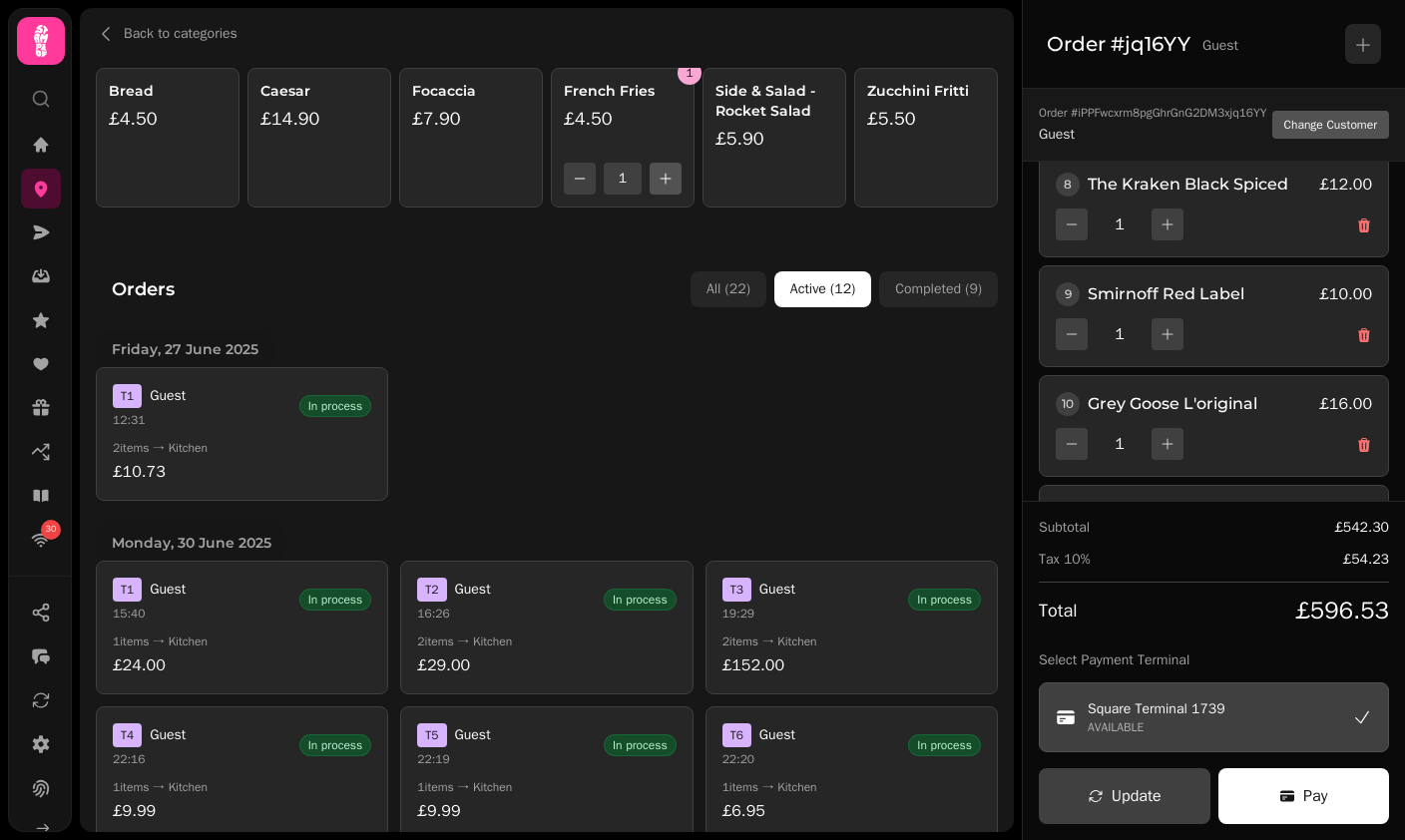 click 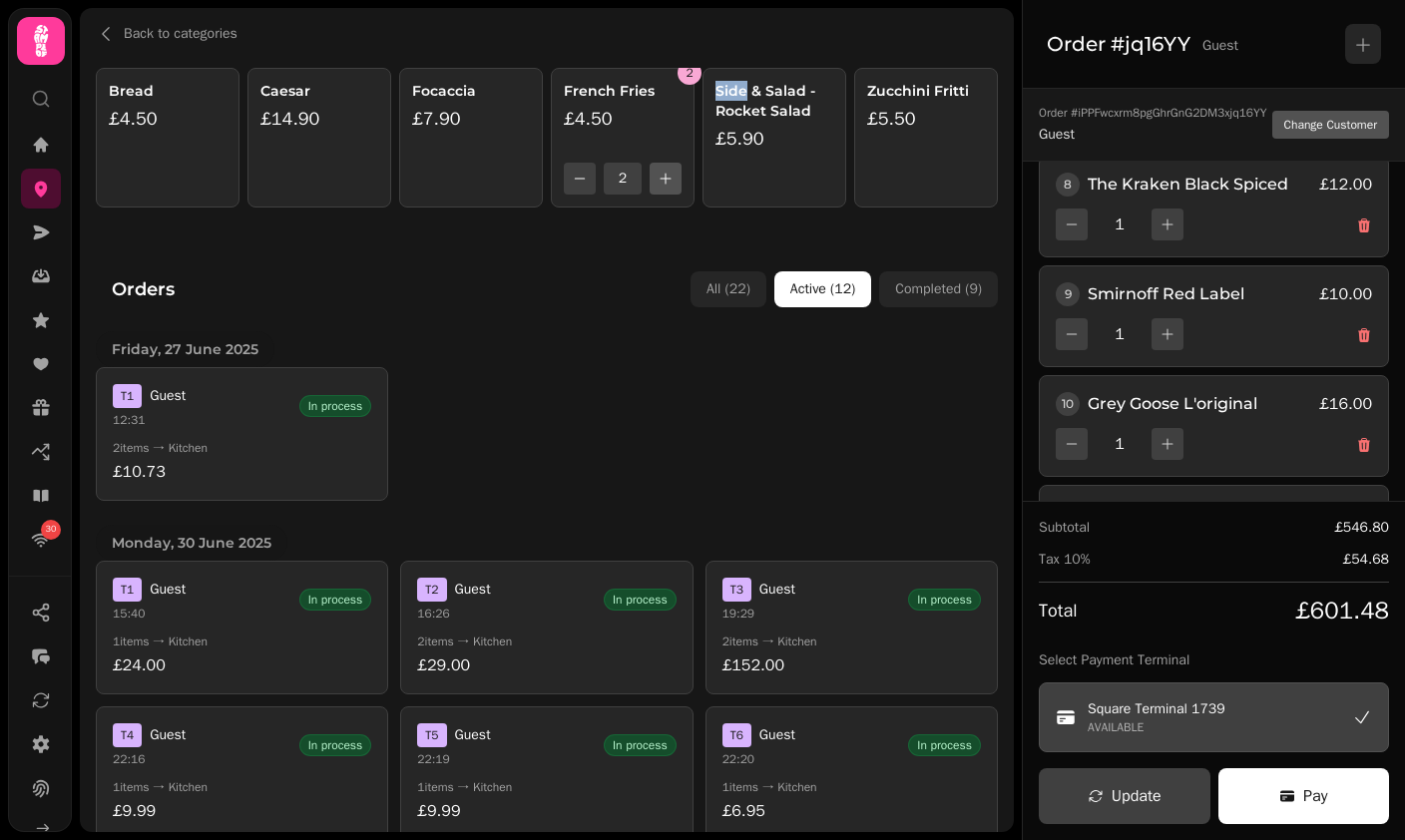 click 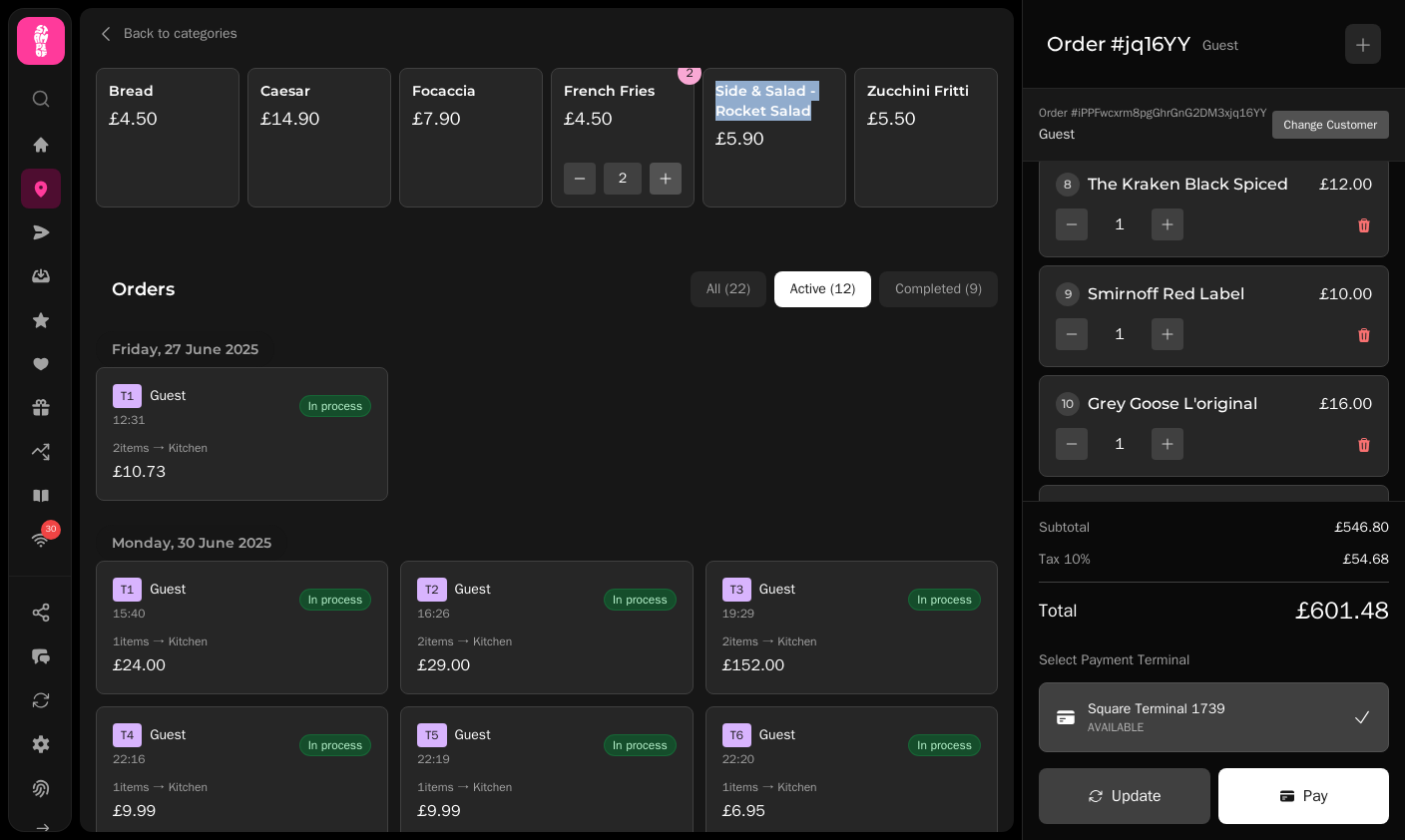 click 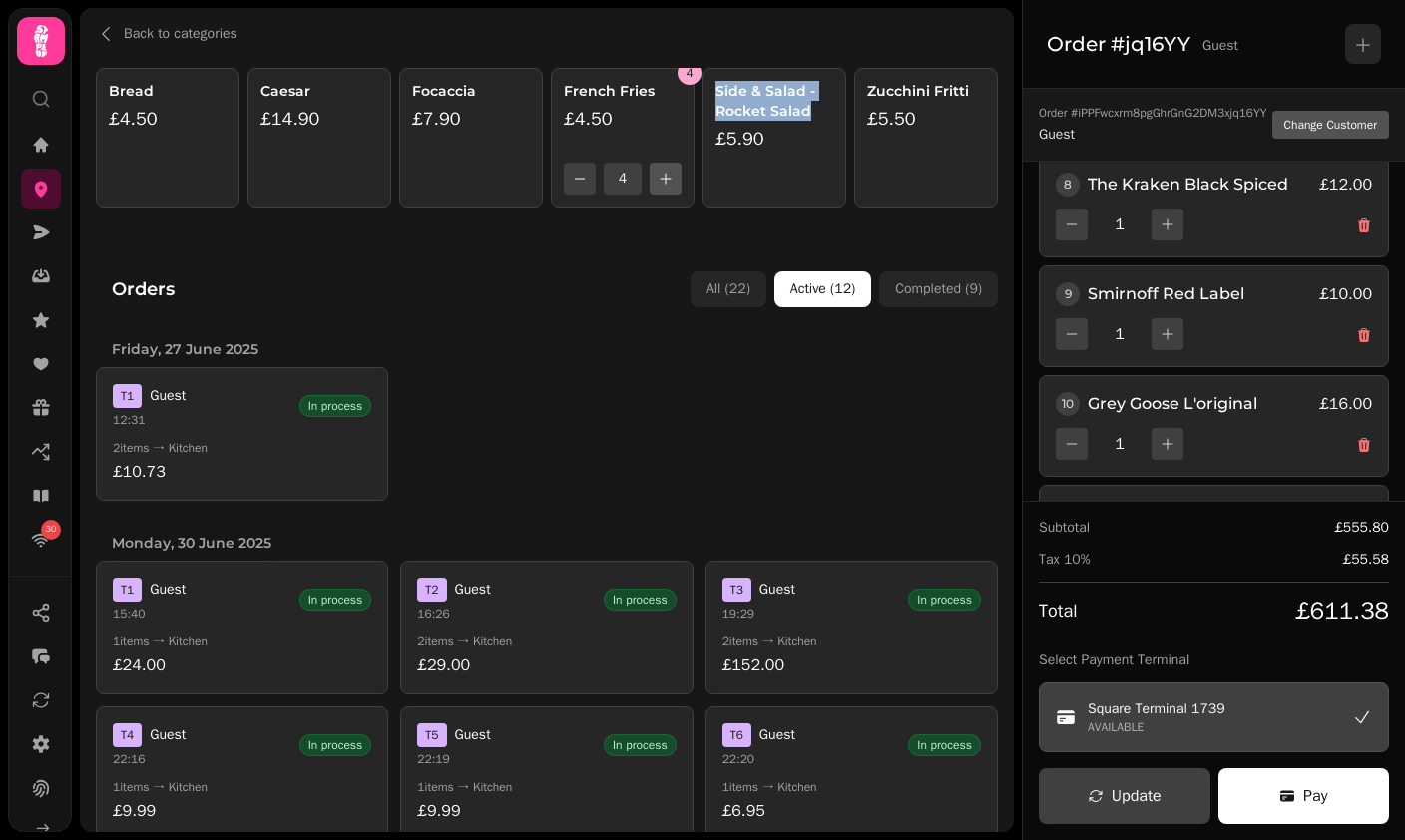 click 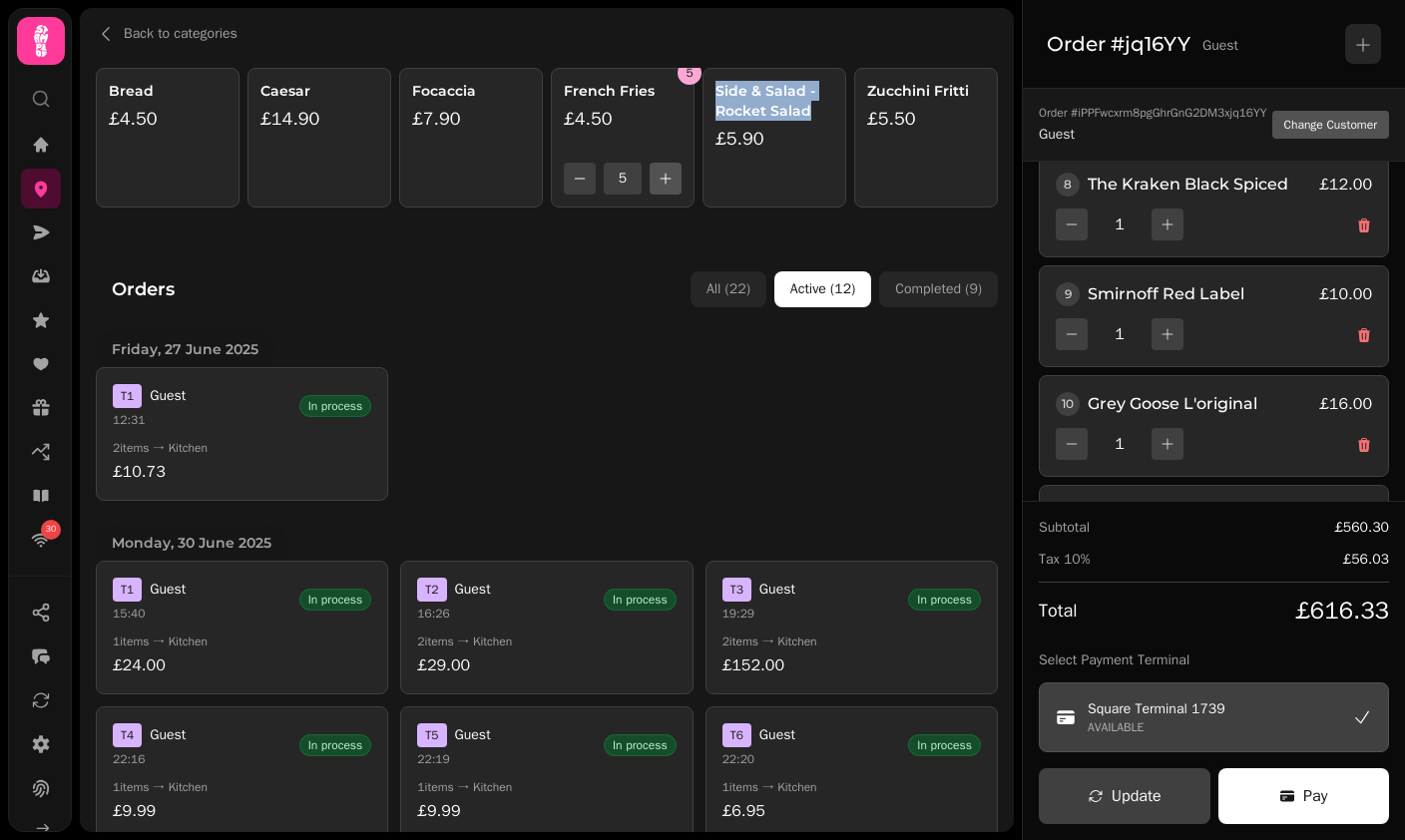 click 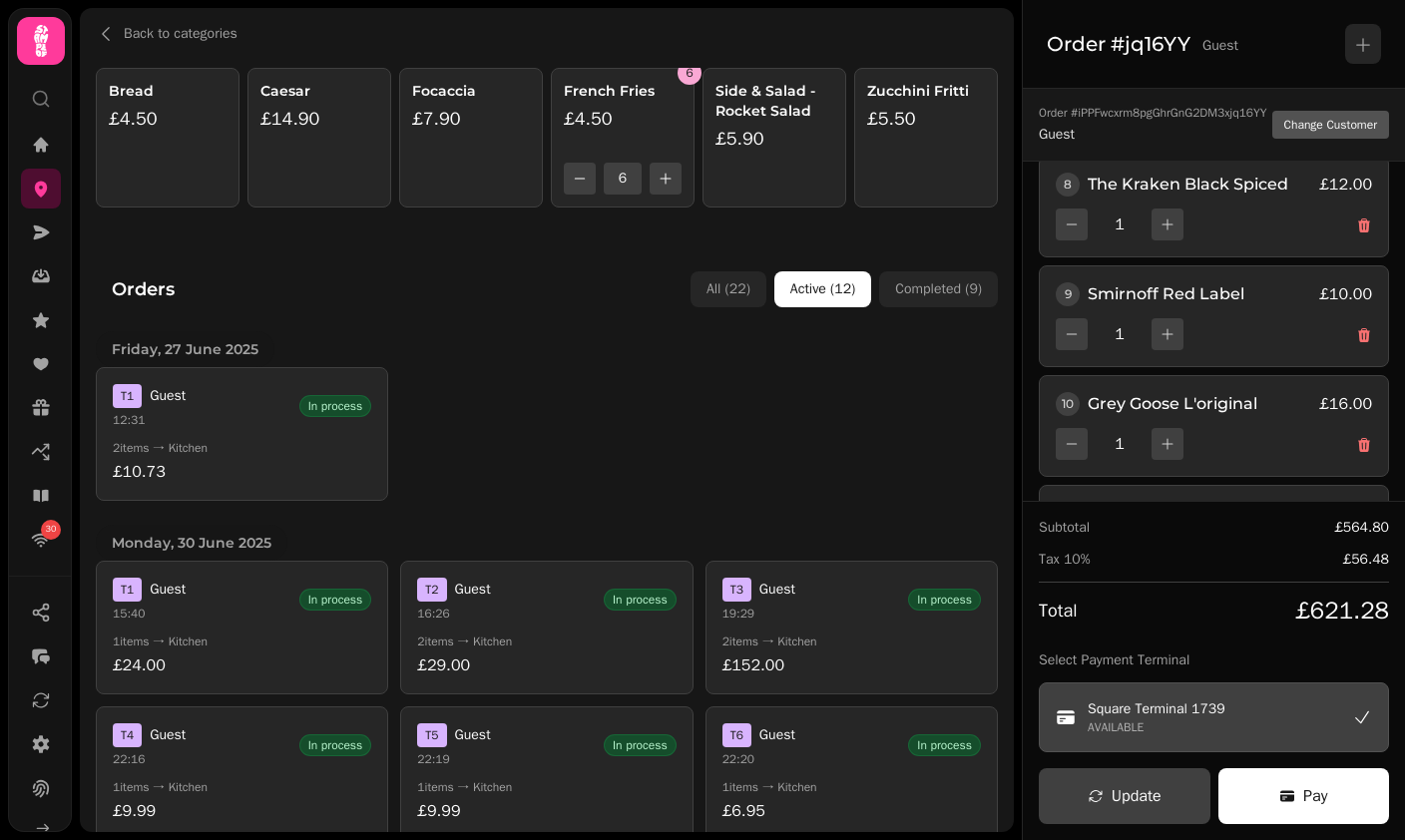 click on "Back to categories Bread £4.50 Caesar £14.90 Focaccia £7.90 6 French Fries £4.50 6 Side & Salad - Rocket Salad £5.90 Zucchini Fritti £5.50 Orders All ( 22 ) Active ( 12 ) Completed ( 9 ) [DAY], [NUMBER] [MONTH] [YEAR] T [NUMBER] Guest [TIME] In process [NUMBER]  items → Kitchen £10.73 [DAY], [NUMBER] [MONTH] [YEAR] T [NUMBER] Guest [TIME] In process [NUMBER]  items → Kitchen £24.00 T [NUMBER] Guest [TIME] In process [NUMBER]  items → Kitchen £29.00 T [NUMBER] Guest [TIME] In process [NUMBER]  items → Kitchen £152.00 T [NUMBER] Guest [TIME] In process [NUMBER]  items → Kitchen £9.99 T [NUMBER] Guest [TIME] In process [NUMBER]  items → Kitchen £9.99 T [NUMBER] Guest [TIME] In process [NUMBER]  items → Kitchen £6.95 T [NUMBER] Guest [TIME] In process [NUMBER]  items → Kitchen £15.94 [DAY], [NUMBER] [MONTH] [YEAR] T [NUMBER] Guest [TIME] In process [NUMBER]  items → Kitchen £537.80 [DAY], [NUMBER] [MONTH] [YEAR] T [NUMBER] Guest [TIME] In process [NUMBER]  items → Kitchen £10.00 T [NUMBER] Guest [TIME] In process [NUMBER]  items → Kitchen £42.00 T [NUMBER] Guest [TIME] In process [NUMBER]  items → Kitchen £86.00" at bounding box center (547, 420) 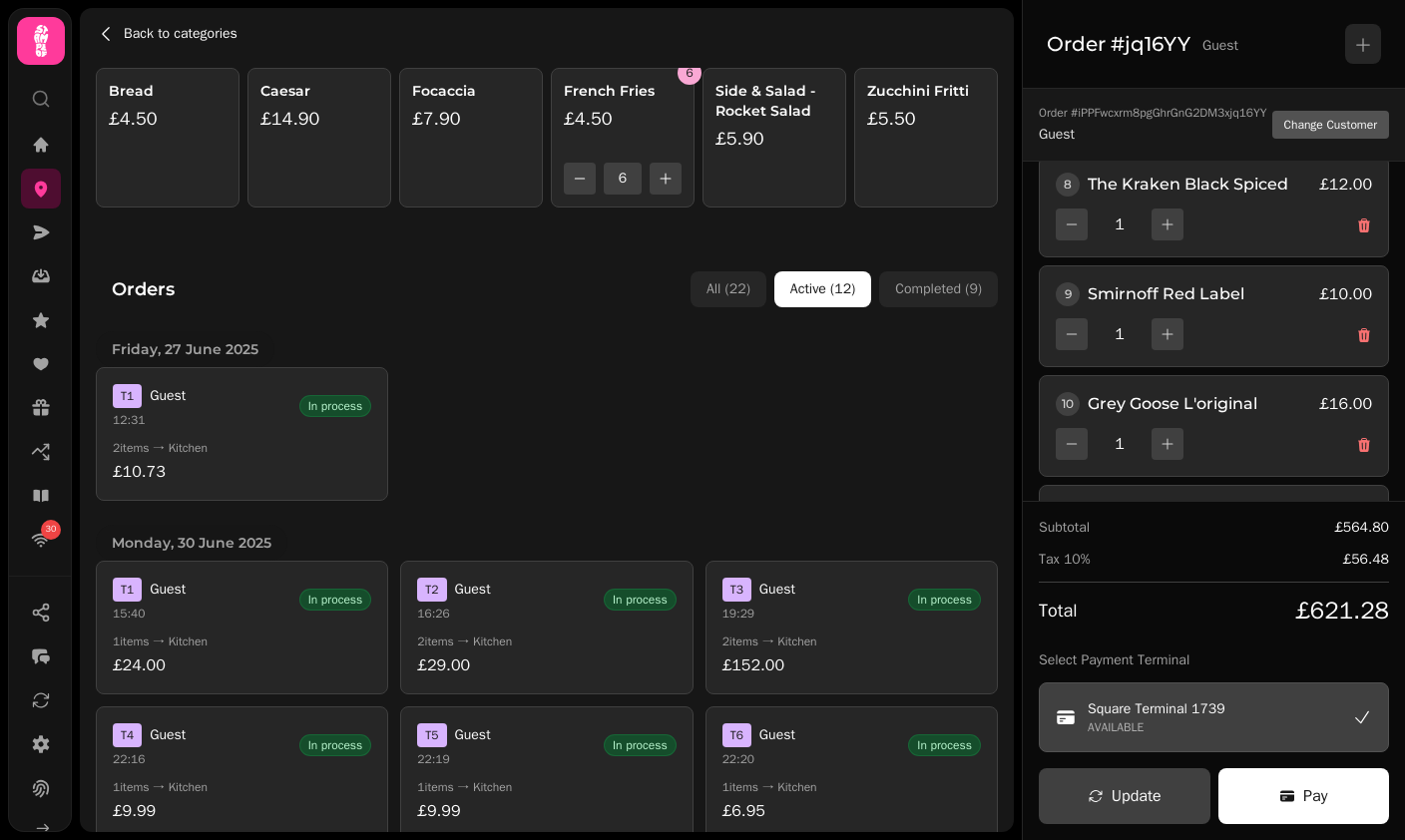 click on "Back to categories" at bounding box center [181, 34] 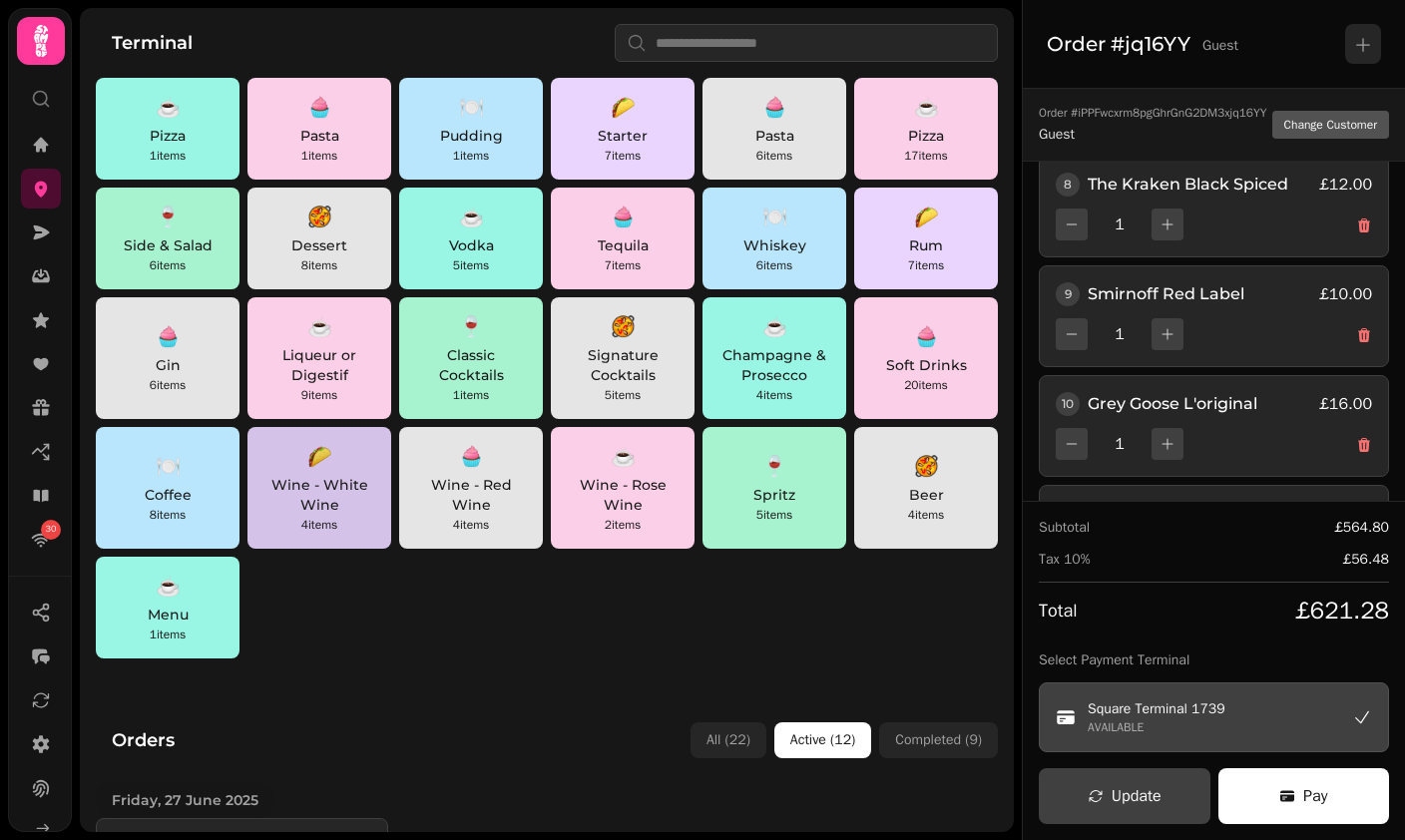 scroll, scrollTop: 0, scrollLeft: 0, axis: both 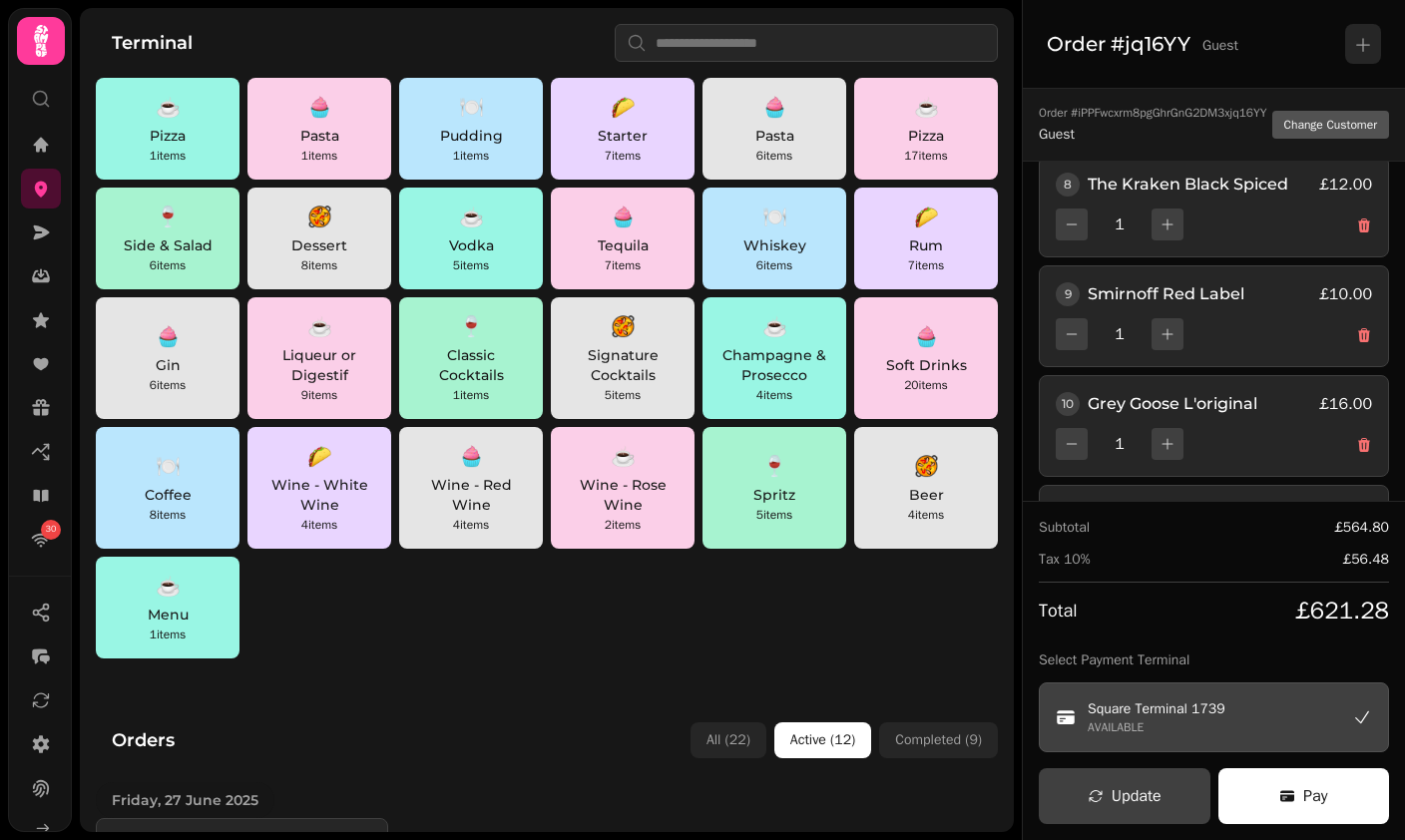 click on "🌮" at bounding box center (319, 457) 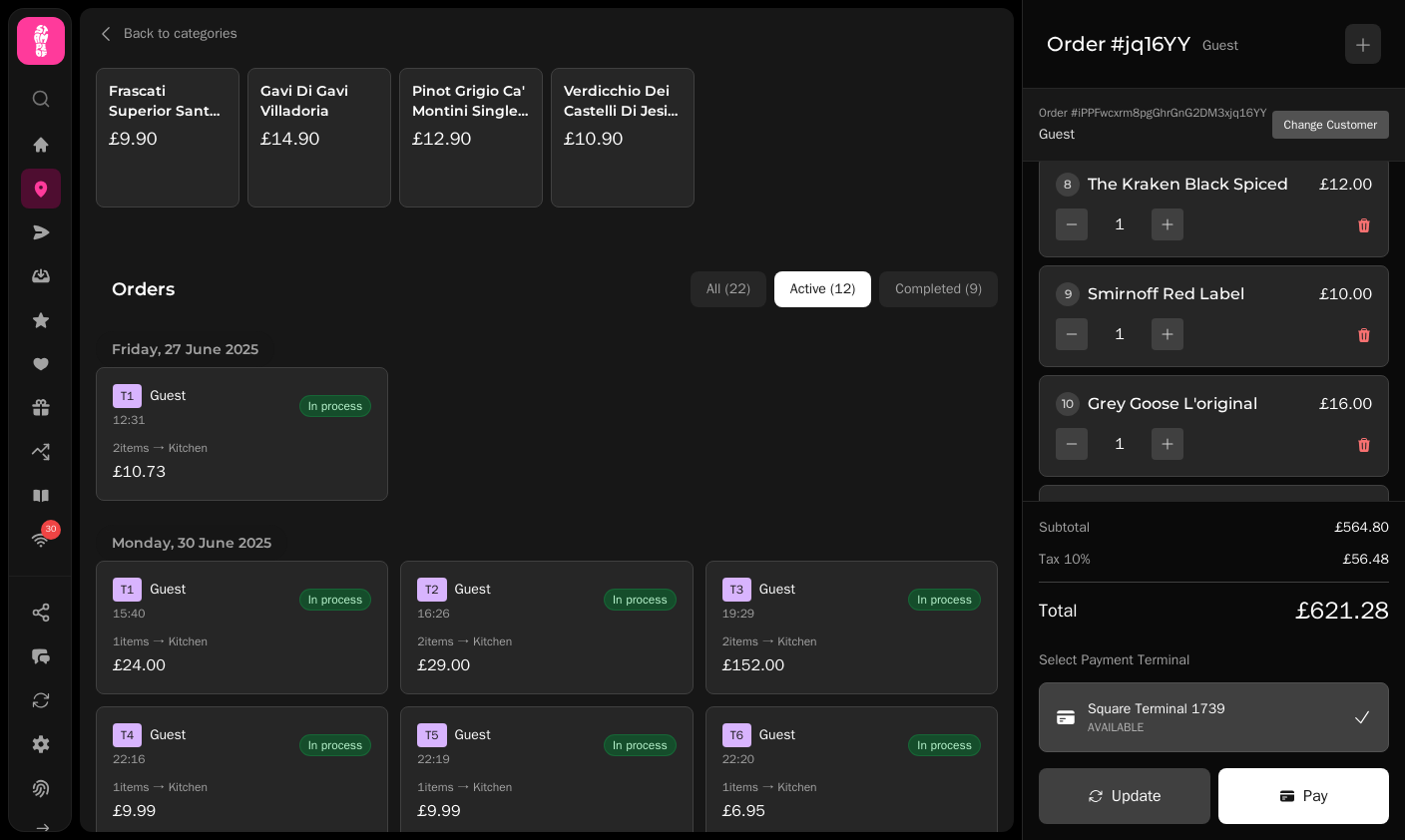 click on "Gavi Di Gavi Villadoria" at bounding box center [319, 101] 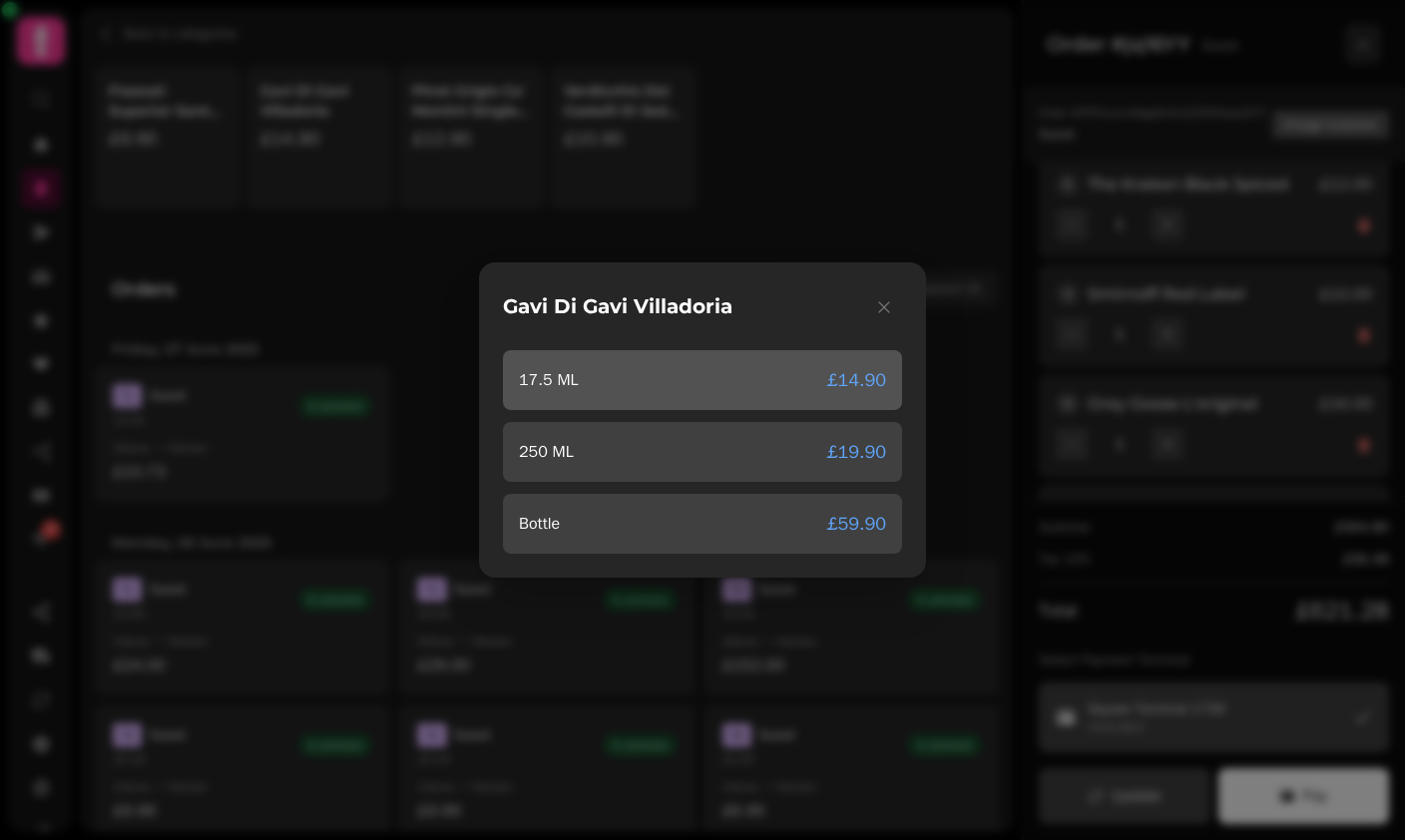 click on "17.5 ML" at bounding box center (548, 380) 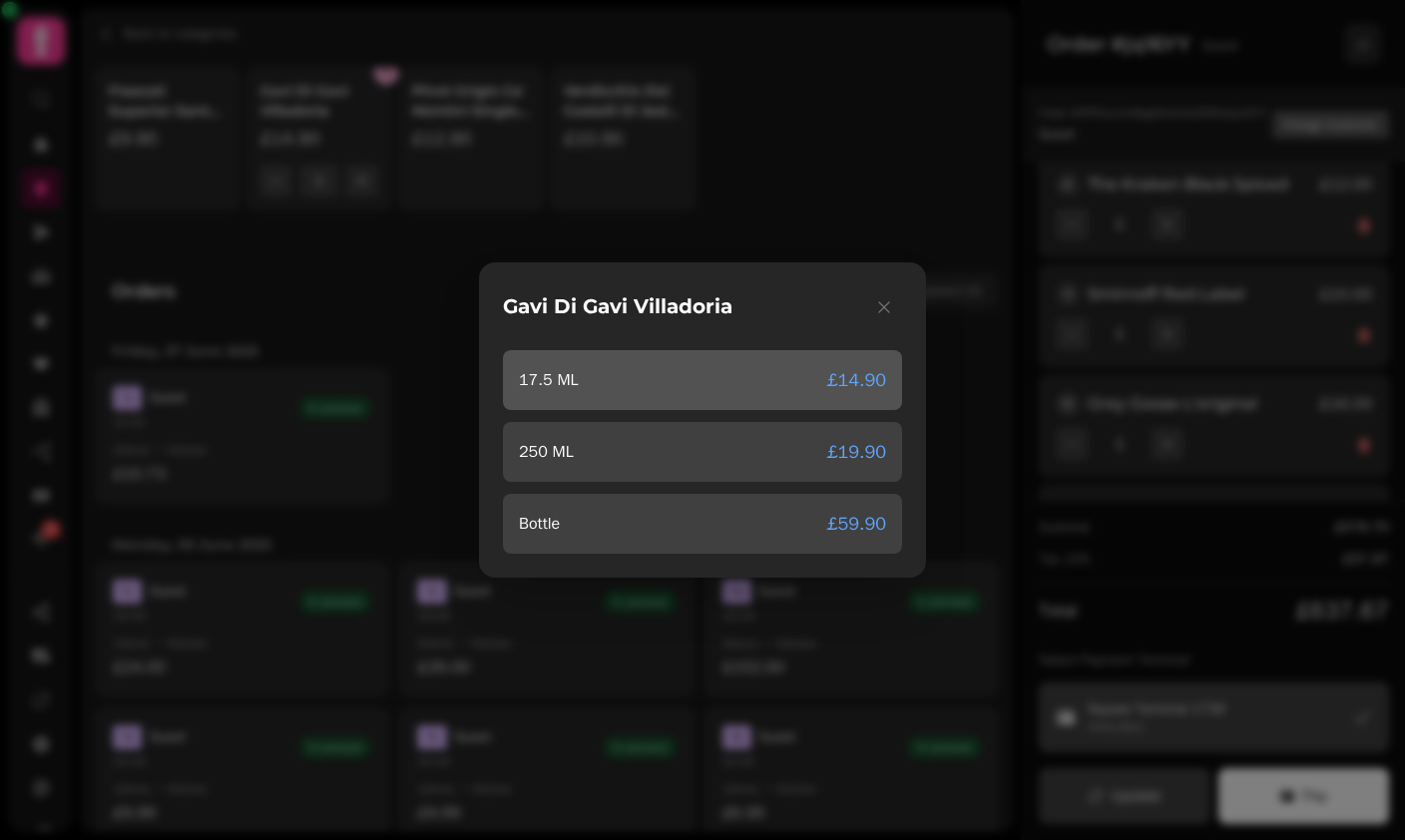 click on "17.5 ML" at bounding box center [548, 380] 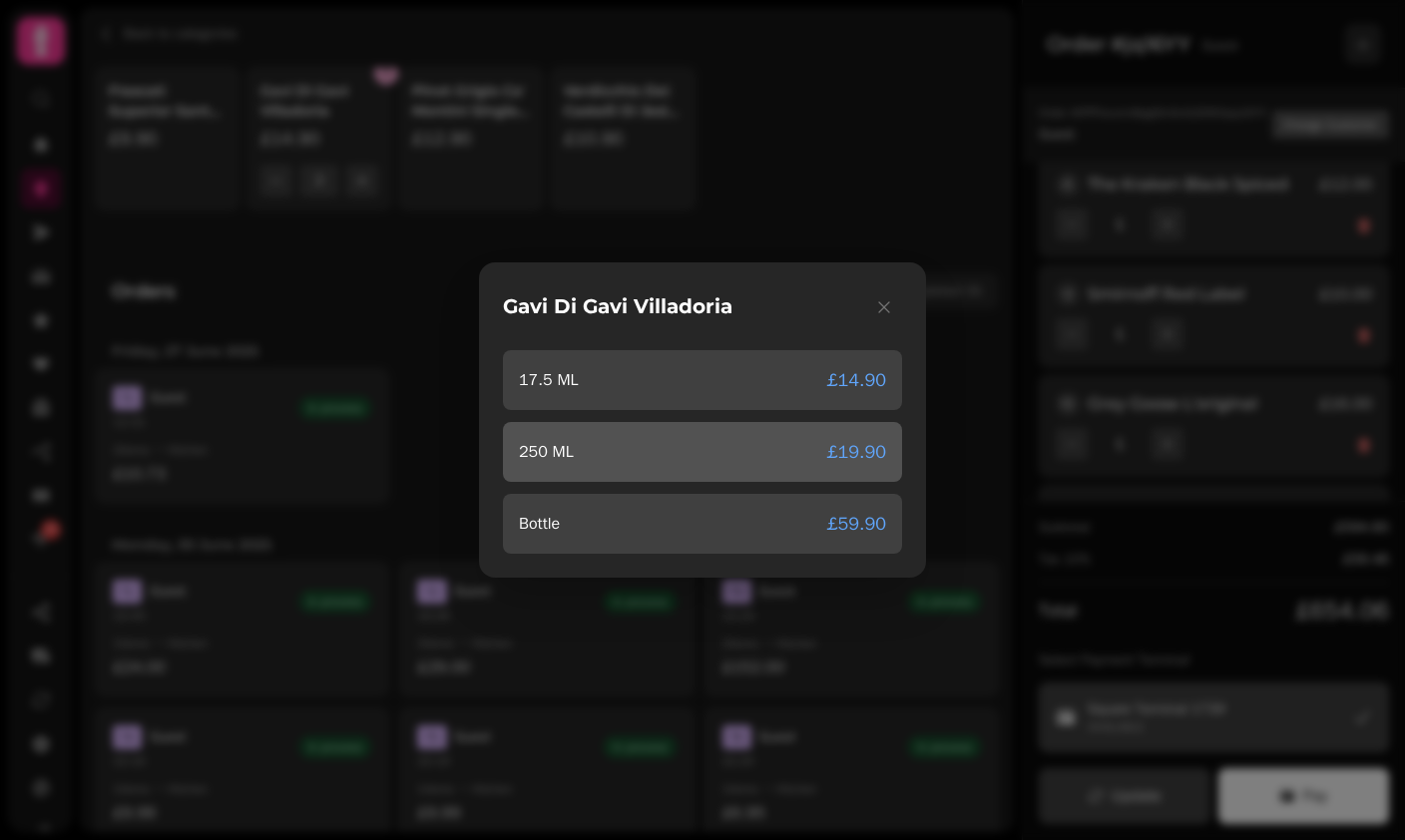 click on "[NUMBER] ML £19.90" at bounding box center [702, 452] 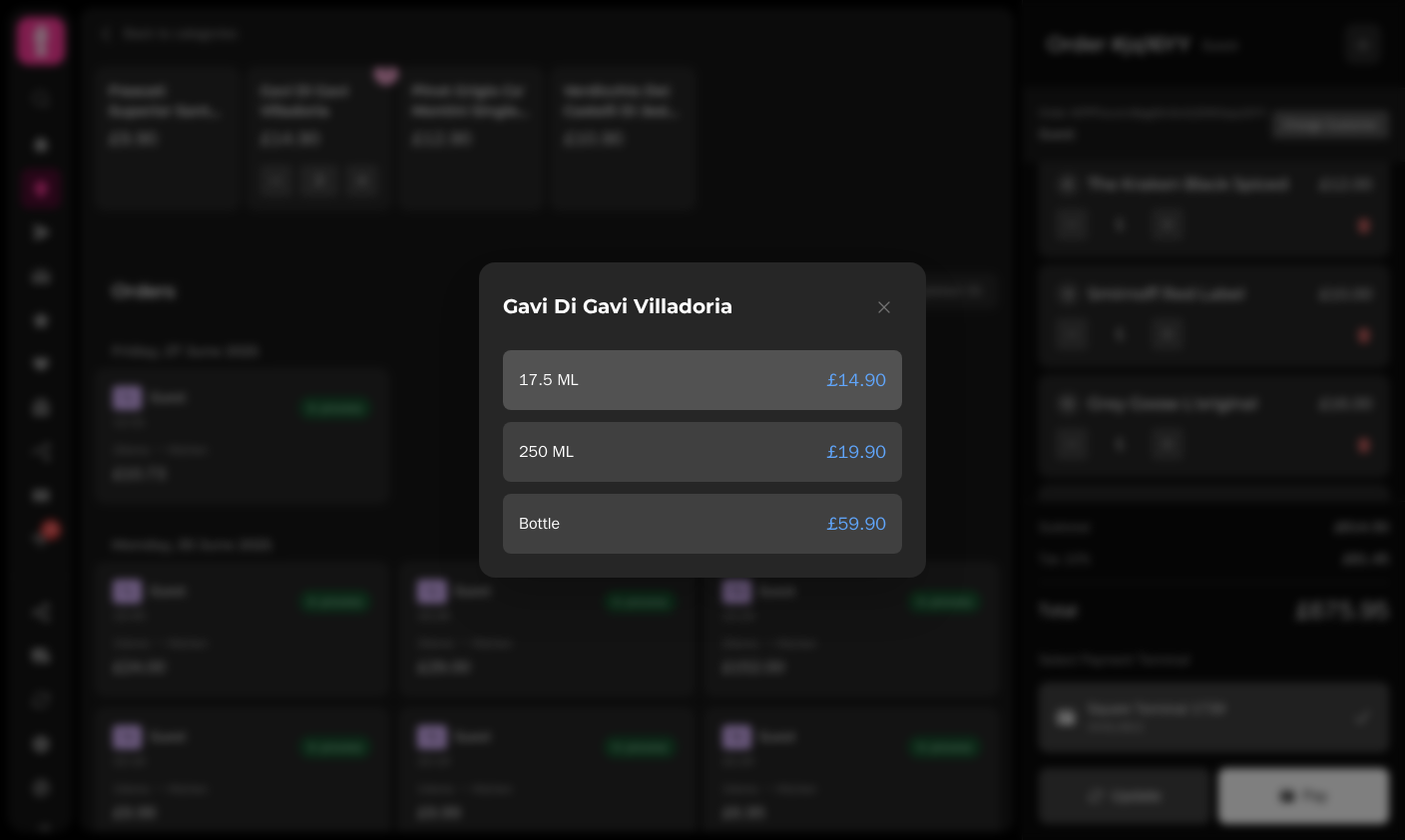click on "[NUMBER] ML £14.90" at bounding box center [702, 380] 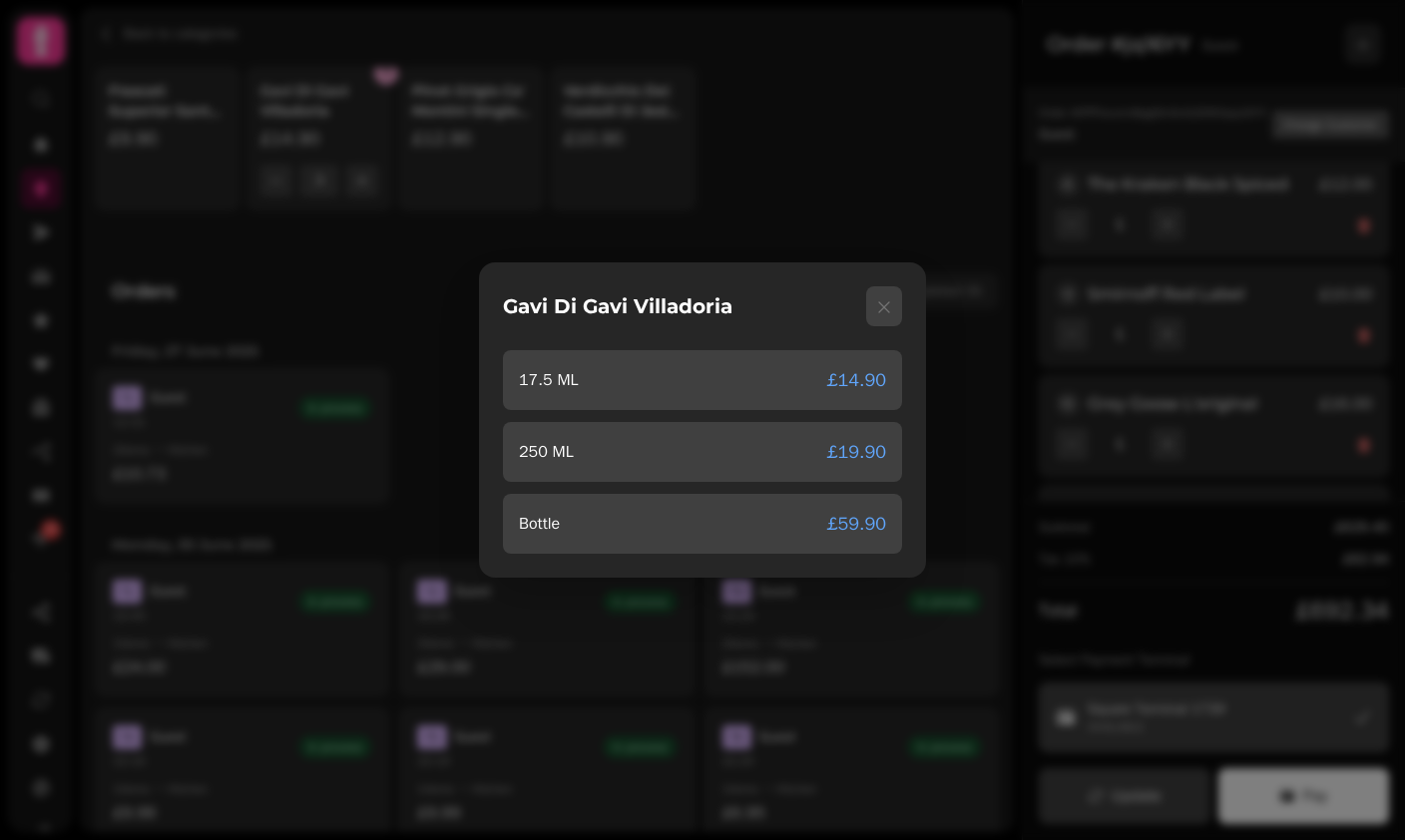 click 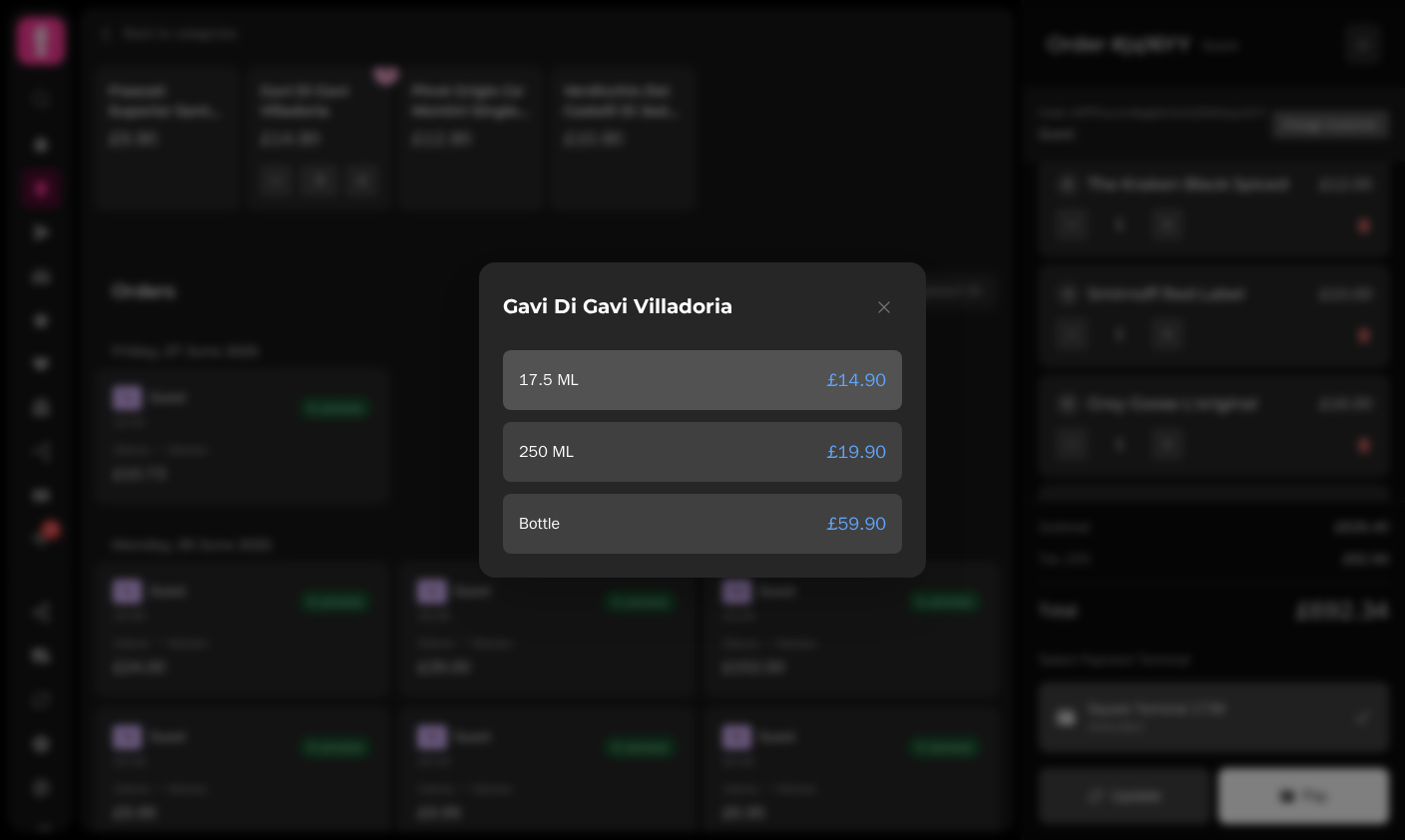click on "[NUMBER] ML £14.90" at bounding box center [702, 380] 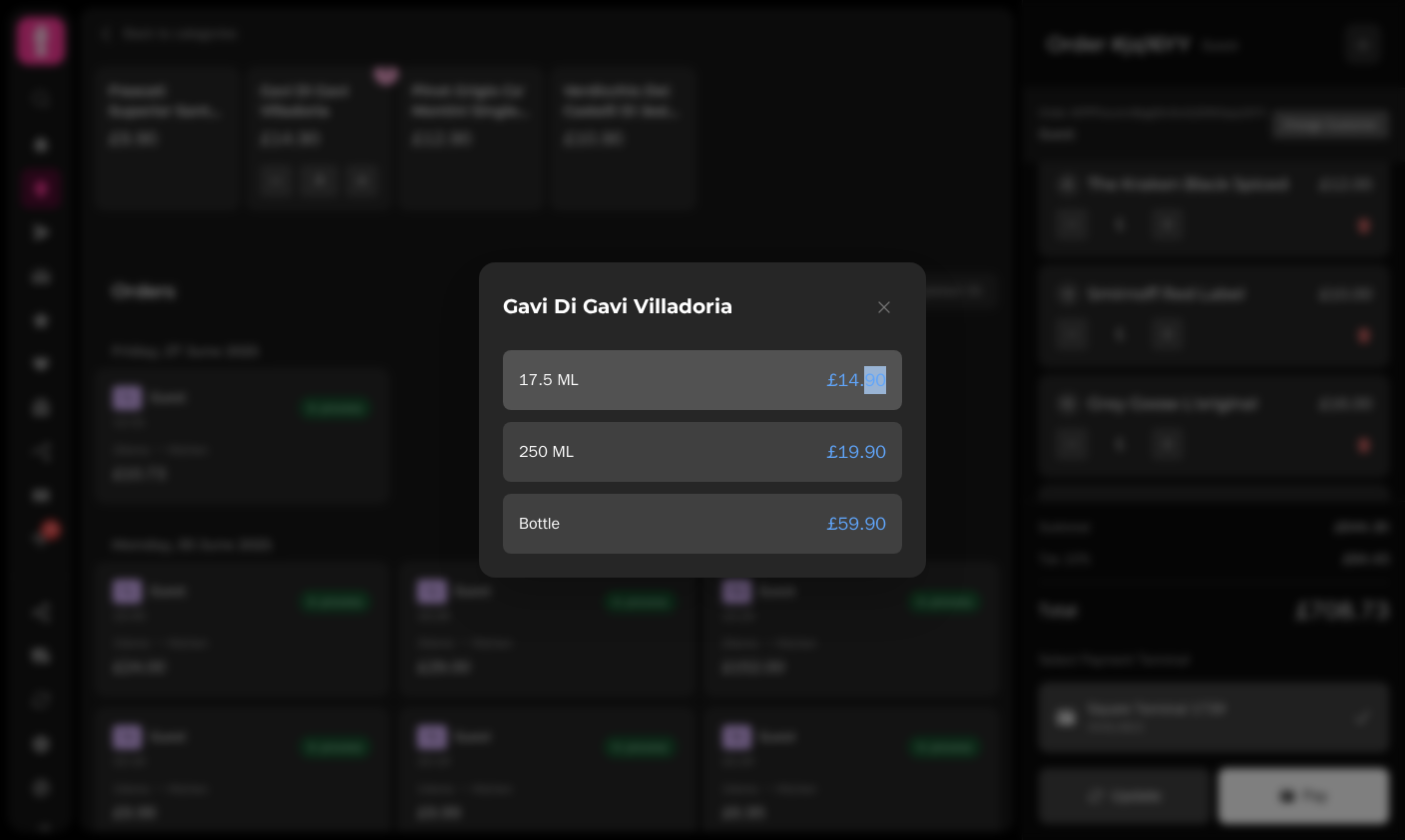 click on "[NUMBER] ML £14.90" at bounding box center [702, 380] 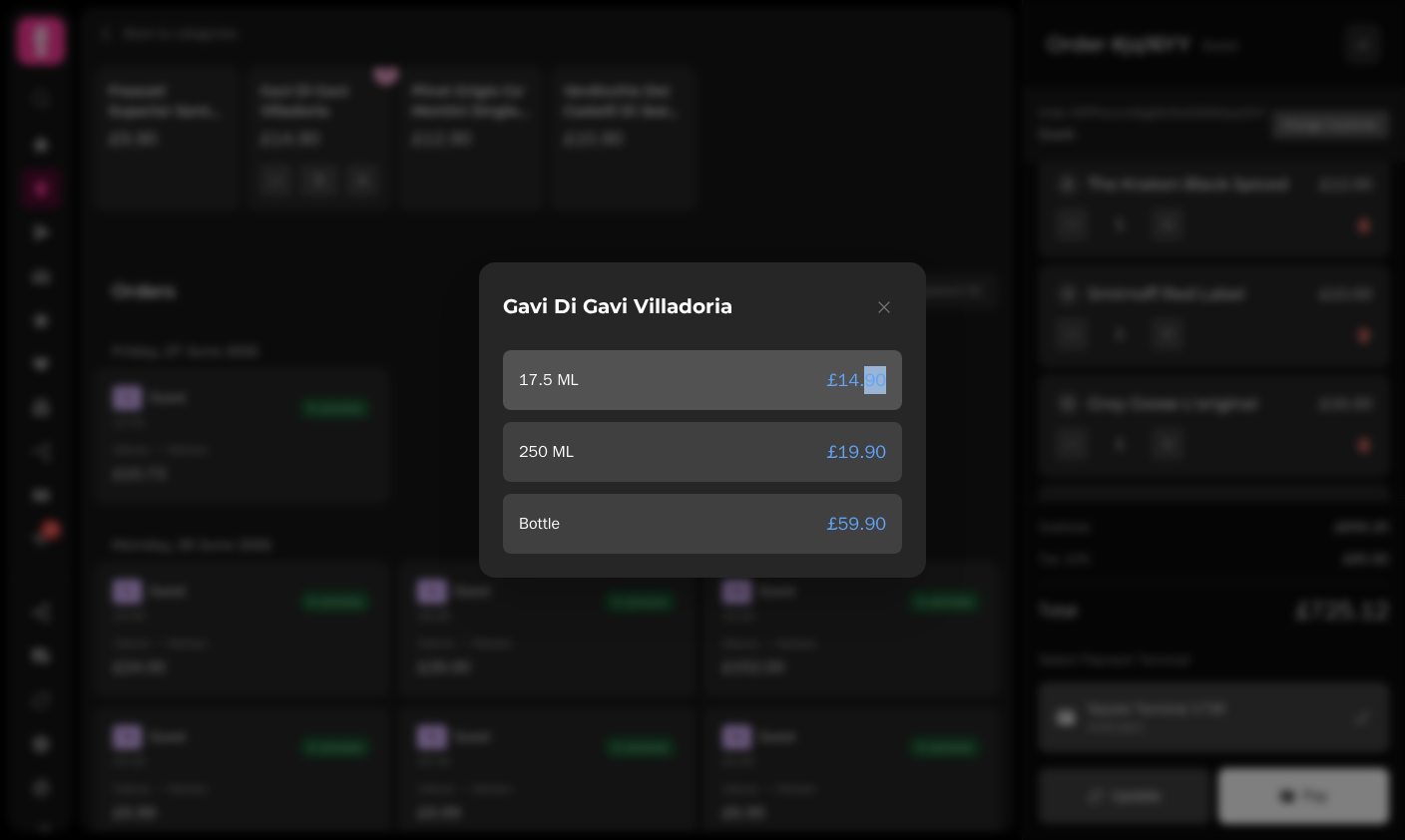 click on "[NUMBER] ML £14.90" at bounding box center [702, 380] 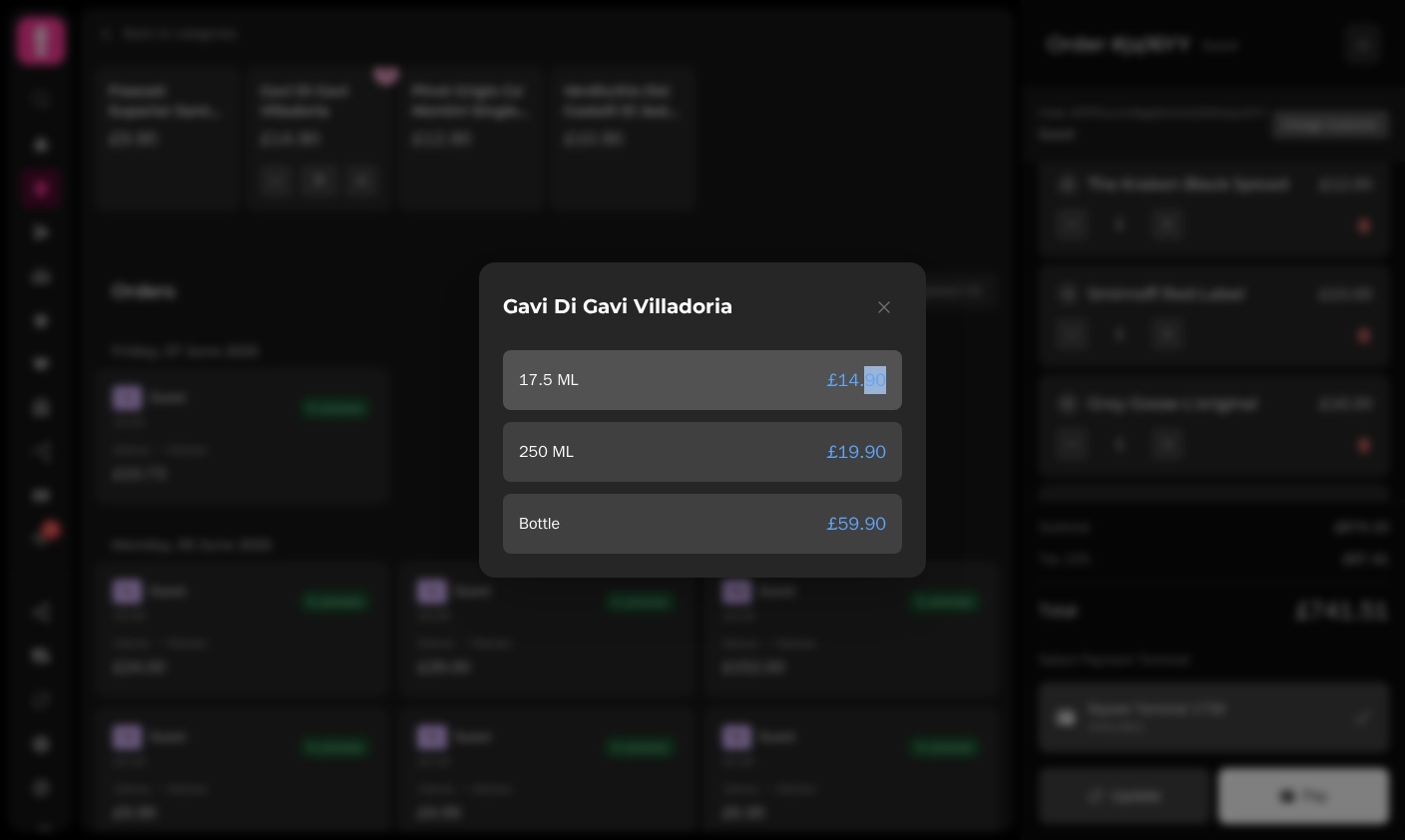 click on "[NUMBER] ML £14.90" at bounding box center (702, 380) 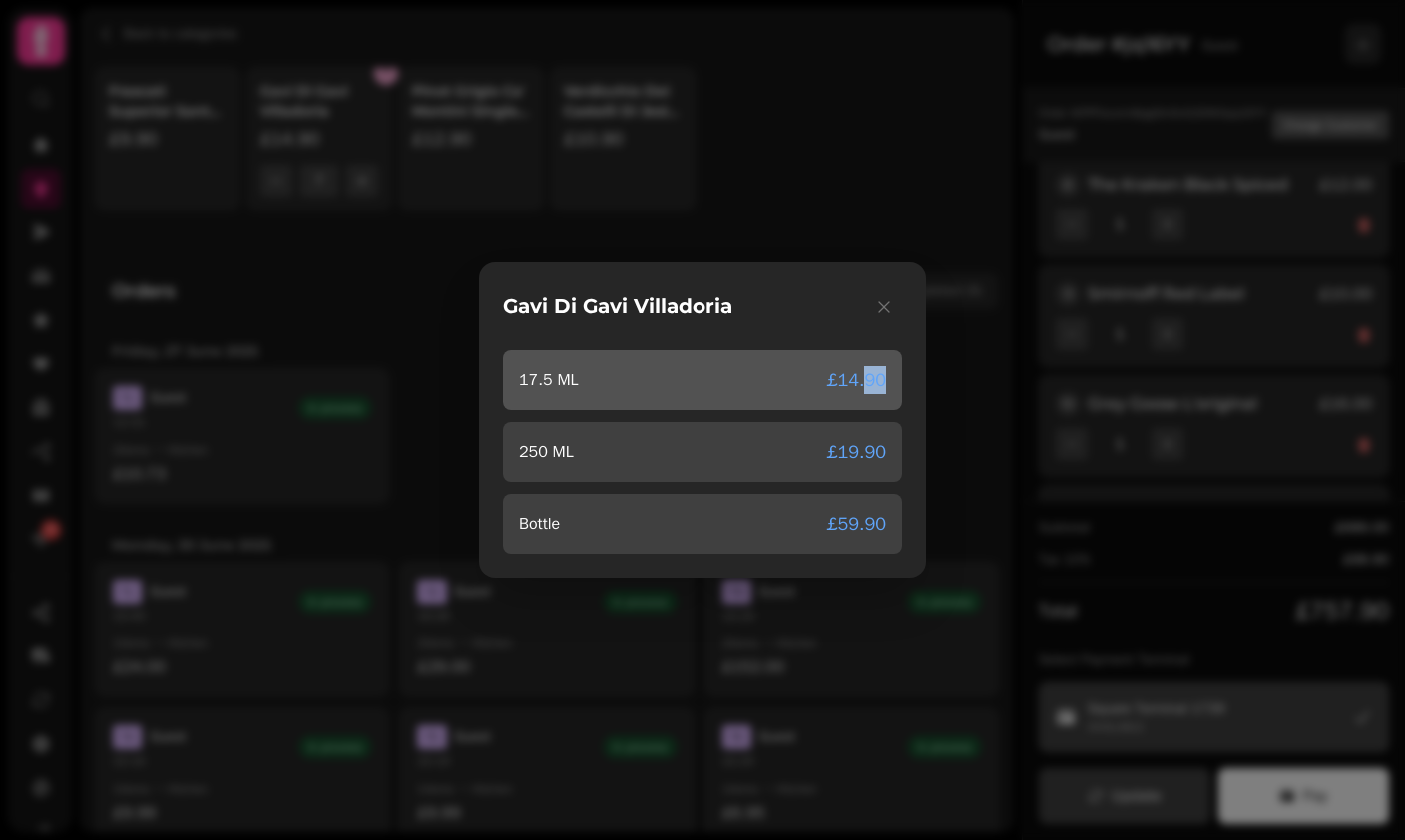 click on "[NUMBER] ML £14.90" at bounding box center [702, 380] 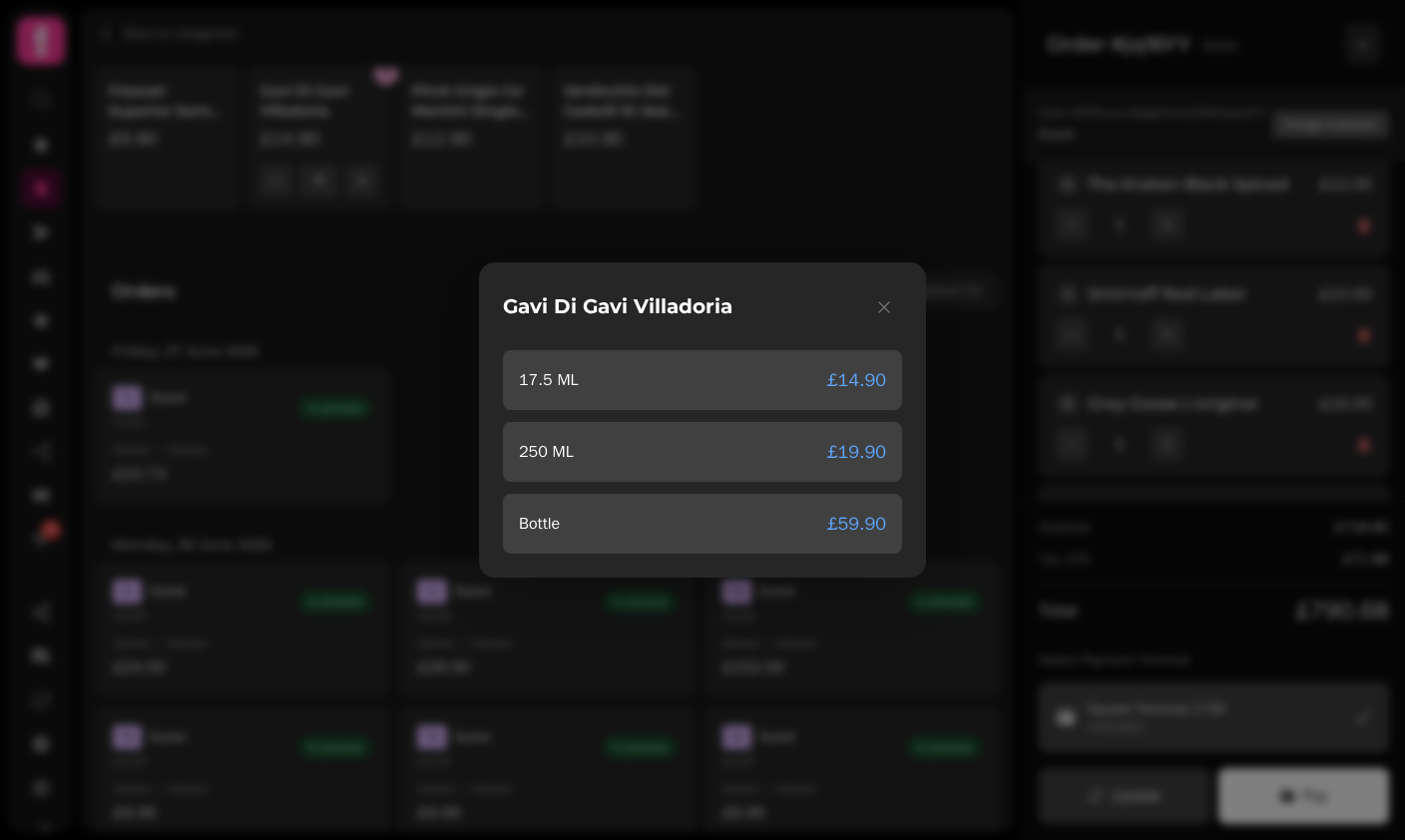 click on "Gavi Di Gavi Villadoria [NUMBER] ML £14.90 [NUMBER] ML £19.90 Bottle £59.90" at bounding box center (702, 420) 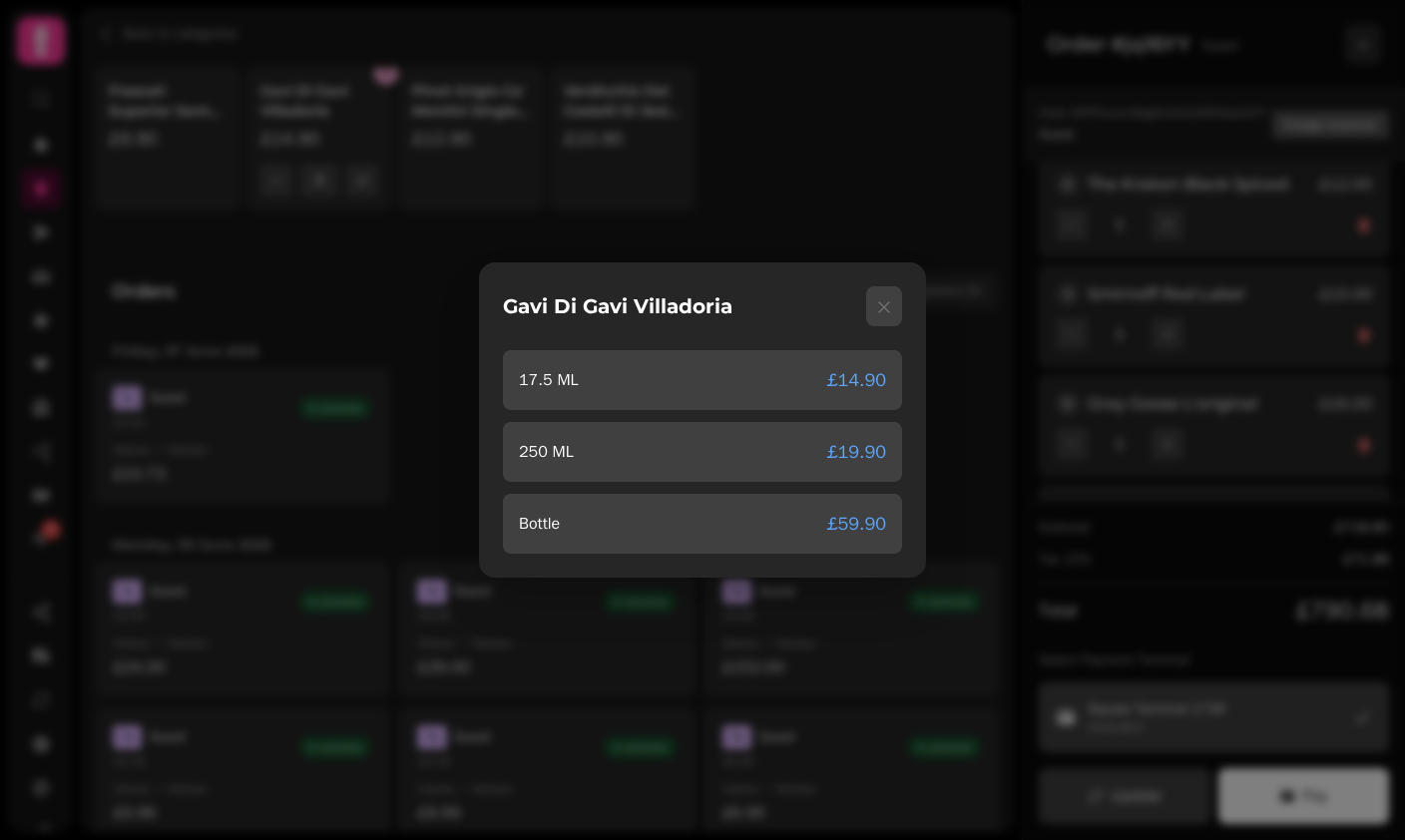 click 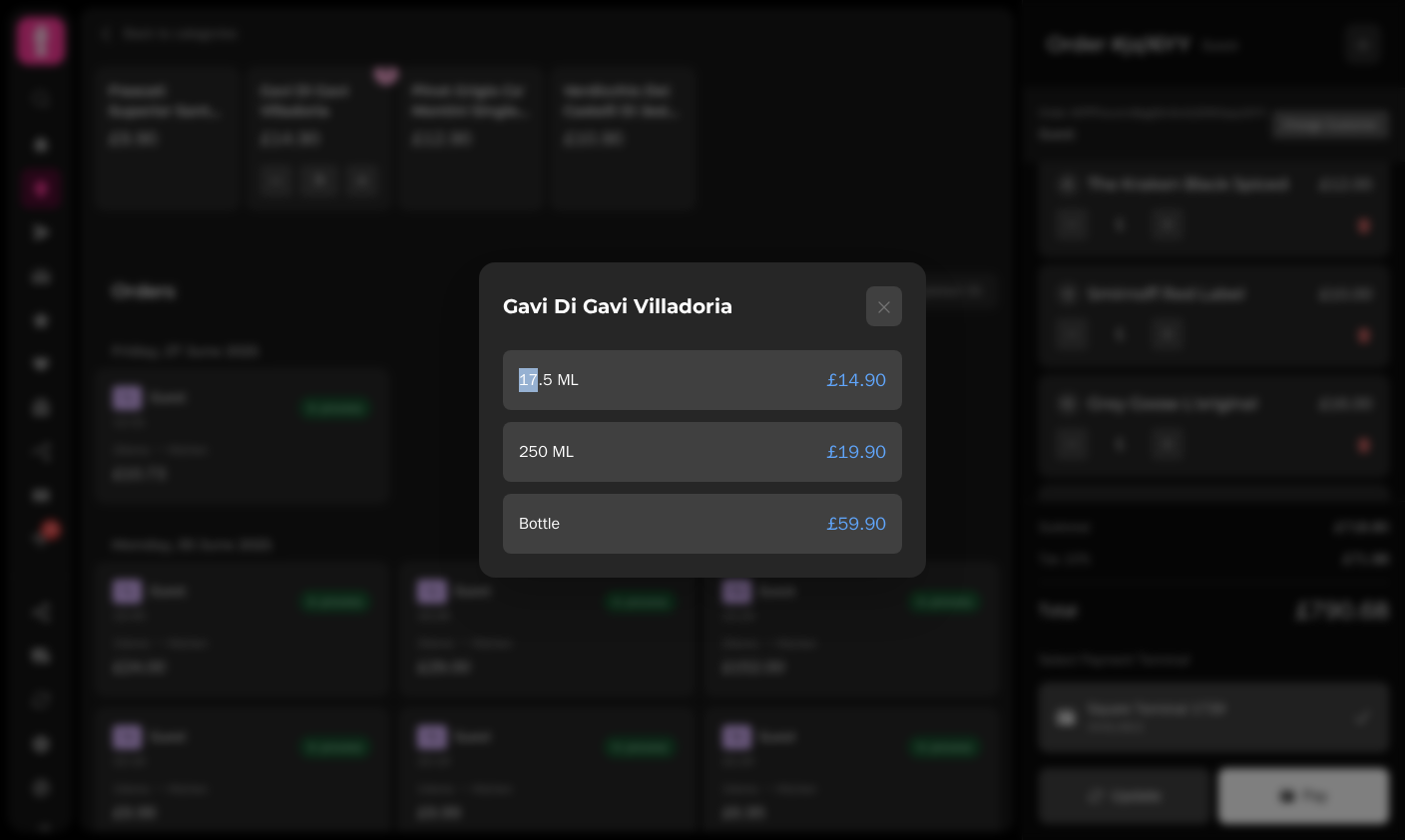 click 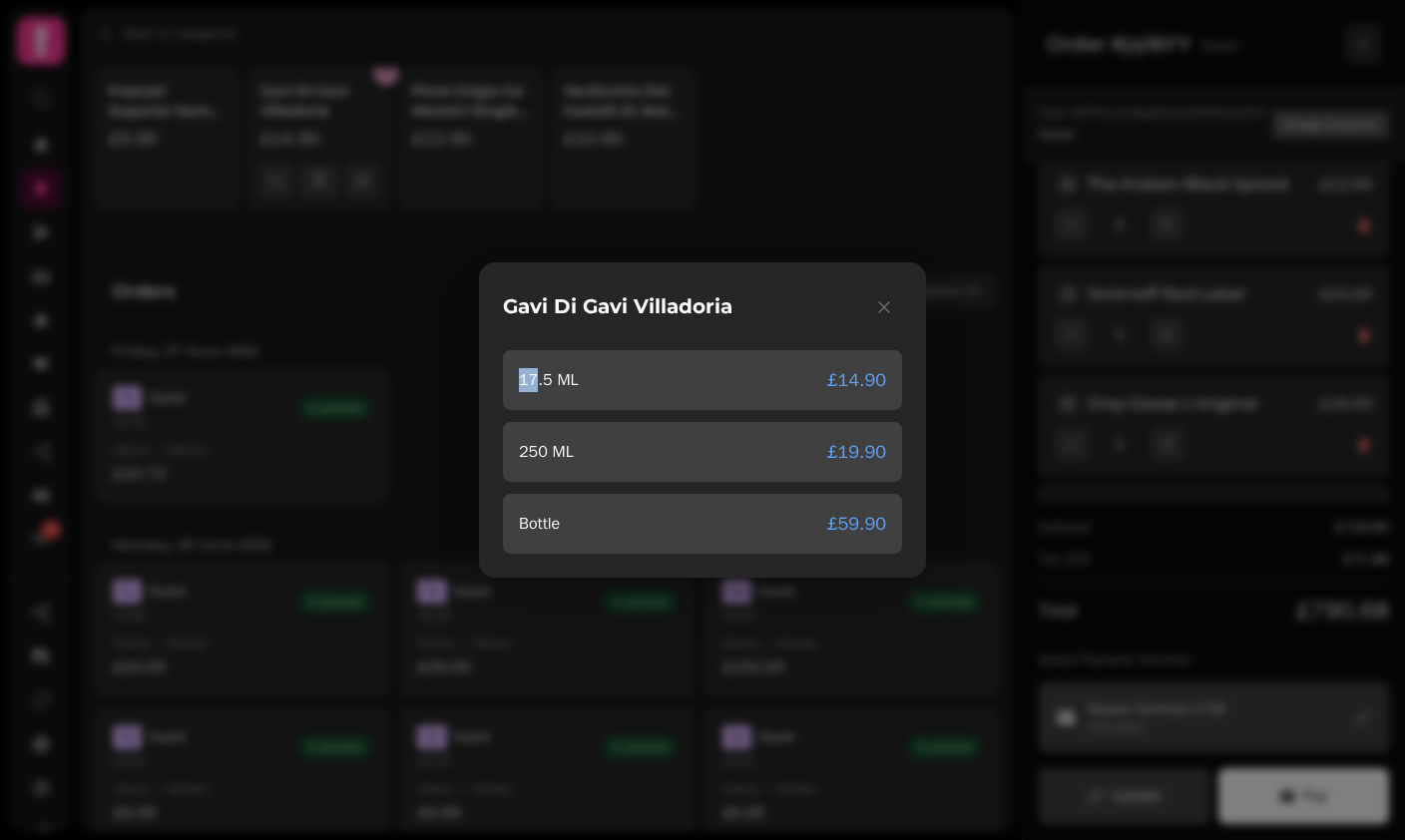 click on "Gavi Di Gavi Villadoria [NUMBER] ML £14.90 [NUMBER] ML £19.90 Bottle £59.90" at bounding box center [702, 420] 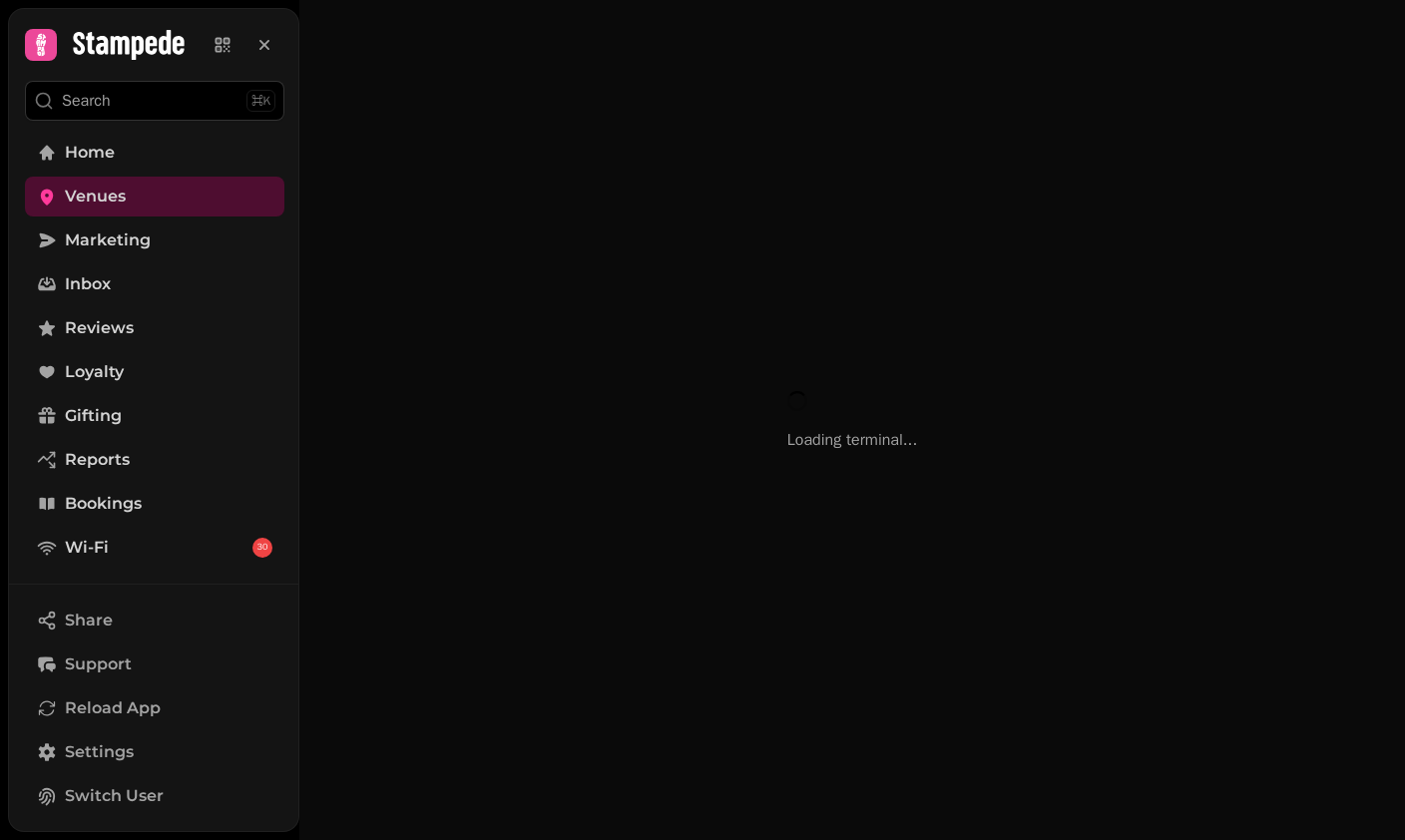 scroll, scrollTop: 0, scrollLeft: 0, axis: both 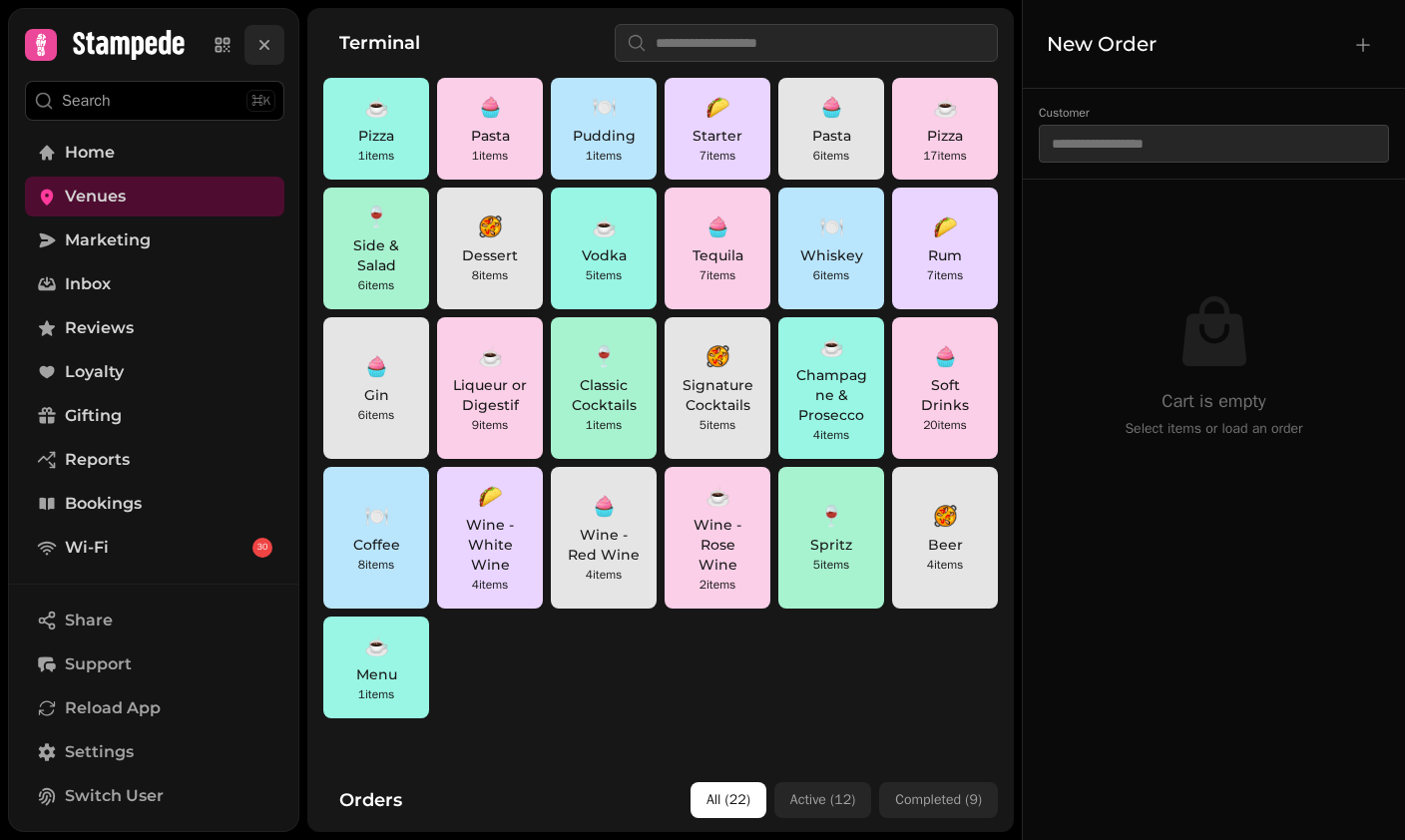 click 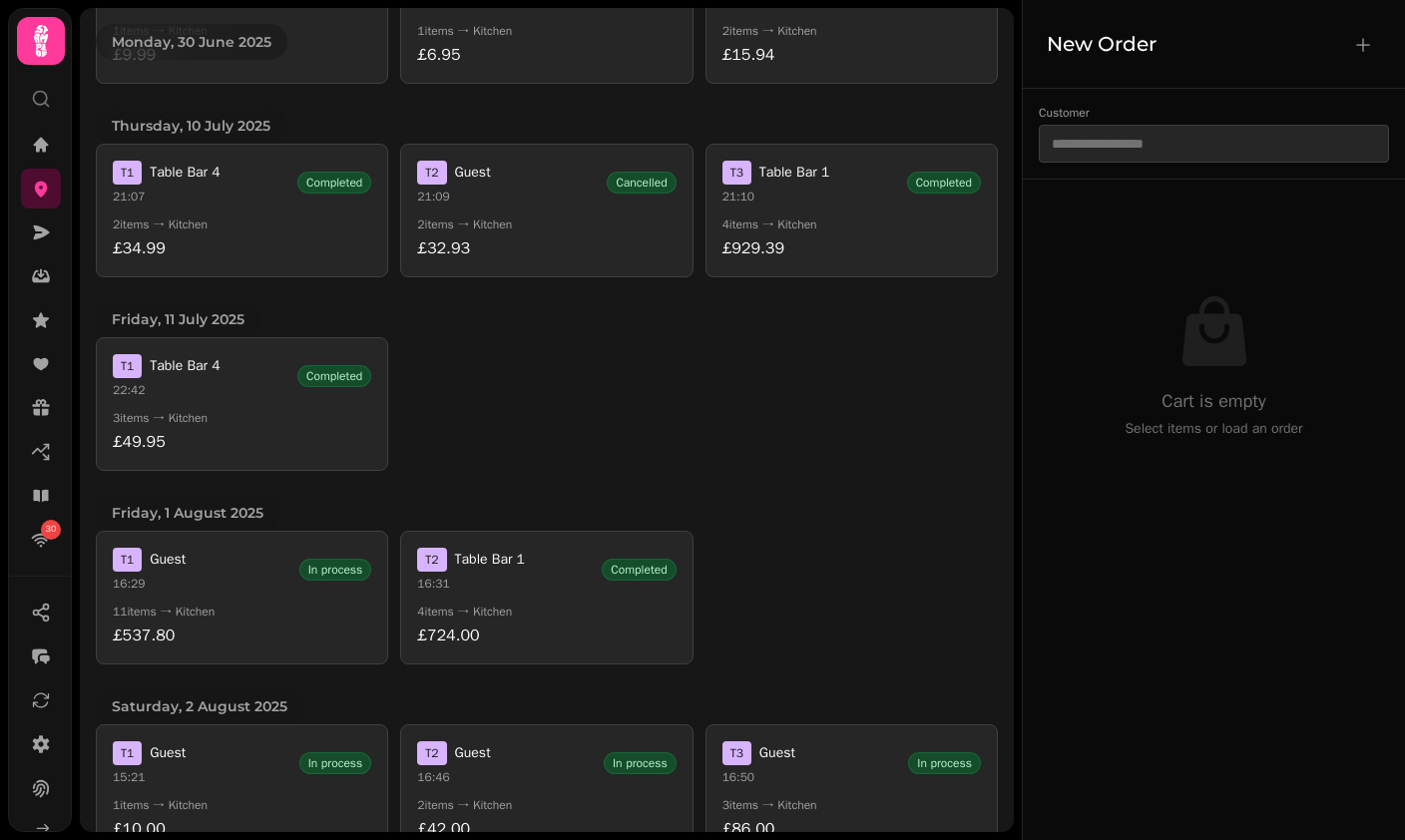 scroll, scrollTop: 1233, scrollLeft: 0, axis: vertical 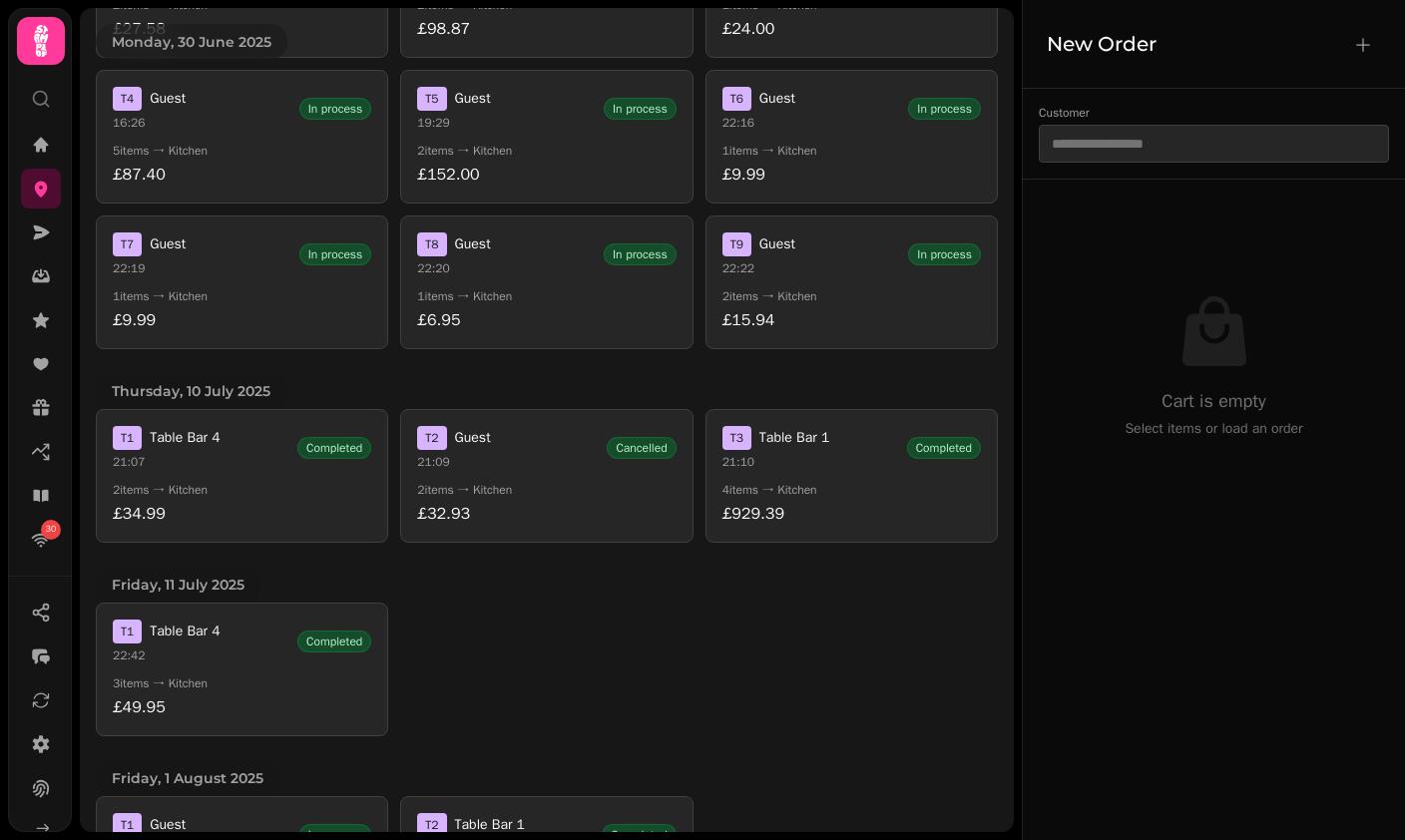 click on "T 2 Guest 21:09 Cancelled" at bounding box center [546, 448] 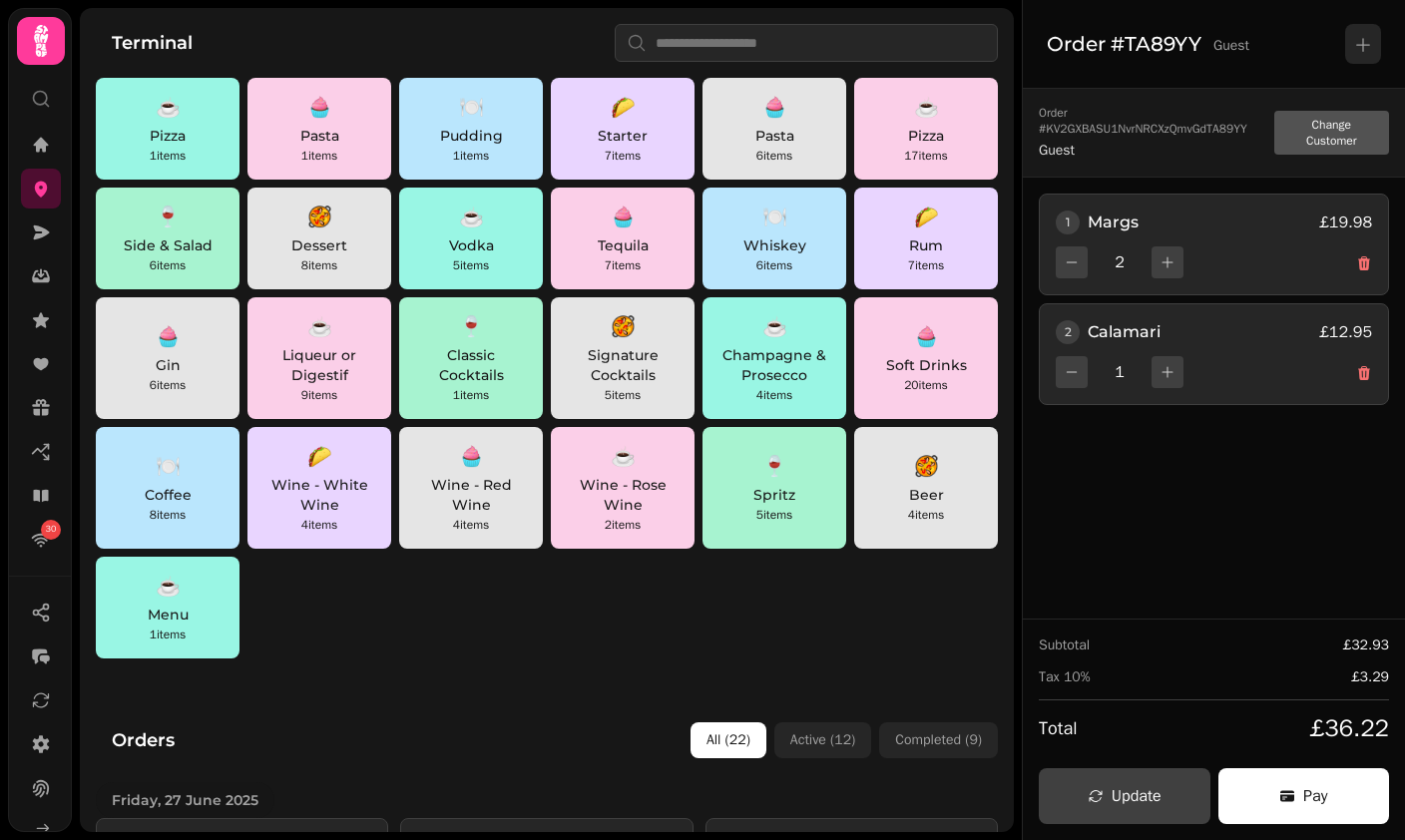 scroll, scrollTop: 0, scrollLeft: 0, axis: both 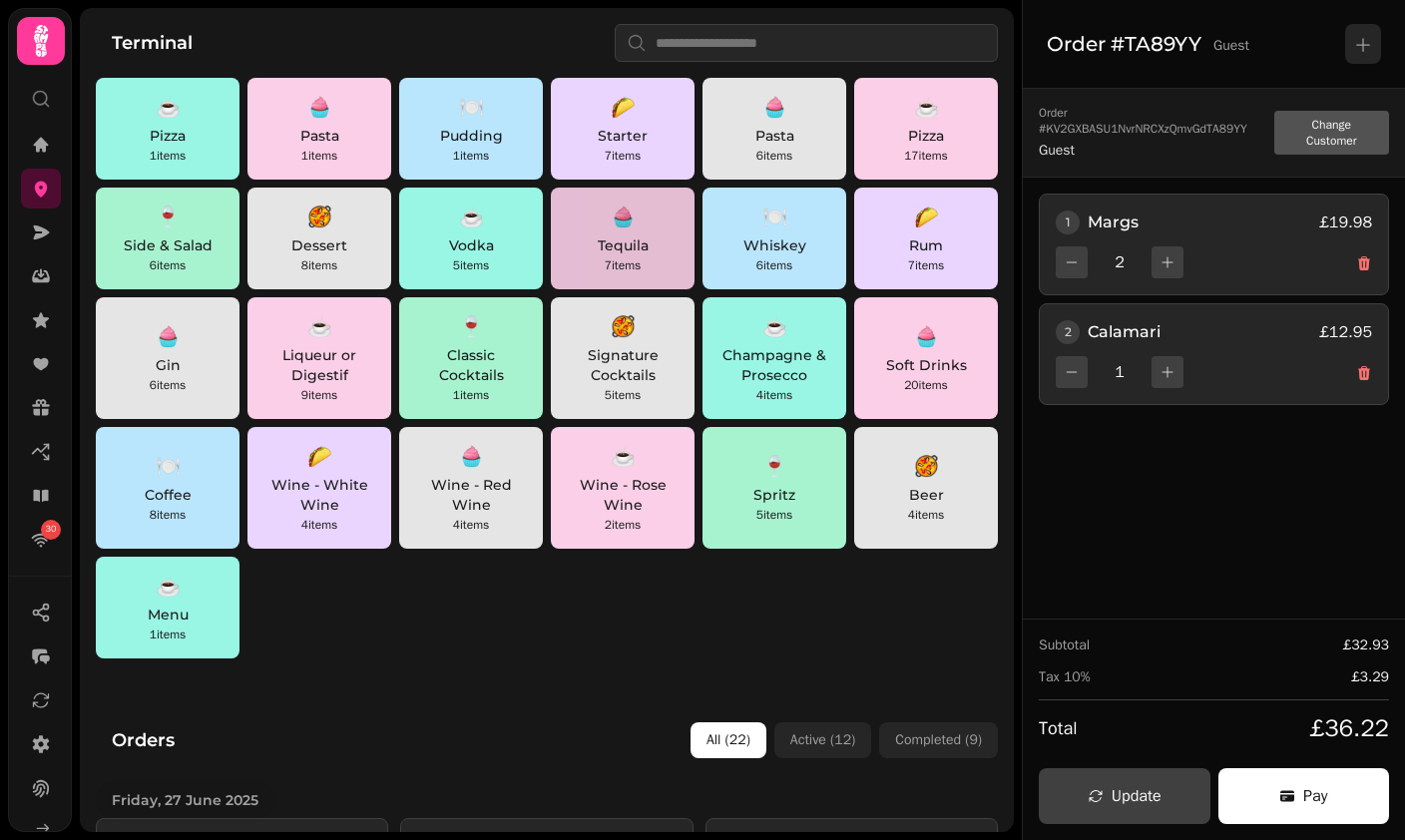 click on "🧁" at bounding box center (623, 217) 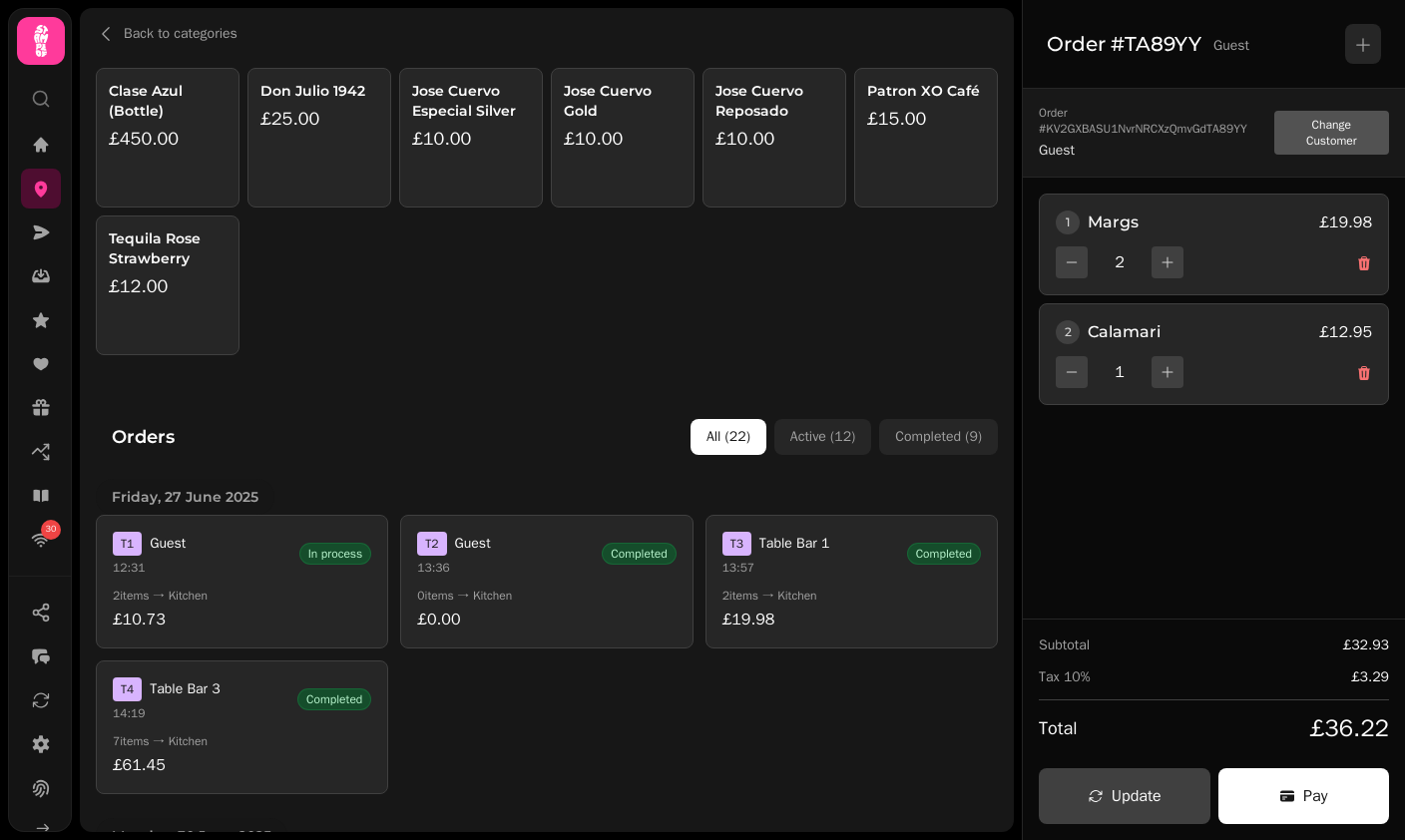 click on "£25.00" at bounding box center (319, 119) 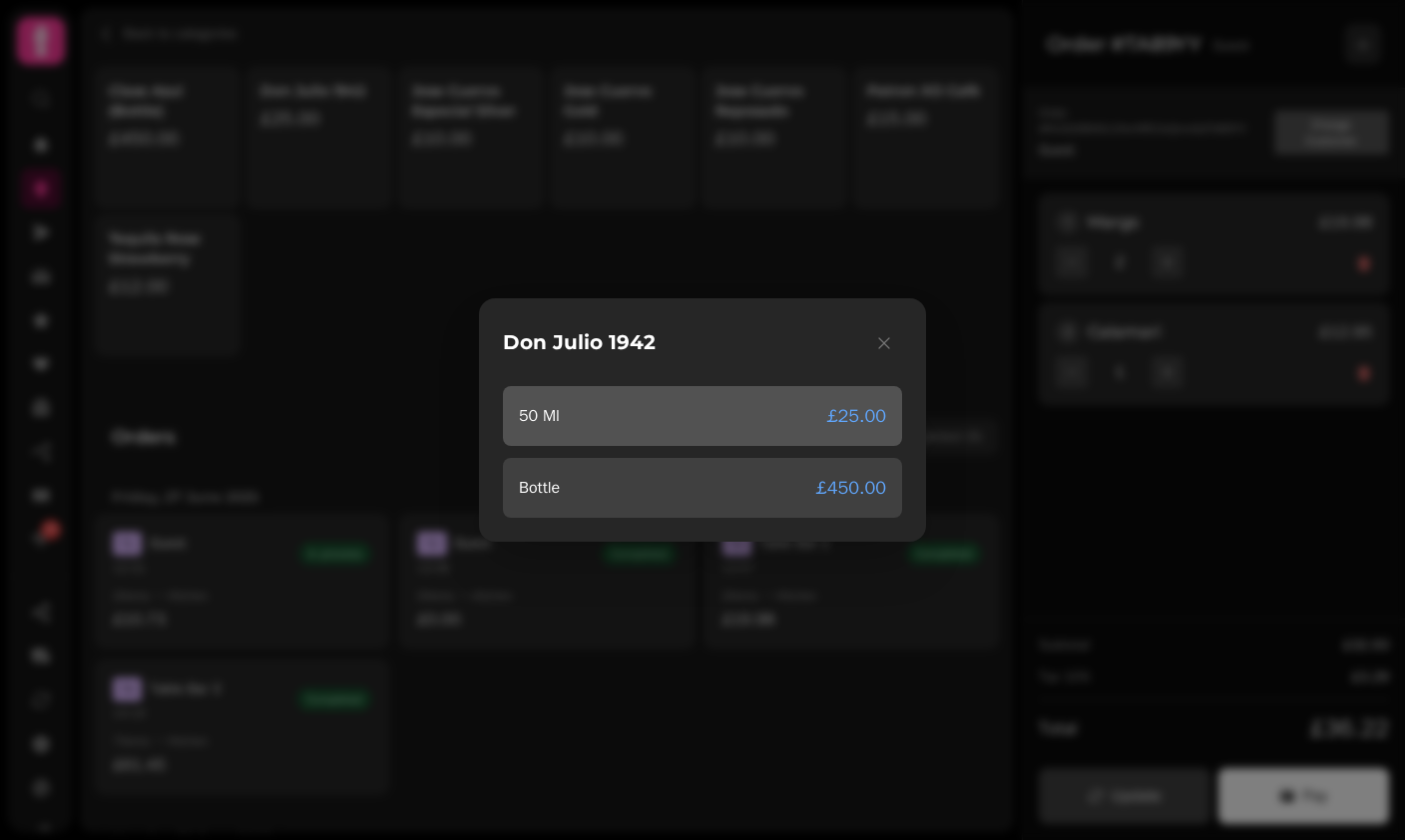 click on "50 Ml £25.00" at bounding box center (702, 416) 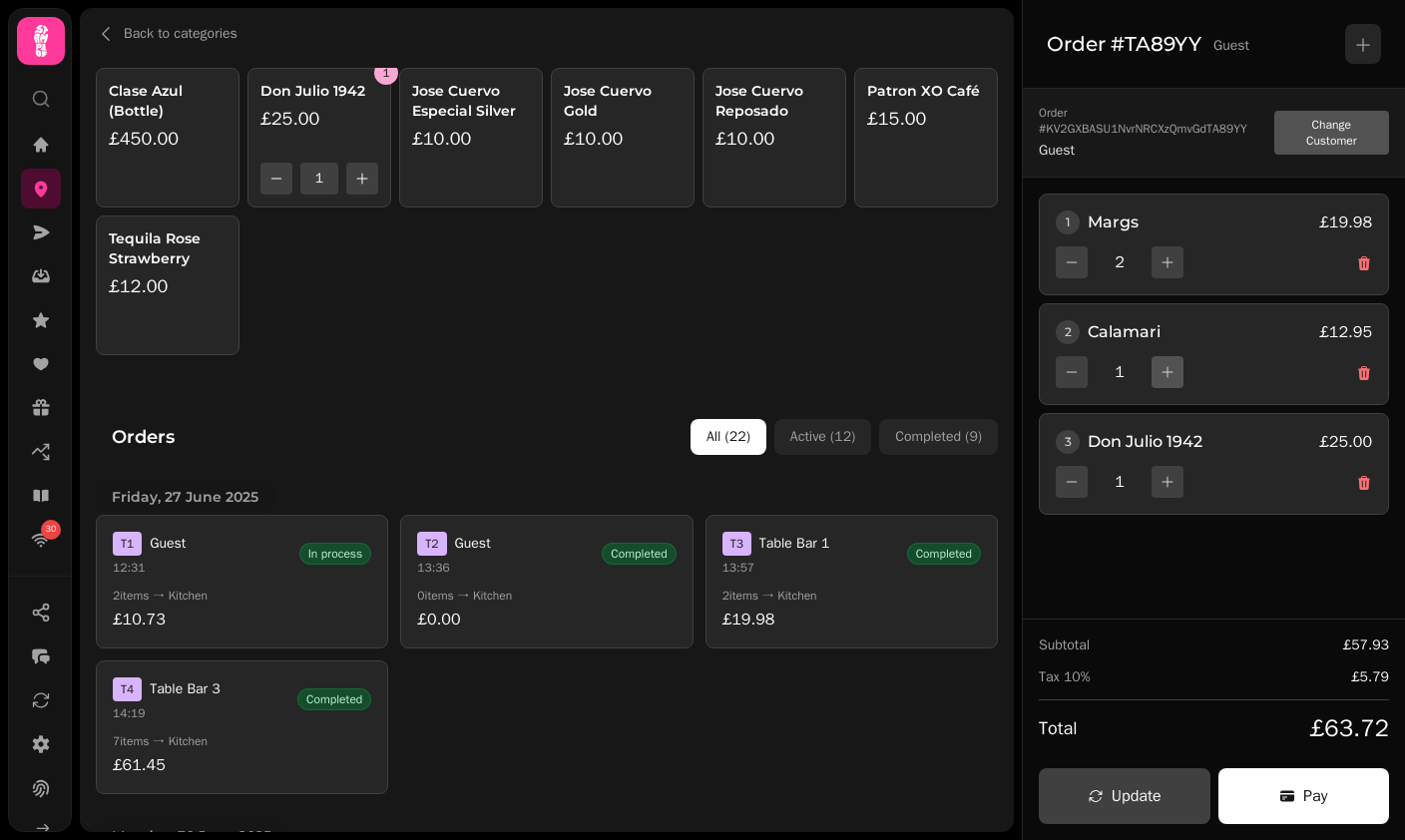 click 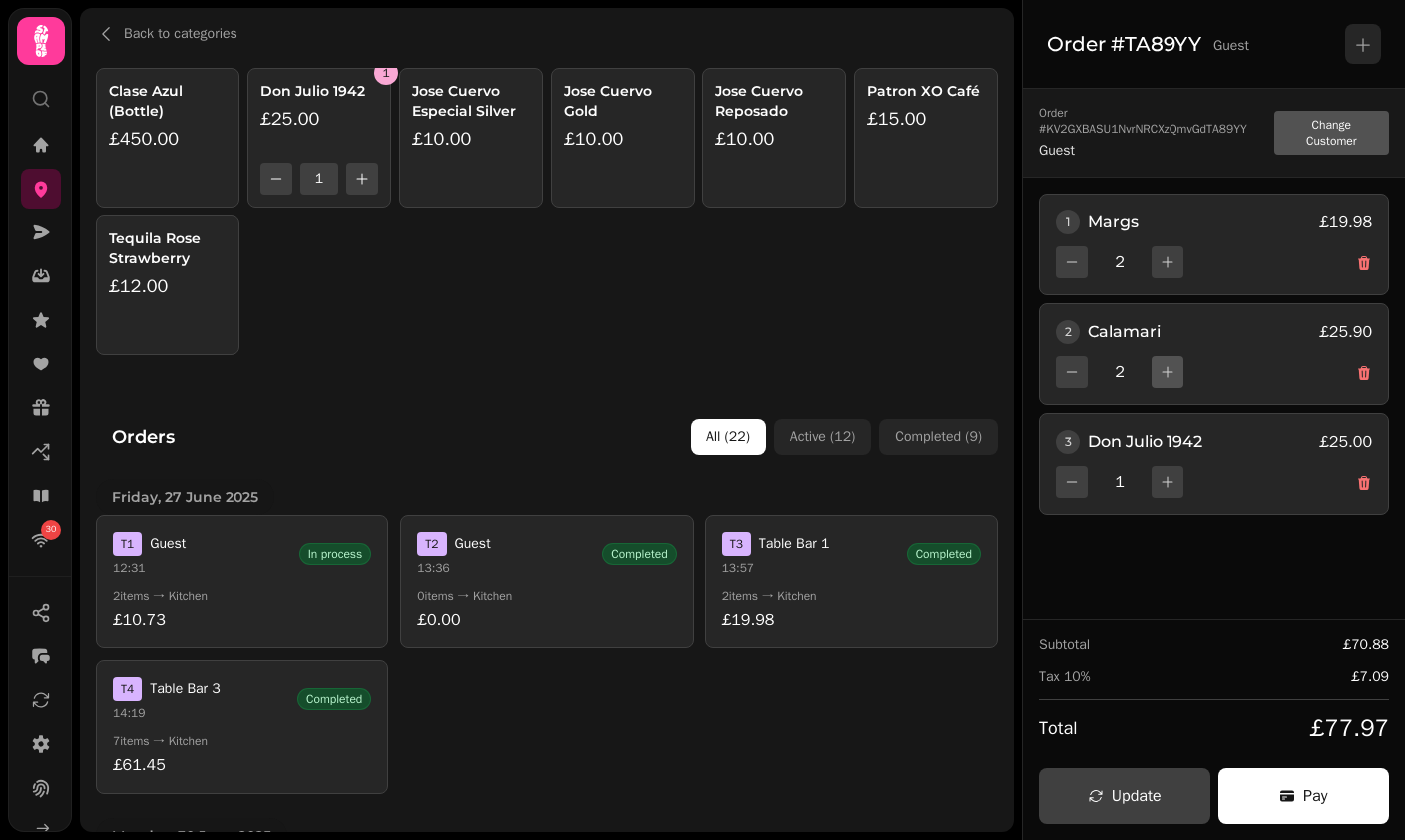 click 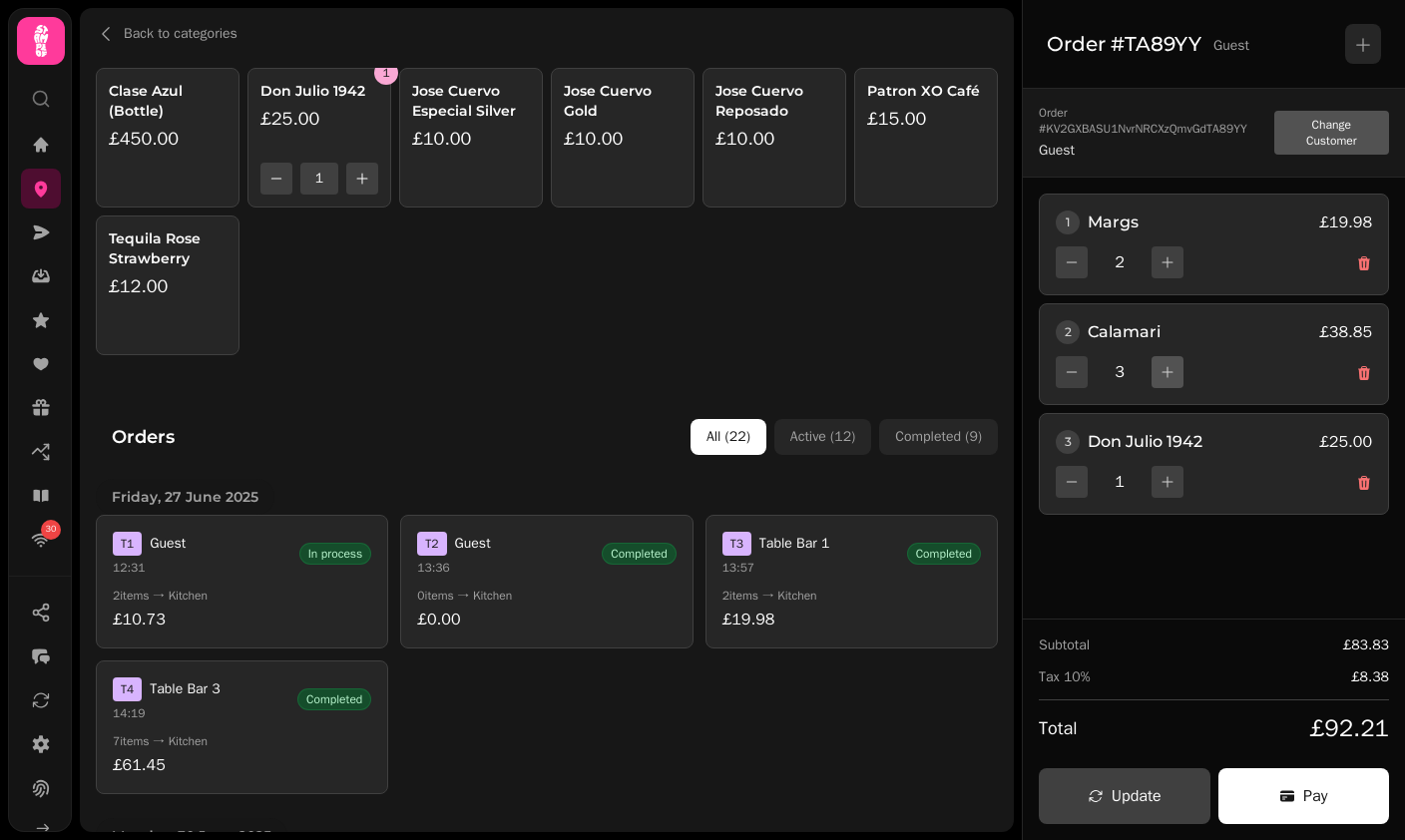 click 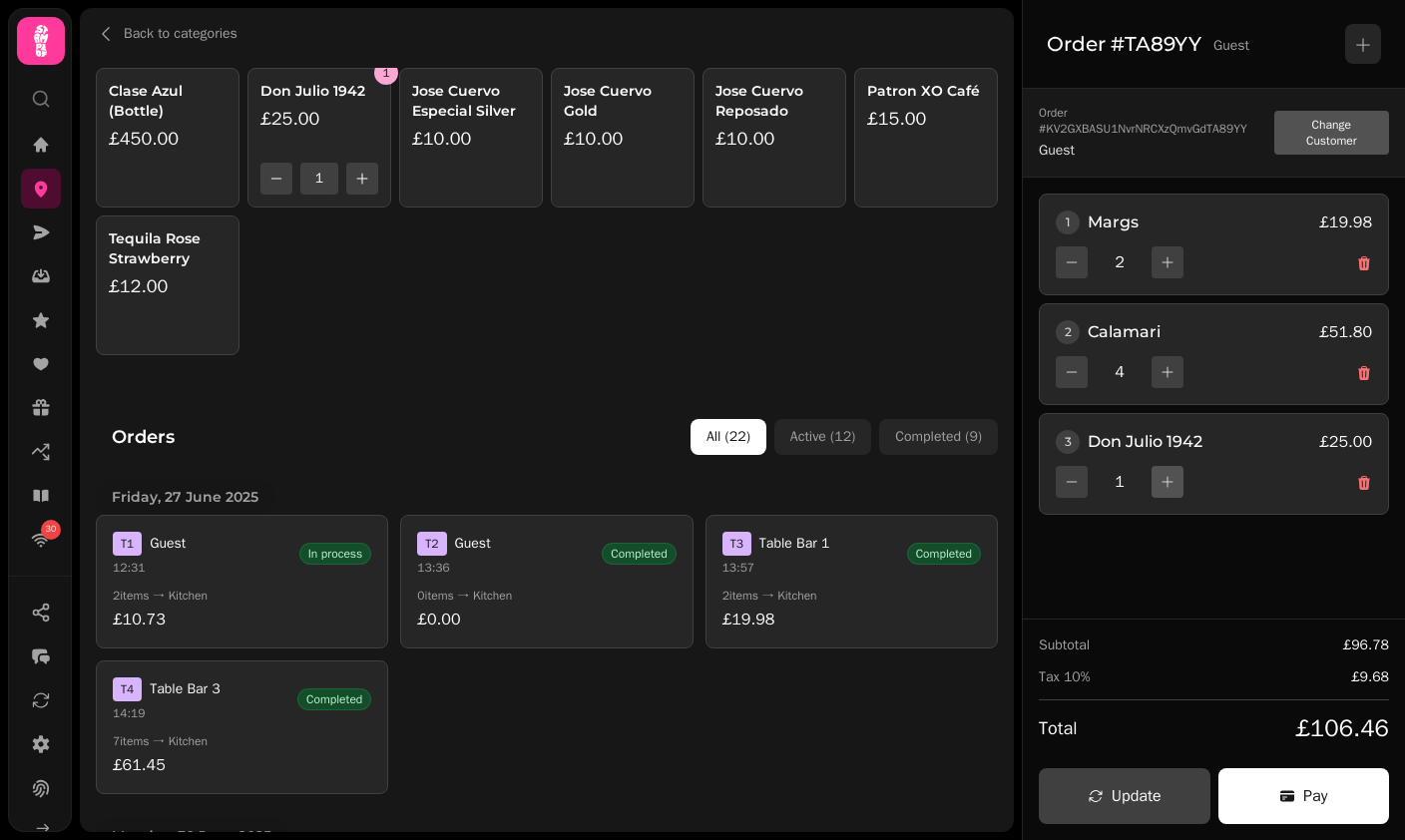 click at bounding box center (1168, 482) 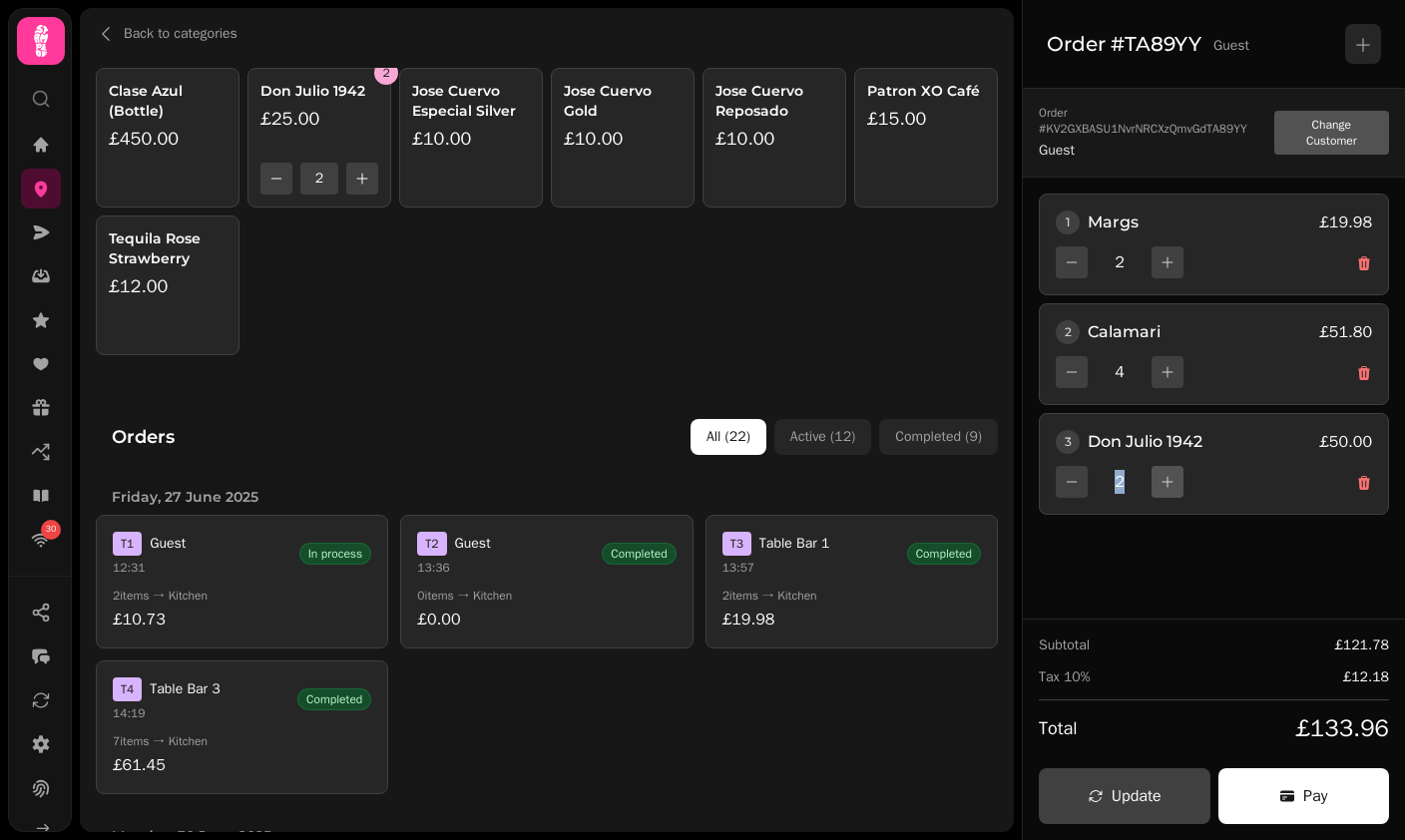 click at bounding box center (1168, 482) 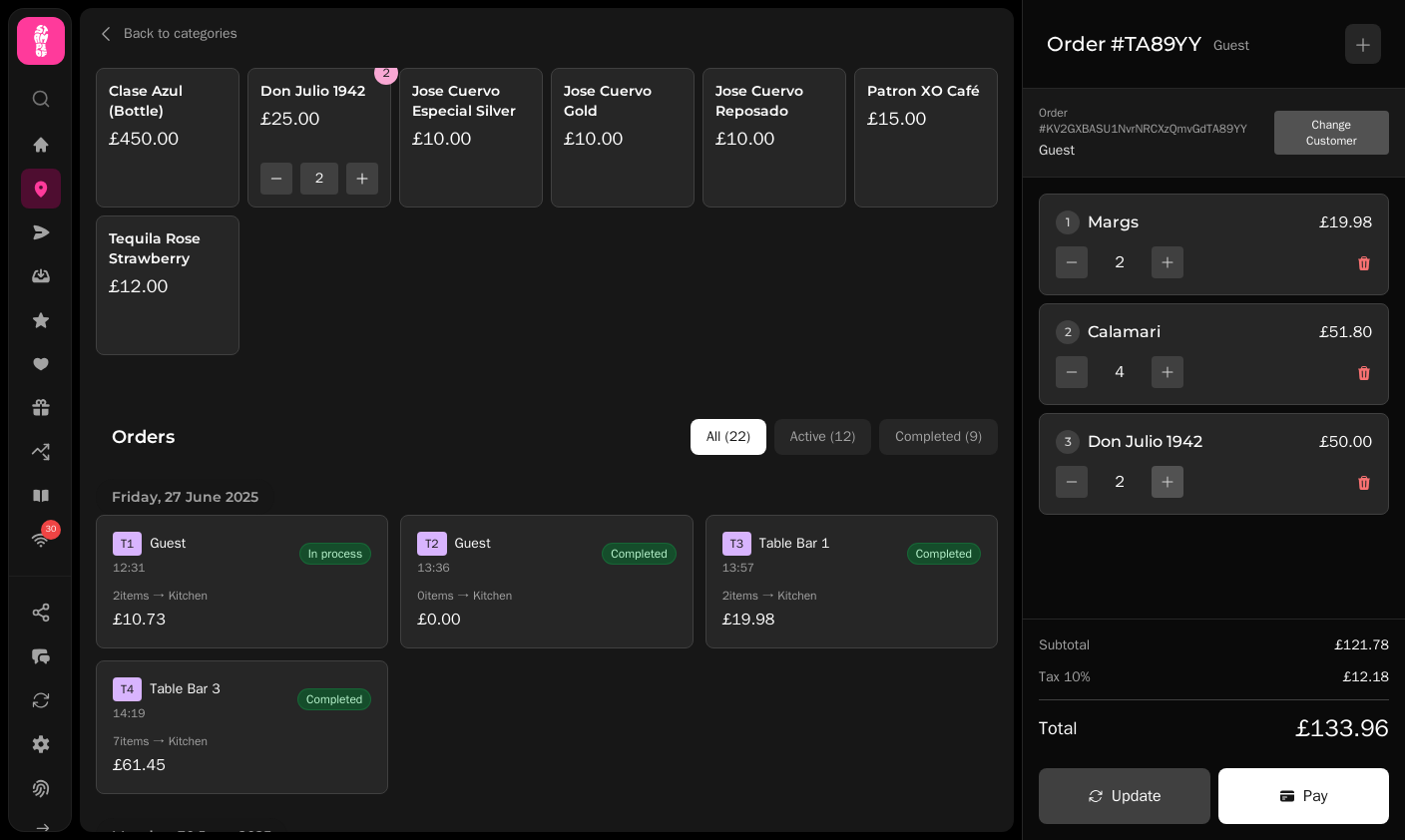 click at bounding box center (1168, 482) 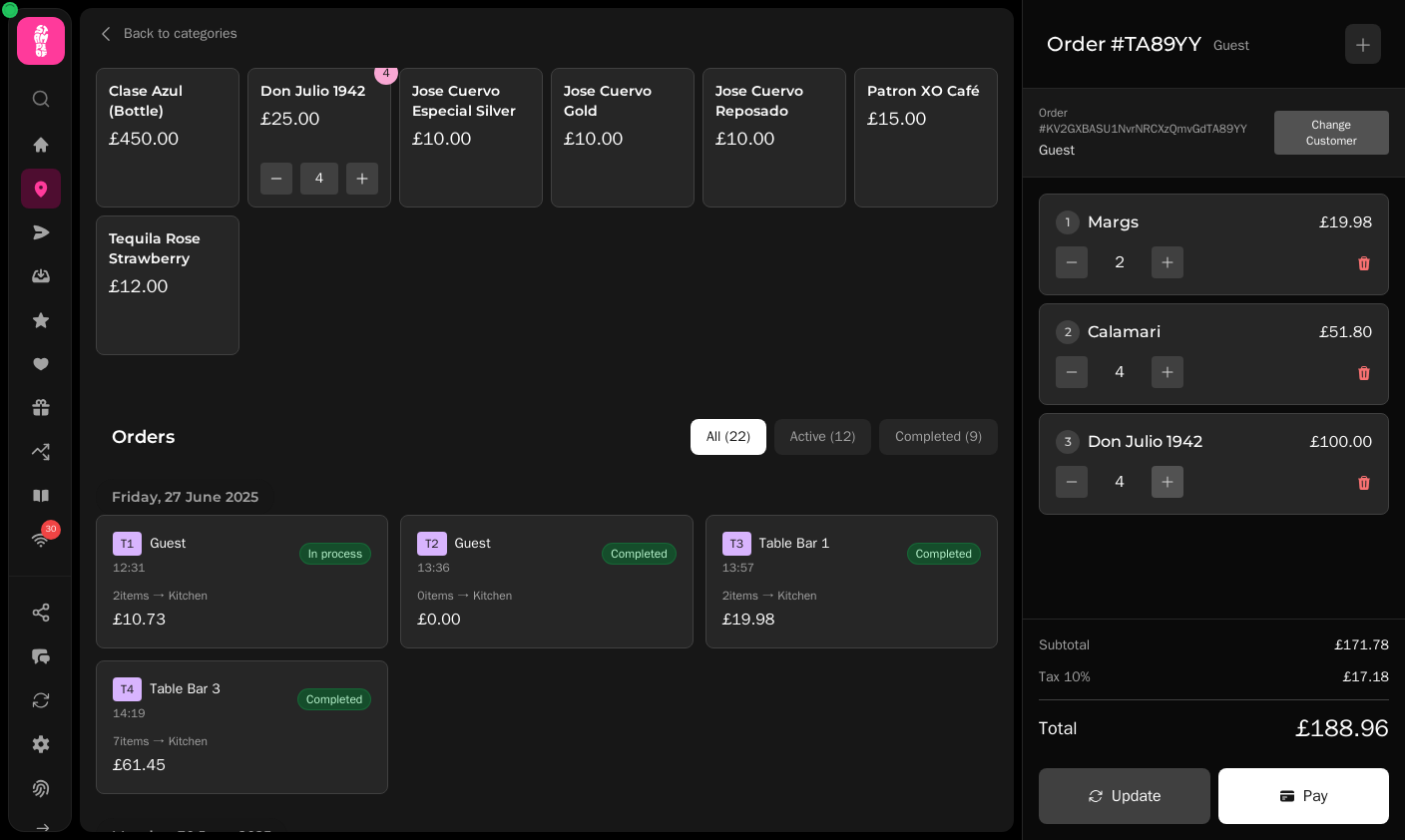 click at bounding box center (1168, 482) 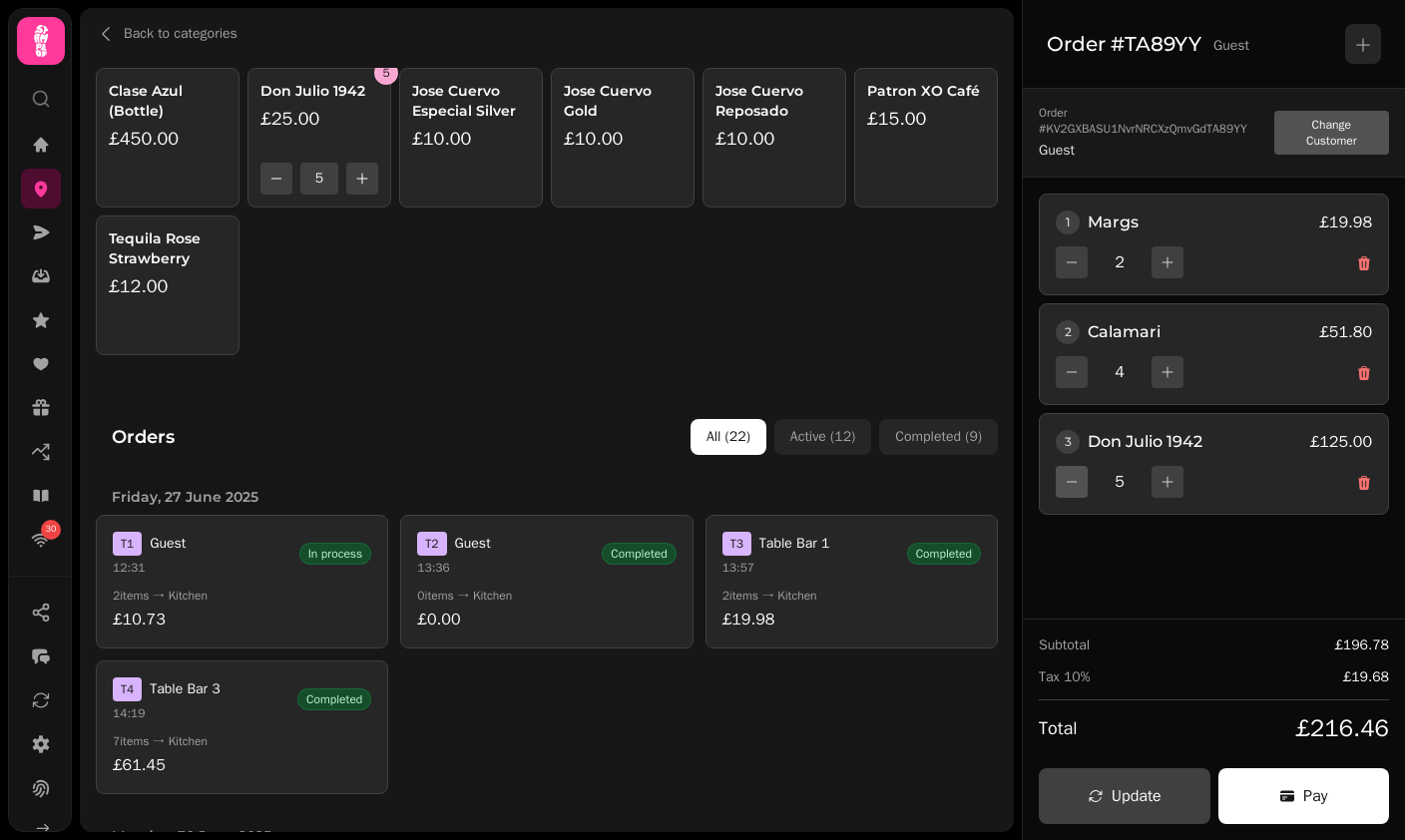 click at bounding box center [1072, 482] 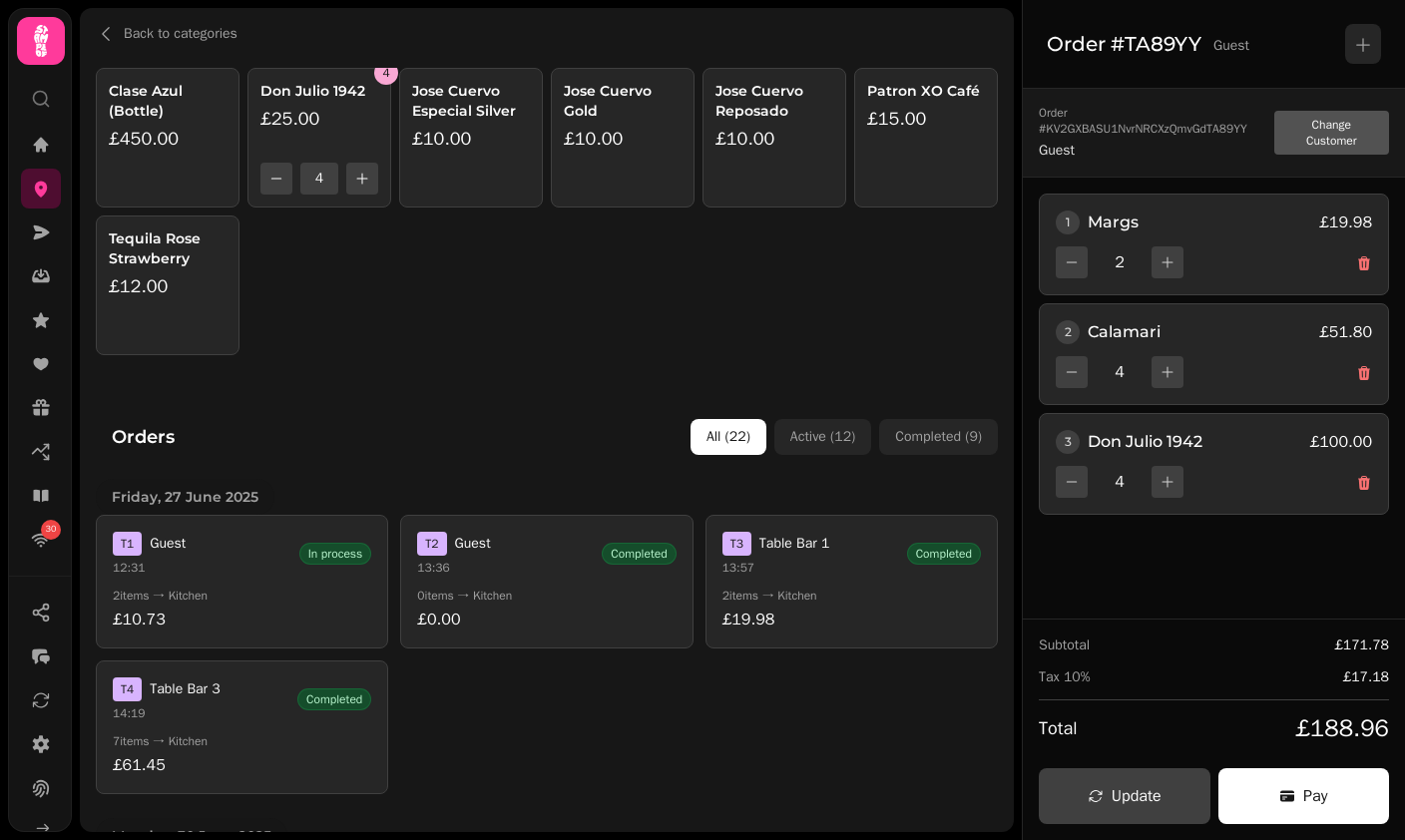 click on "£10.00" at bounding box center (623, 139) 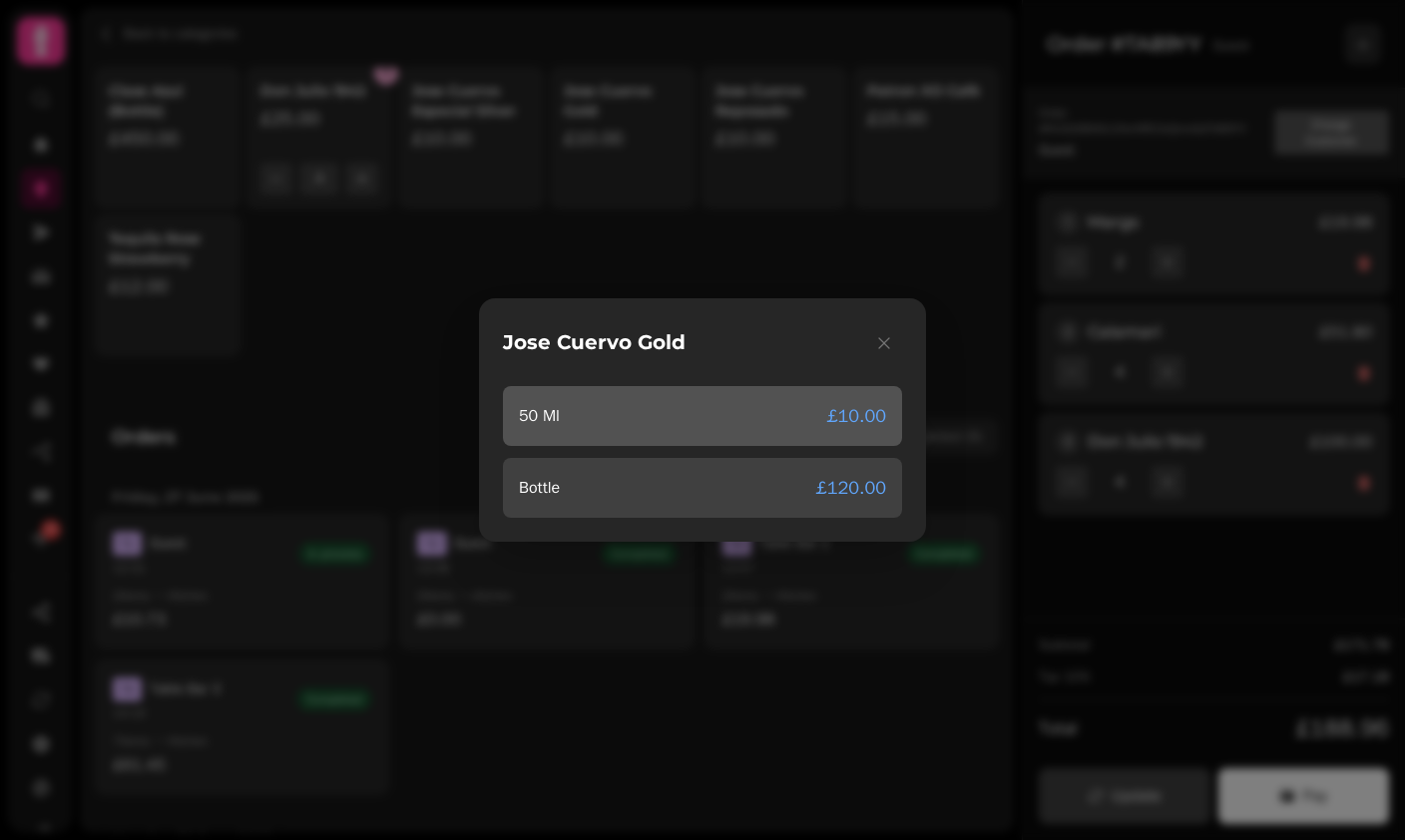 click on "50 Ml £10.00" at bounding box center (702, 416) 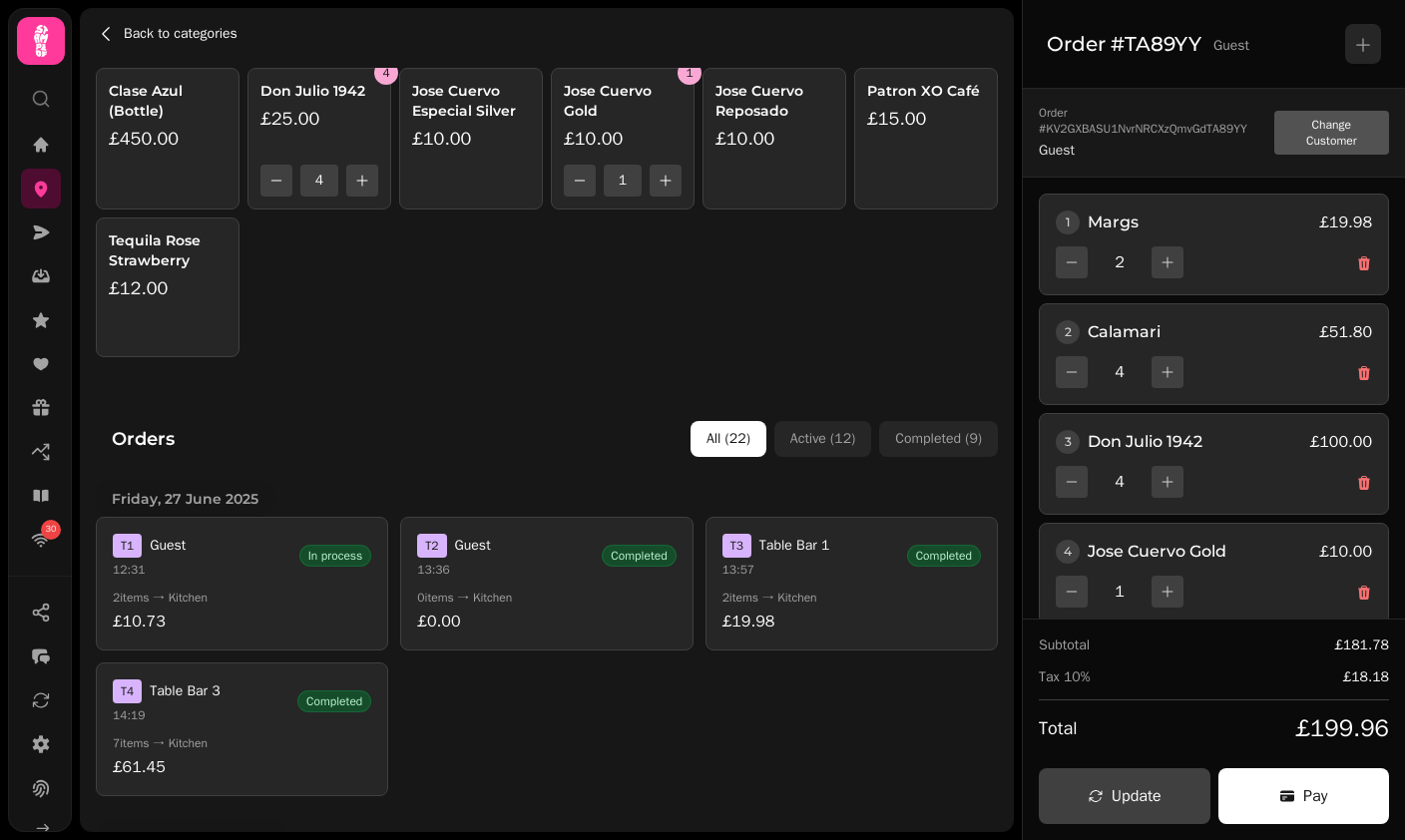 click on "Back to categories" at bounding box center (181, 34) 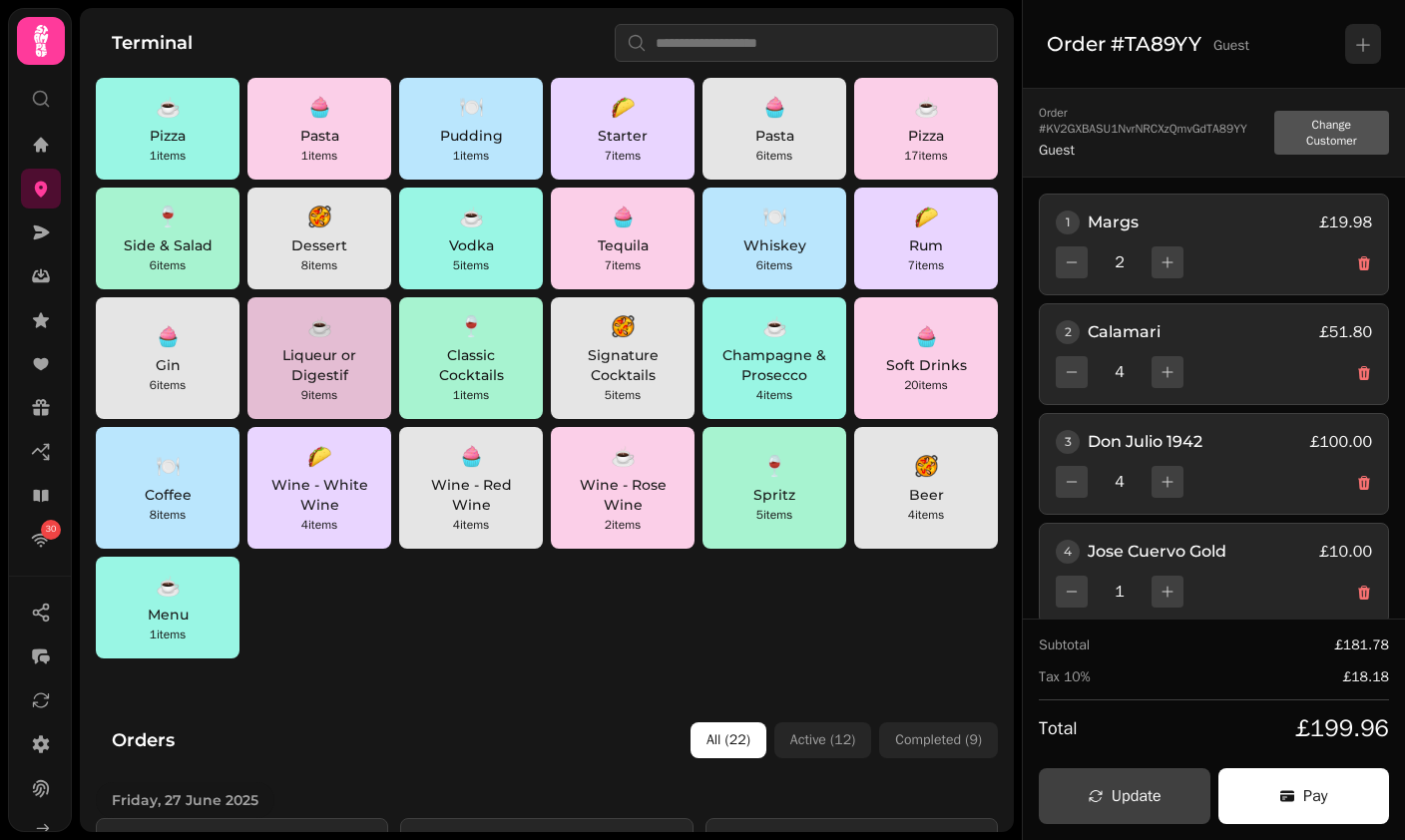 scroll, scrollTop: 0, scrollLeft: 0, axis: both 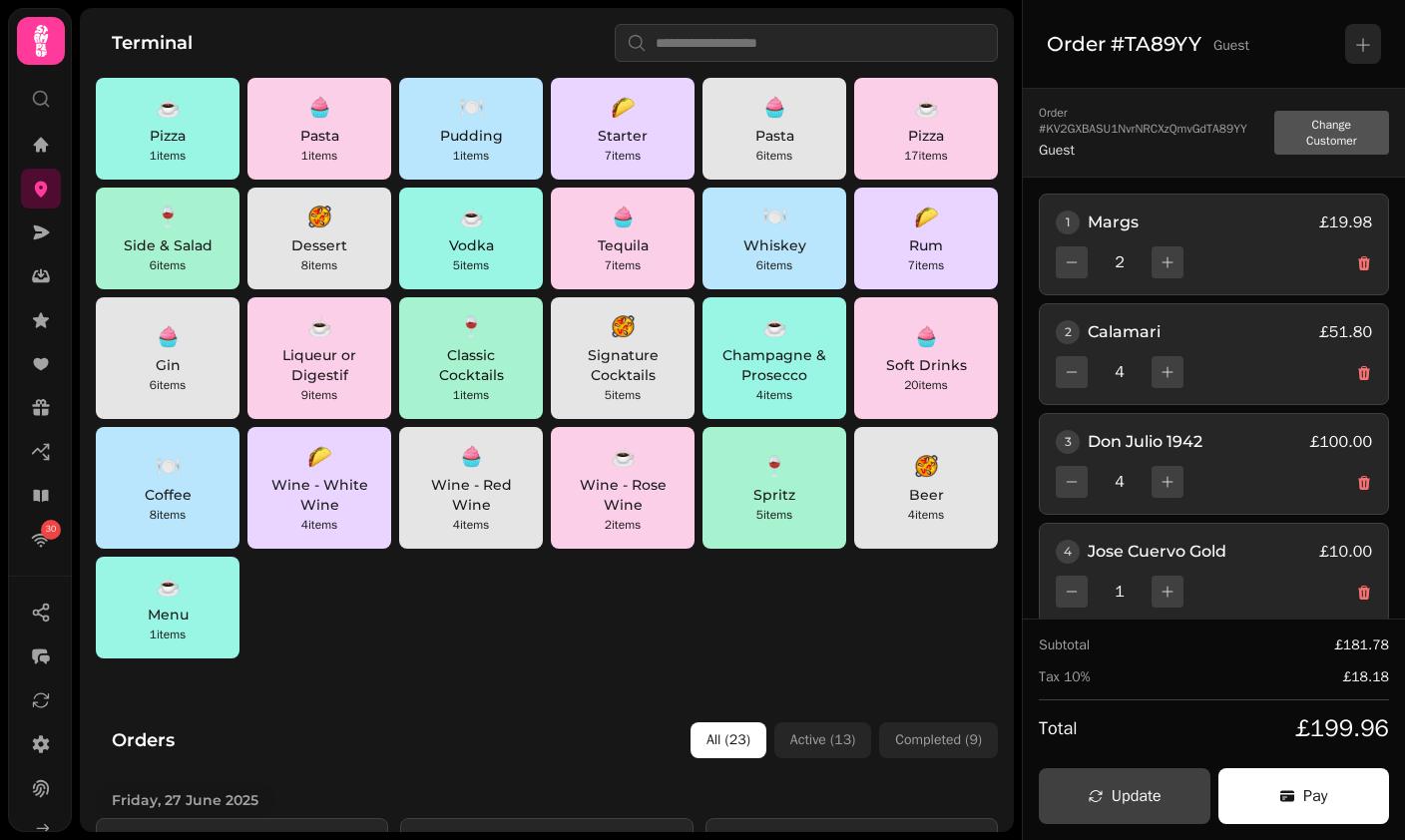 click on "☕ Liqueur or Digestif 9  items" at bounding box center [319, 358] 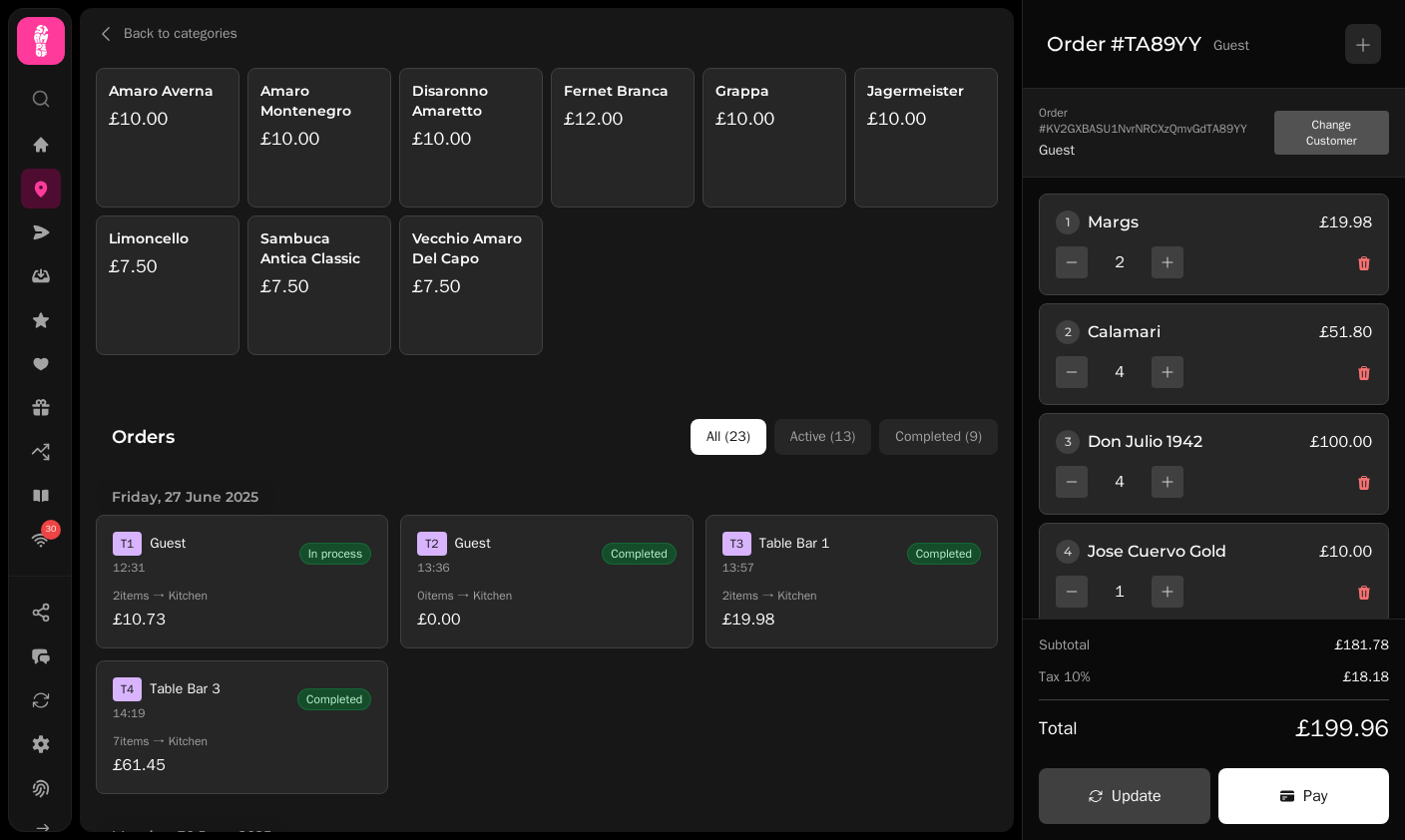 click on "Amaro Montenegro £10.00" at bounding box center [319, 138] 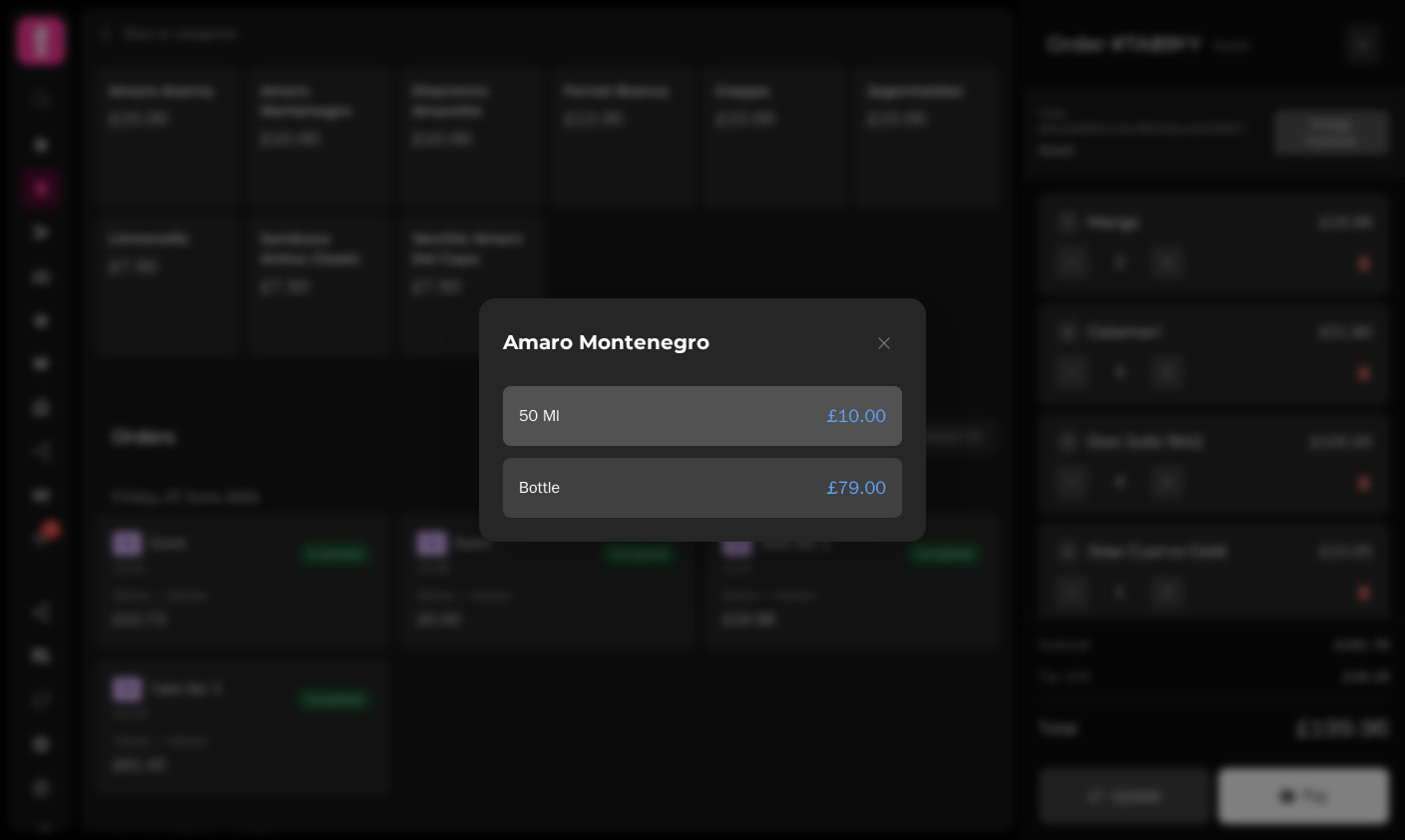 click on "50 Ml £10.00" at bounding box center [702, 416] 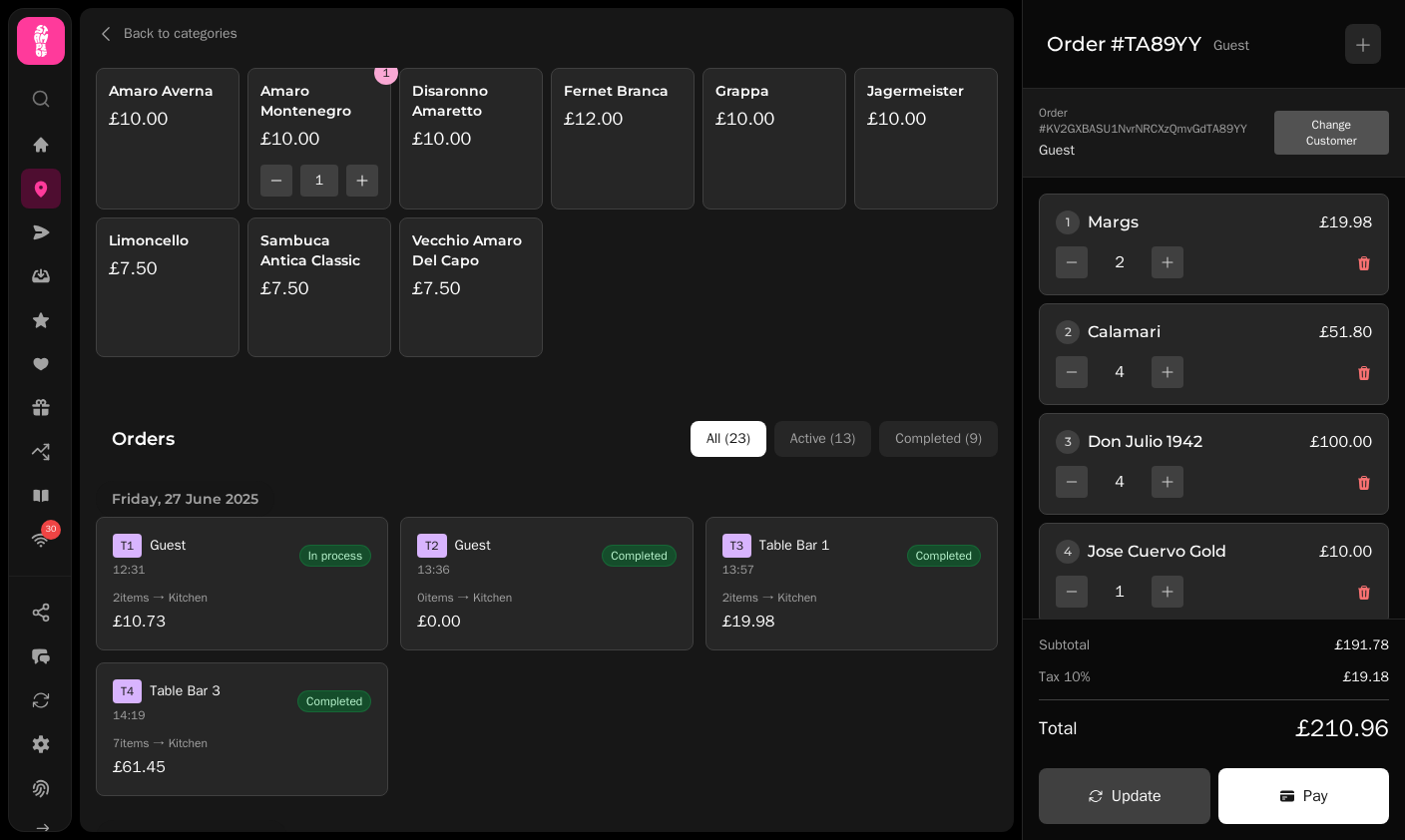 click on "Vecchio Amaro Del Capo" at bounding box center [471, 250] 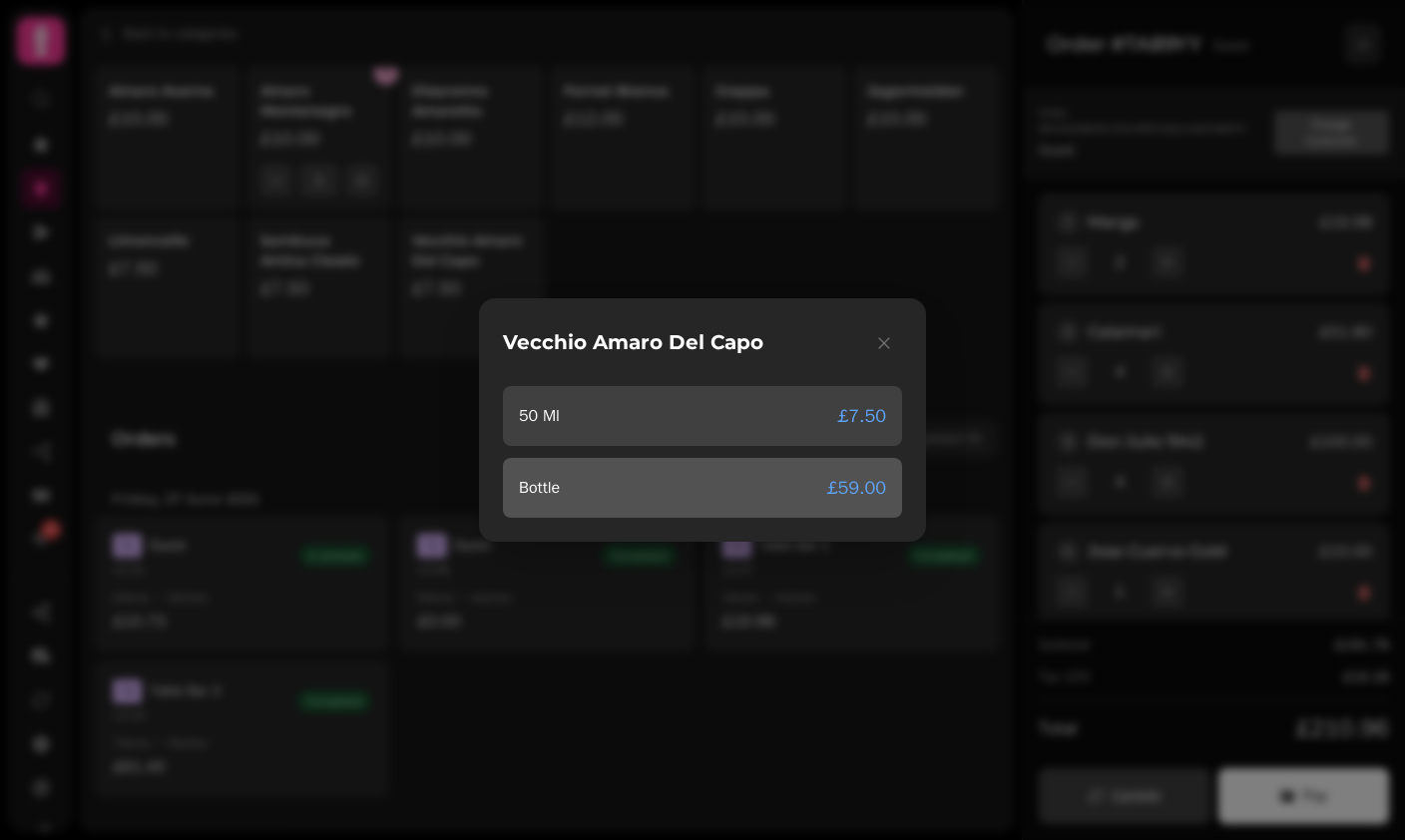 click on "Bottle £59.00" at bounding box center (702, 488) 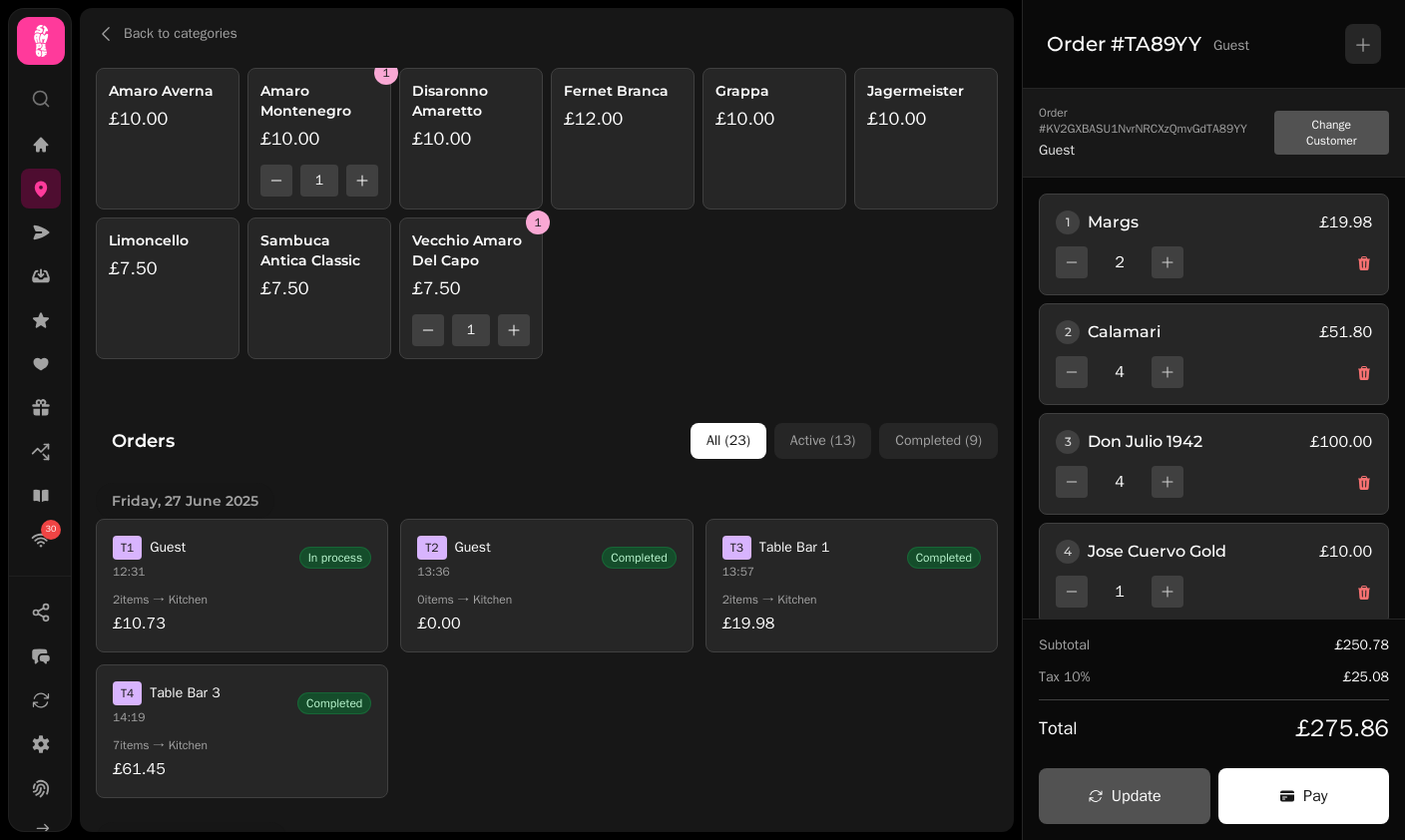 click on "Update" at bounding box center [1125, 796] 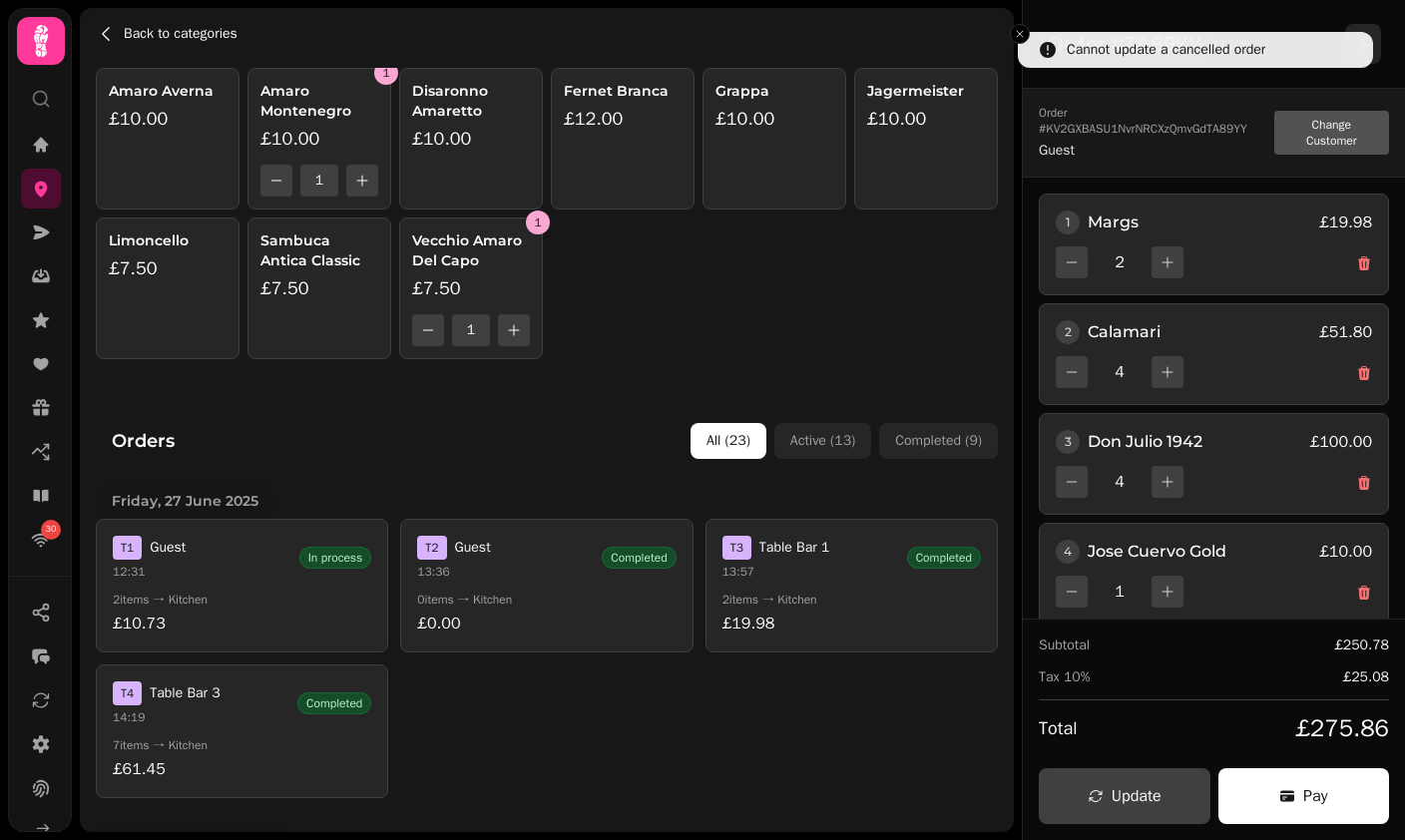 click on "Back to categories" at bounding box center (181, 34) 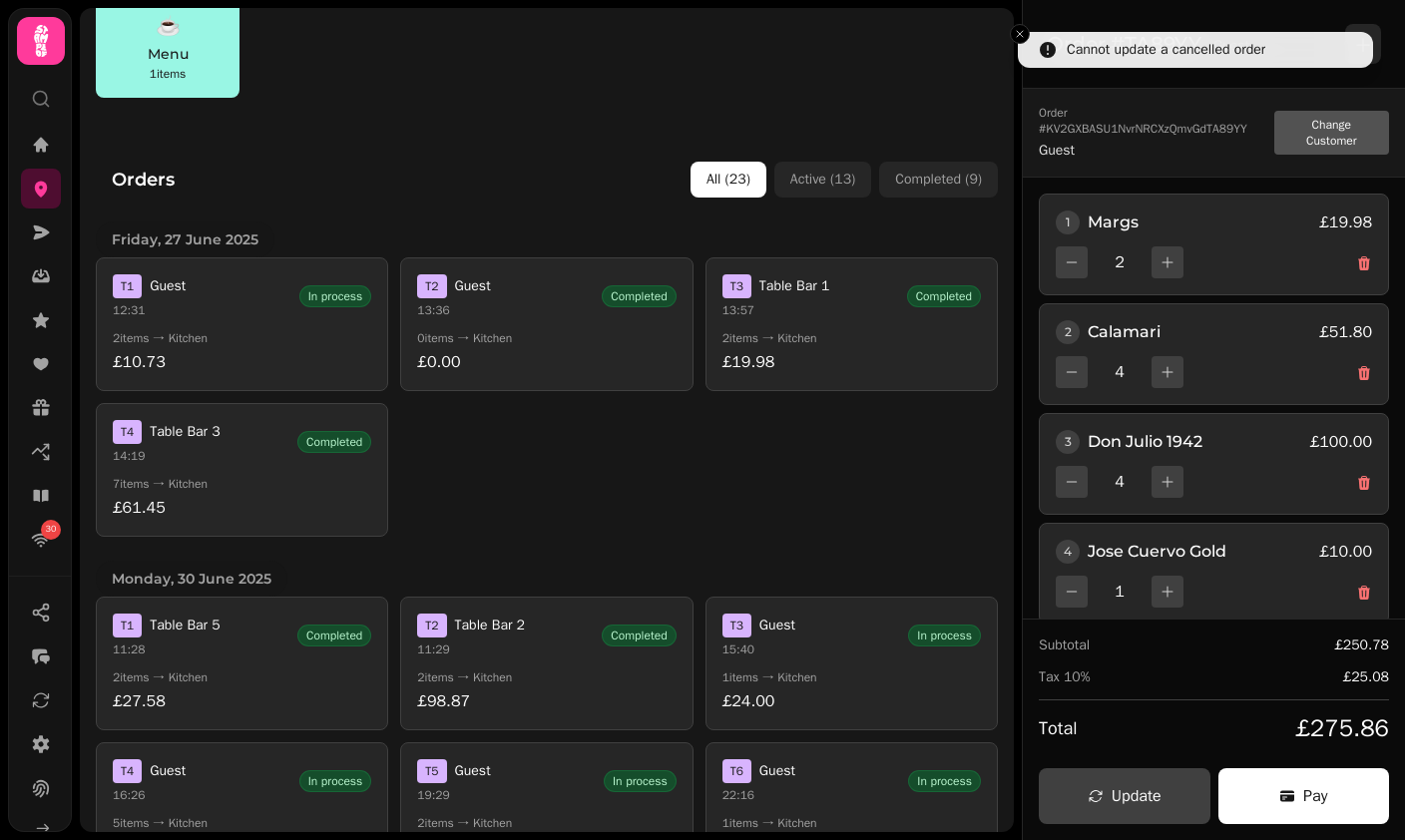scroll, scrollTop: 561, scrollLeft: 0, axis: vertical 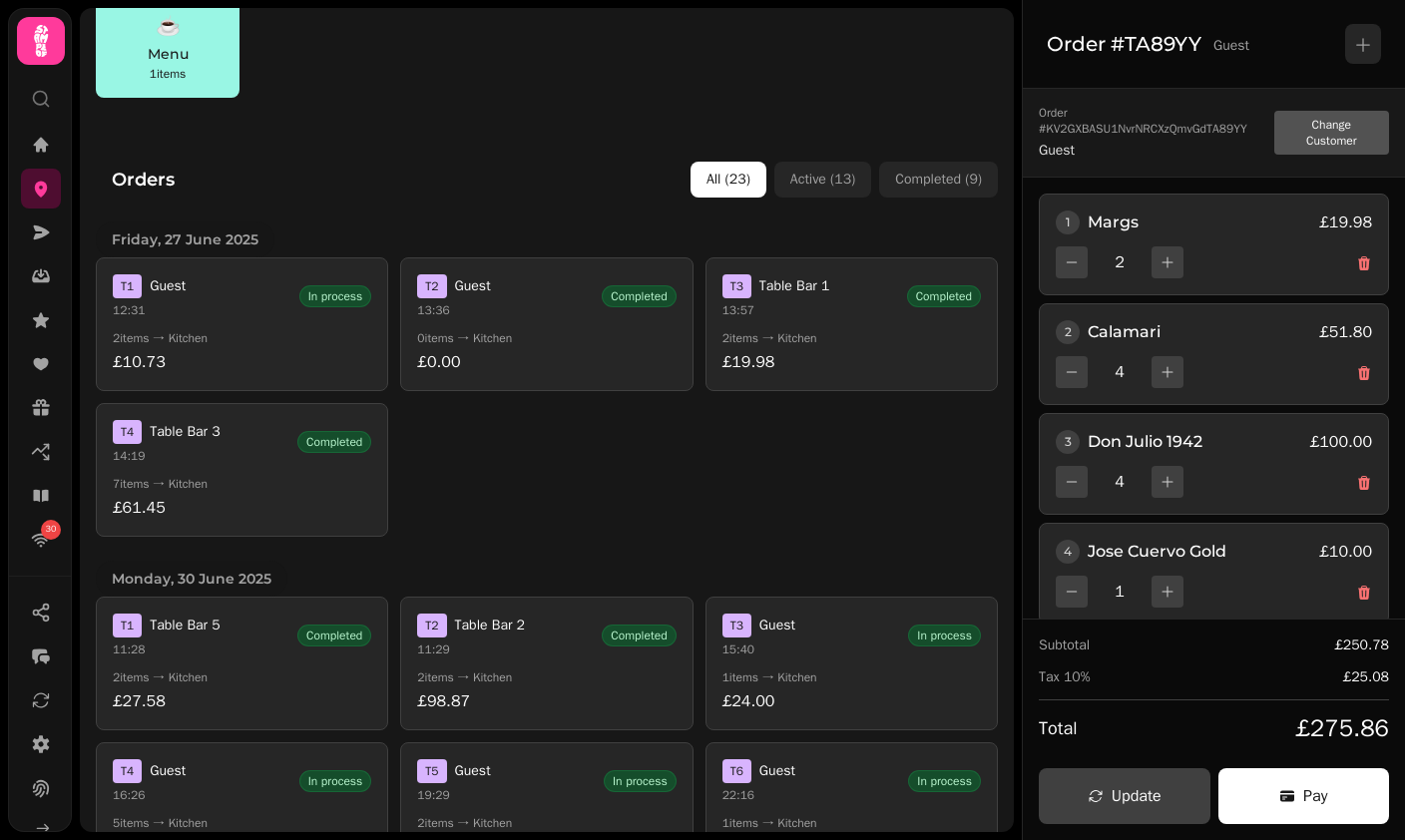 click on "T 1 Guest 12:31 In process" at bounding box center [241, 296] 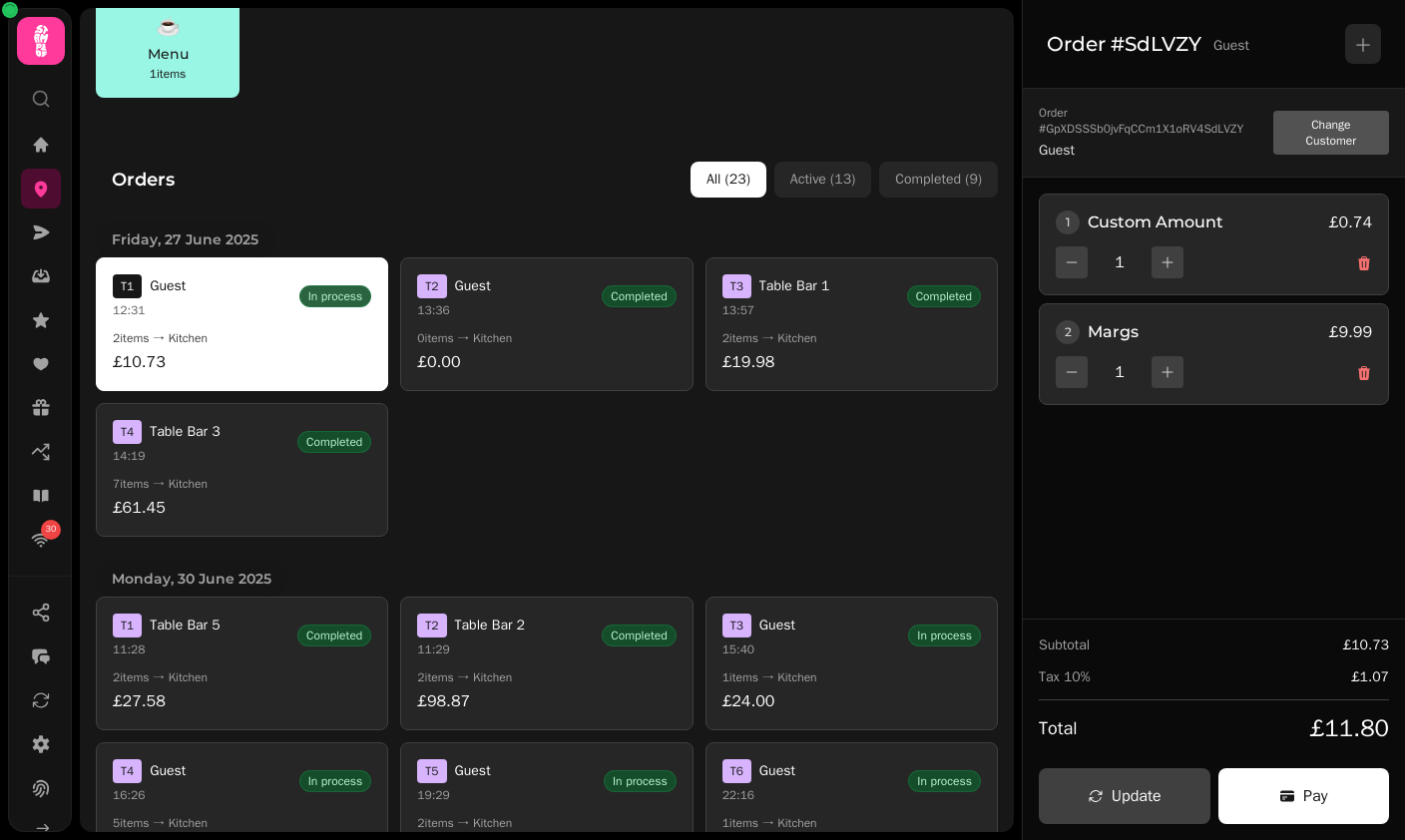 click on "0  items → Kitchen" at bounding box center [546, 338] 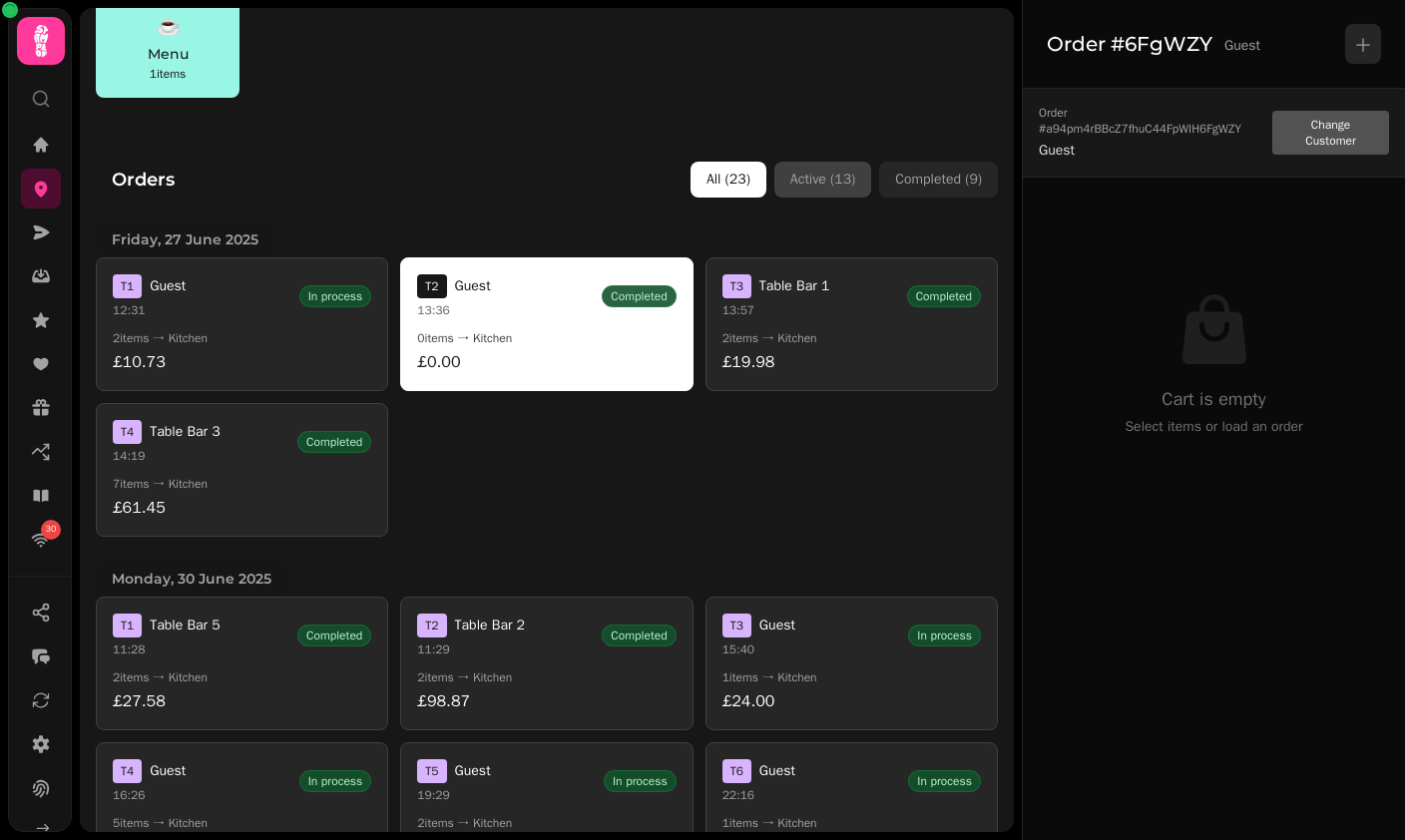 click on "Active ( 13 )" at bounding box center (822, 180) 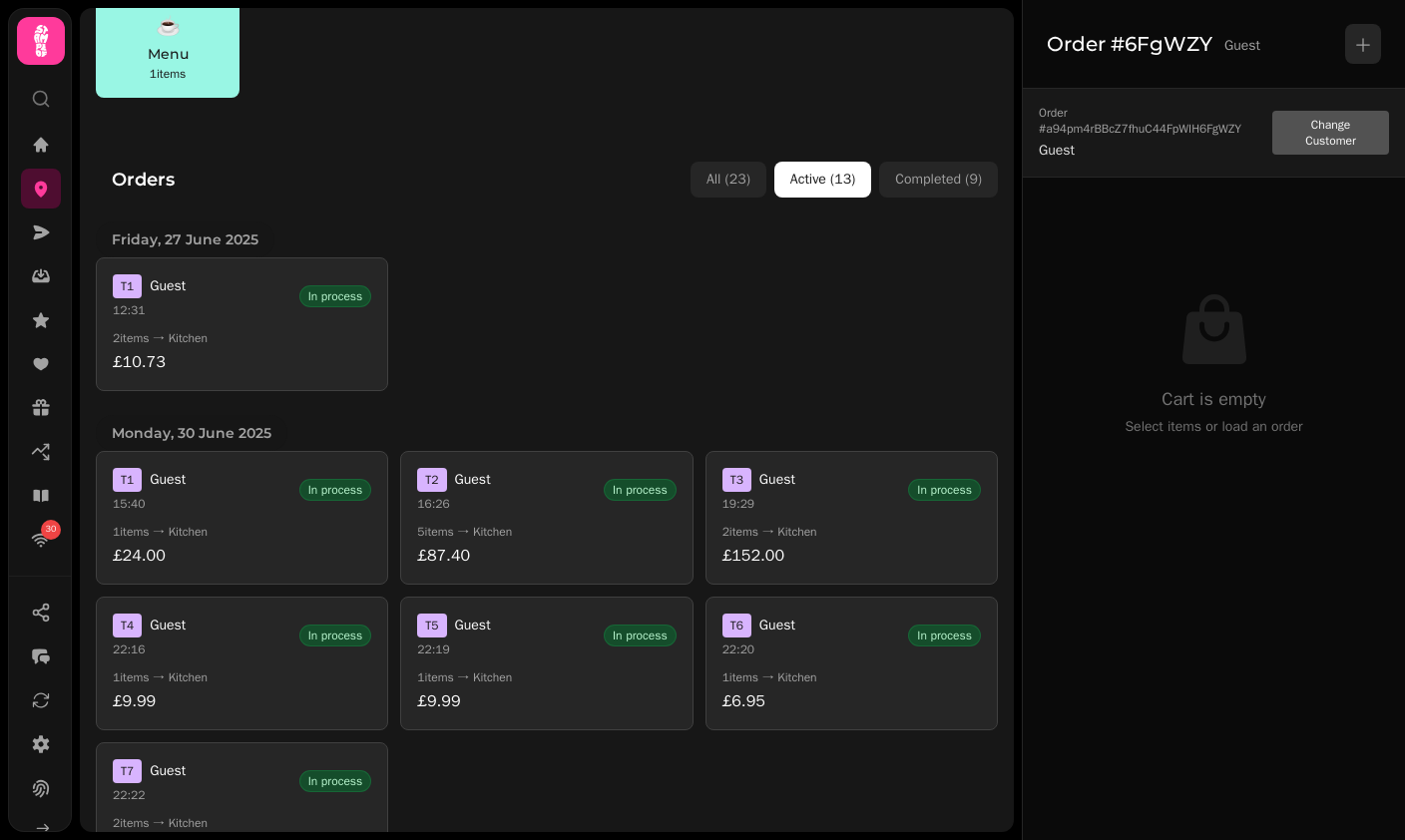 click on "£24.00" at bounding box center [241, 556] 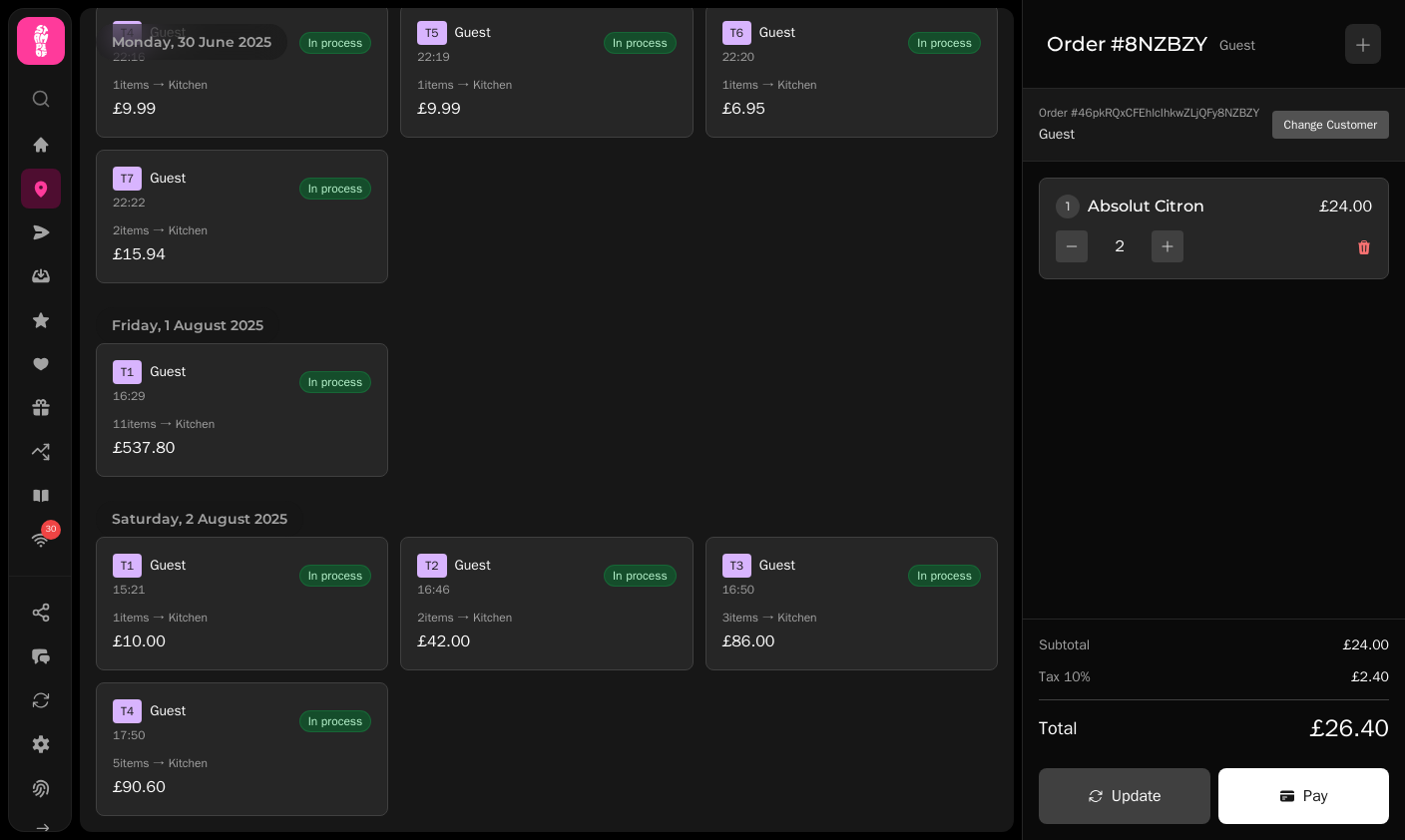scroll, scrollTop: 1153, scrollLeft: 0, axis: vertical 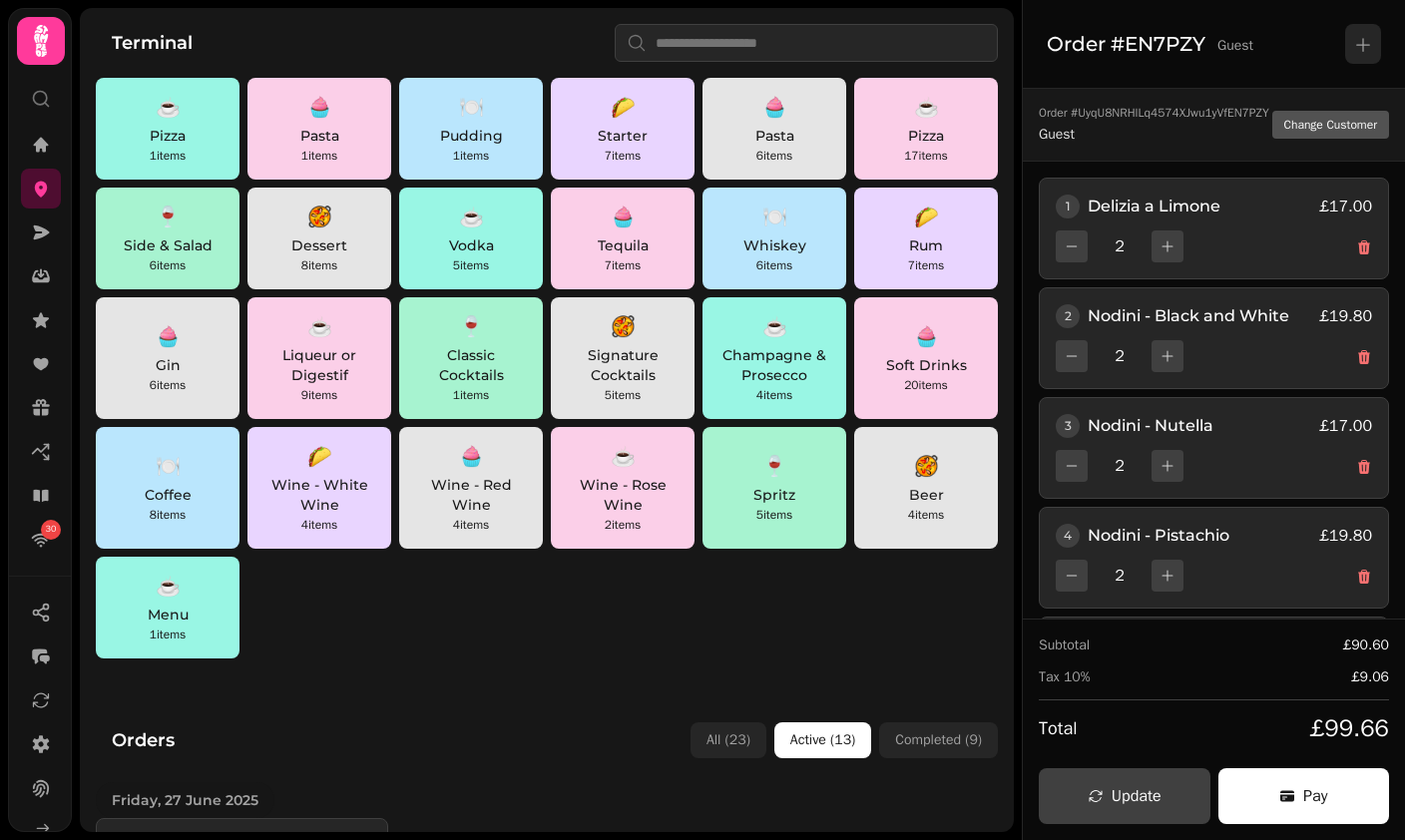 click on "🥘" at bounding box center [623, 327] 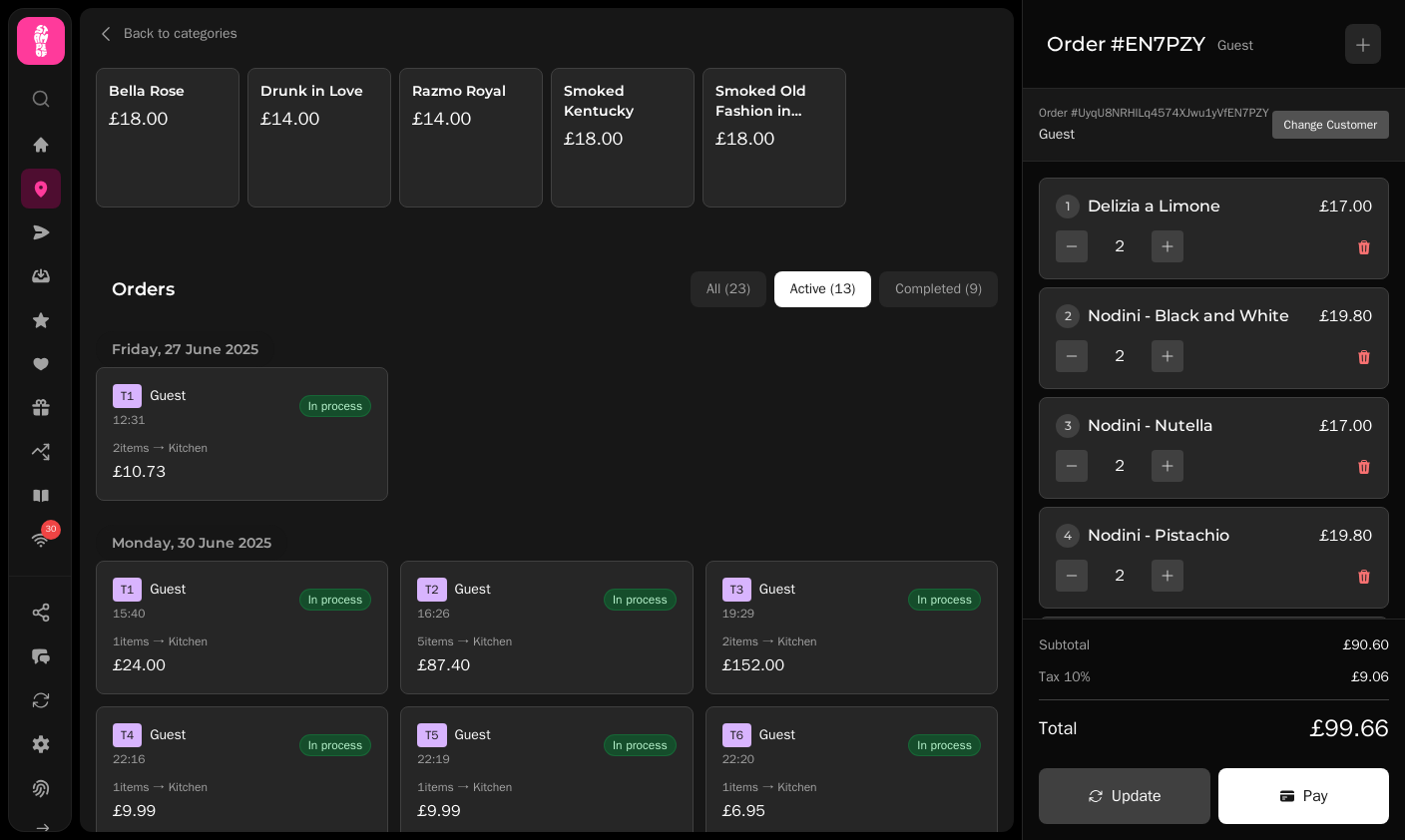 click on "£18.00" at bounding box center (623, 139) 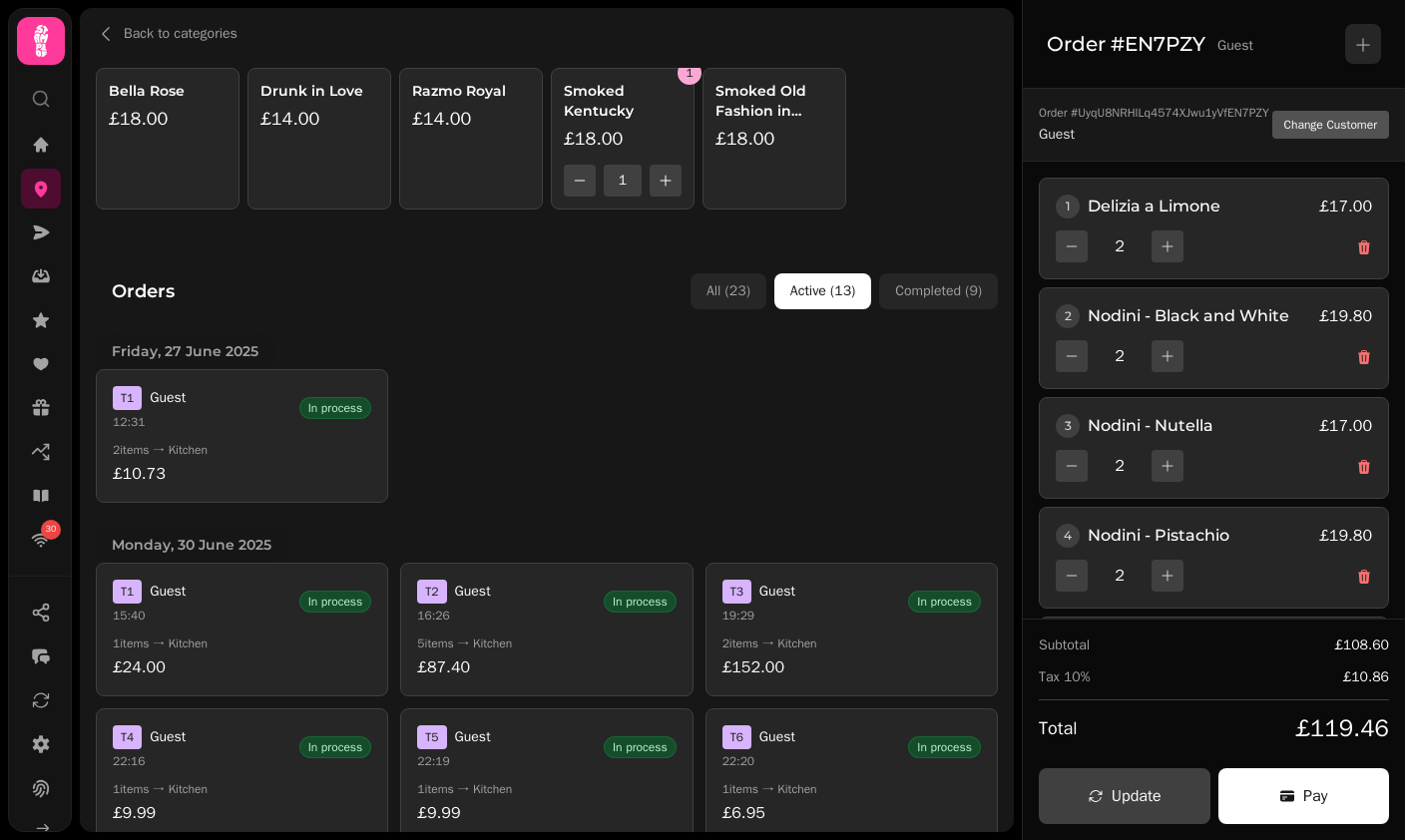 click on "£18.00" at bounding box center [774, 139] 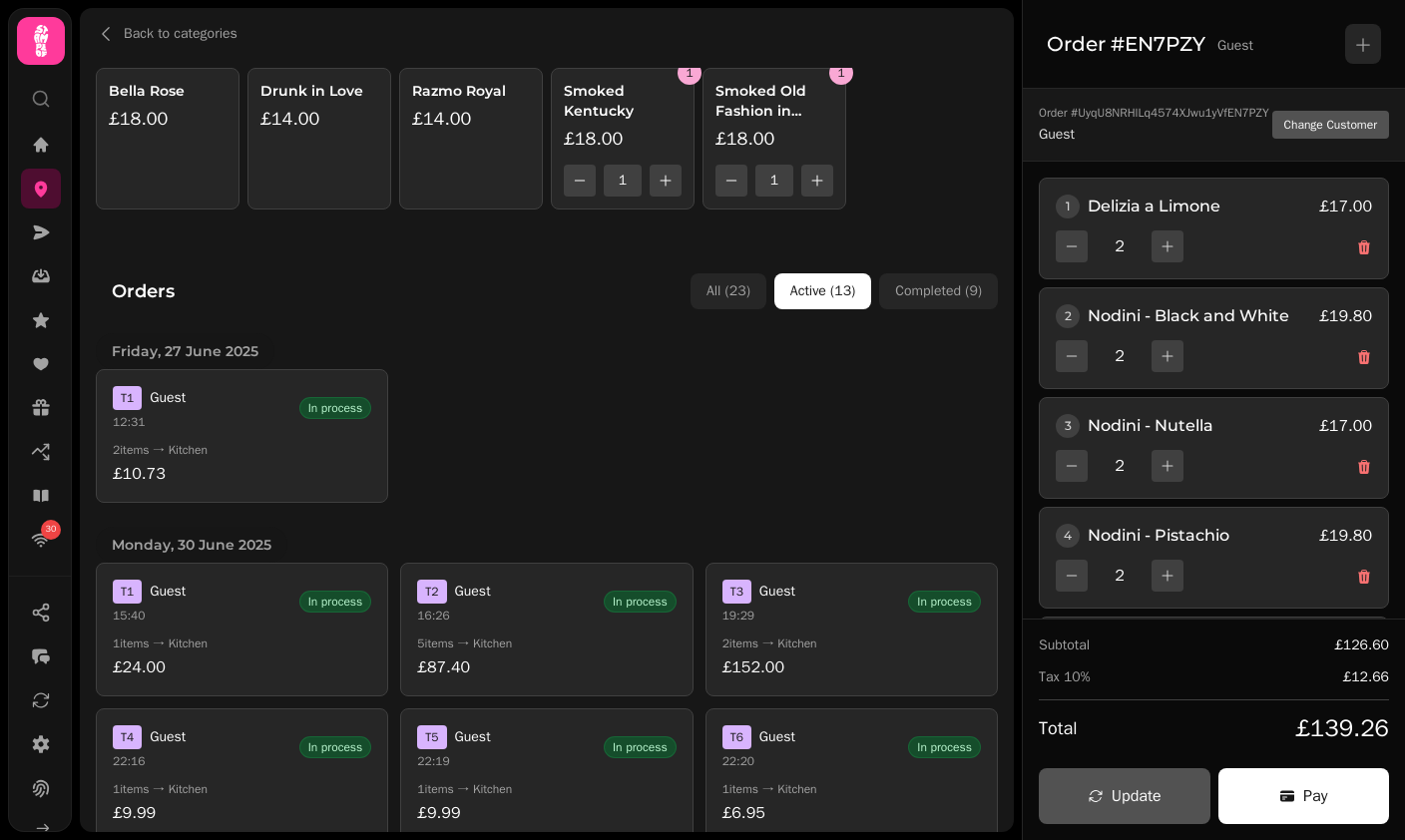 click on "Update" at bounding box center [1125, 796] 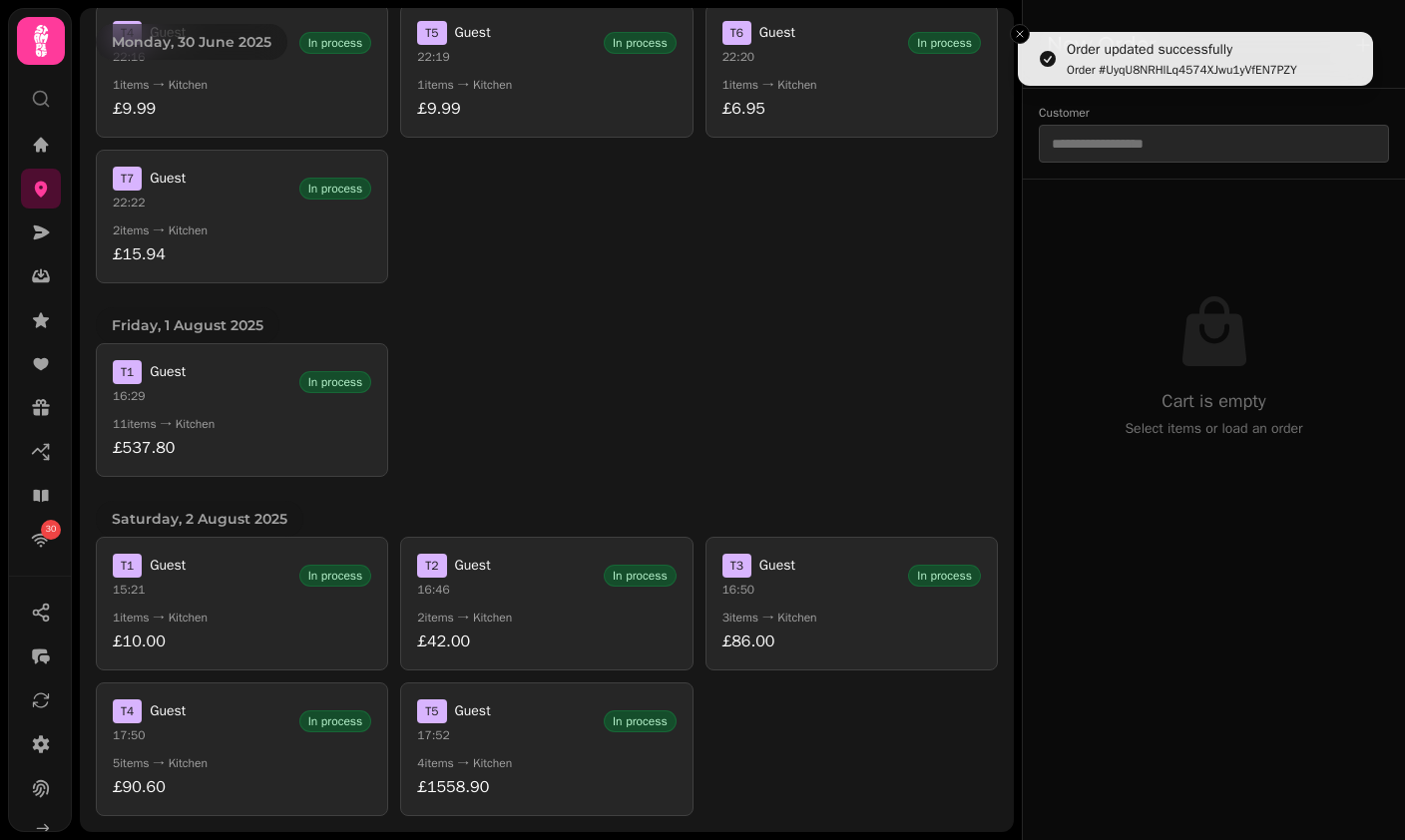 scroll, scrollTop: 702, scrollLeft: 0, axis: vertical 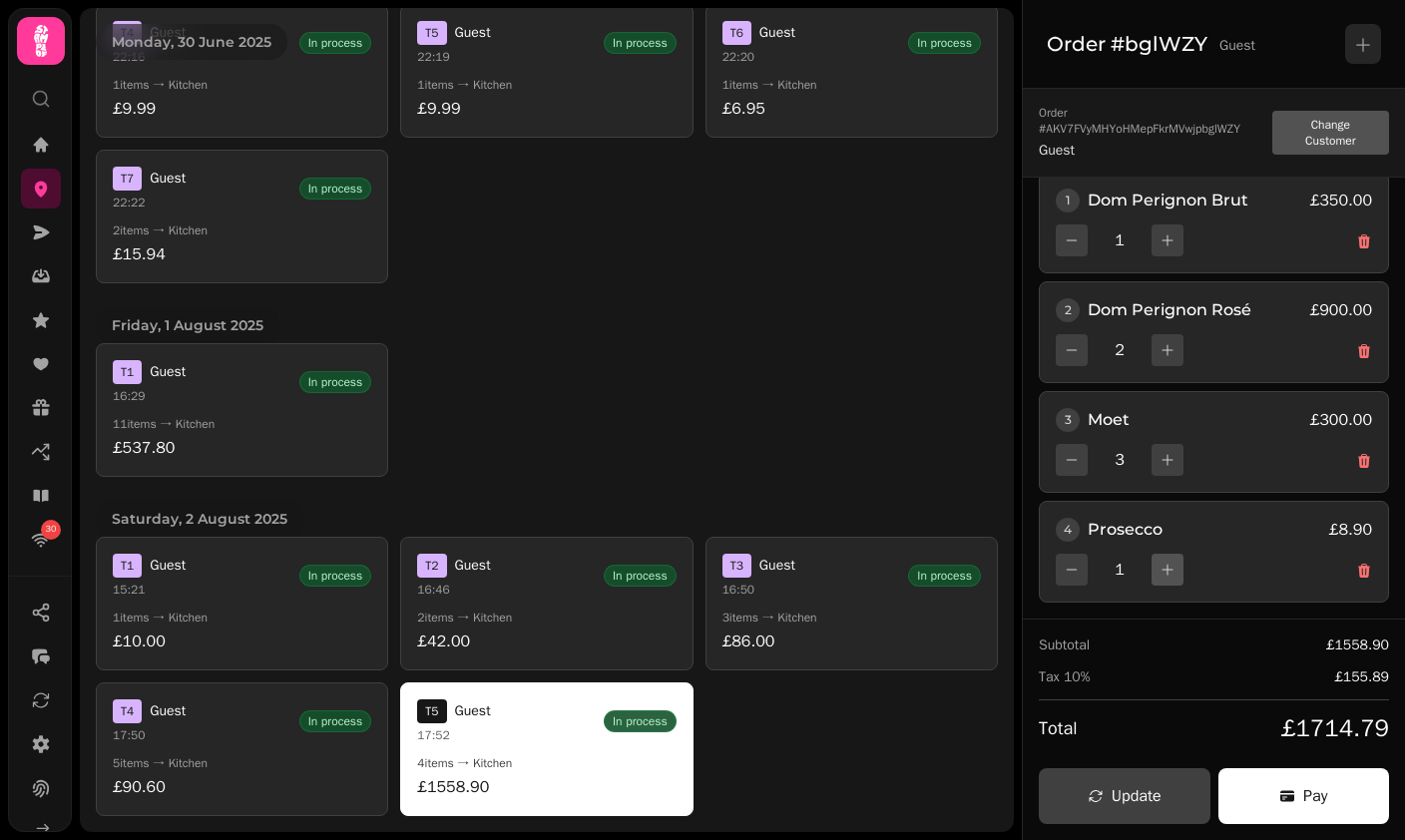 click 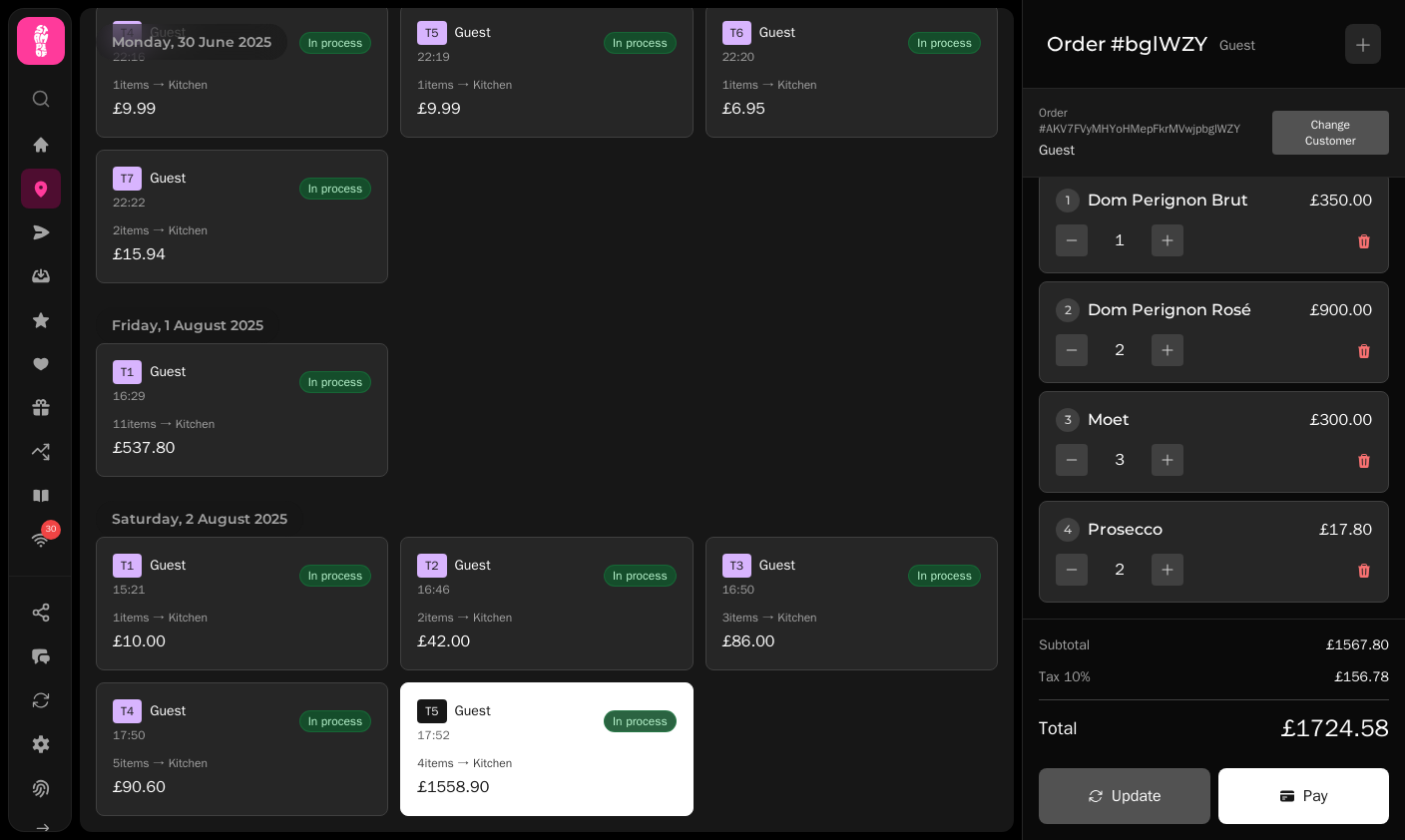 click 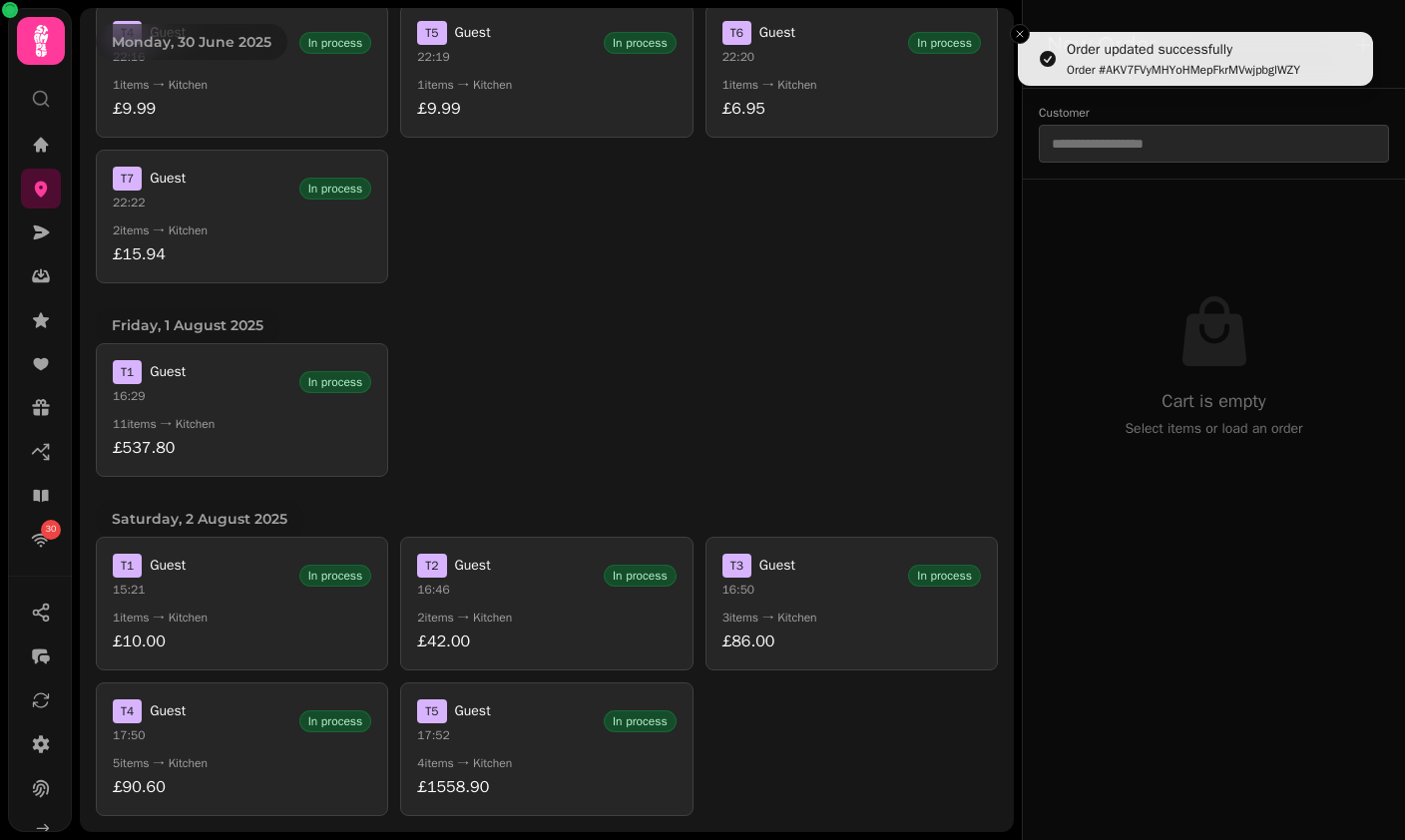 scroll, scrollTop: 0, scrollLeft: 0, axis: both 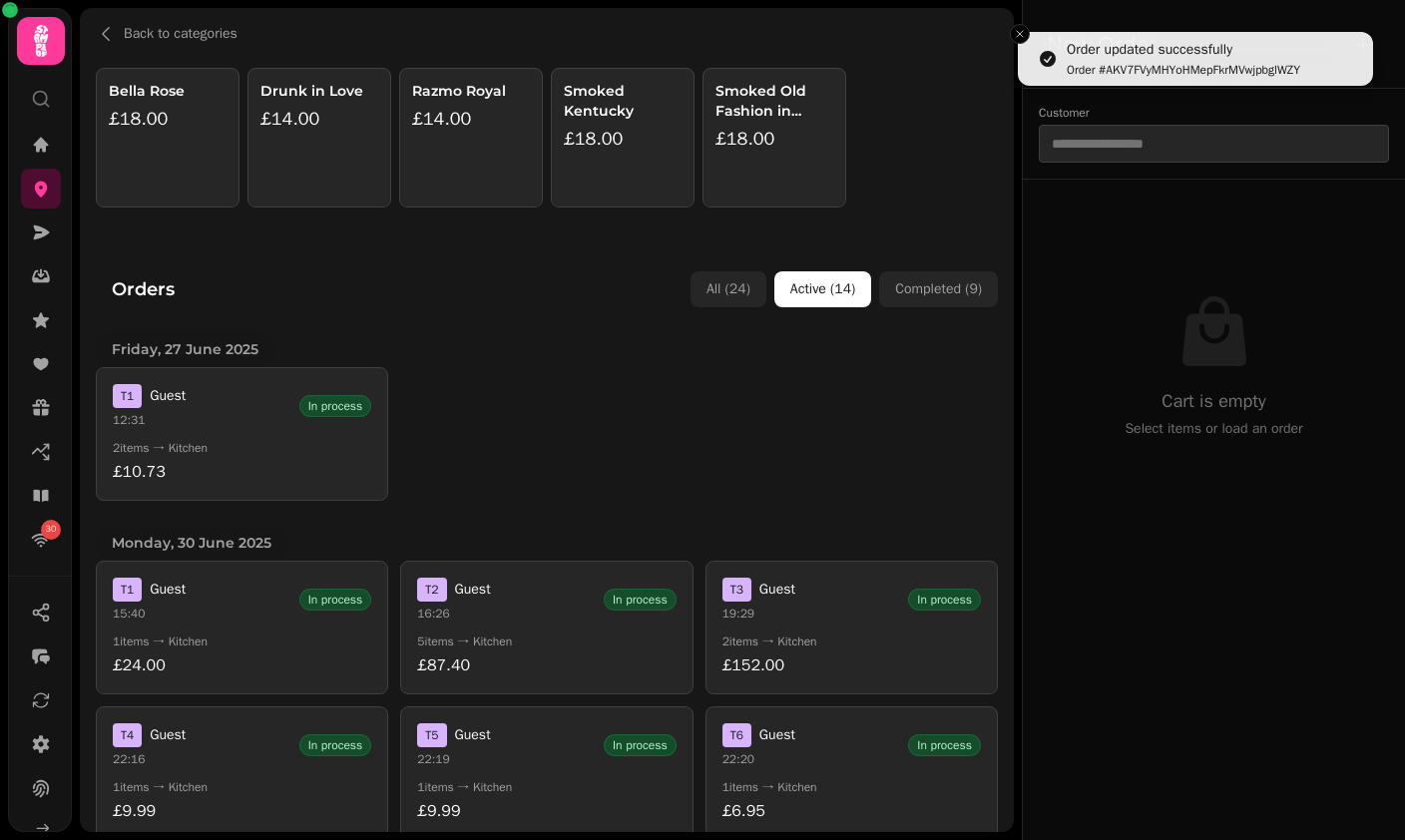 click on "£18.00" at bounding box center [774, 139] 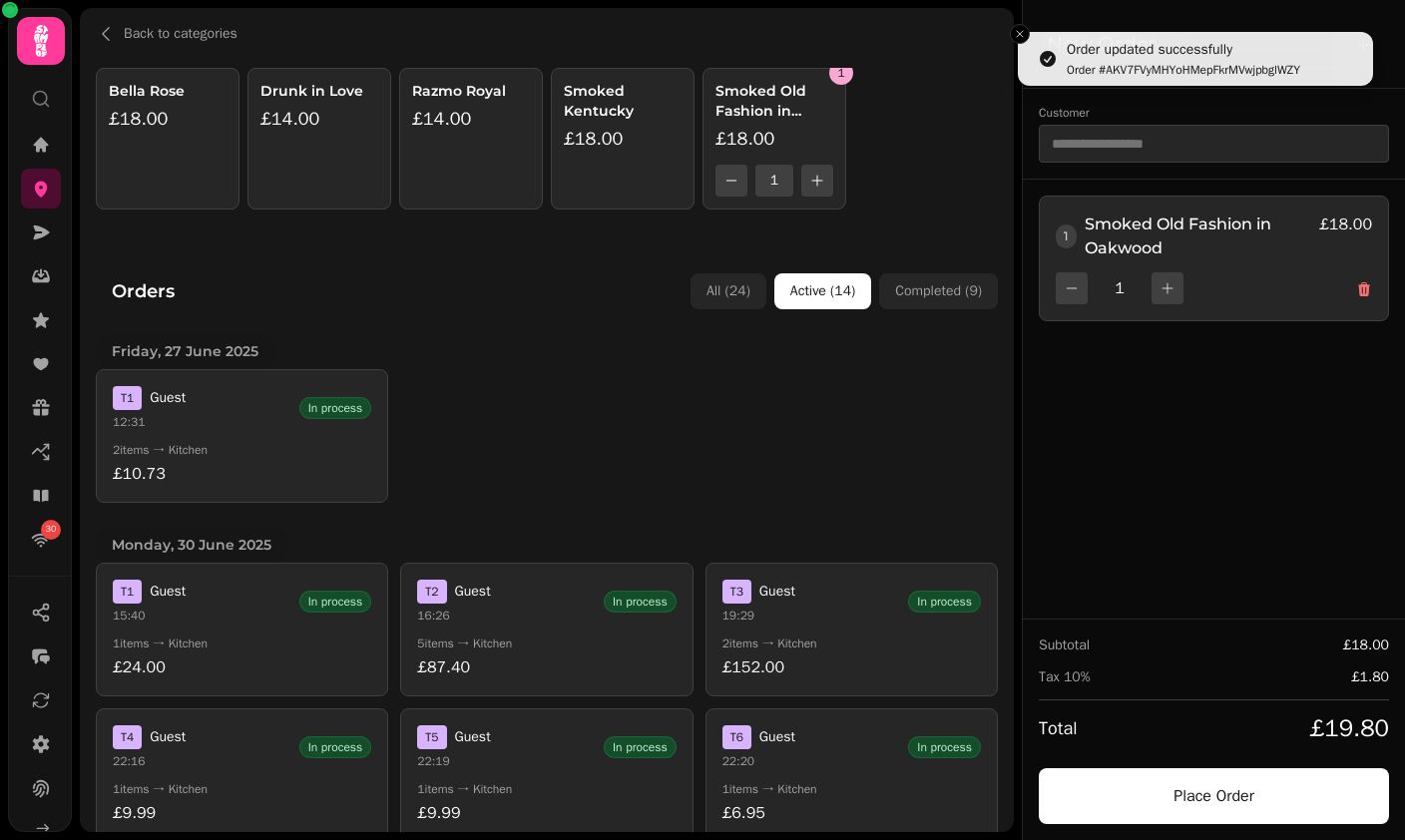 click on "£18.00" at bounding box center [774, 139] 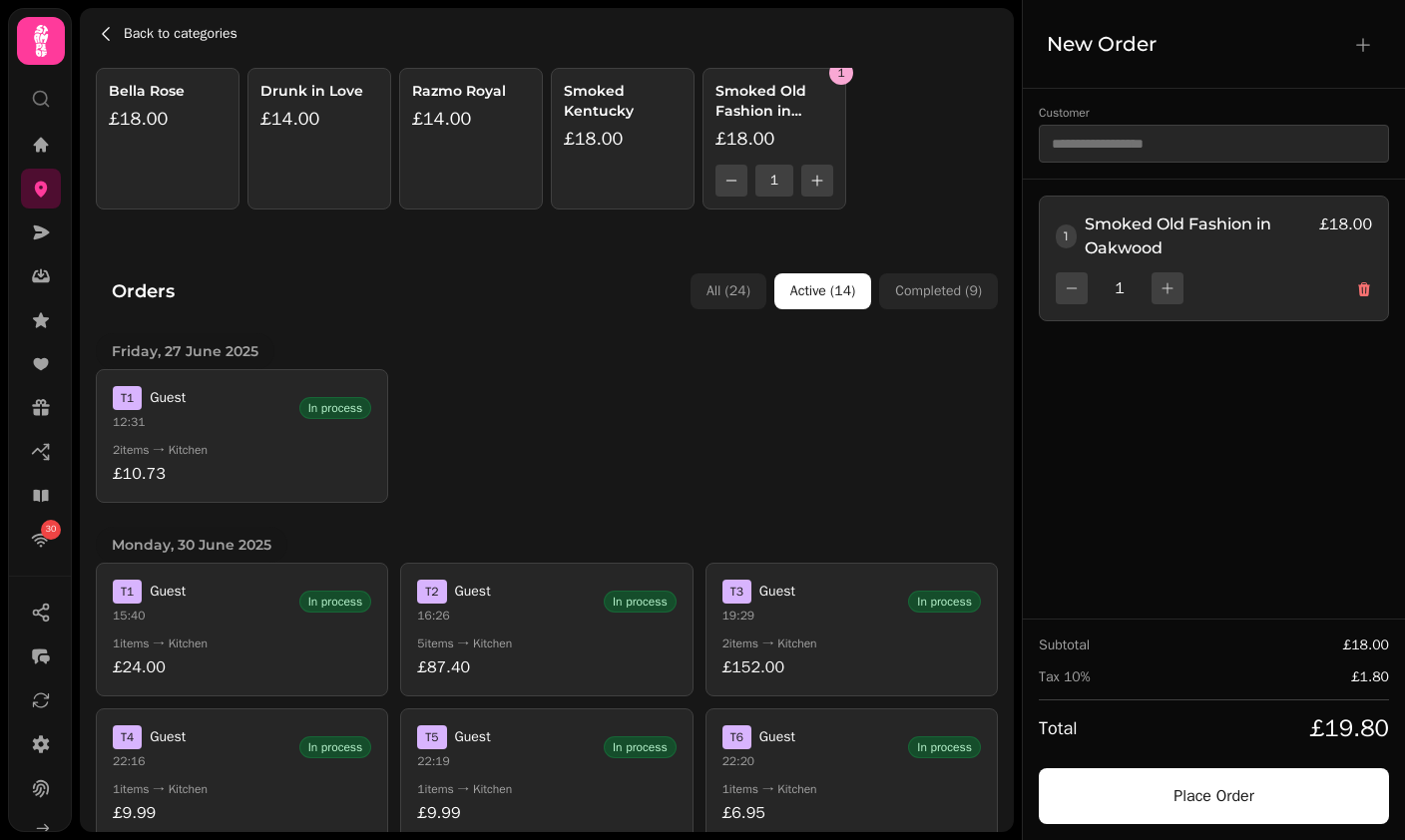 click on "Back to categories" at bounding box center [181, 34] 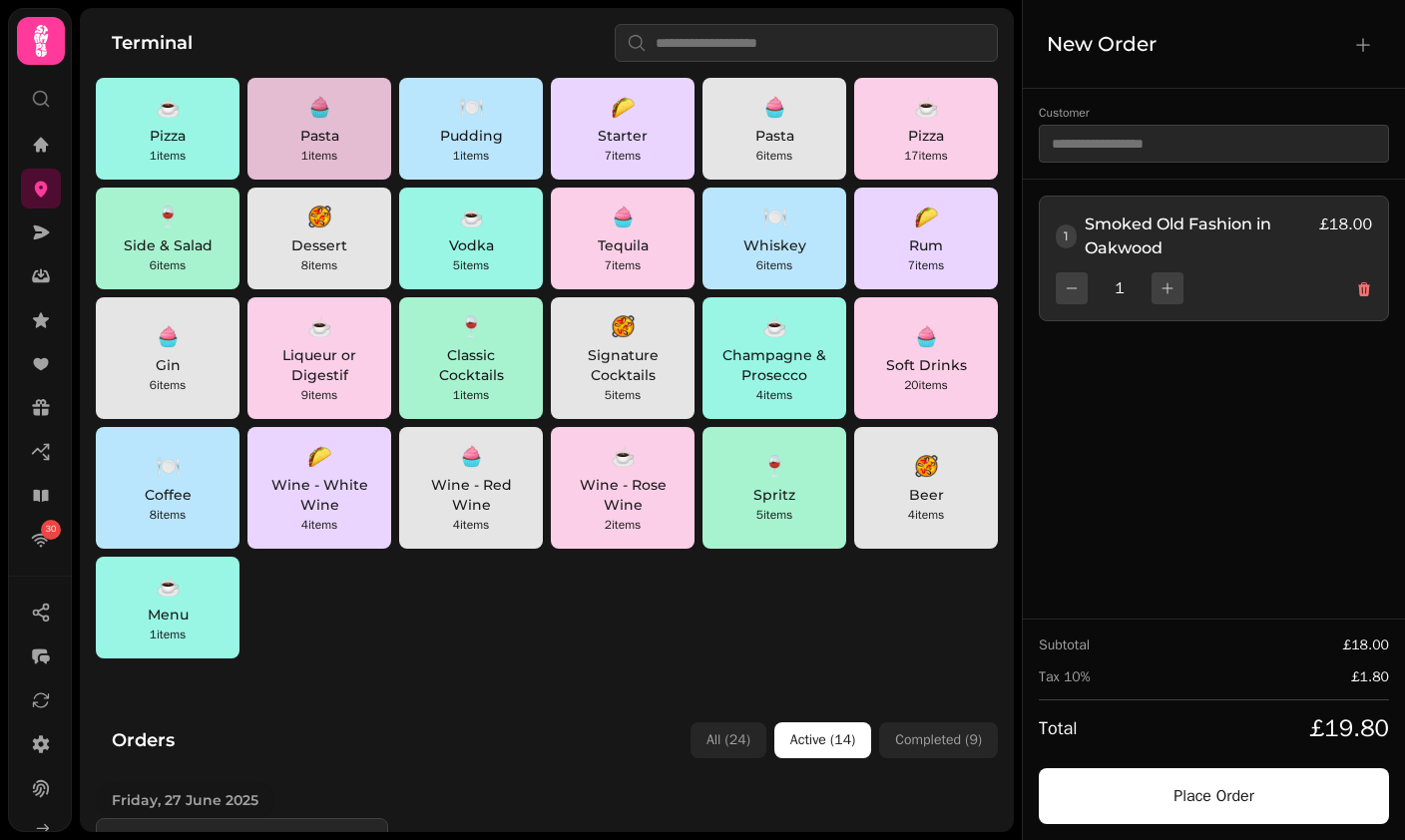 click on "🧁" at bounding box center (319, 108) 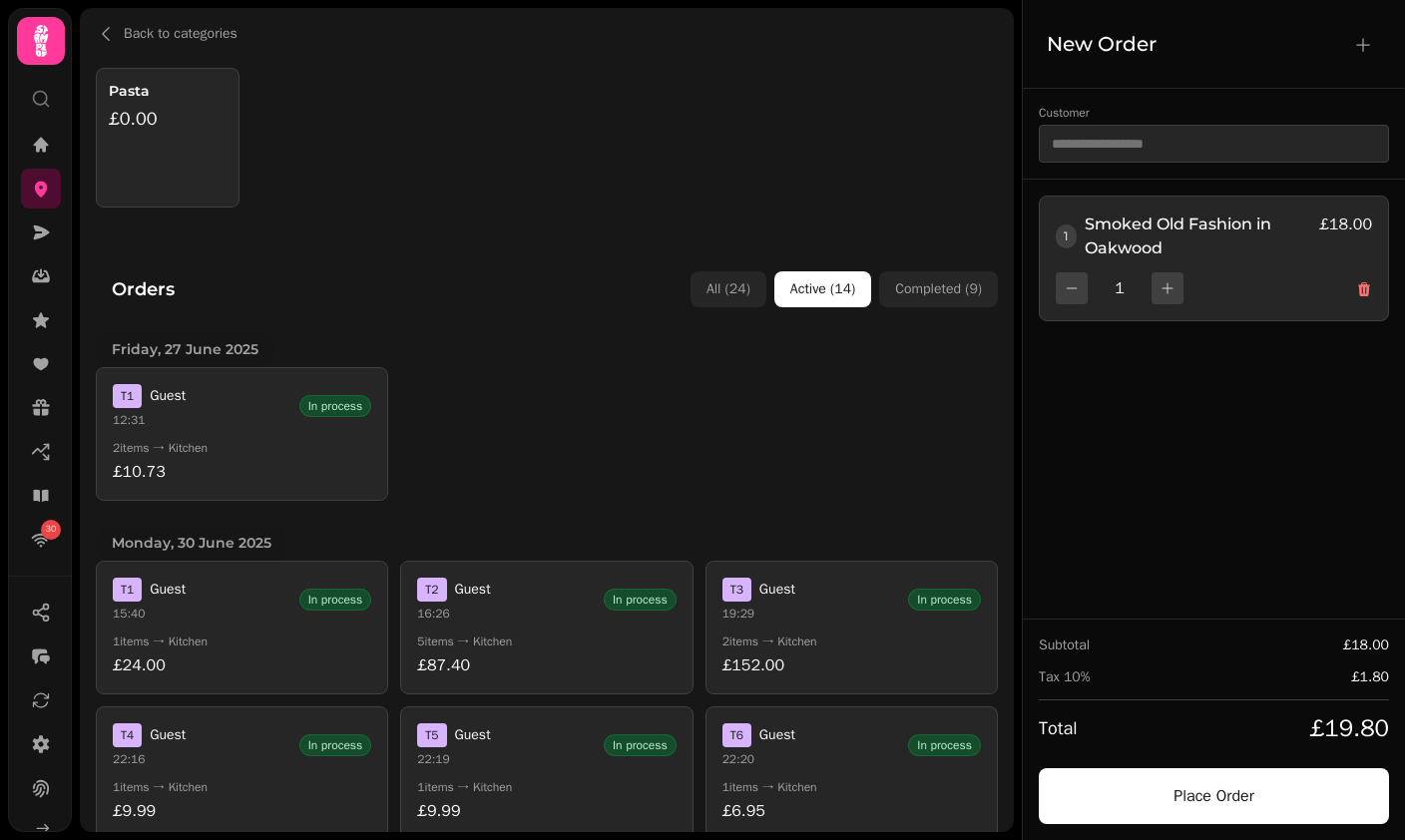 click on "T 1 Guest 12:31 In process 2  items → Kitchen £10.73" at bounding box center (241, 434) 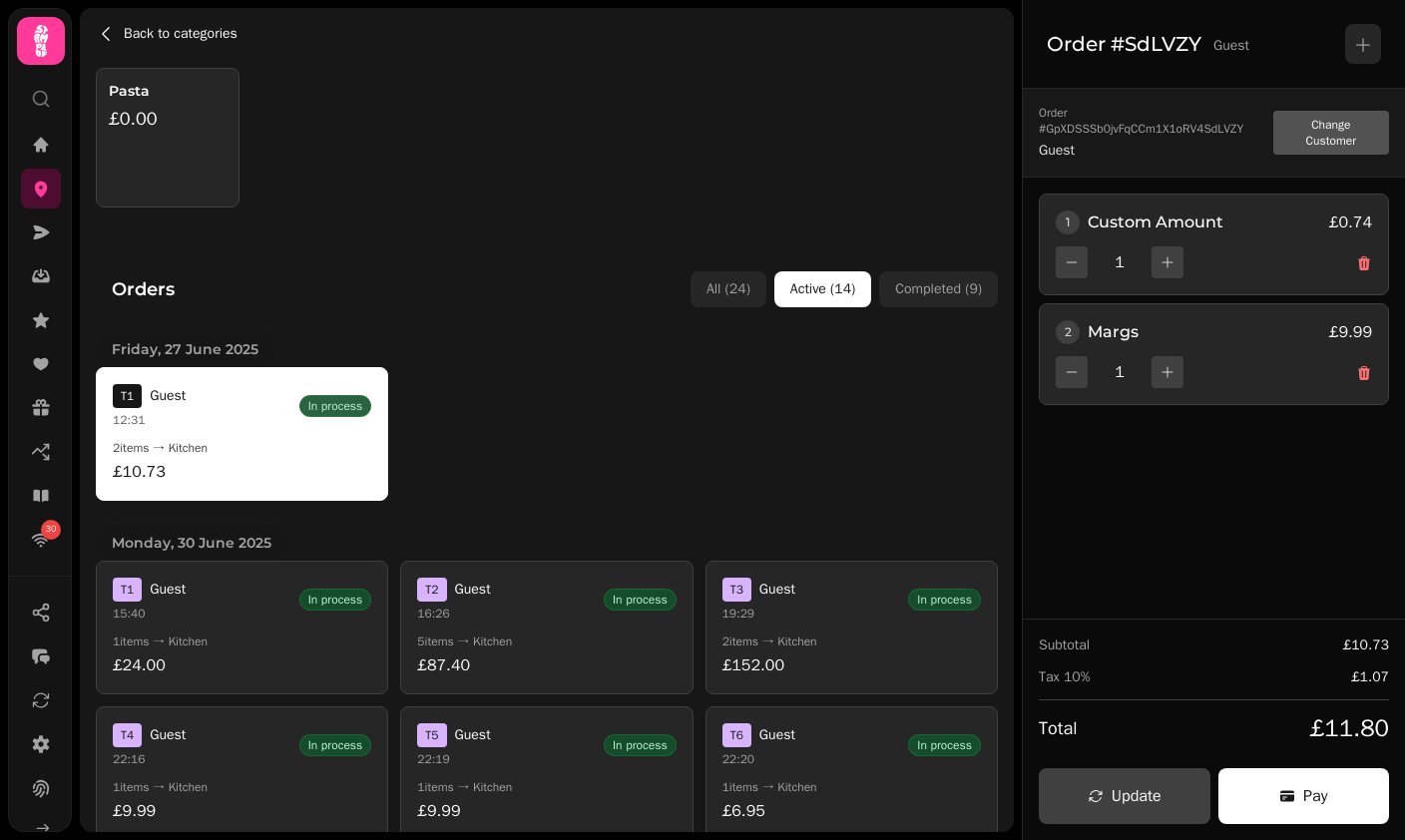 click on "Back to categories" at bounding box center (181, 34) 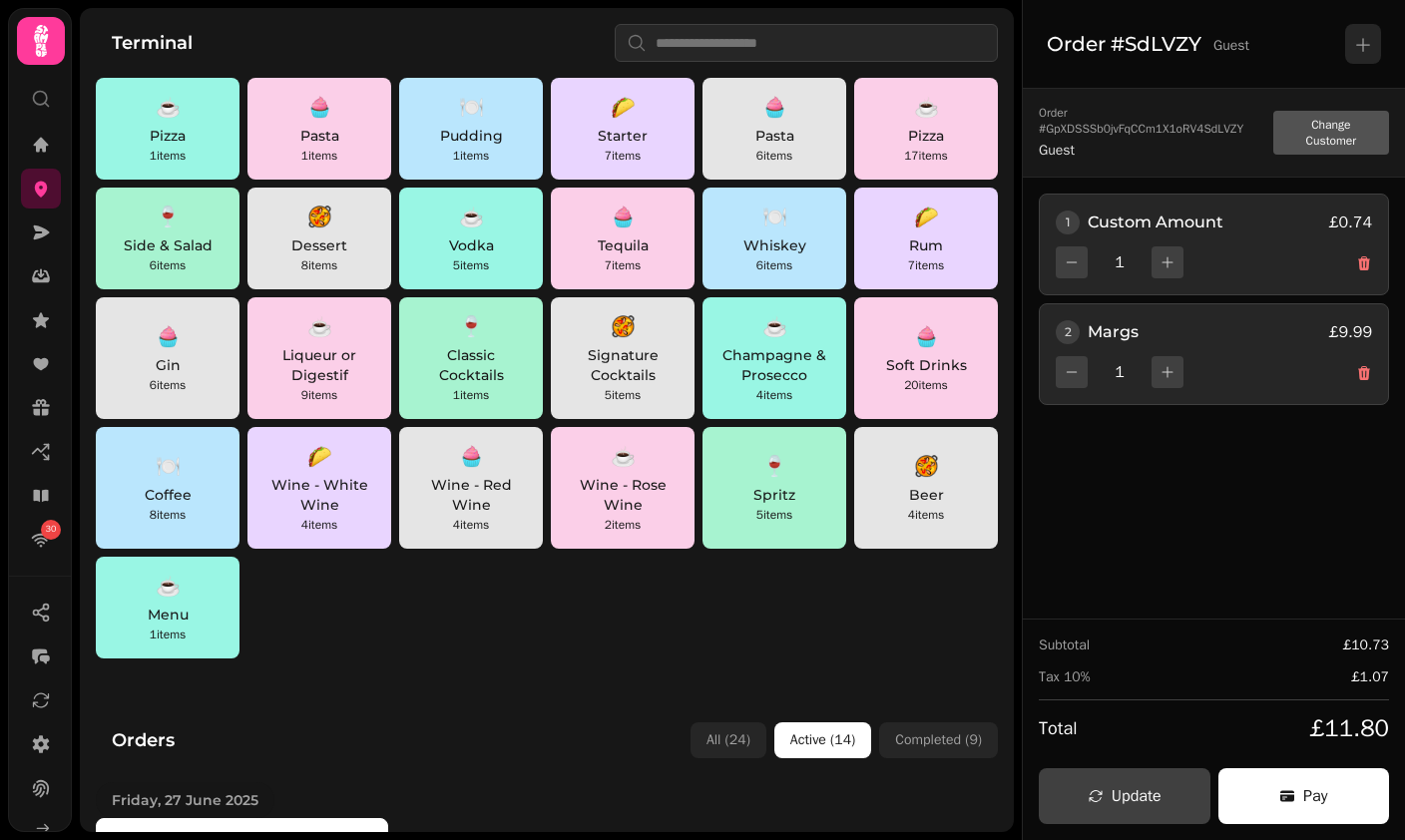 click on "Champagne & Prosecco" at bounding box center (774, 365) 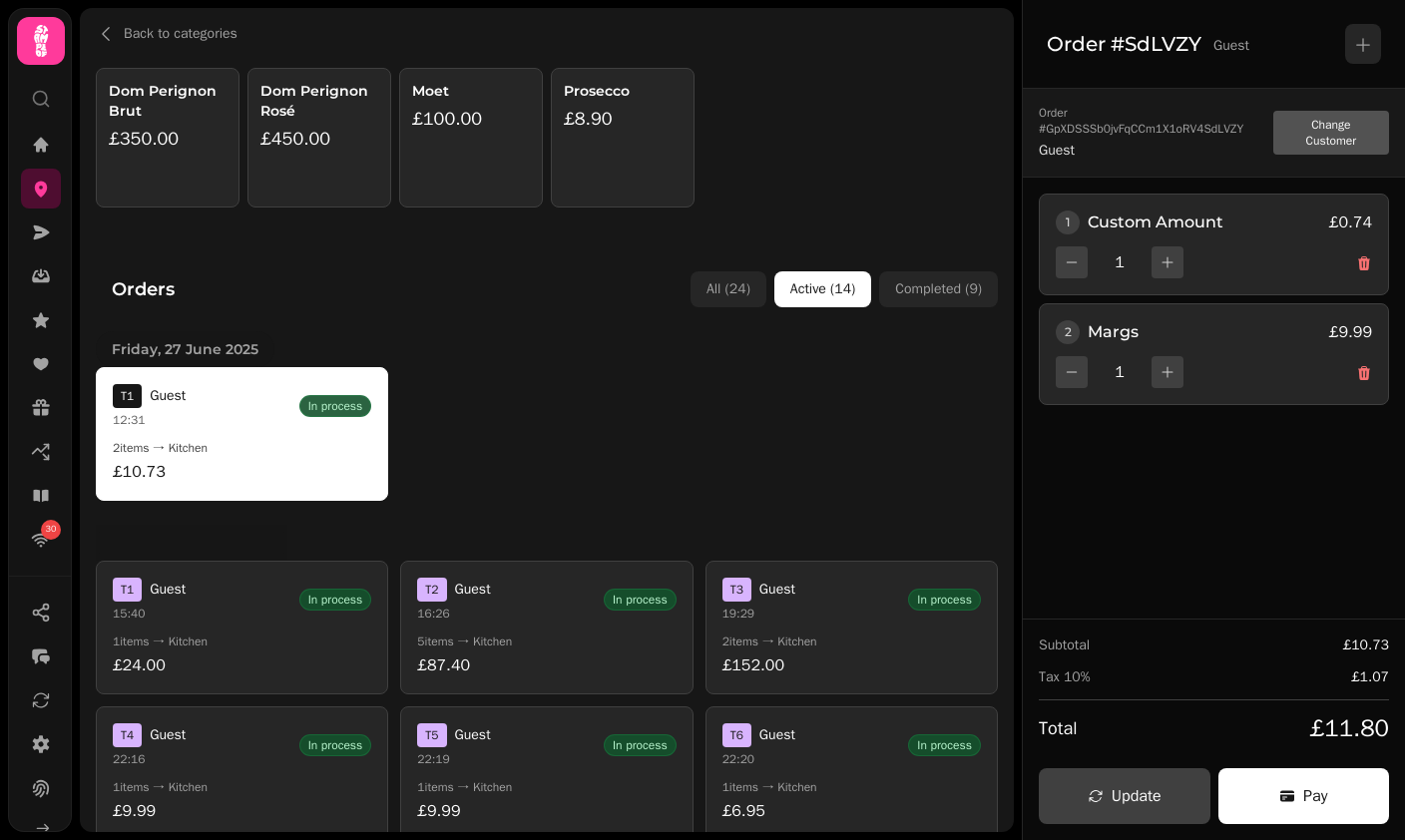click on "£450.00" at bounding box center (319, 139) 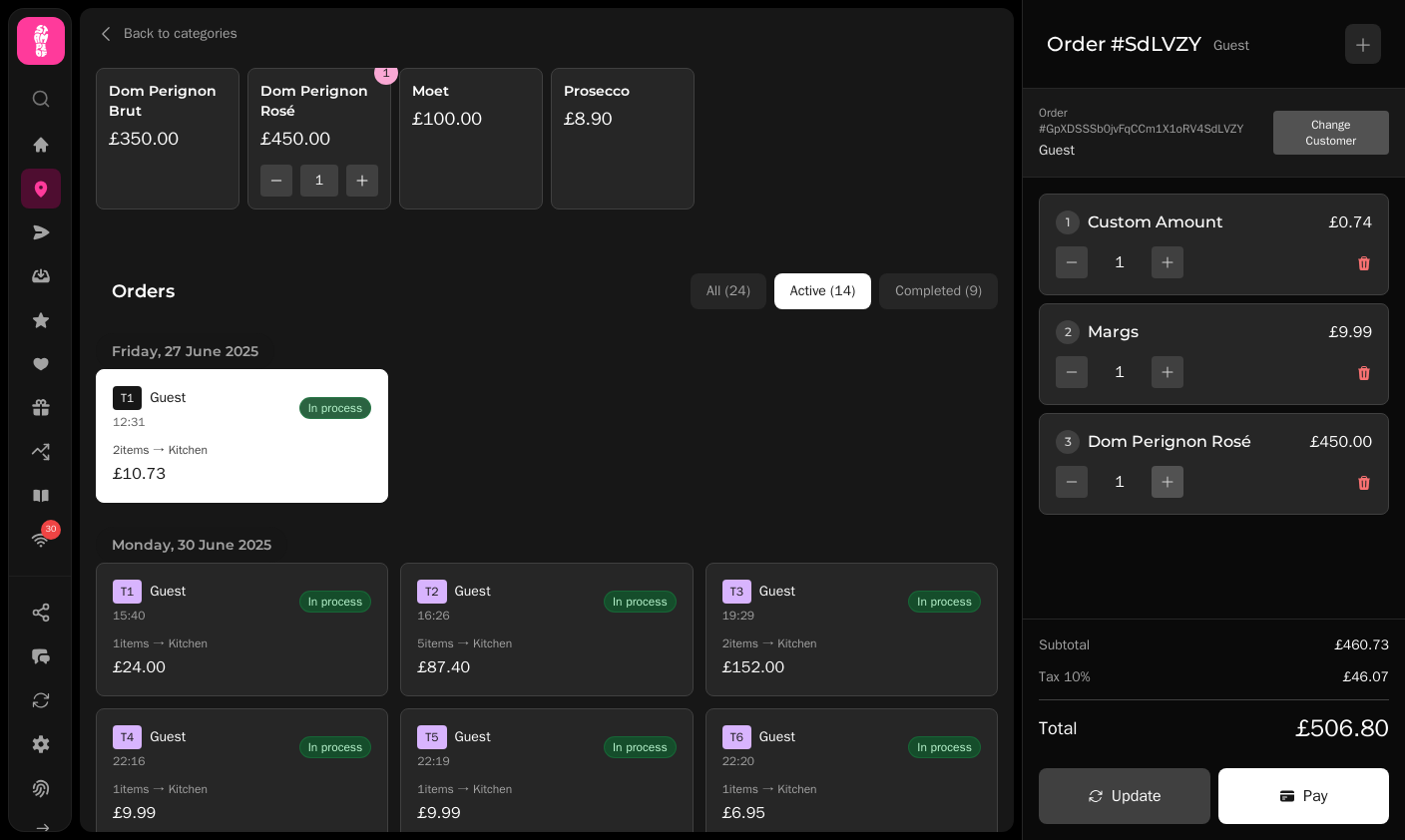 click at bounding box center (1168, 482) 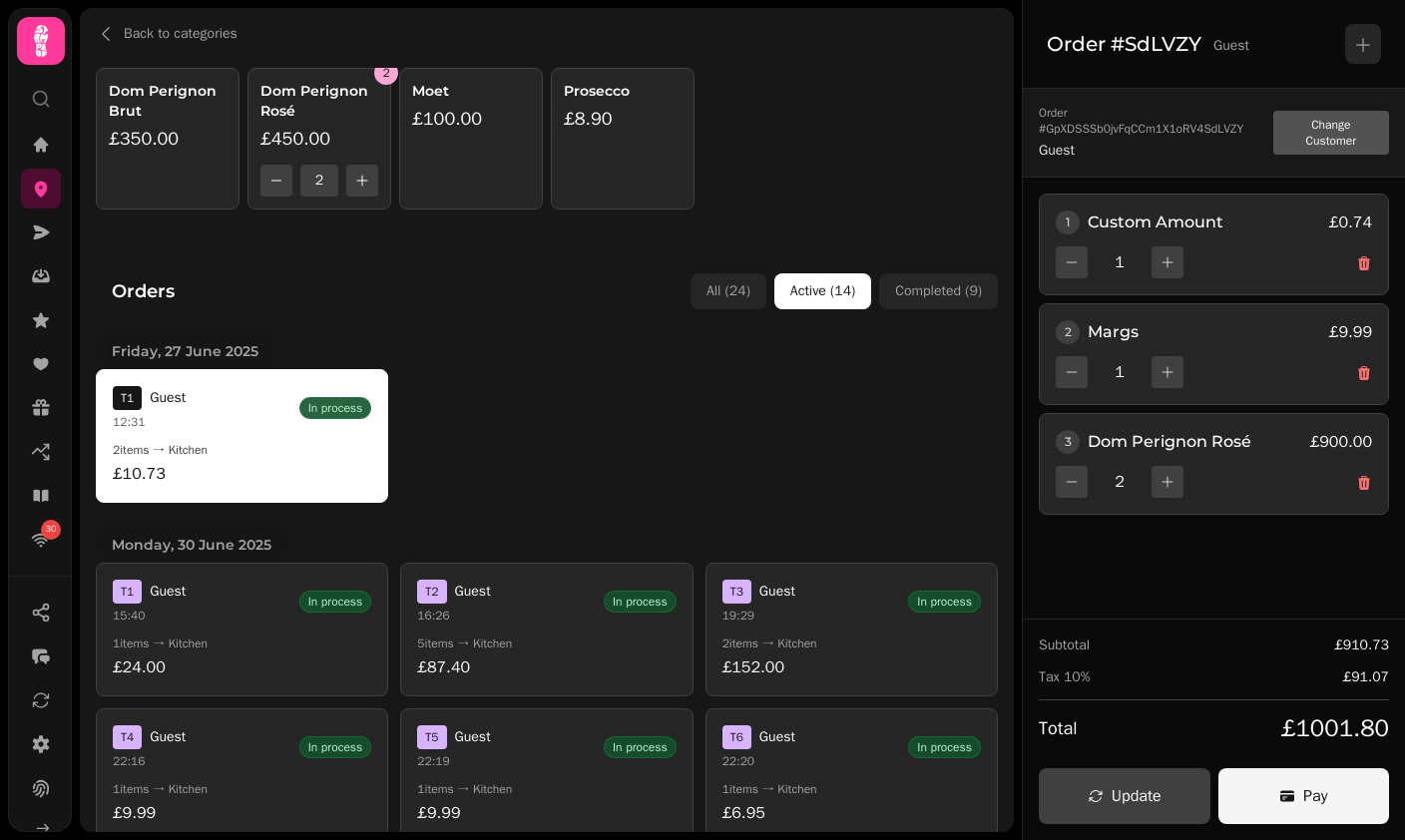 click on "Pay" at bounding box center [1304, 796] 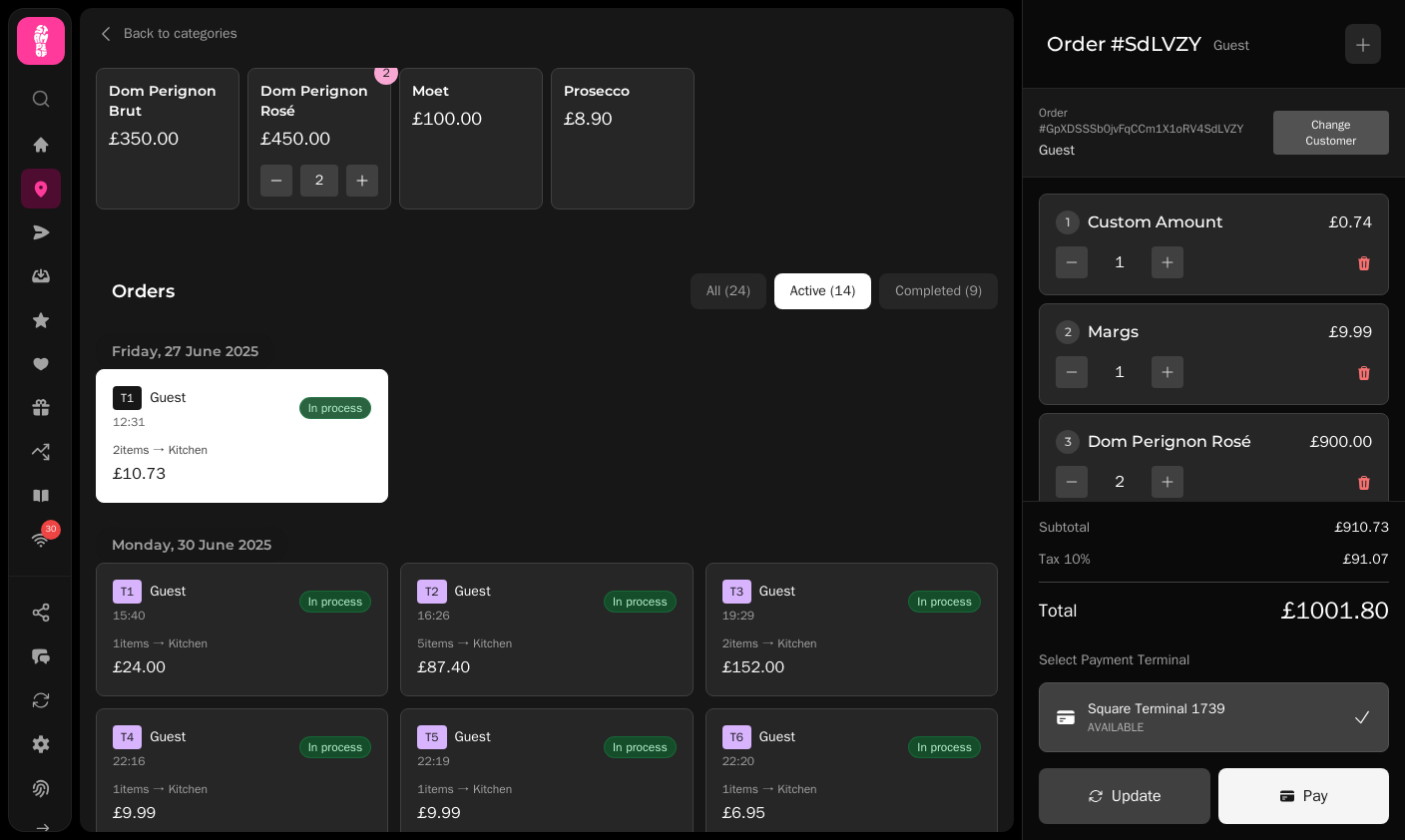 click on "Pay" at bounding box center (1304, 796) 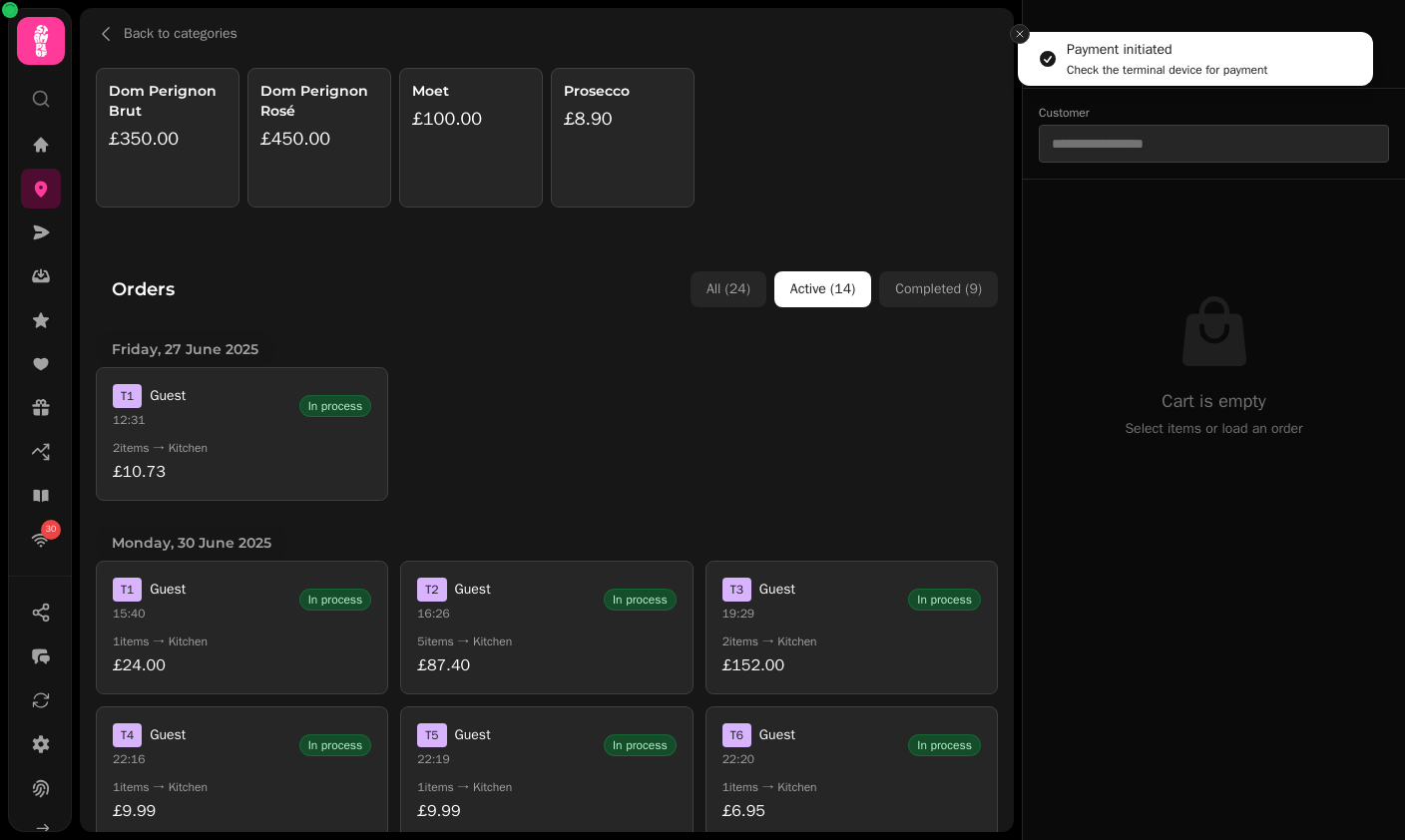 click at bounding box center (1020, 34) 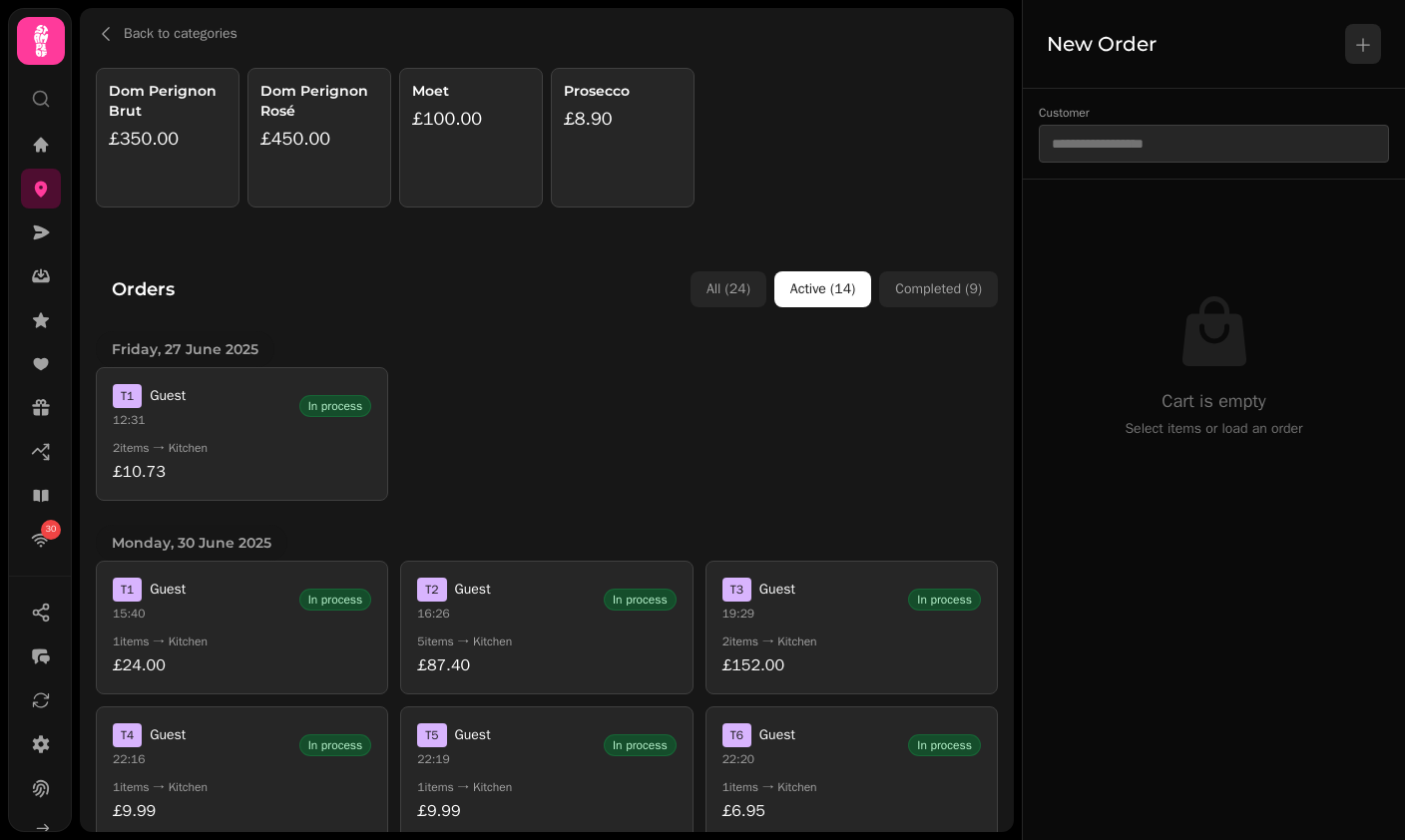 click 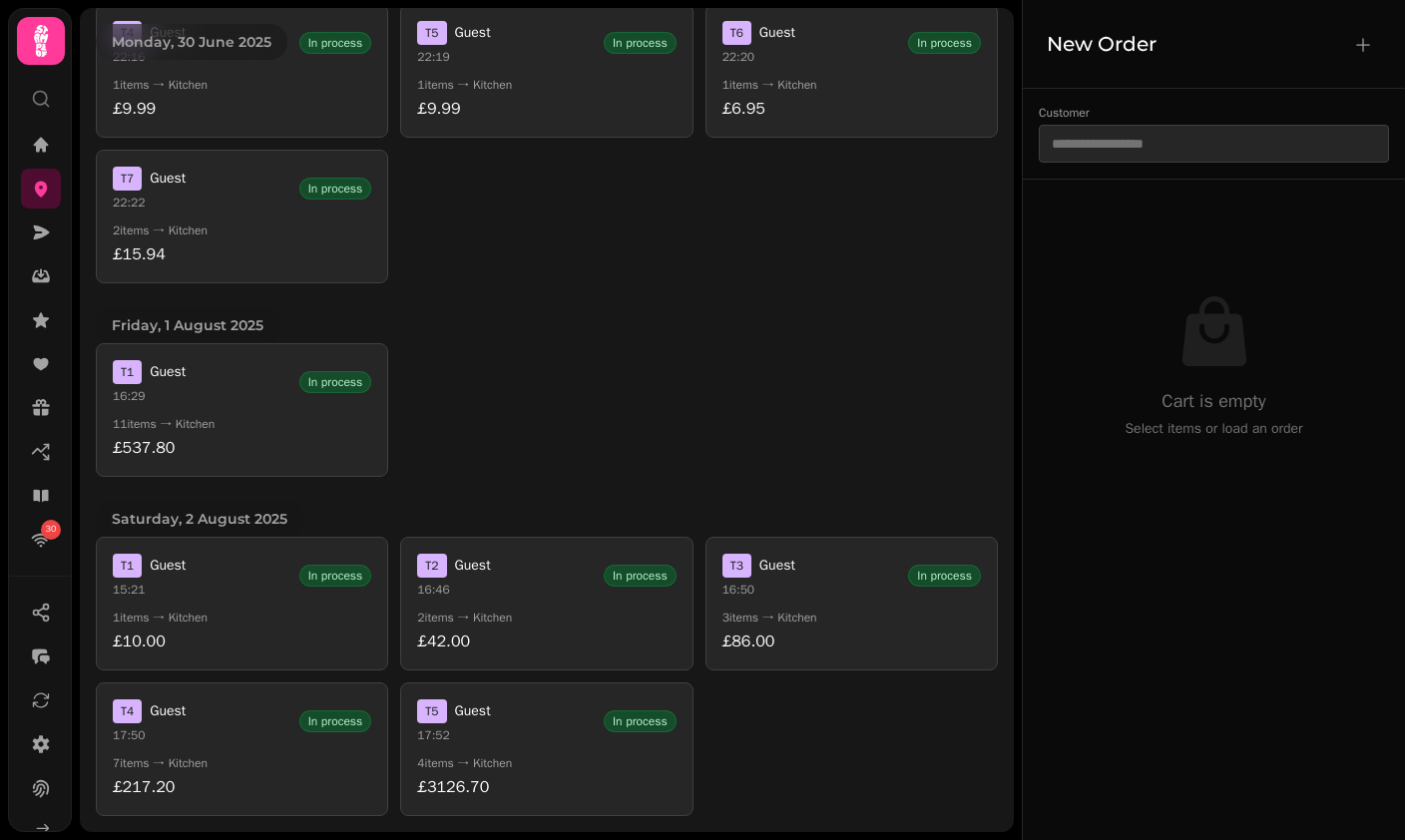 scroll, scrollTop: 702, scrollLeft: 0, axis: vertical 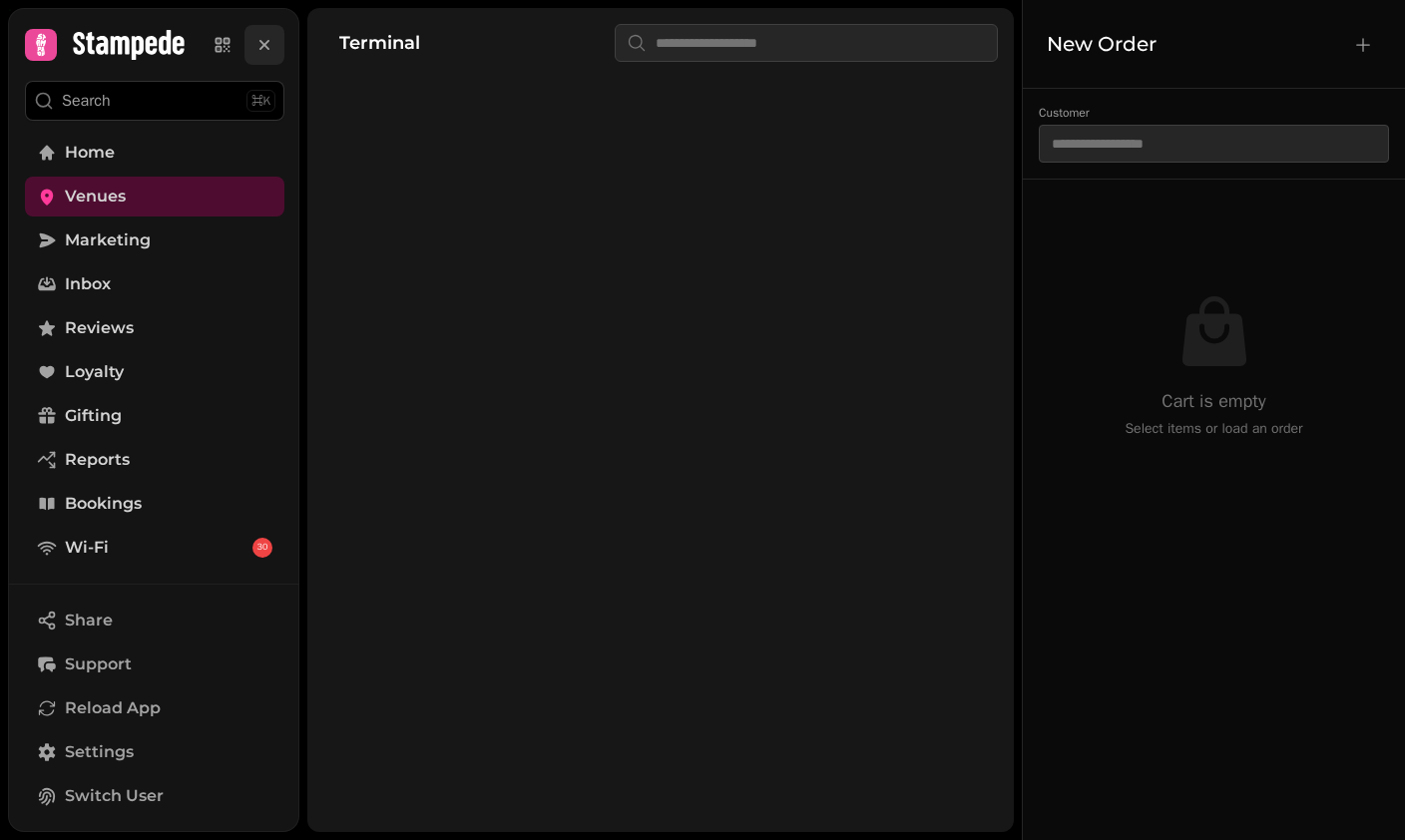 click 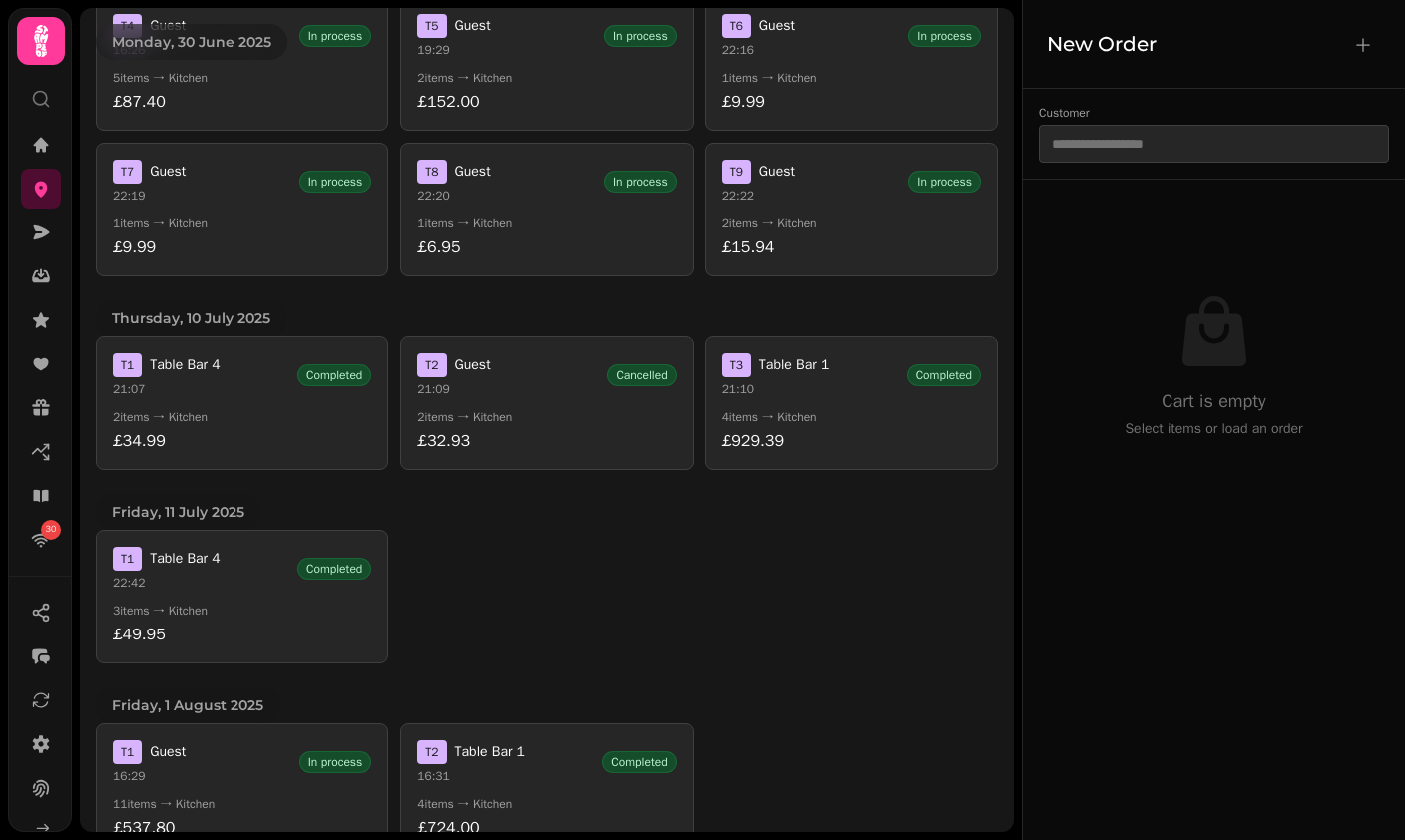 scroll, scrollTop: 1539, scrollLeft: 0, axis: vertical 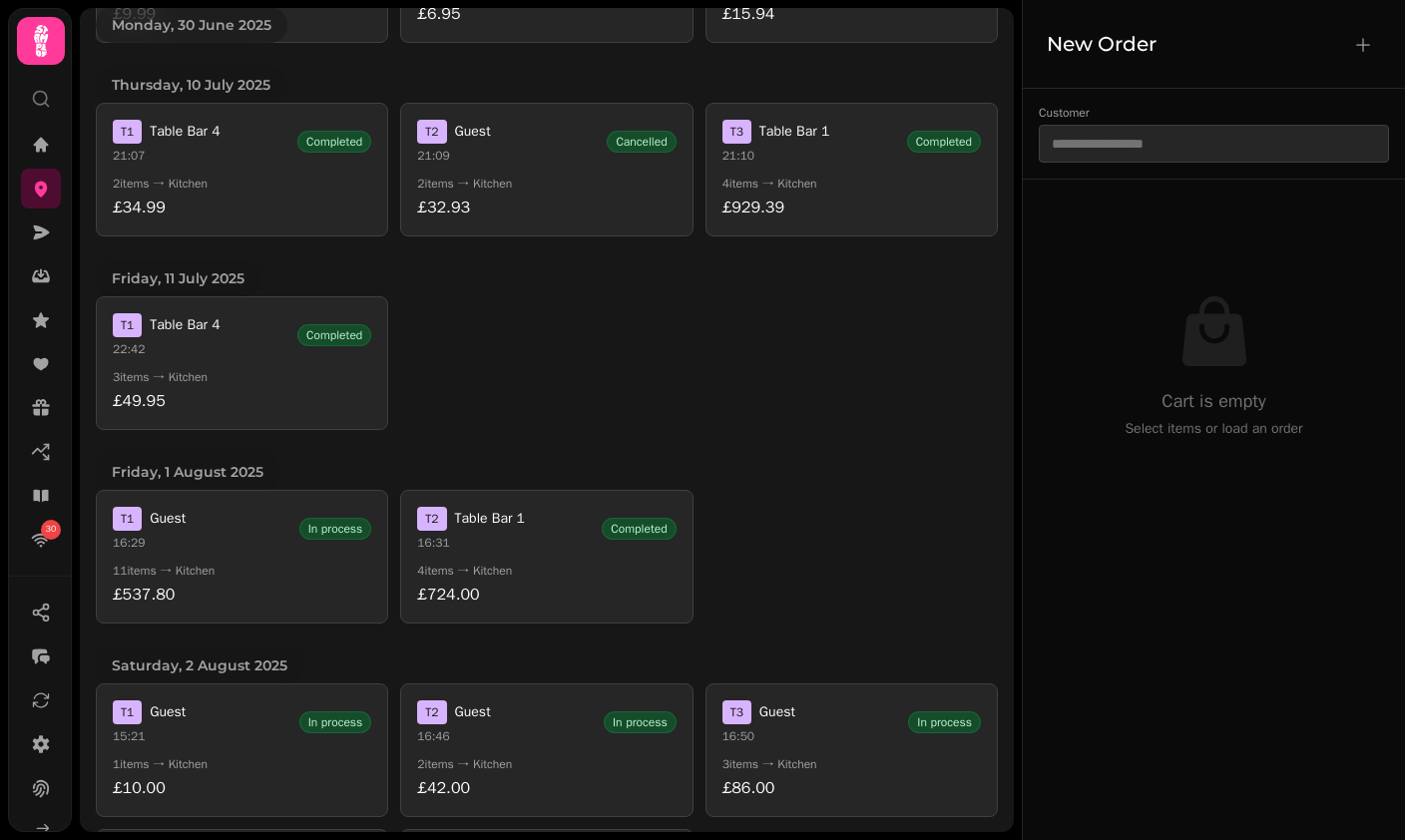 click on "T 2 Guest 21:09 Cancelled" at bounding box center (546, 142) 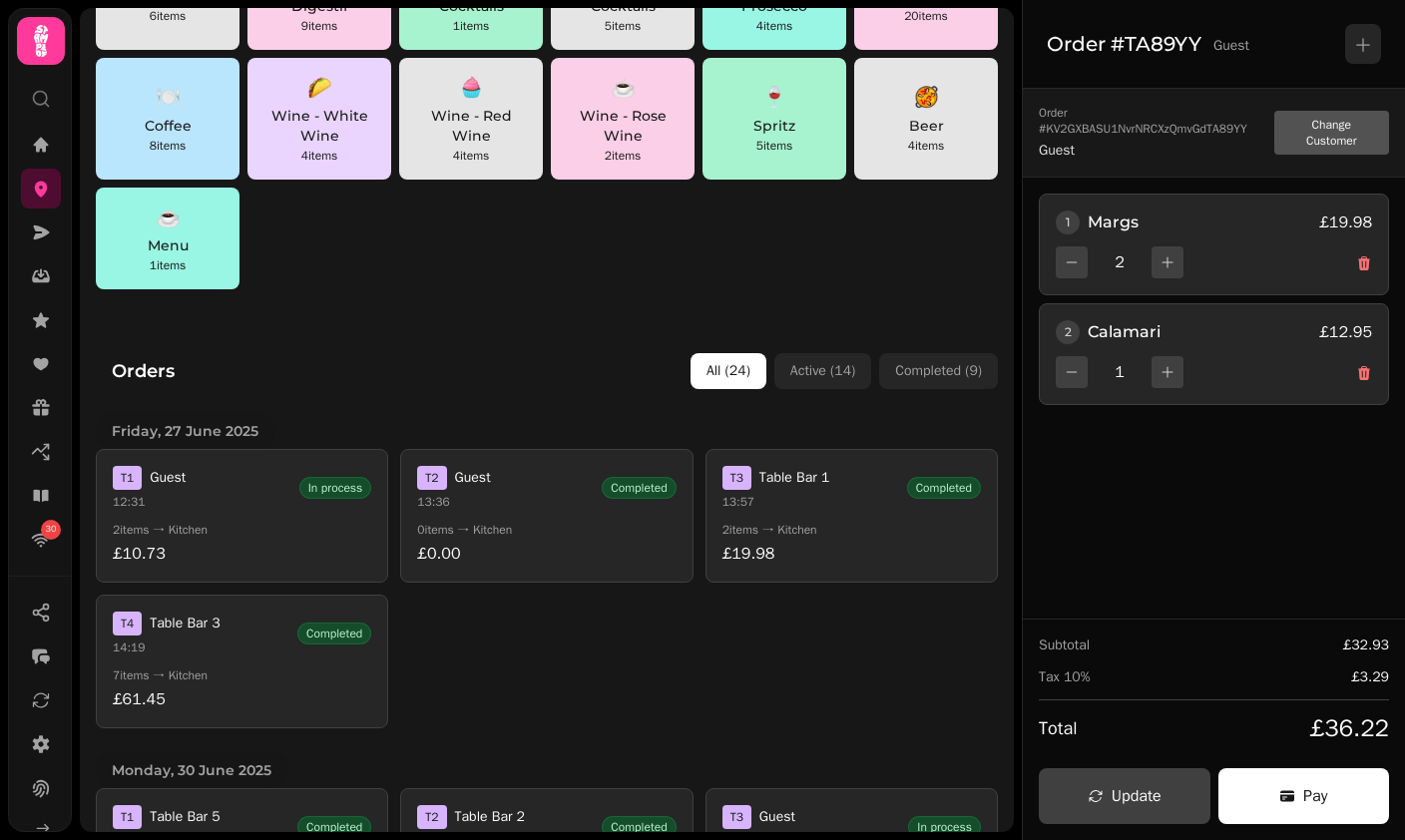 scroll, scrollTop: 372, scrollLeft: 0, axis: vertical 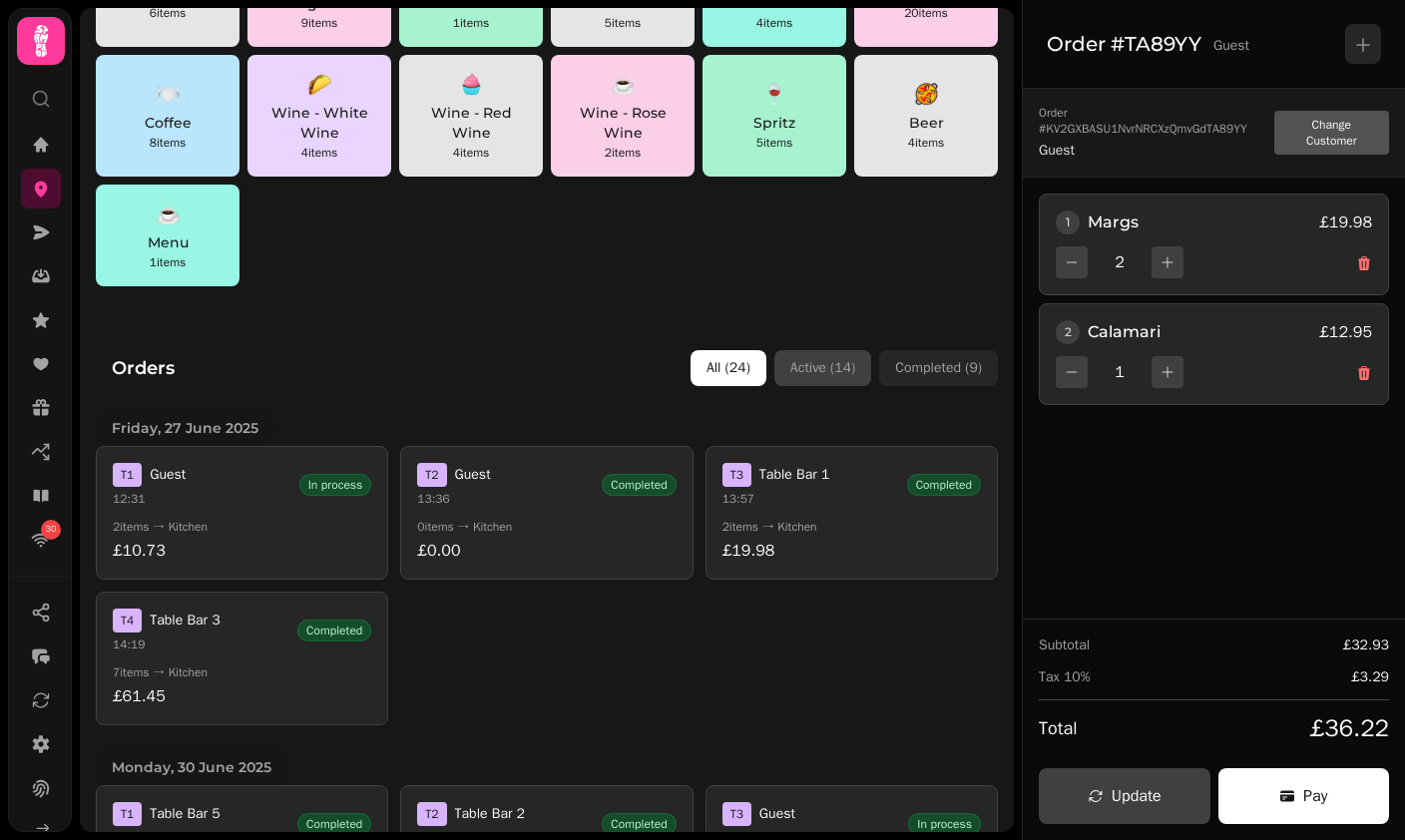 click on "Active ( 14 )" at bounding box center [822, 368] 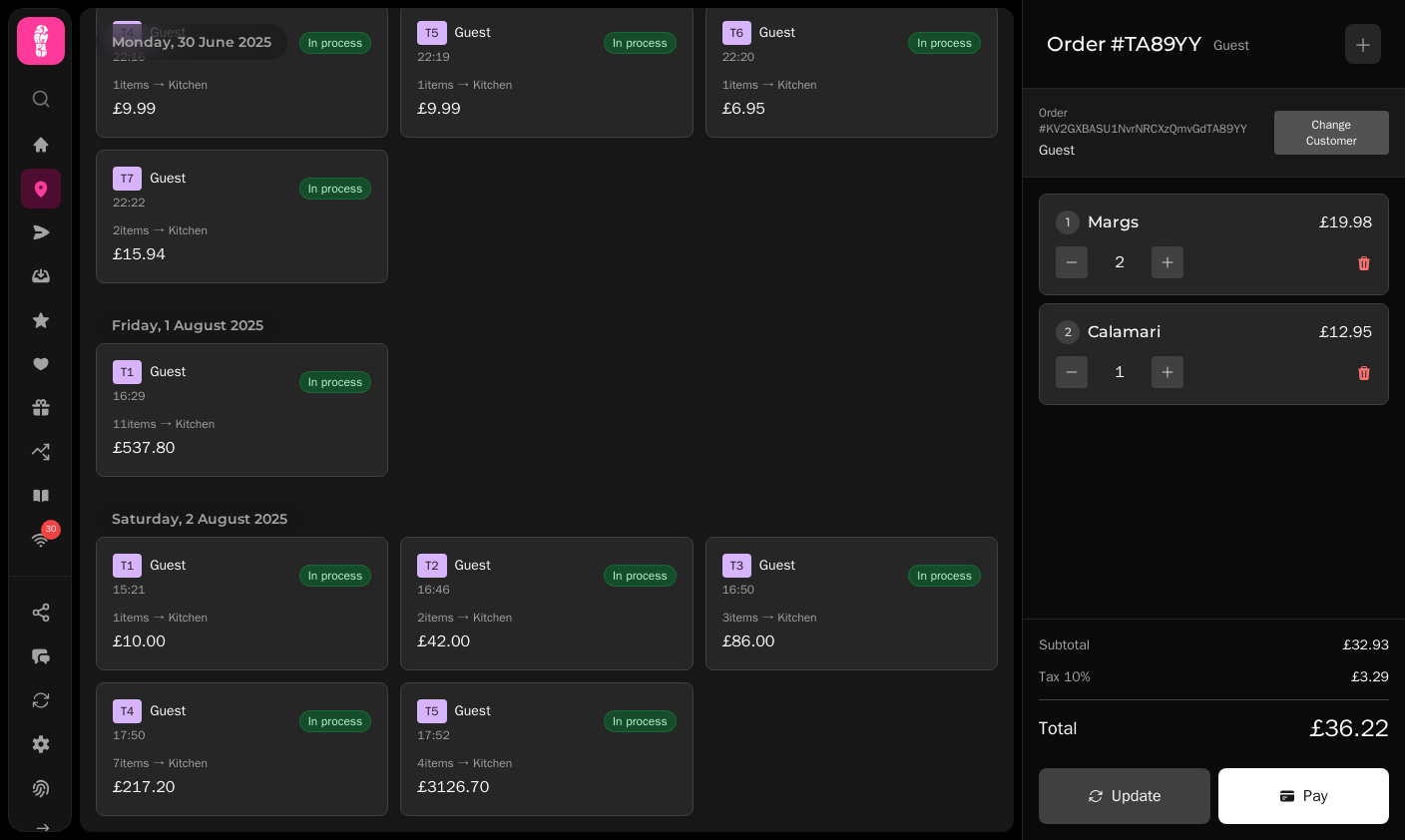 scroll, scrollTop: 1153, scrollLeft: 0, axis: vertical 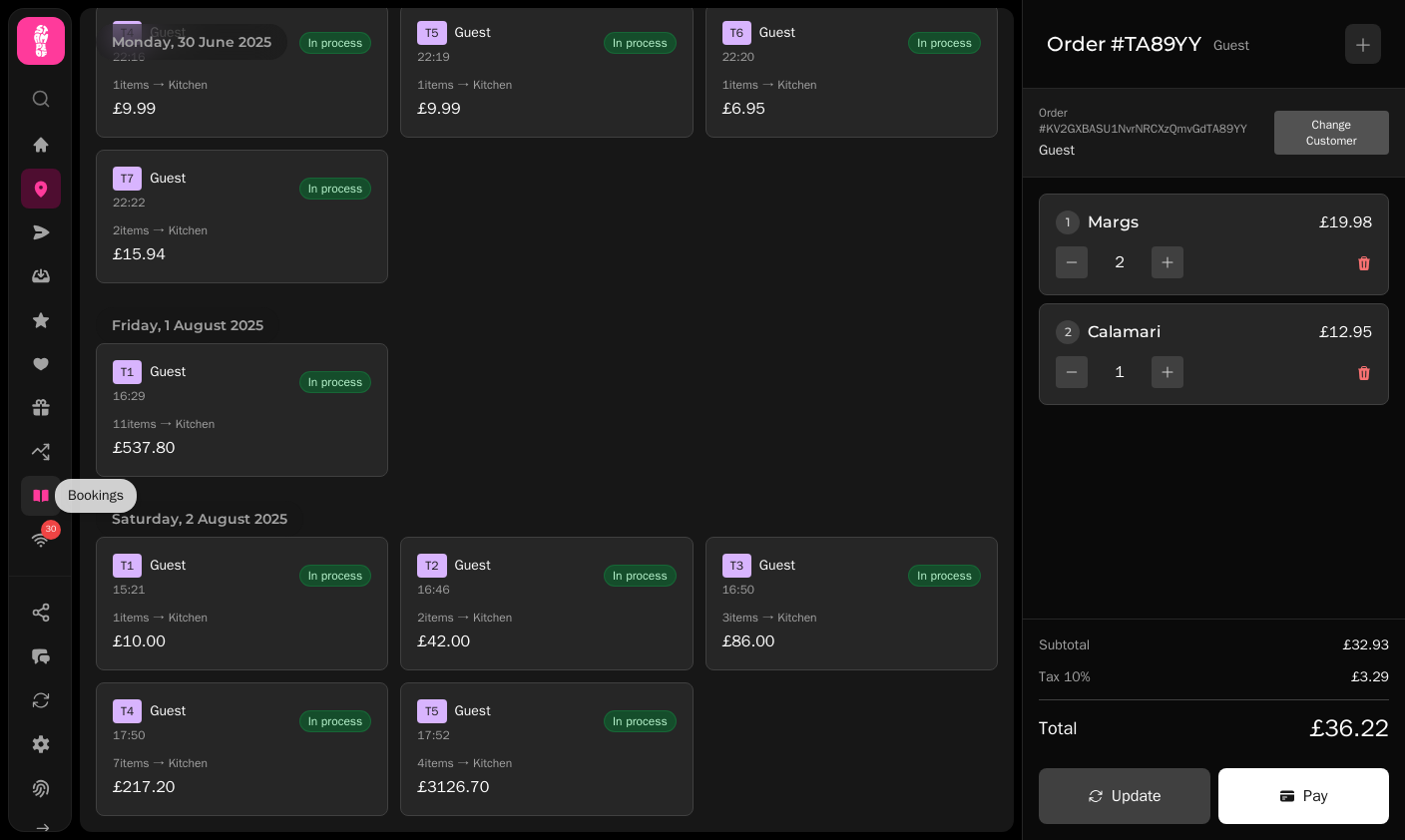 click 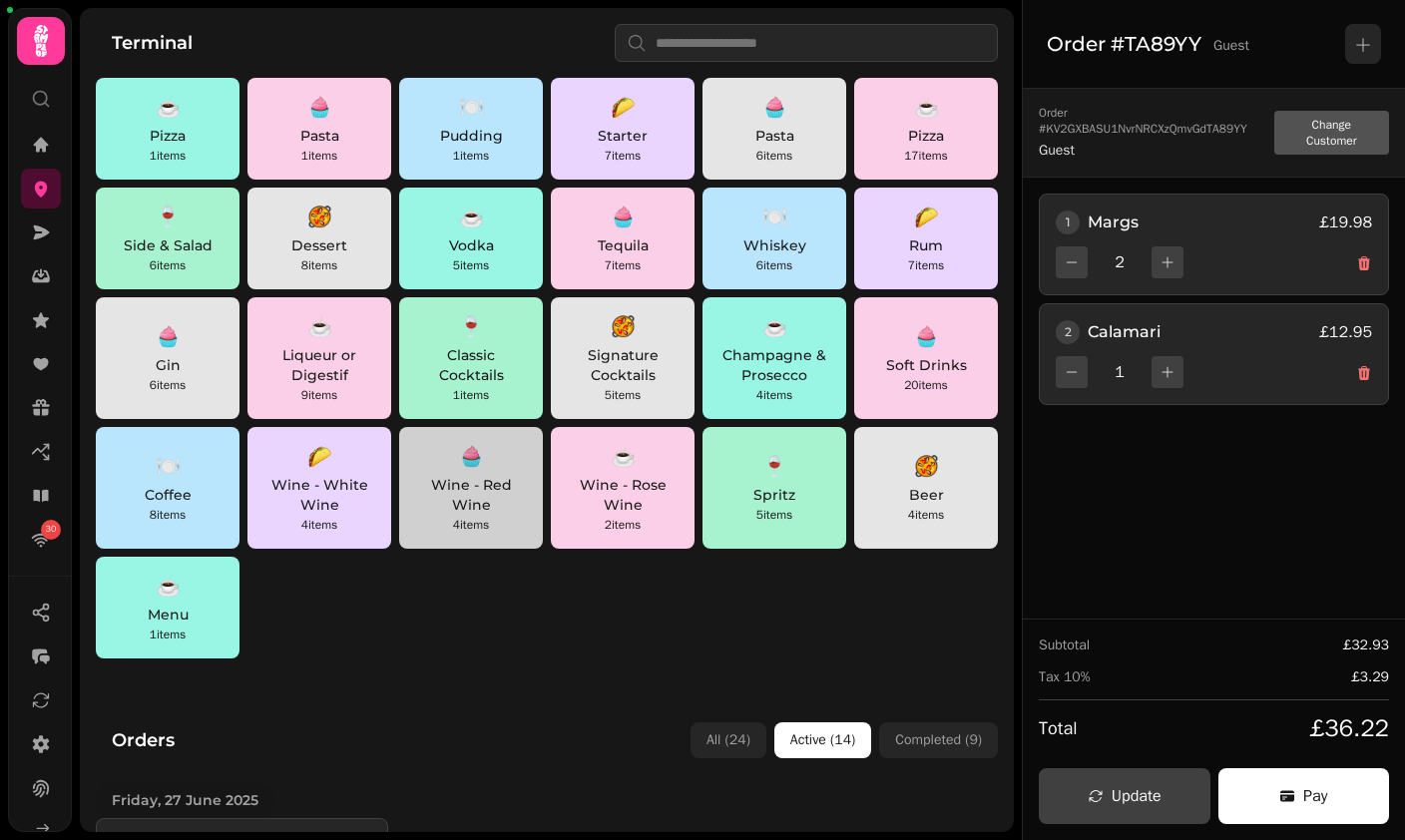 scroll, scrollTop: 0, scrollLeft: 0, axis: both 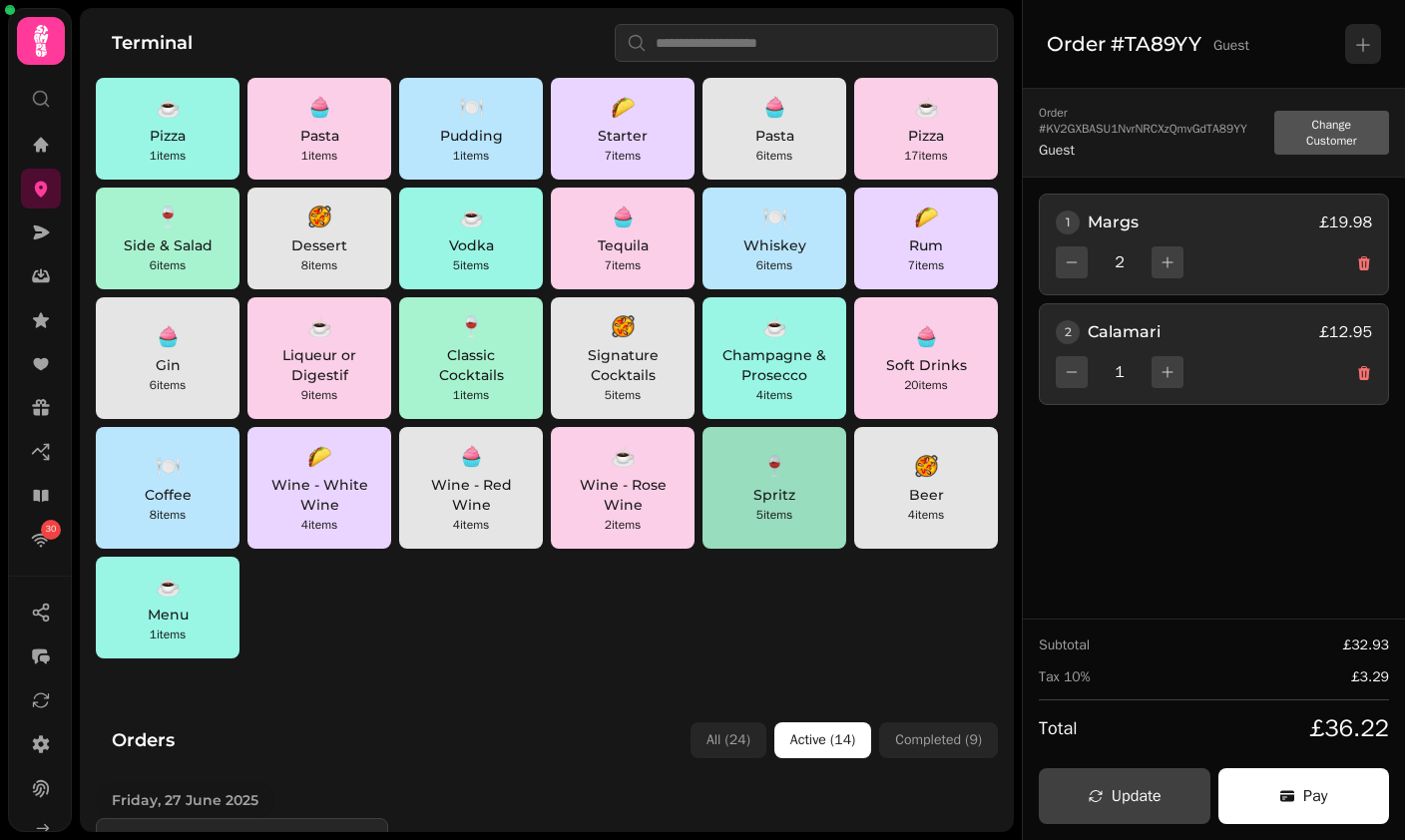 click on "🍷 Spritz 5  items" at bounding box center [774, 488] 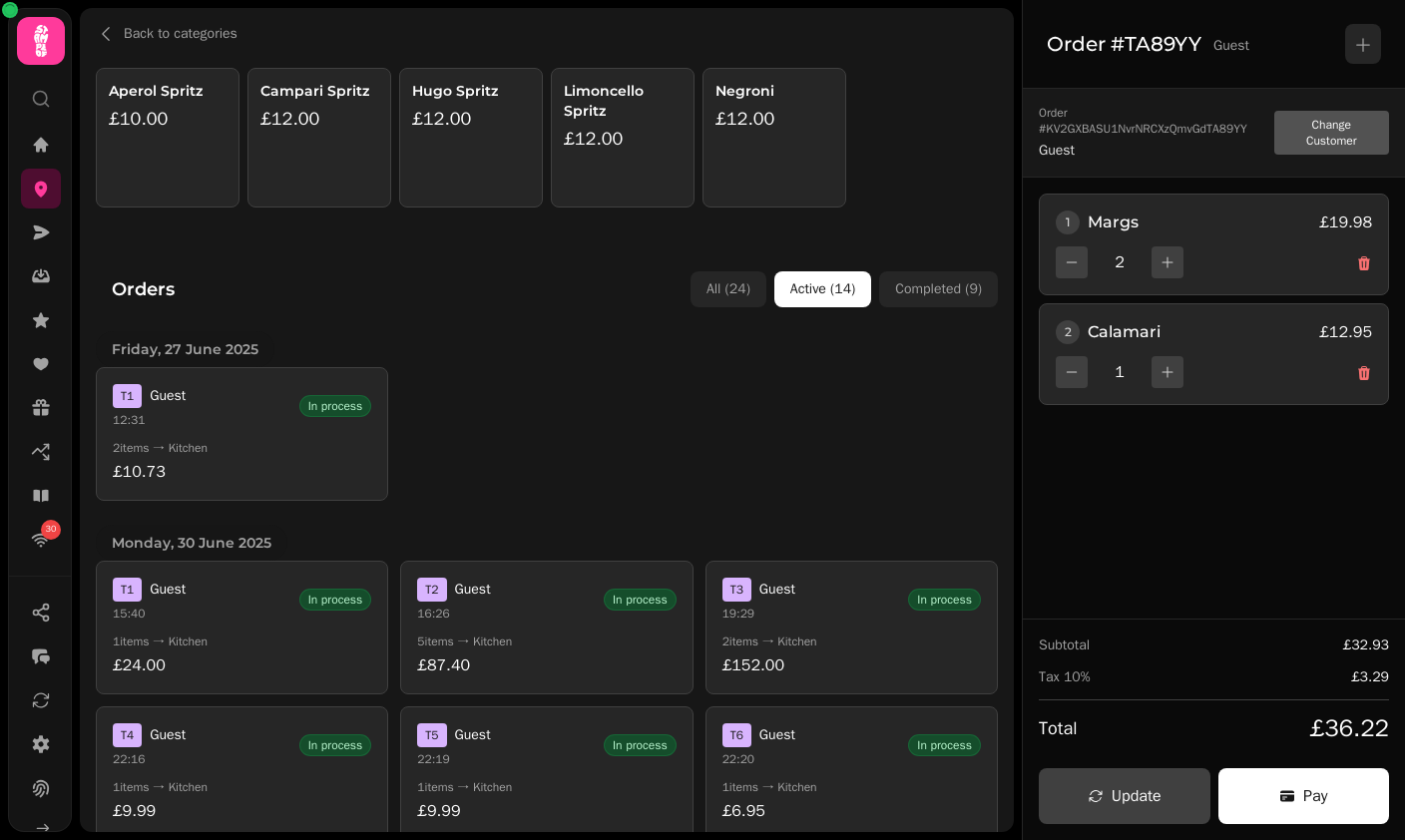 click on "16:26" at bounding box center (453, 614) 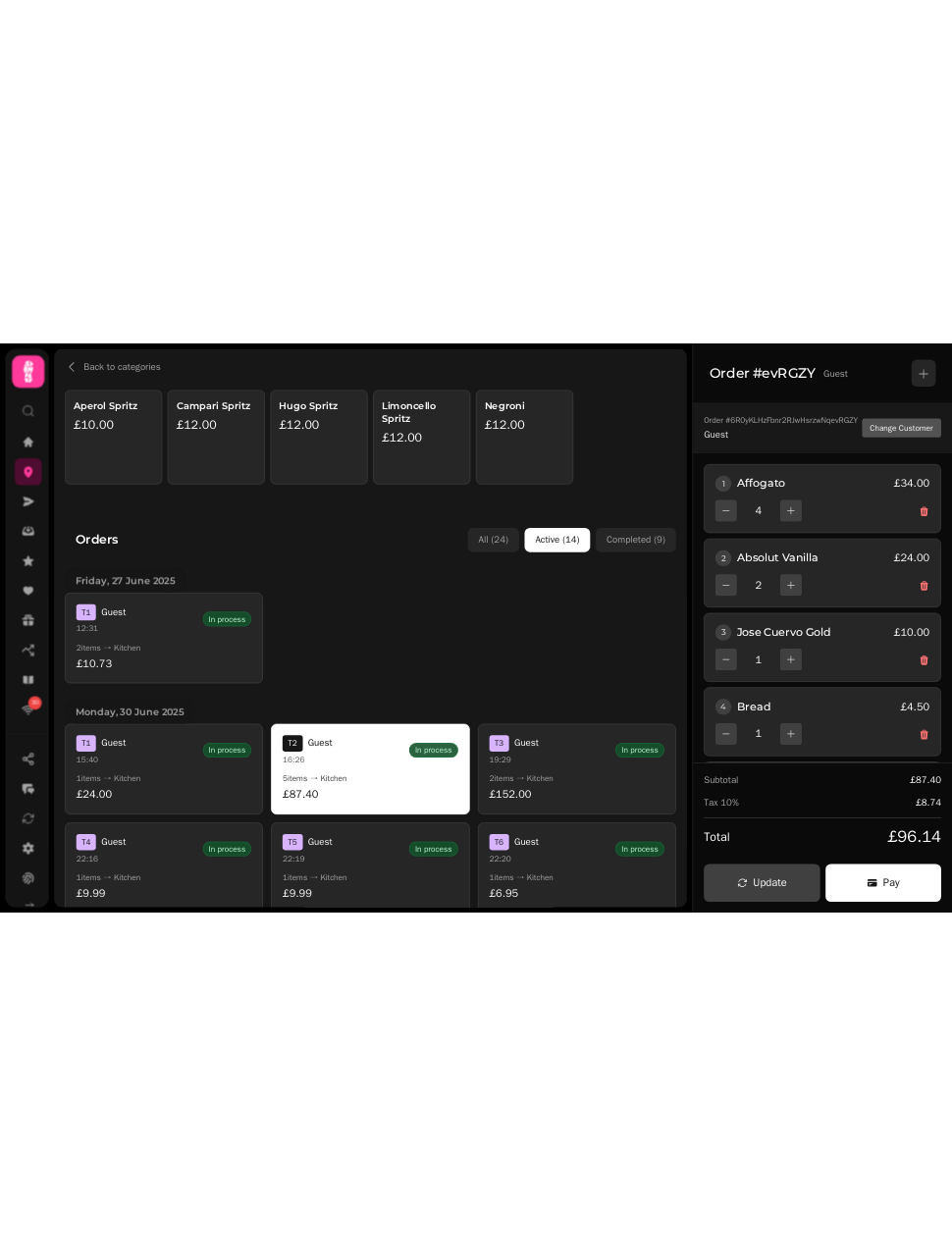 scroll, scrollTop: 0, scrollLeft: 0, axis: both 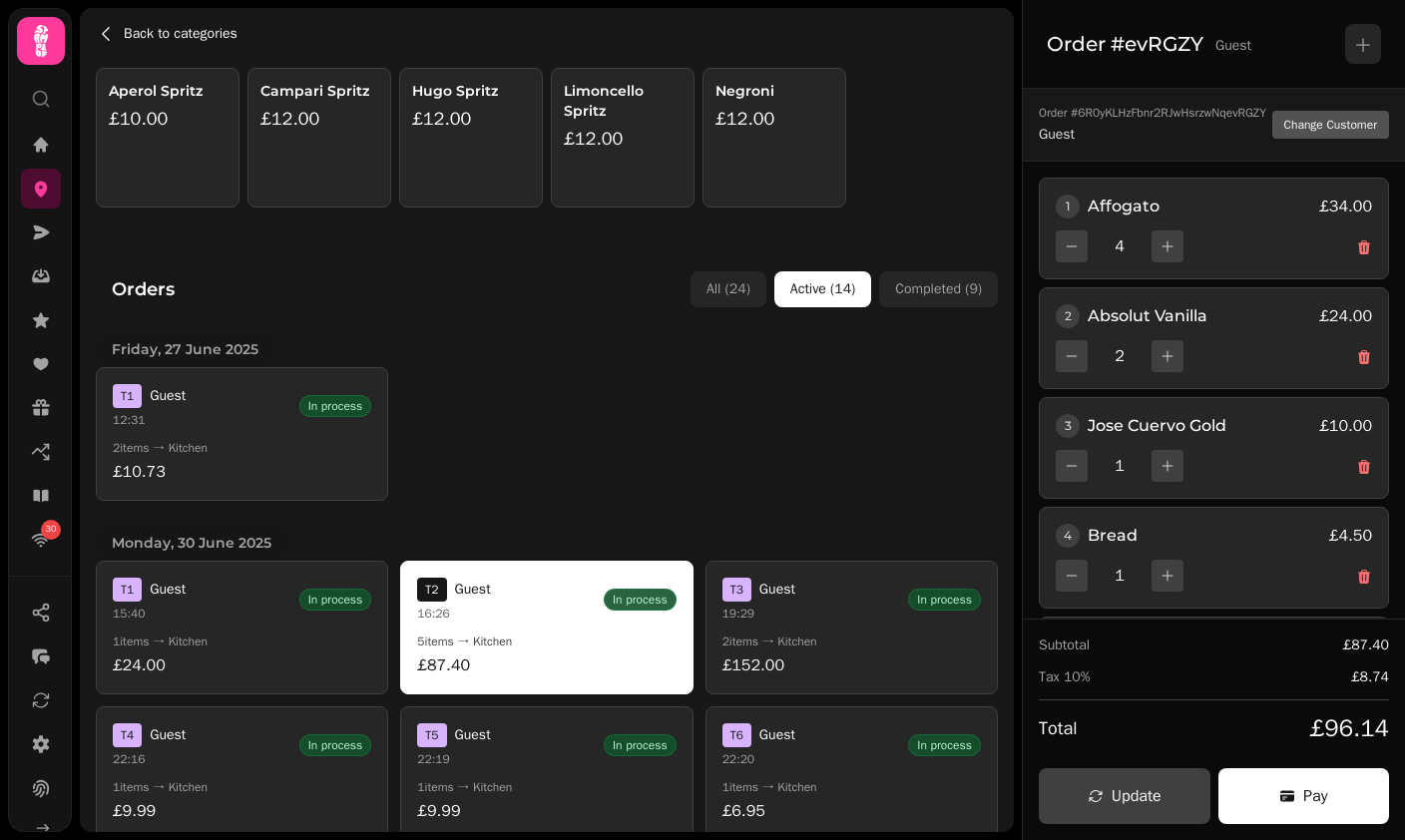 click on "Back to categories" at bounding box center [181, 34] 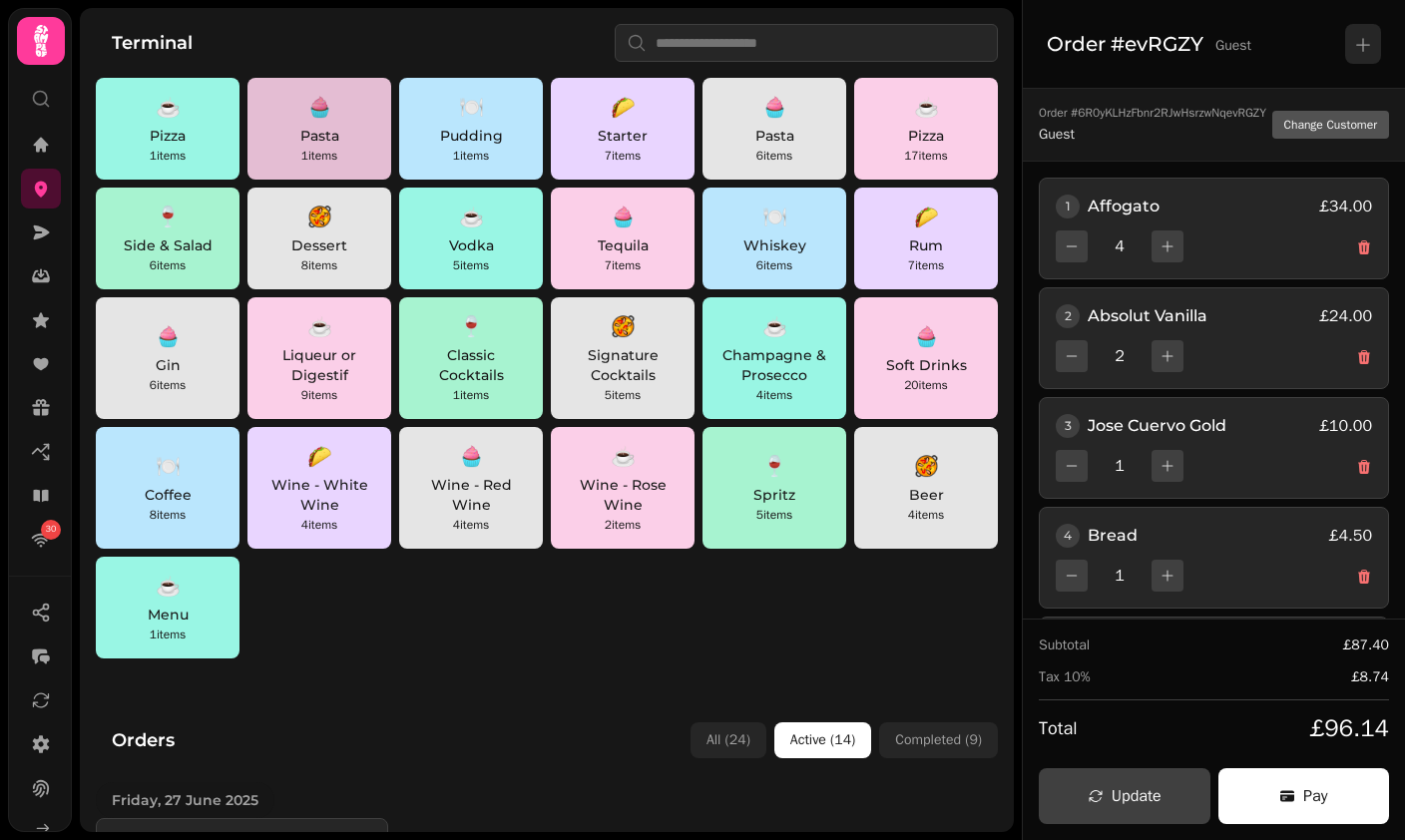 click on "🧁 Pasta 1  items" at bounding box center (319, 129) 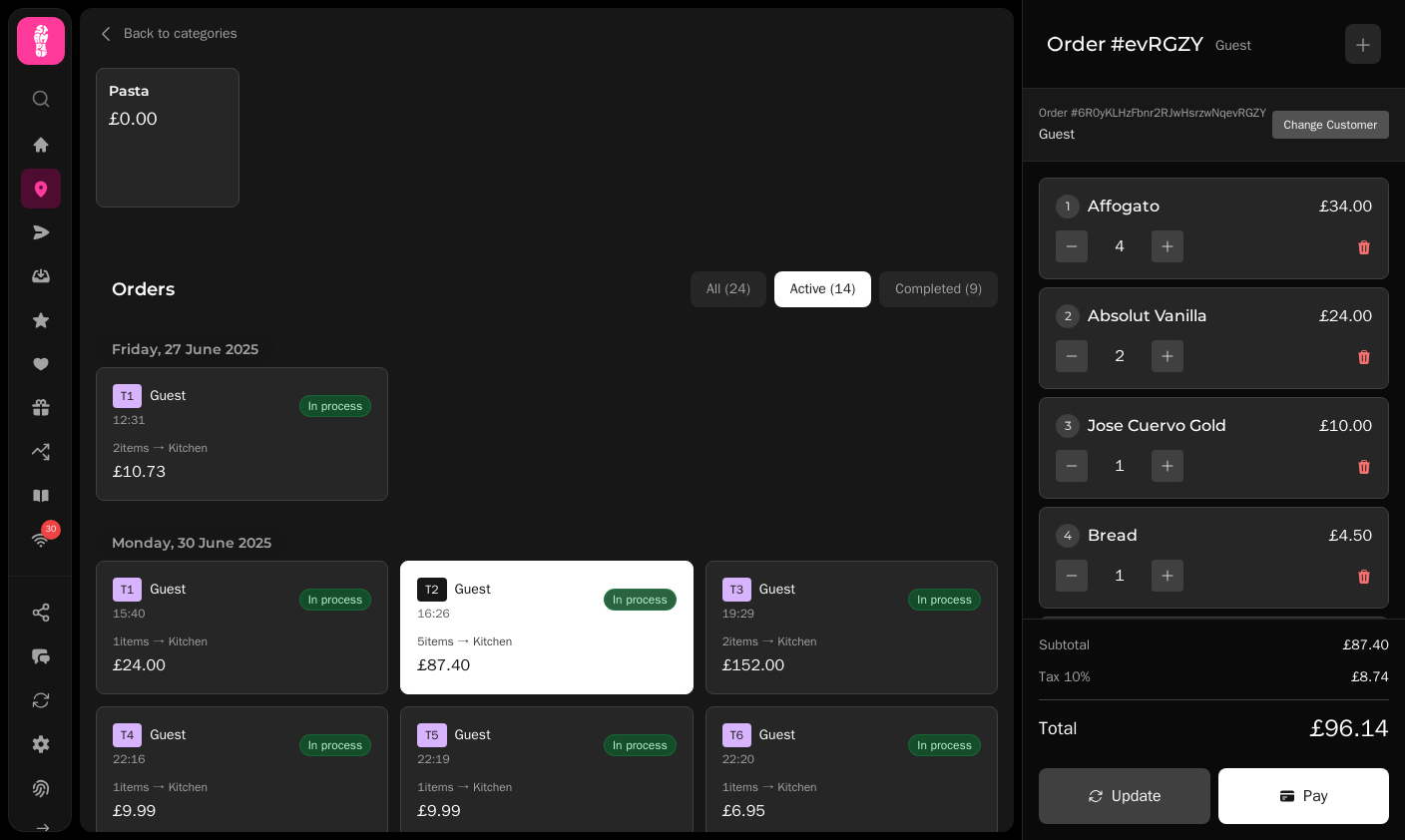 click on "Guest" at bounding box center [168, 396] 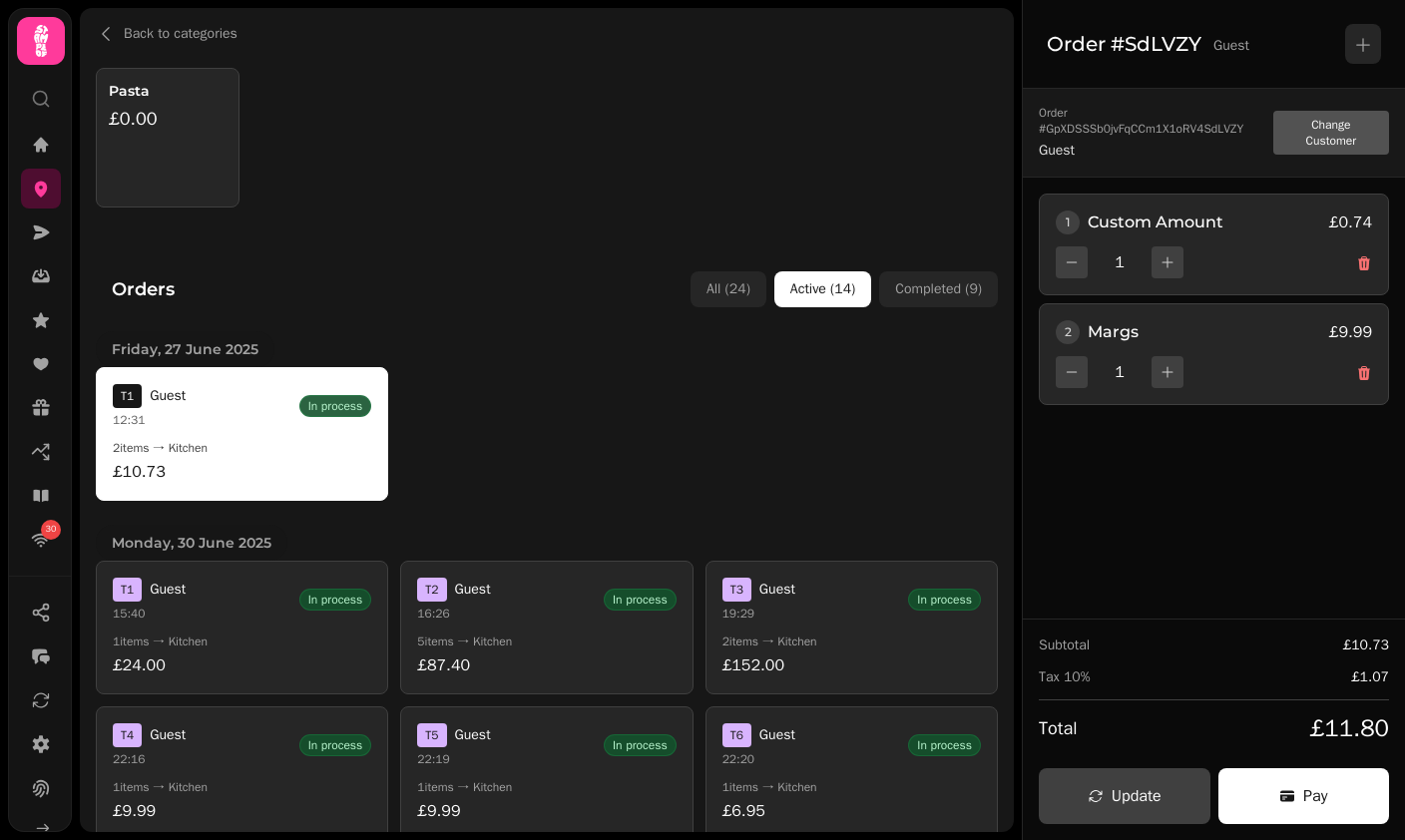 click on "Pasta £0.00" at bounding box center (168, 138) 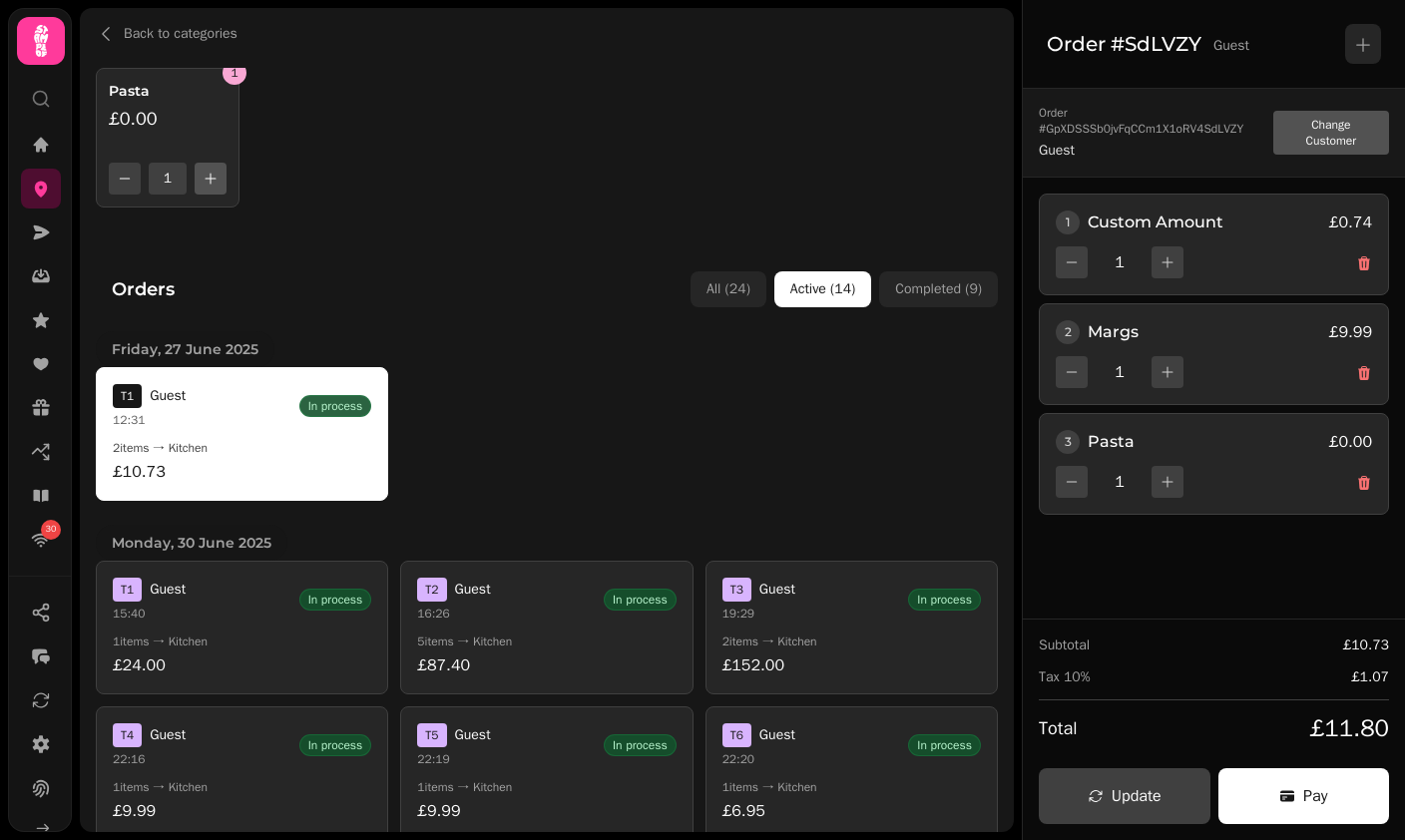 click 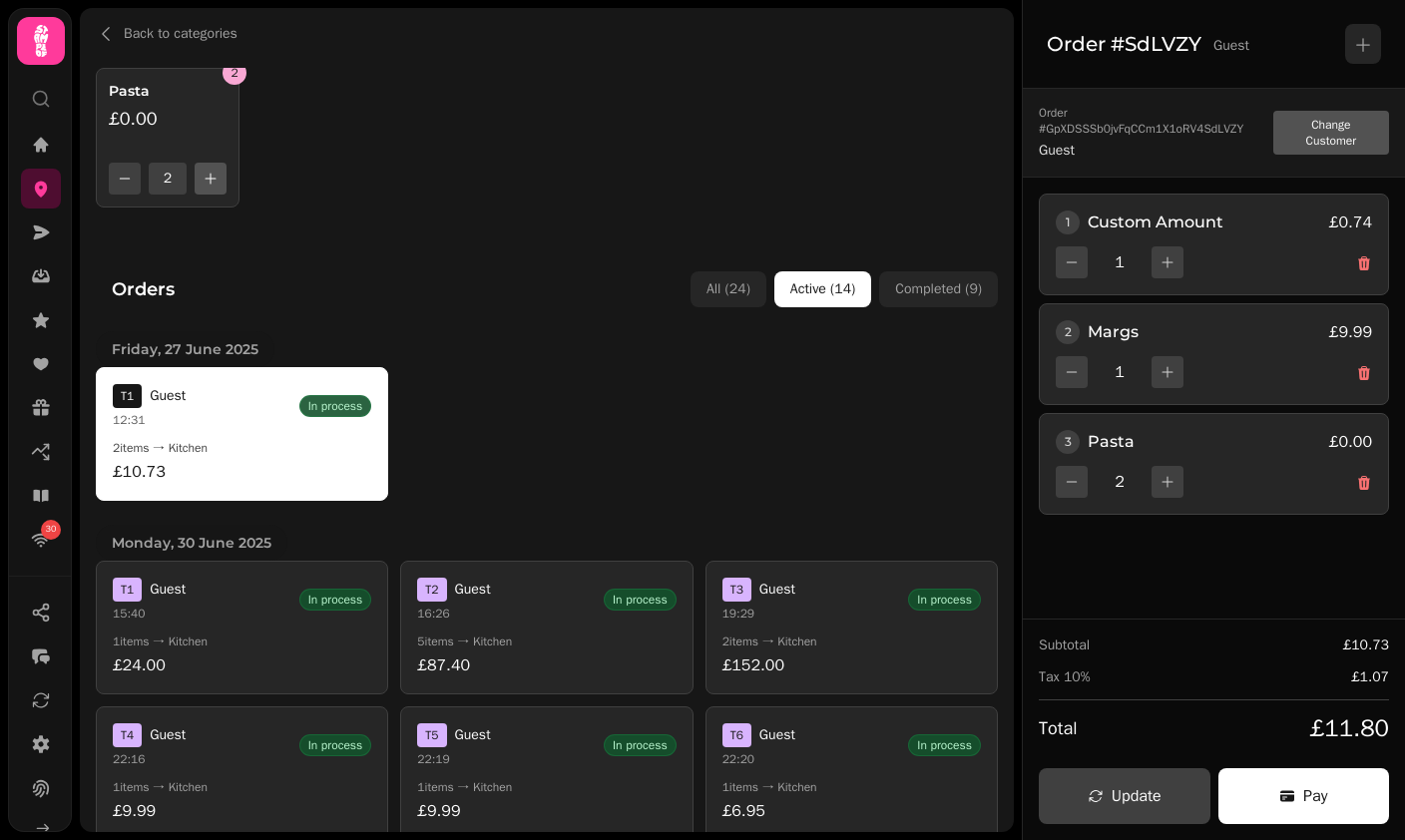 click at bounding box center (211, 179) 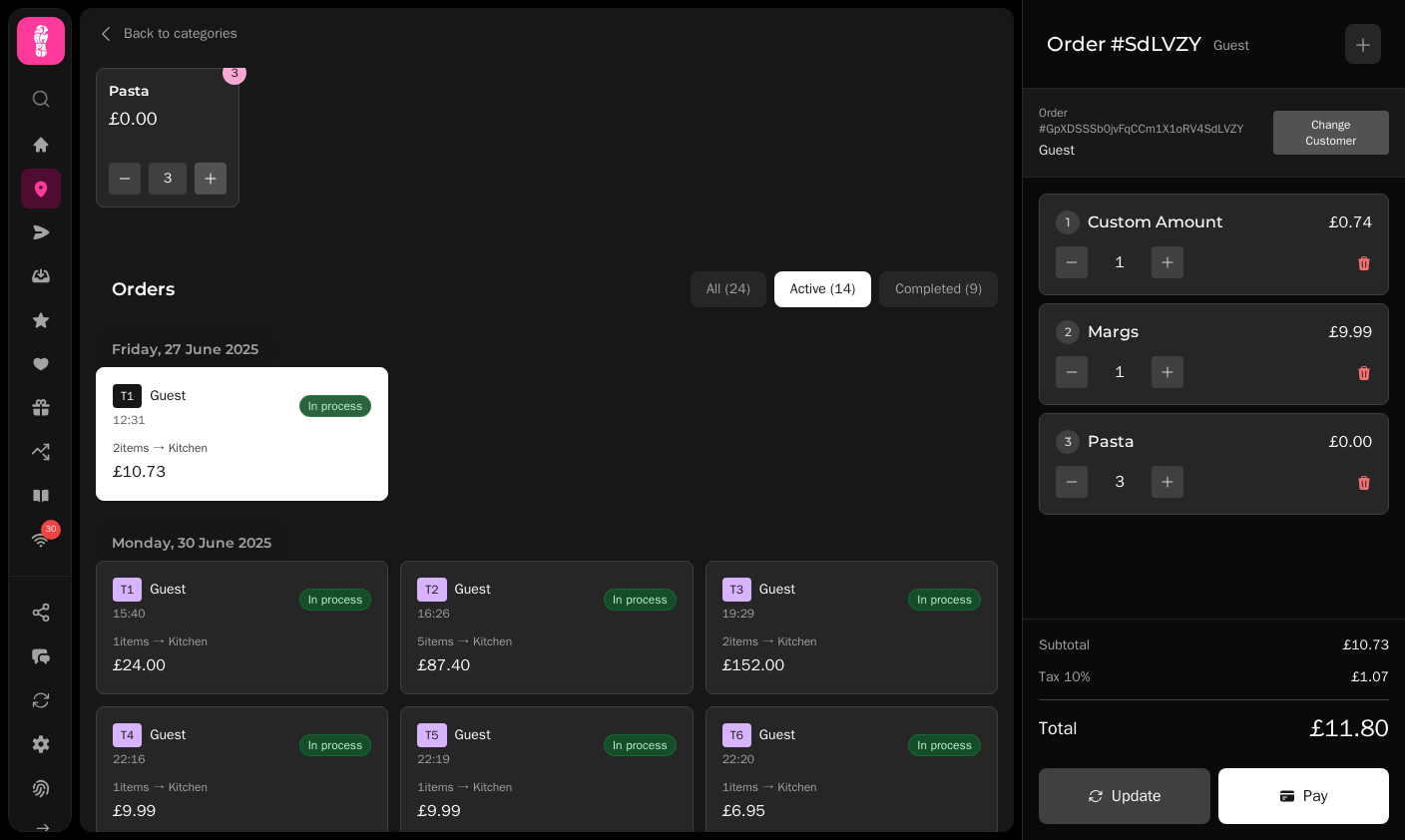click at bounding box center (211, 179) 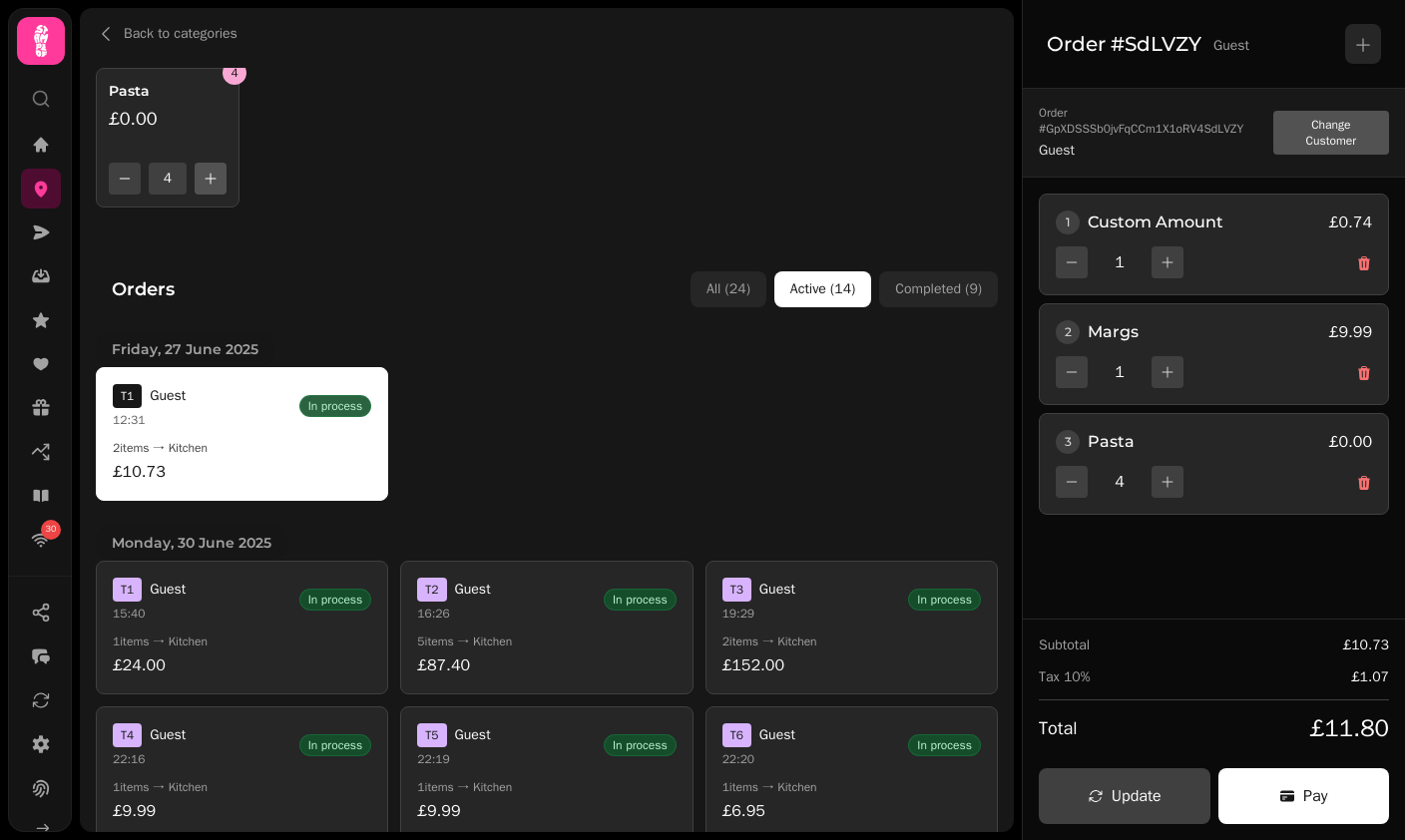 click at bounding box center [211, 179] 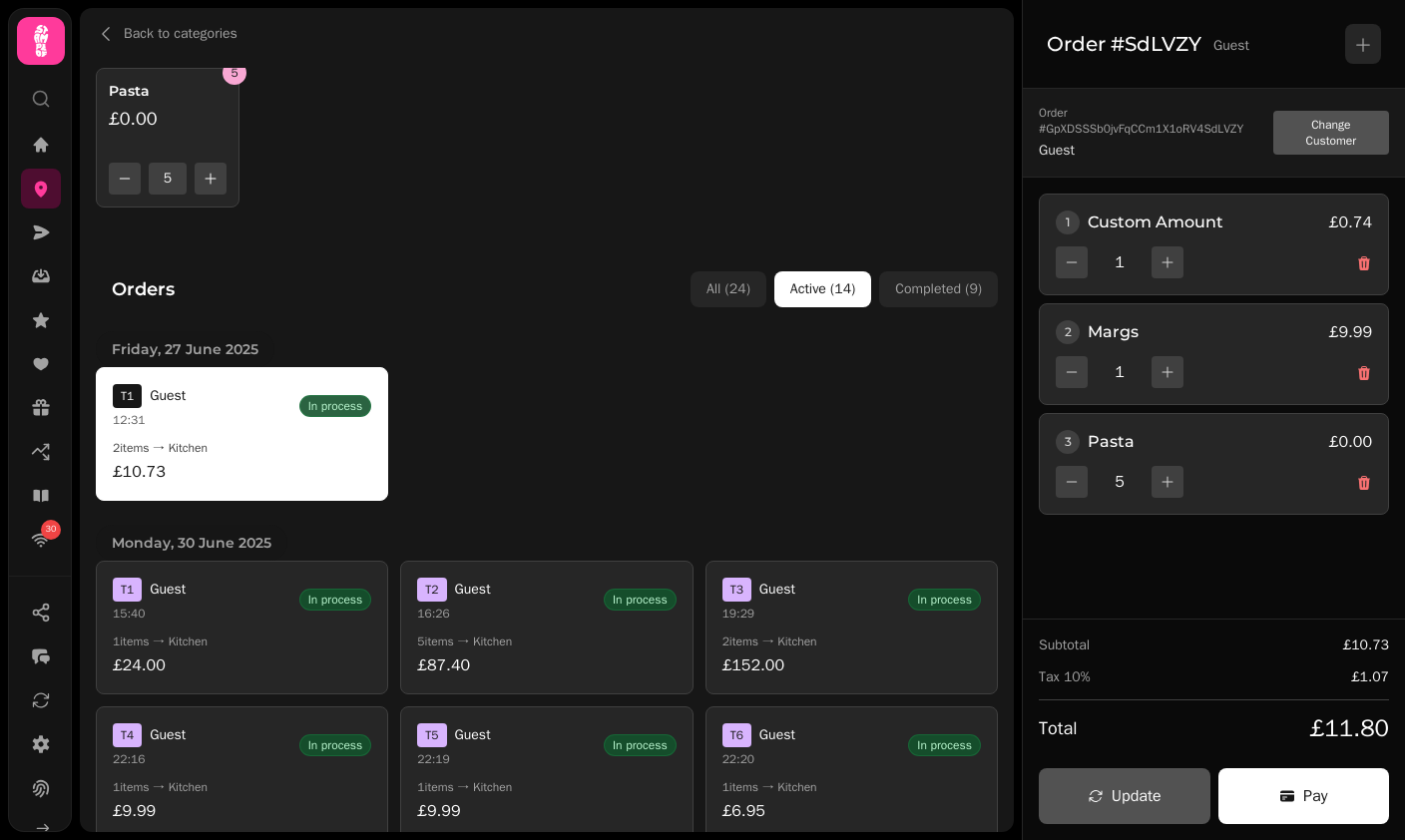 click on "Update" at bounding box center (1125, 796) 